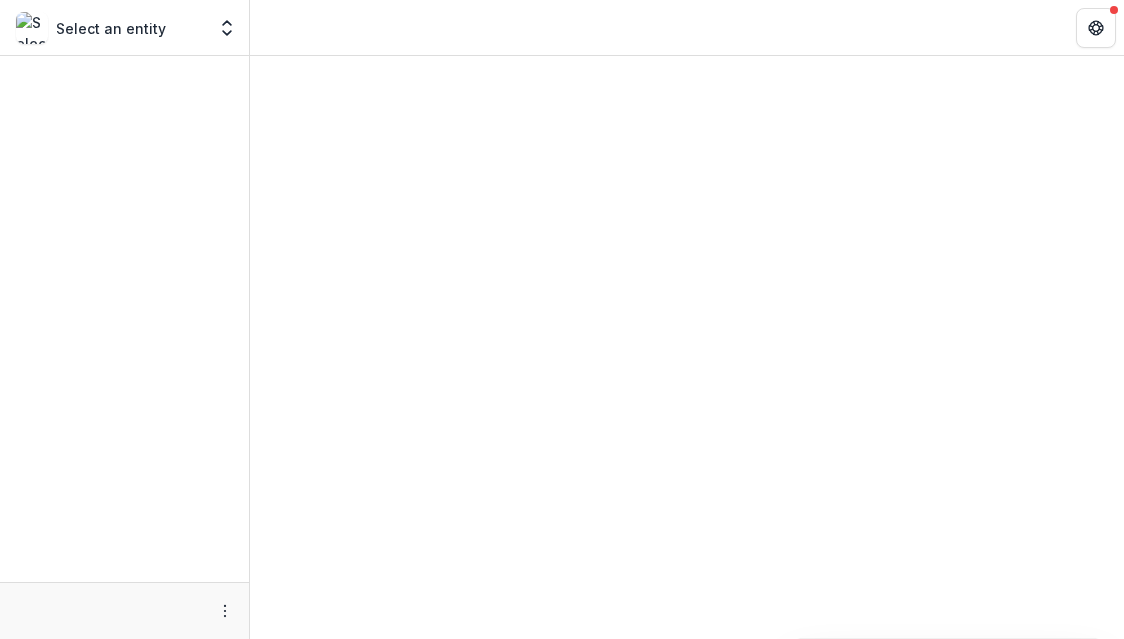 scroll, scrollTop: 0, scrollLeft: 0, axis: both 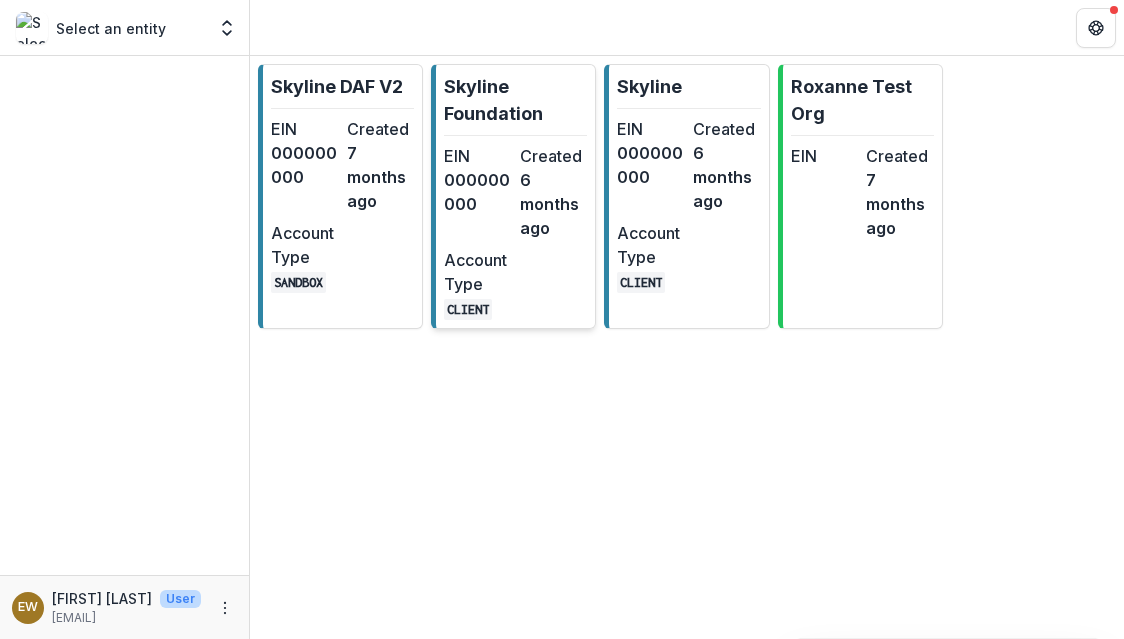 click on "6 months ago" at bounding box center [554, 204] 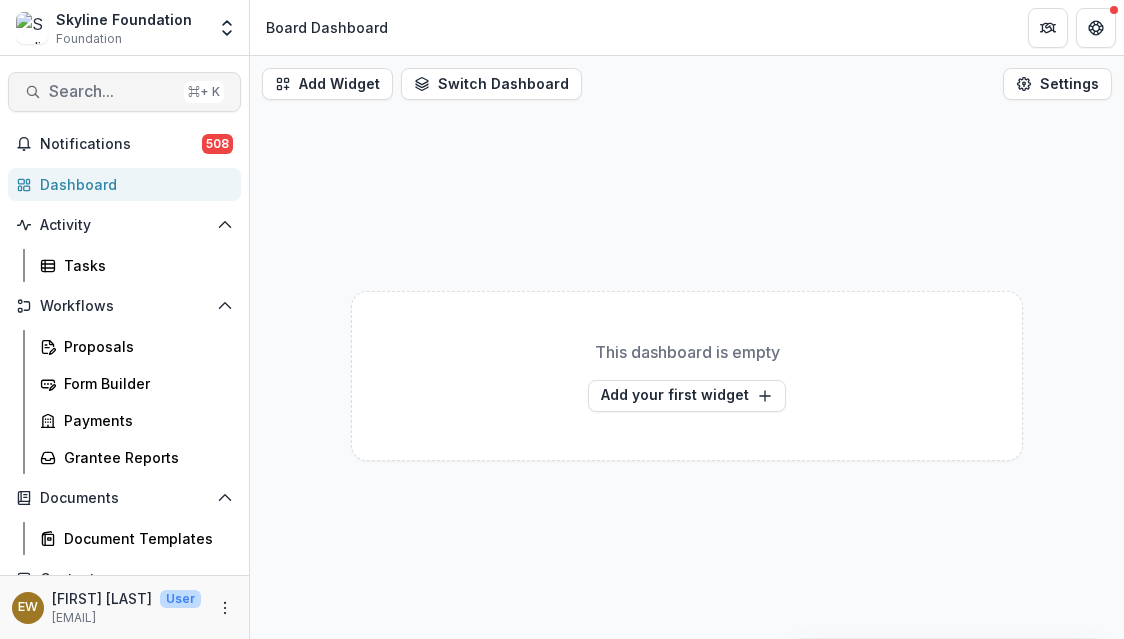 click on "Search... ⌘  + K" at bounding box center [124, 92] 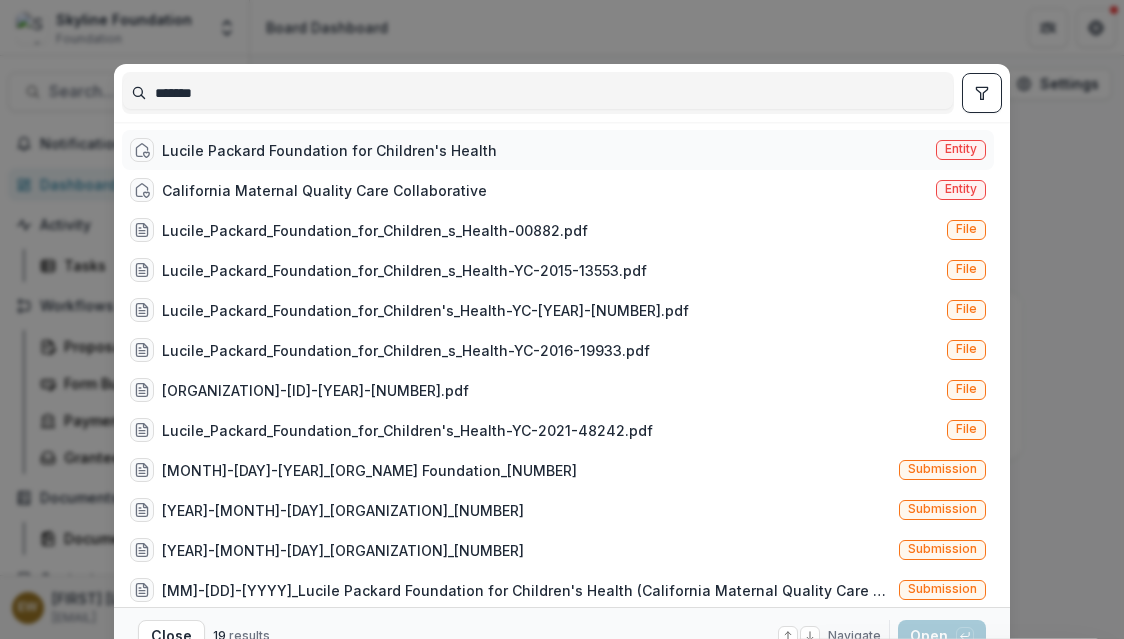 type on "*******" 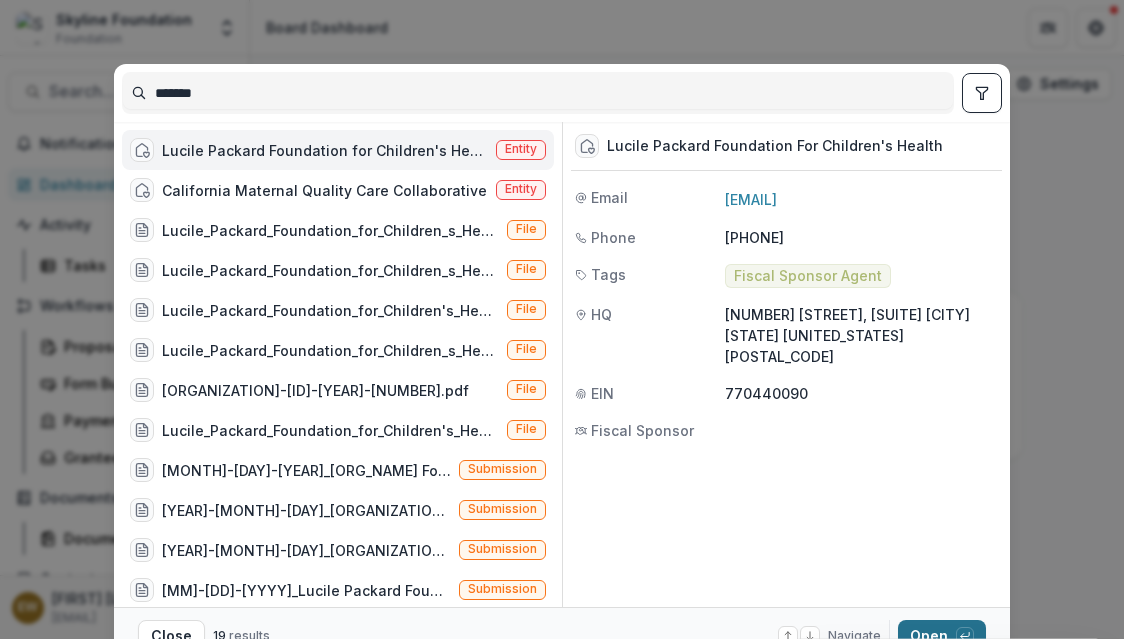 click on "Open with enter key" at bounding box center (942, 636) 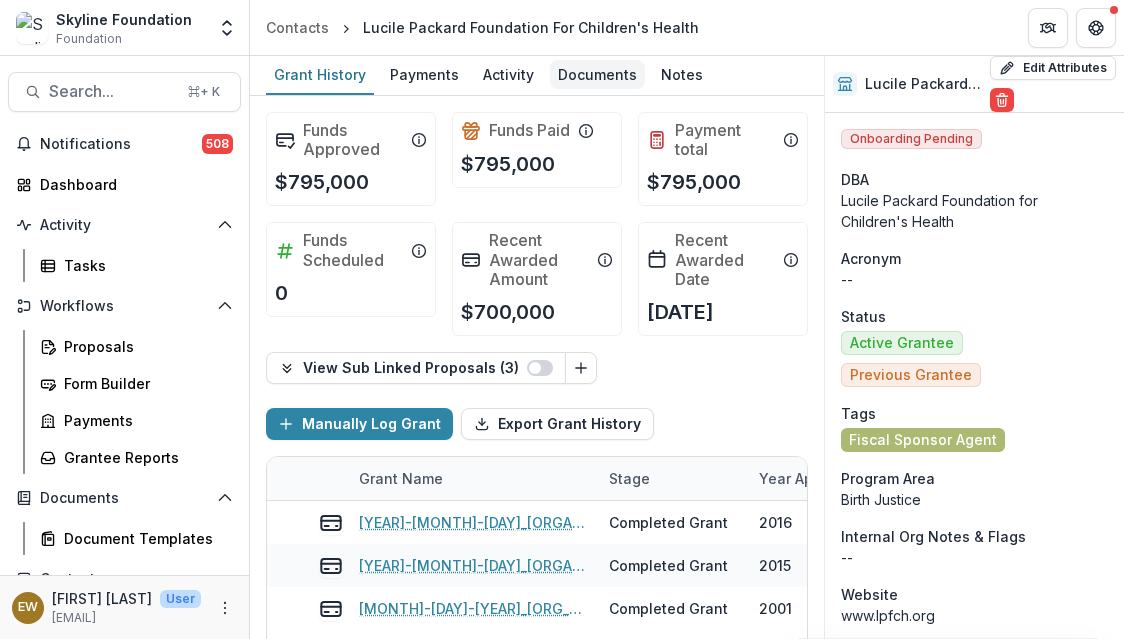 click on "Documents" at bounding box center (597, 75) 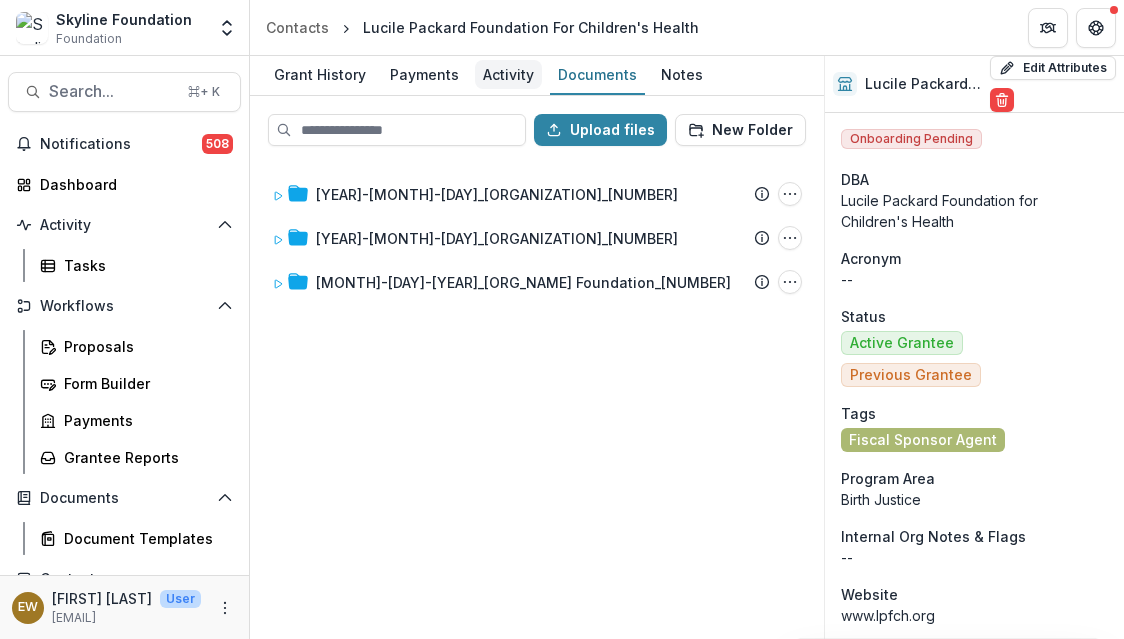 click on "Activity" at bounding box center [508, 74] 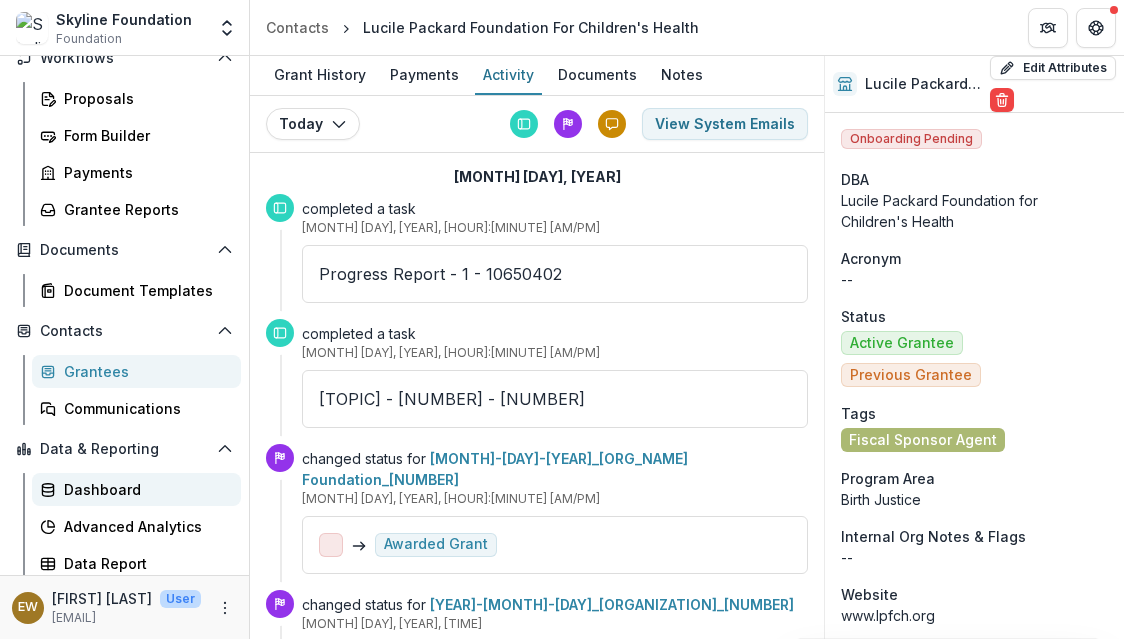 scroll, scrollTop: 253, scrollLeft: 0, axis: vertical 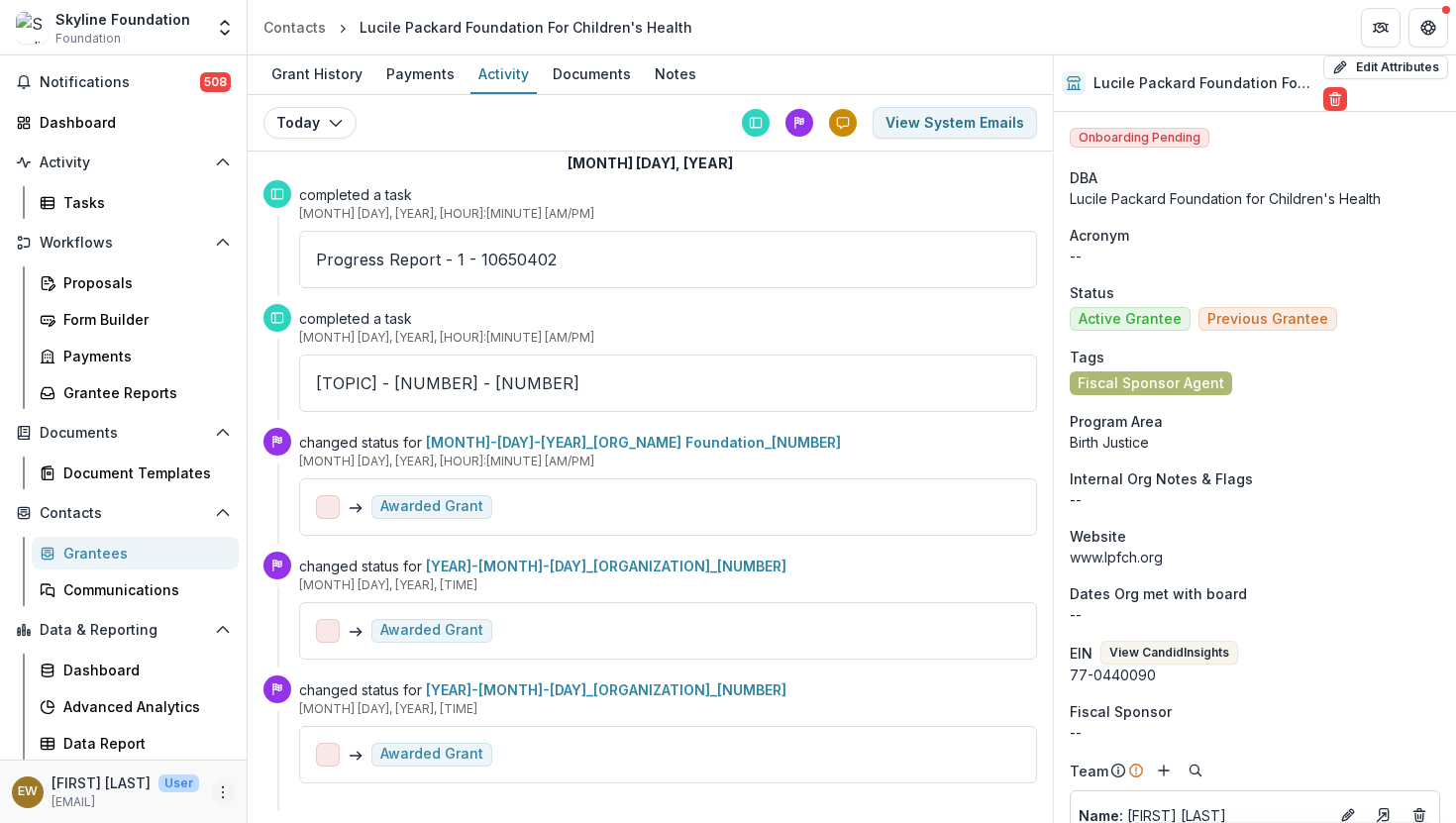 click 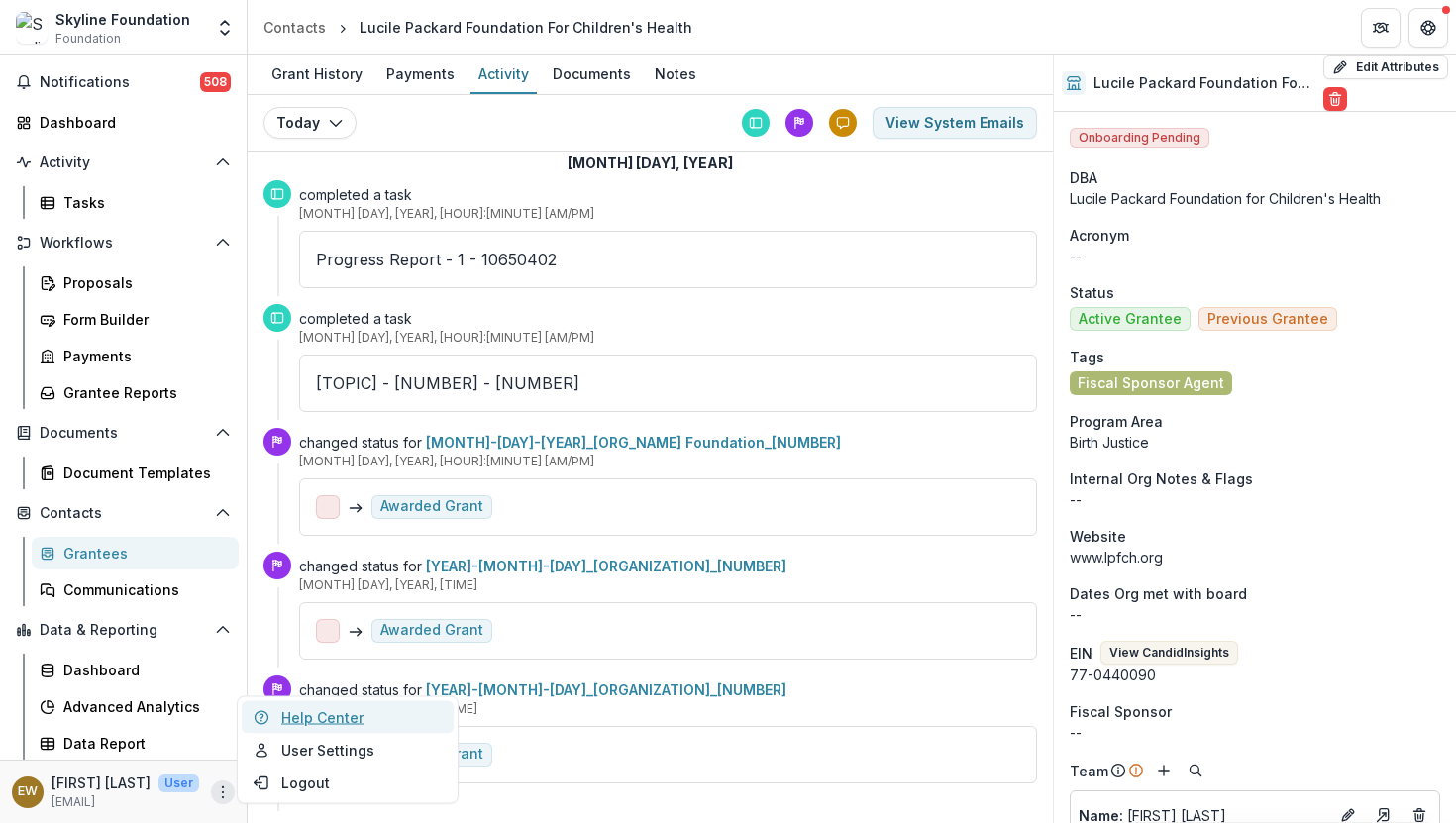 click on "Help Center" at bounding box center (348, 717) 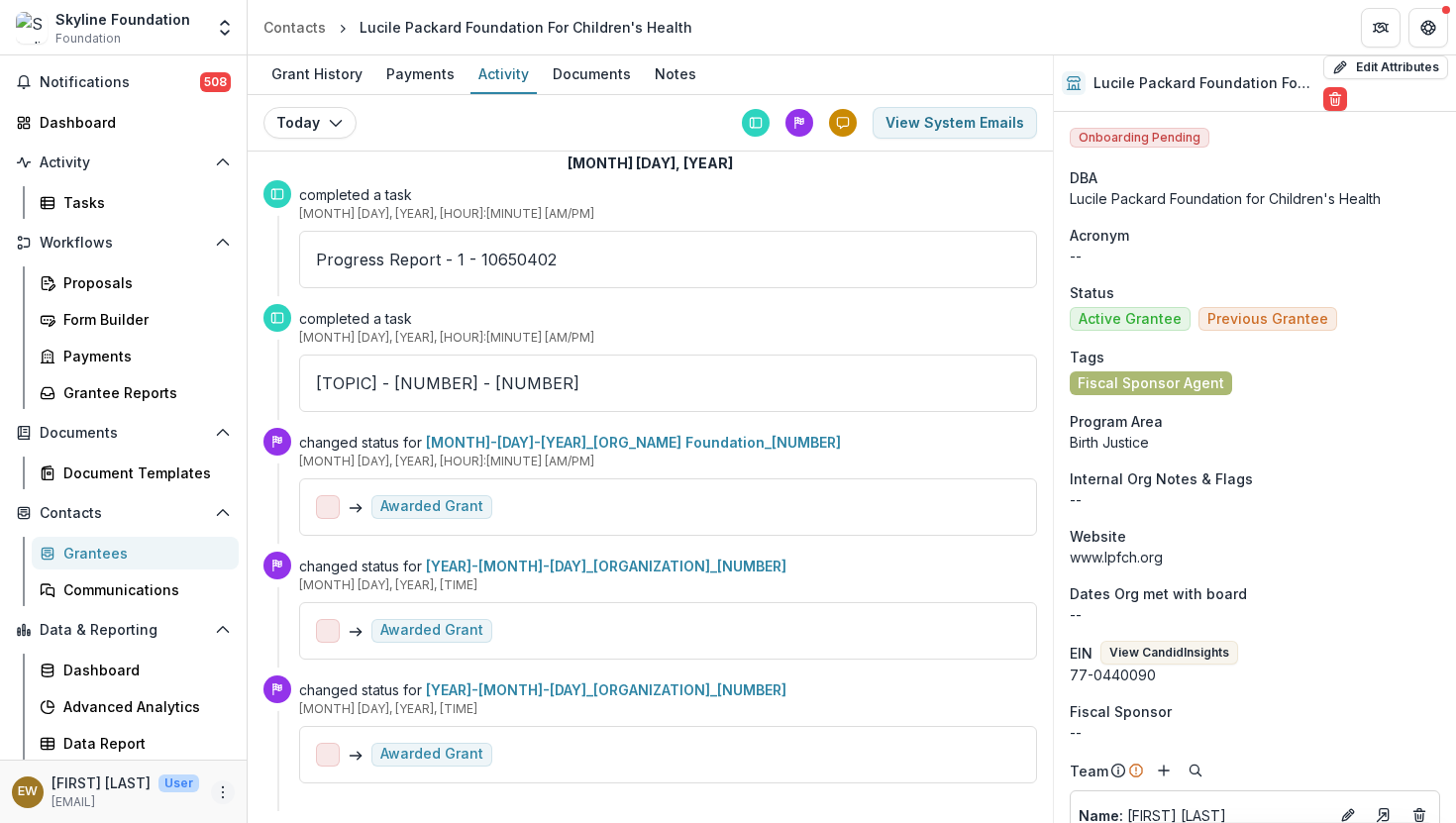 click 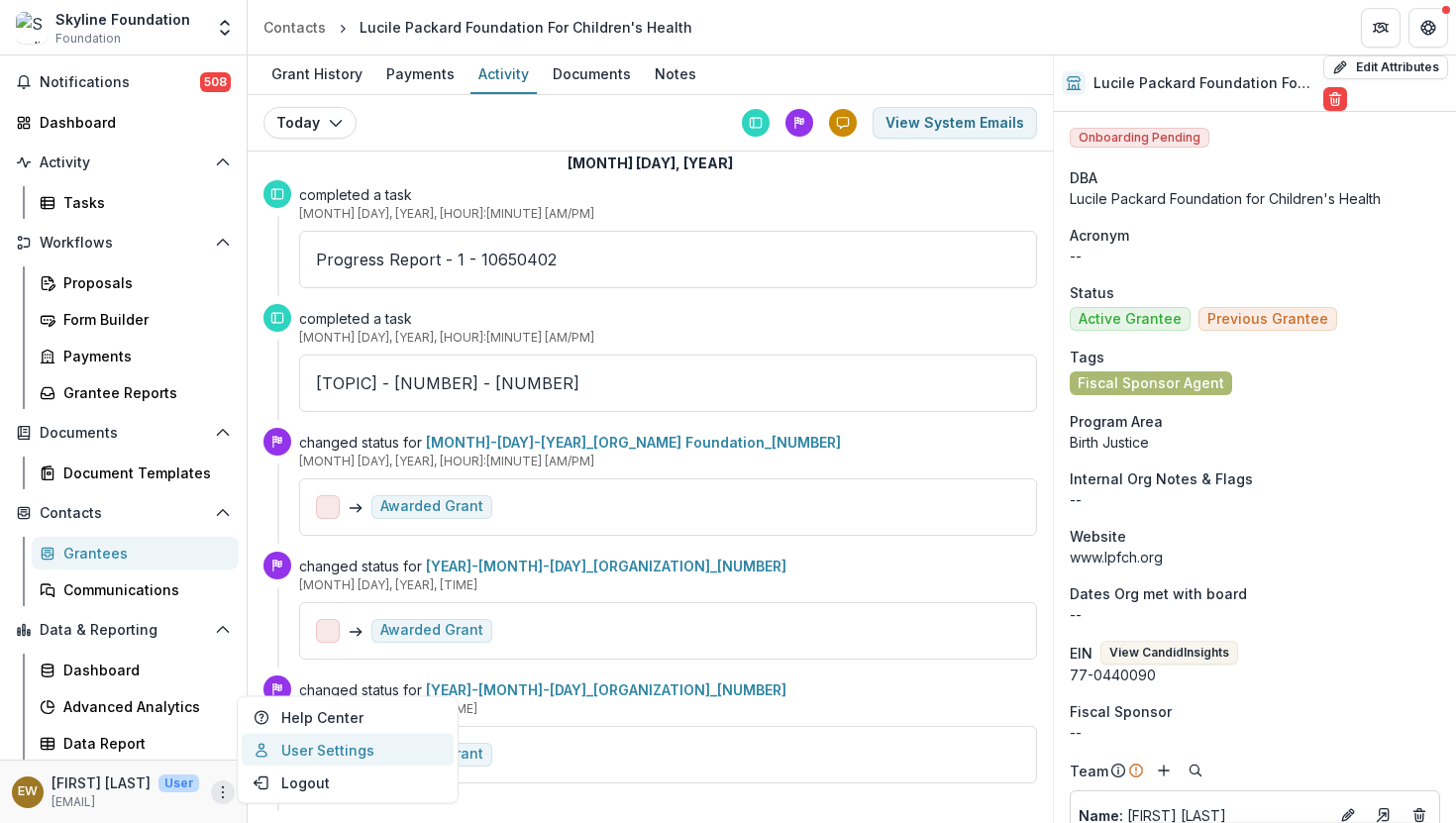 click on "User Settings" at bounding box center (348, 750) 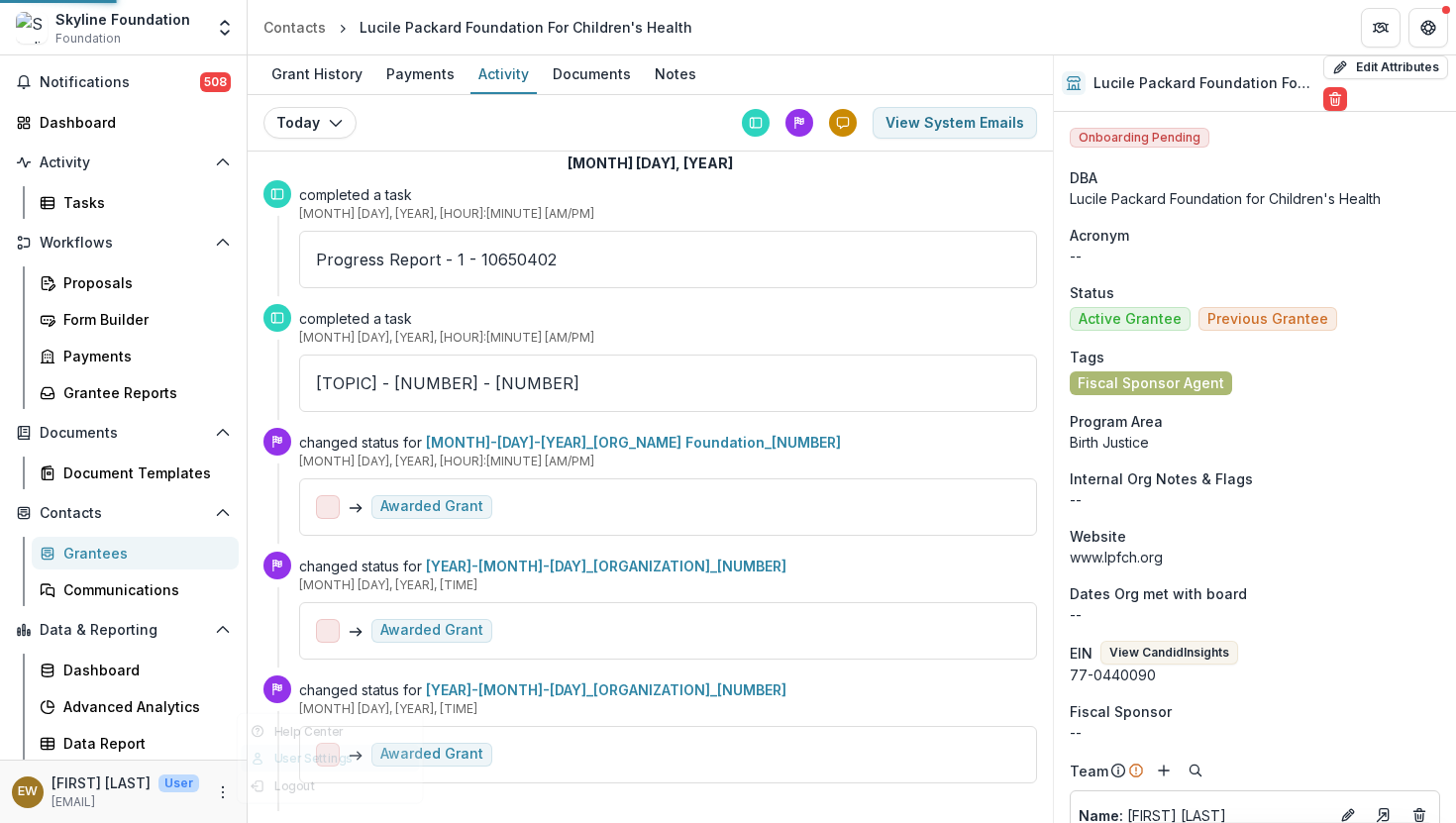 select on "****" 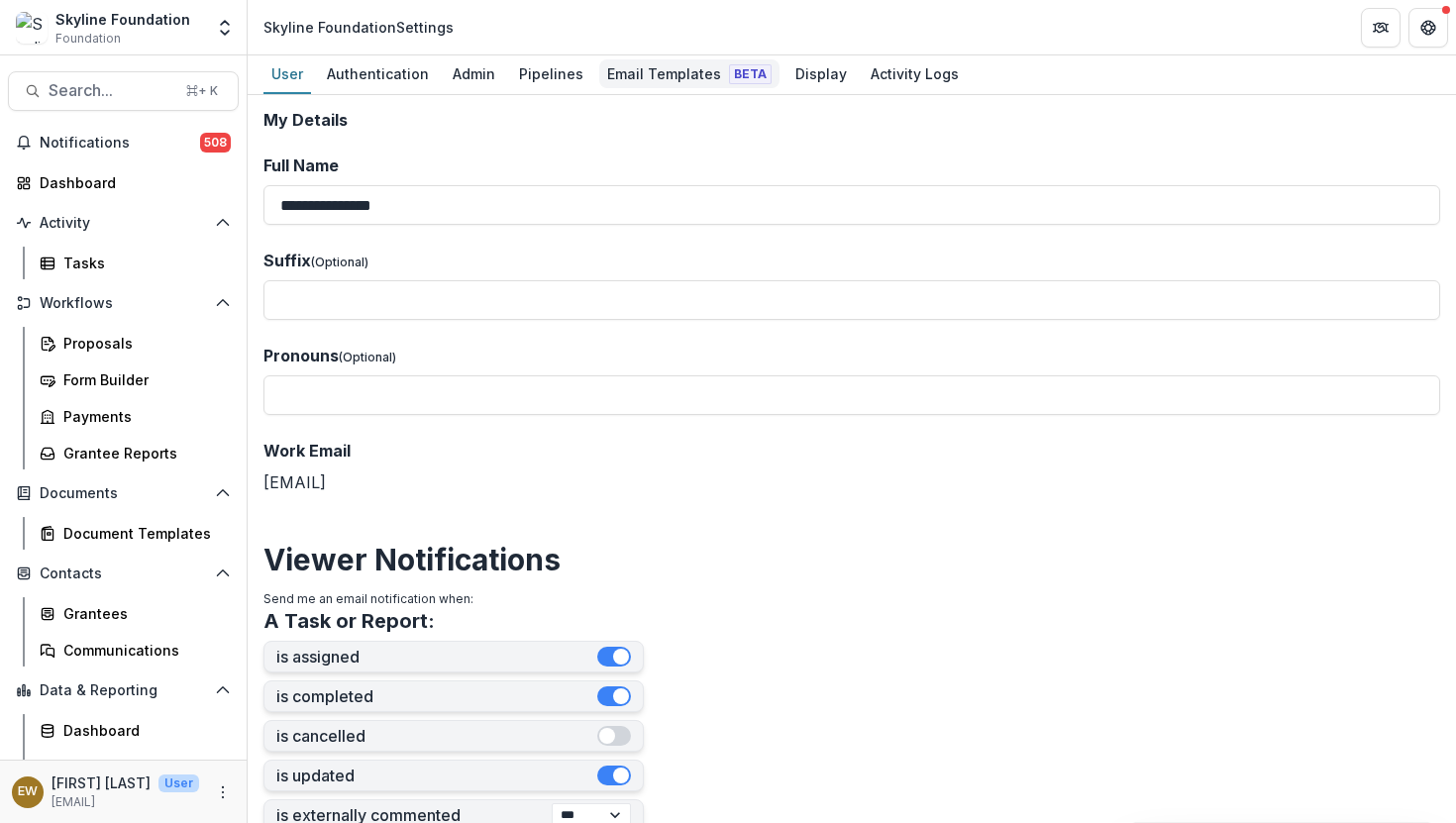 click on "Email Templates   Beta" at bounding box center [689, 73] 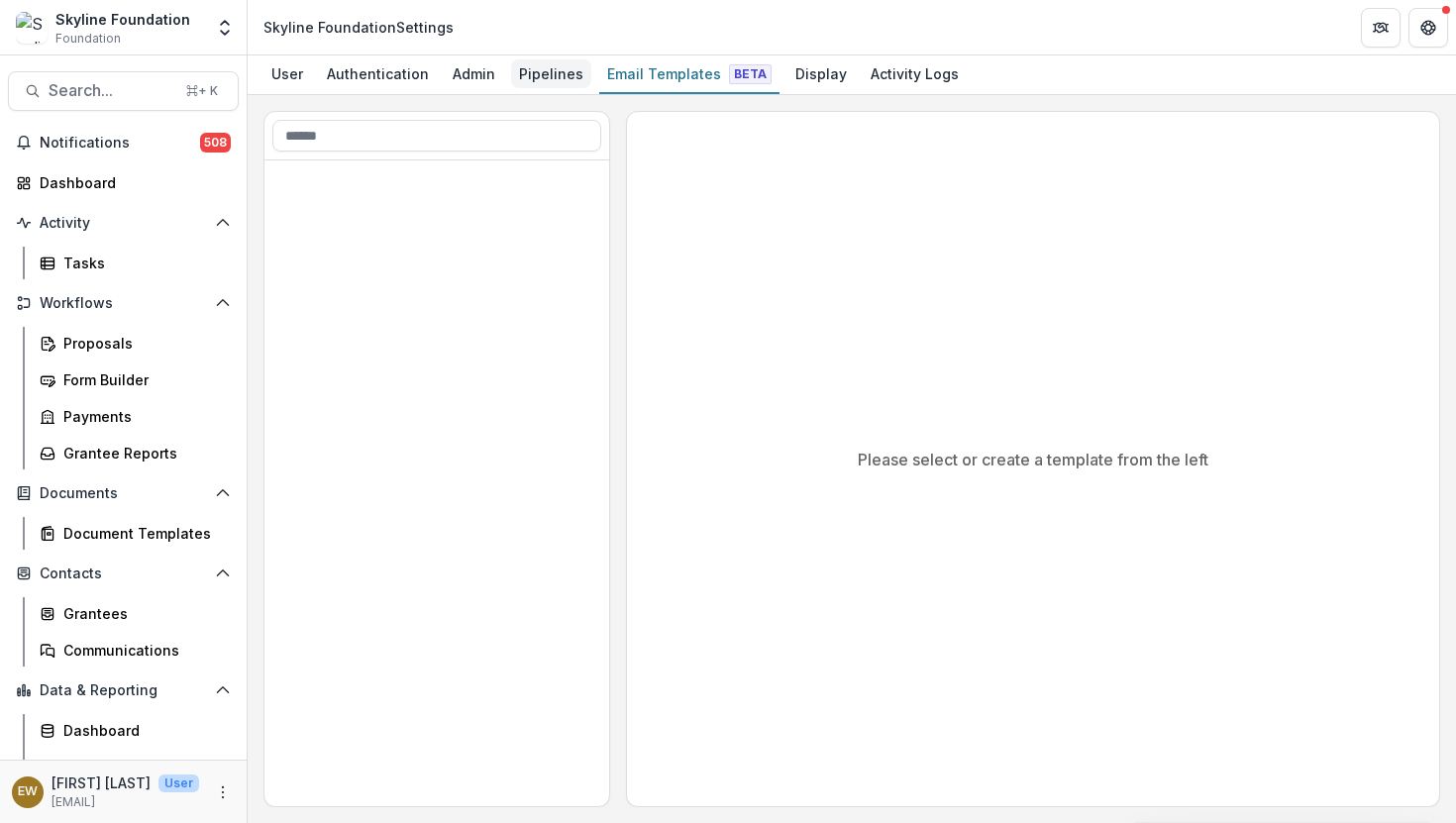 click on "Pipelines" at bounding box center [551, 73] 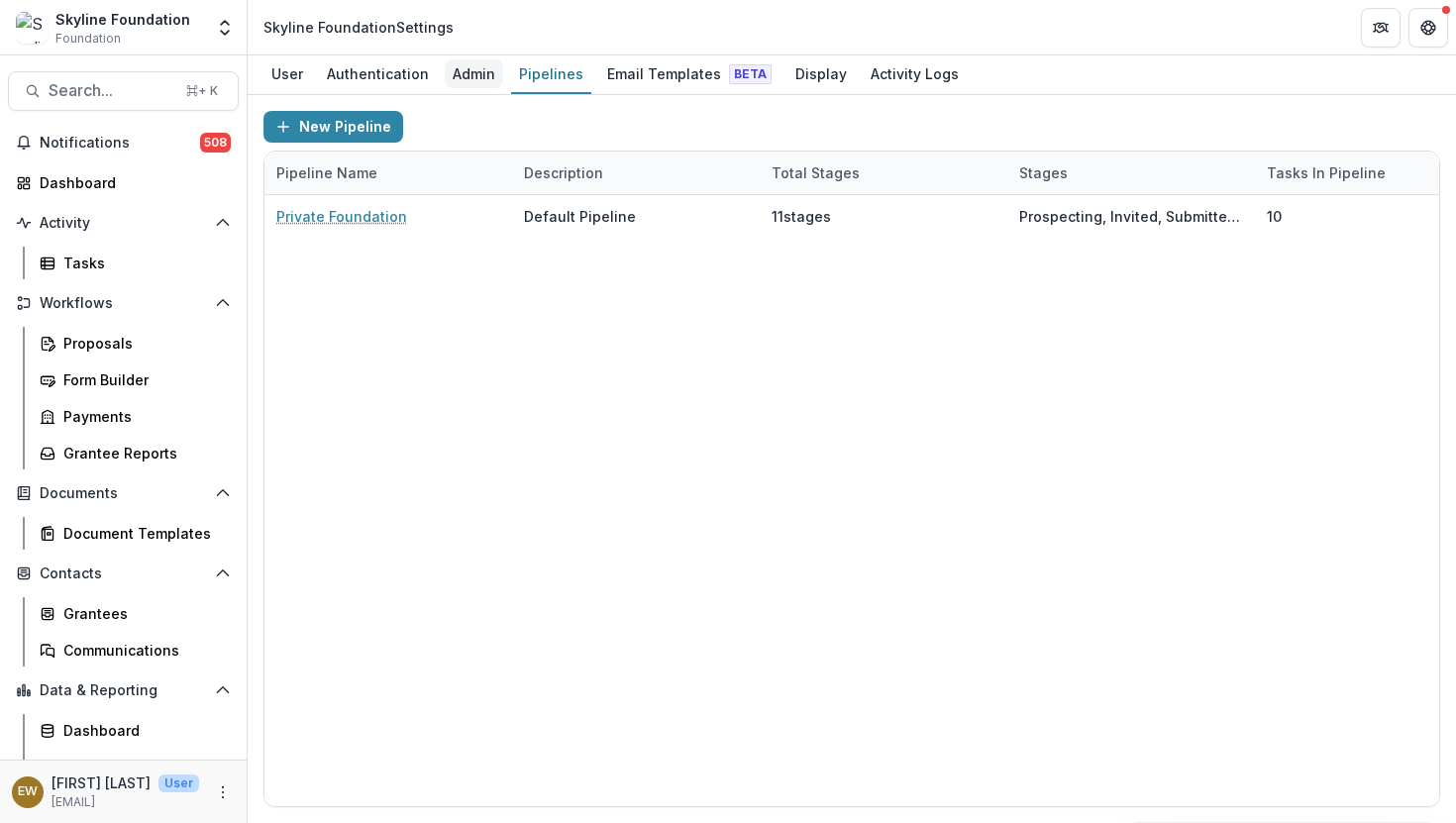 click on "Admin" at bounding box center (473, 73) 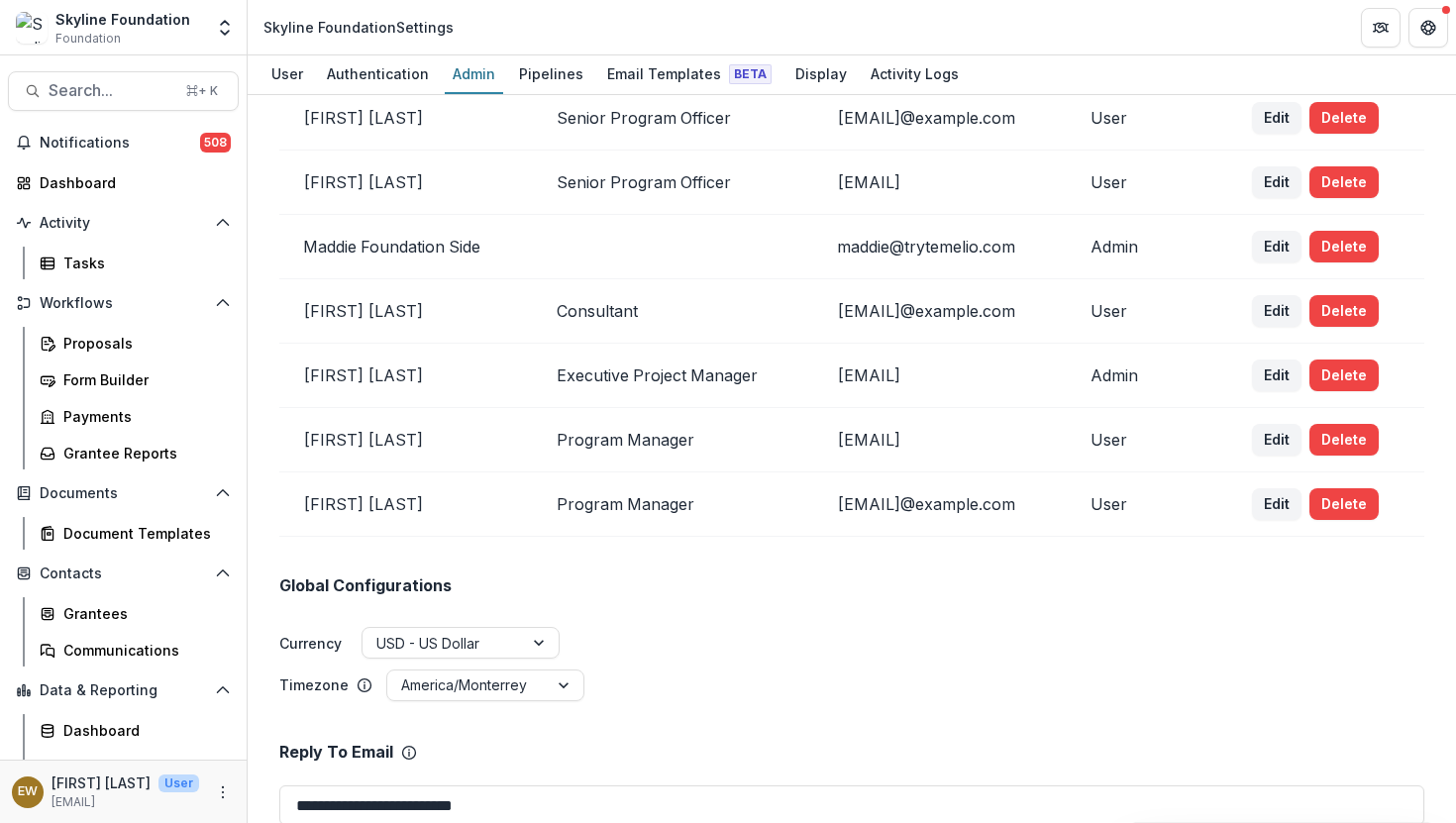scroll, scrollTop: 847, scrollLeft: 0, axis: vertical 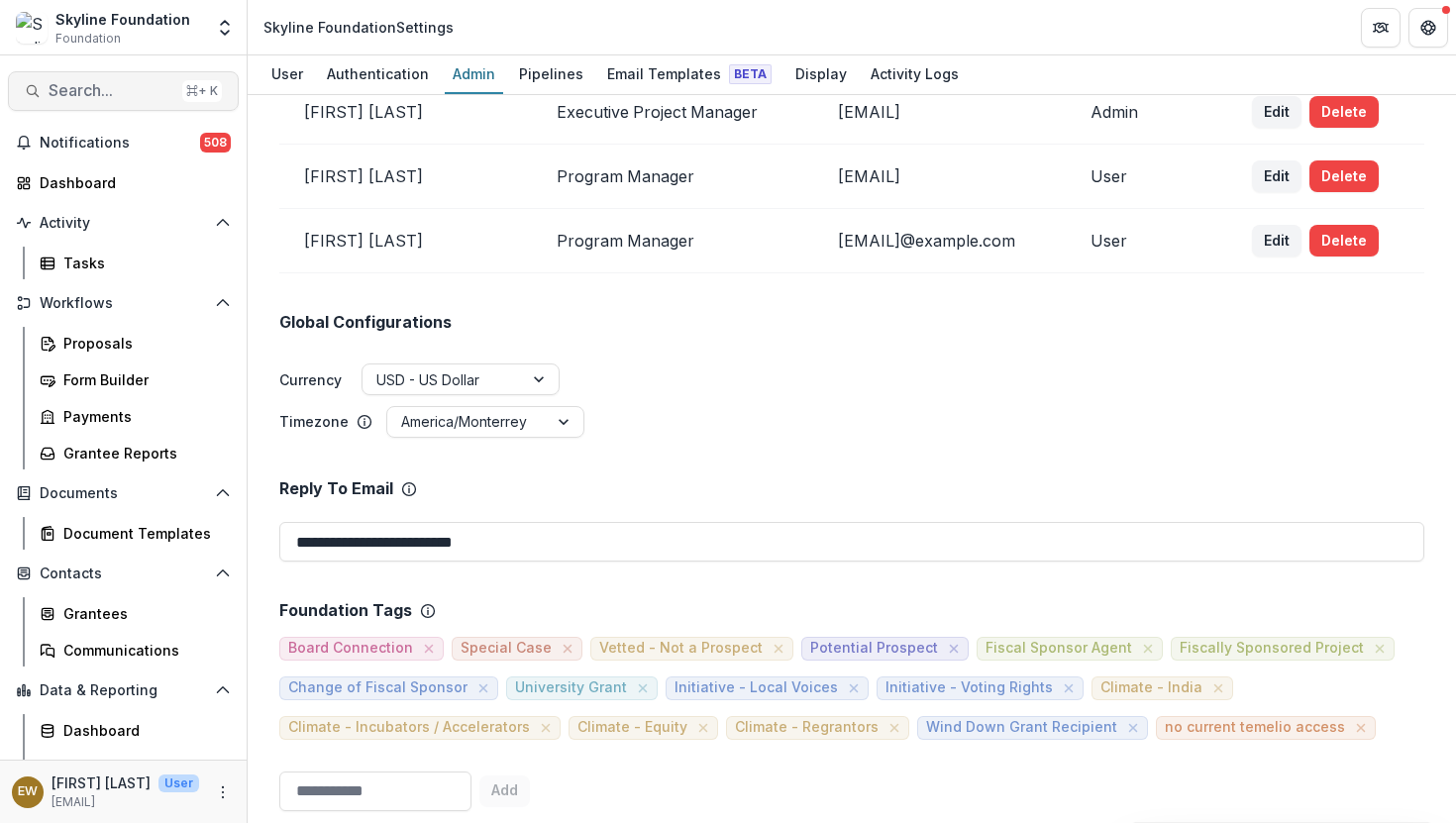 click on "Search... ⌘  + K" at bounding box center [123, 91] 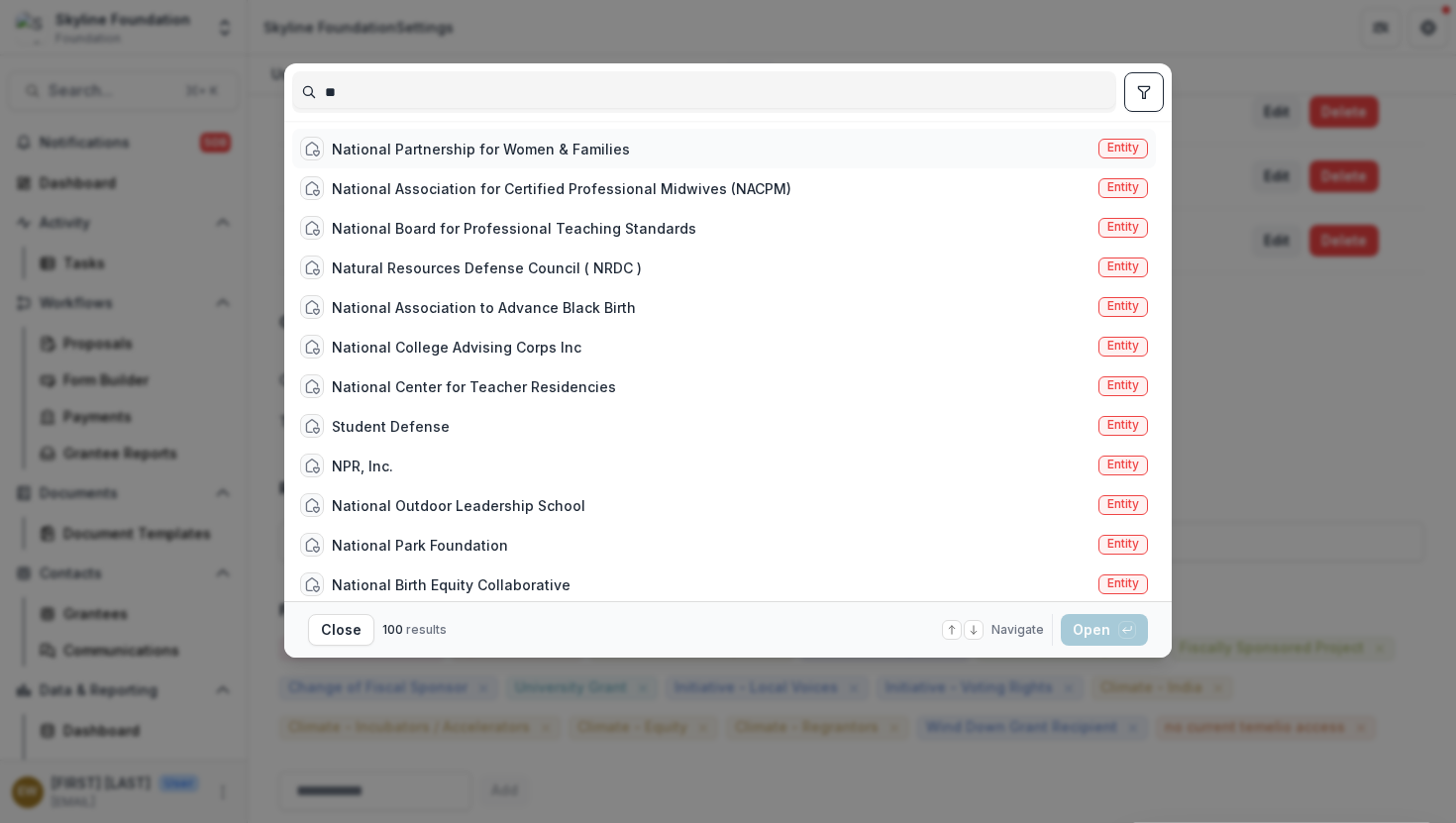 type on "**" 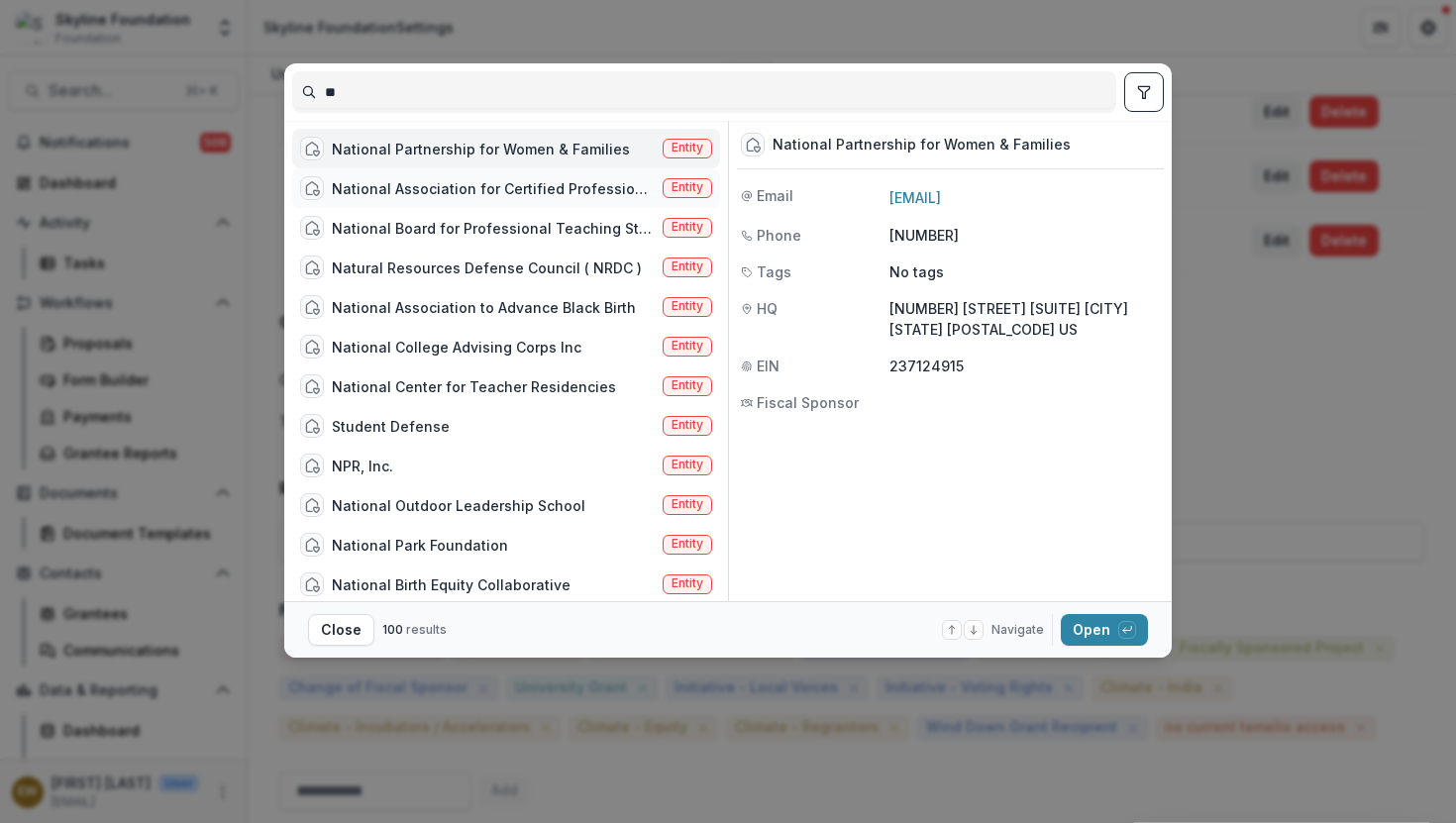click on "National Association for Certified Professional Midwives (NACPM)" at bounding box center (493, 188) 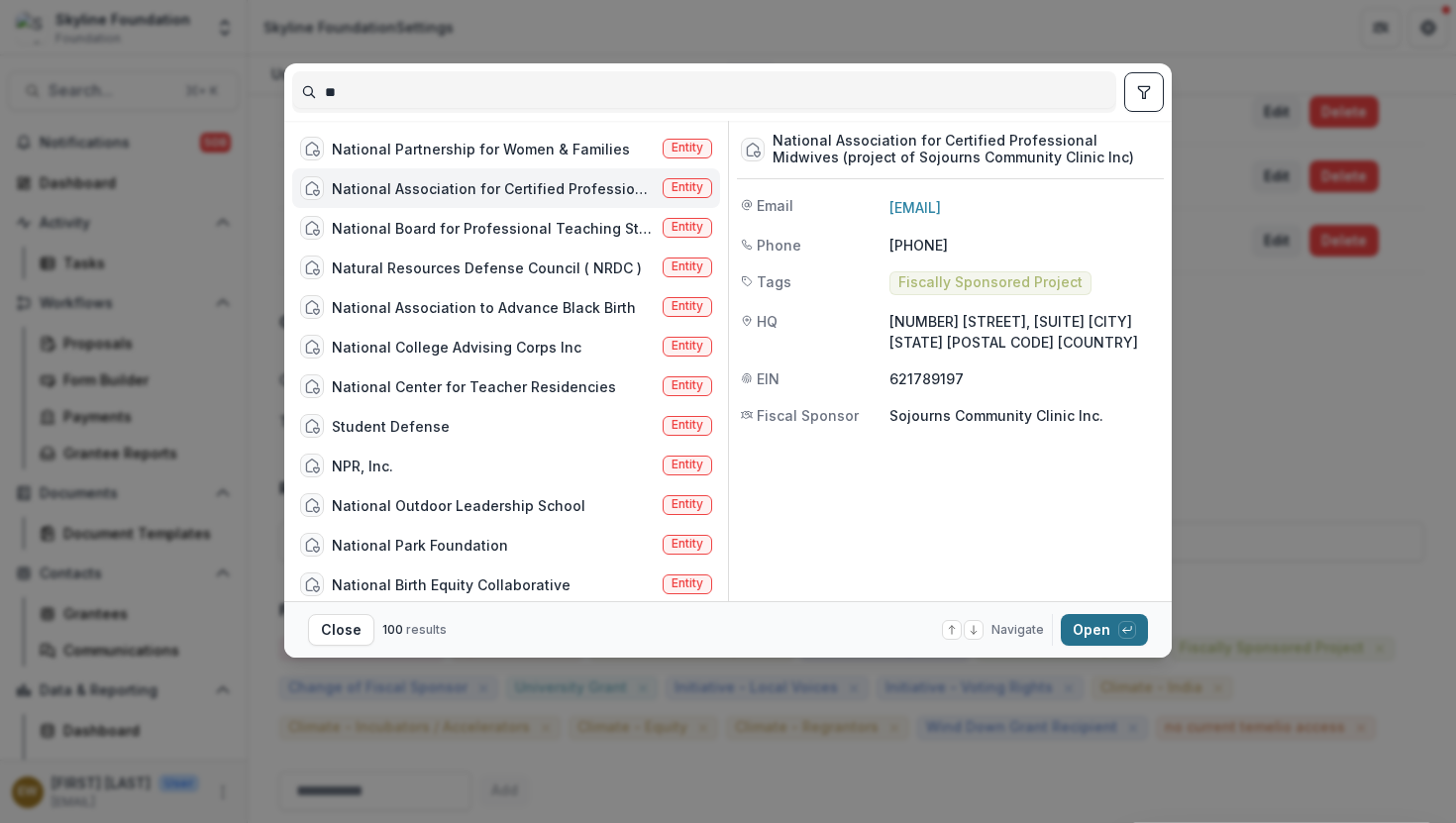 click on "Open with enter key" at bounding box center (1104, 630) 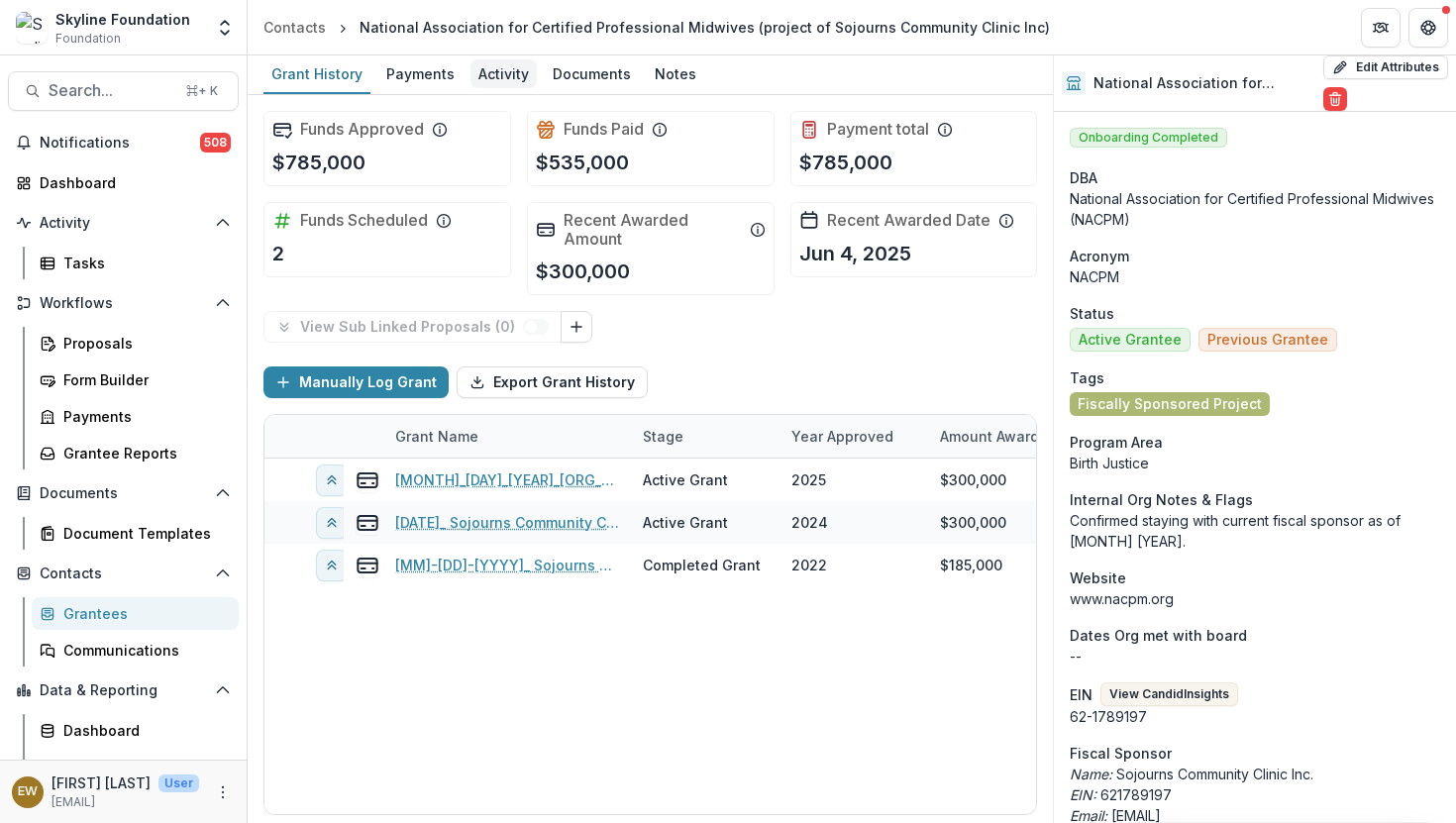 click on "Activity" at bounding box center (503, 73) 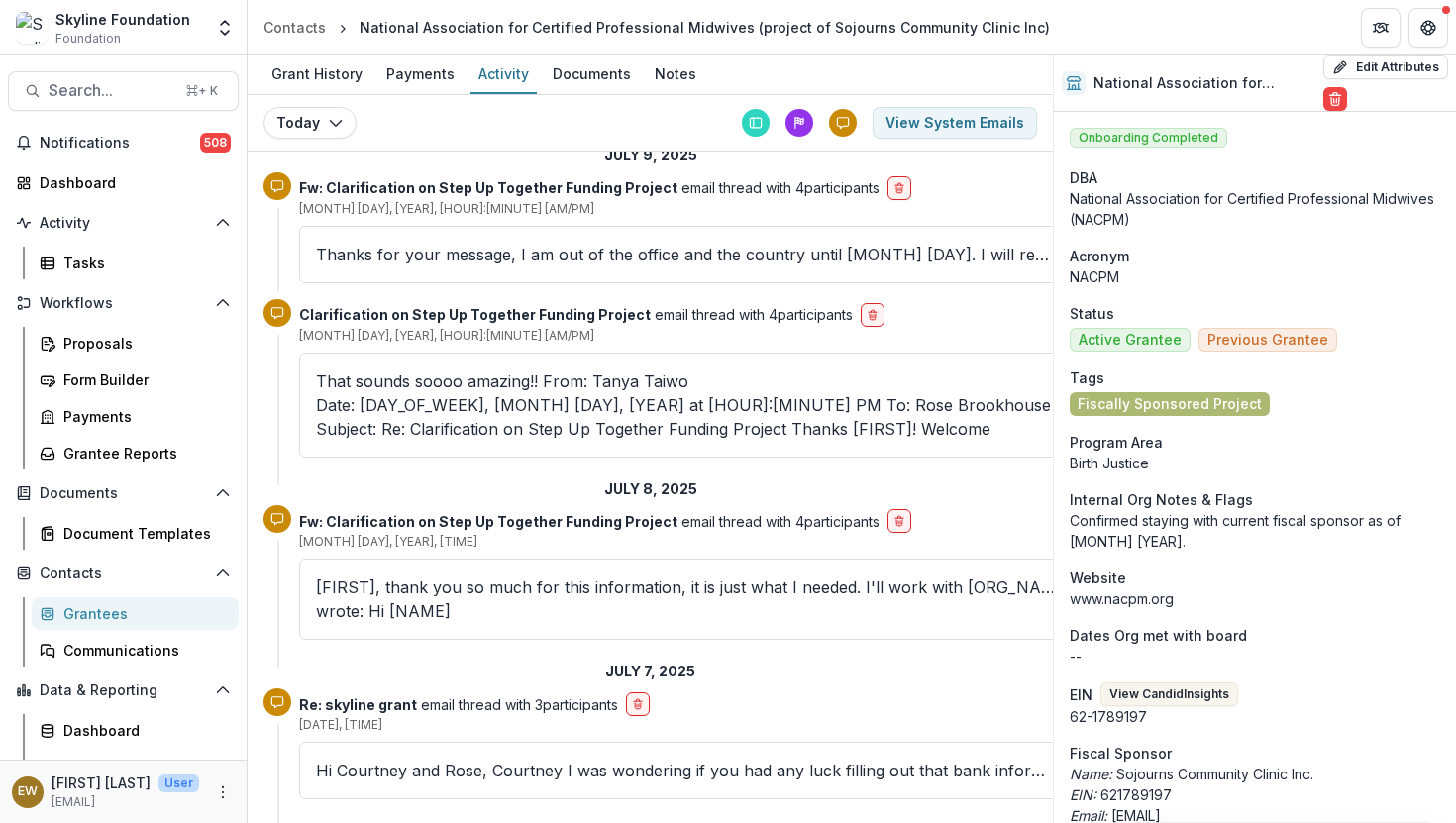 scroll, scrollTop: 43, scrollLeft: 0, axis: vertical 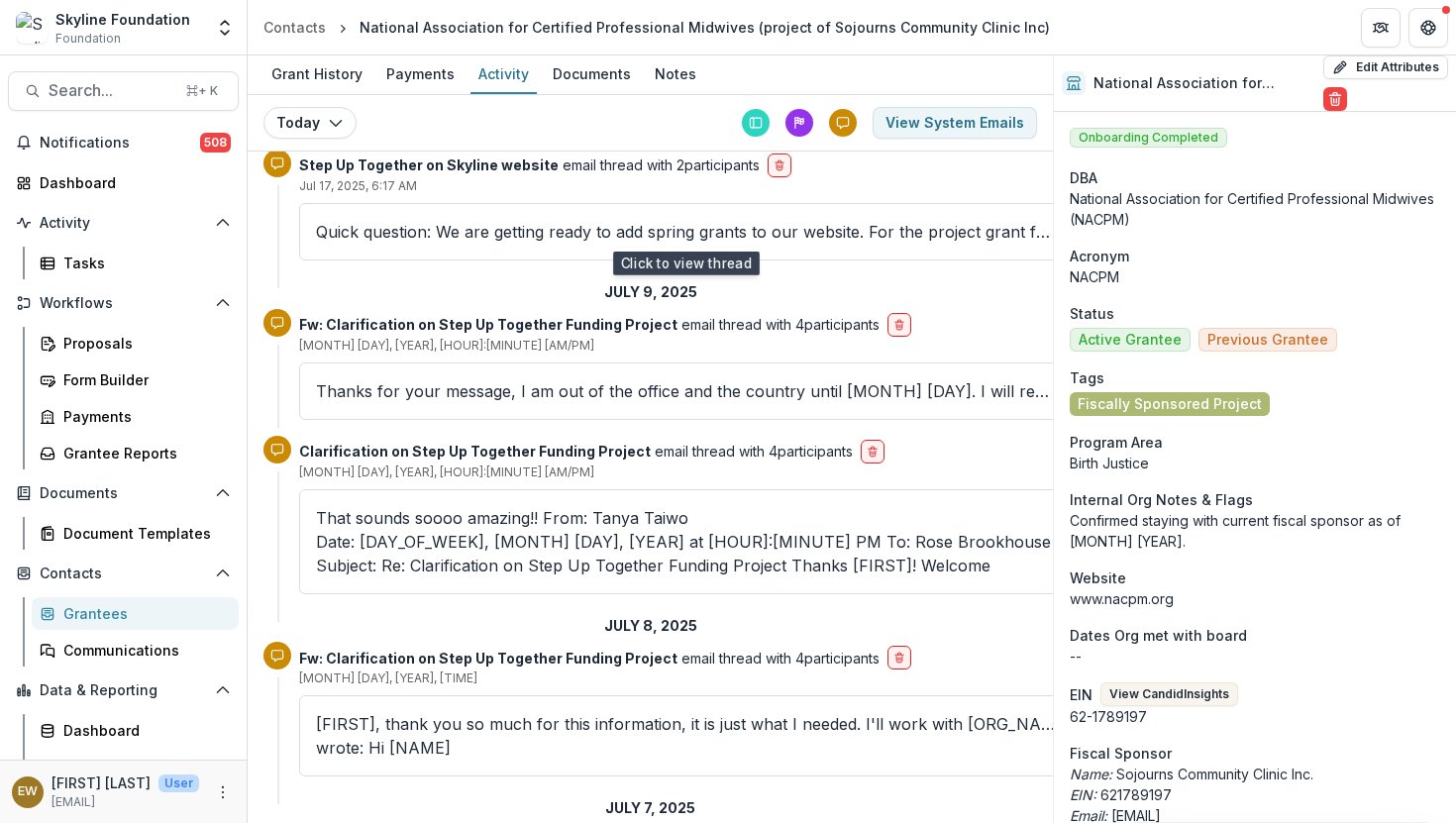 click on "Quick question: We are getting ready to add spring grants to our website. For the project grant for step up together would you like us to list NACPM's website or PMC's?
Tanya Khemet Taiwo (she/her)
Senior Program Lead
Skyline Foundation
skyl" at bounding box center [685, 232] 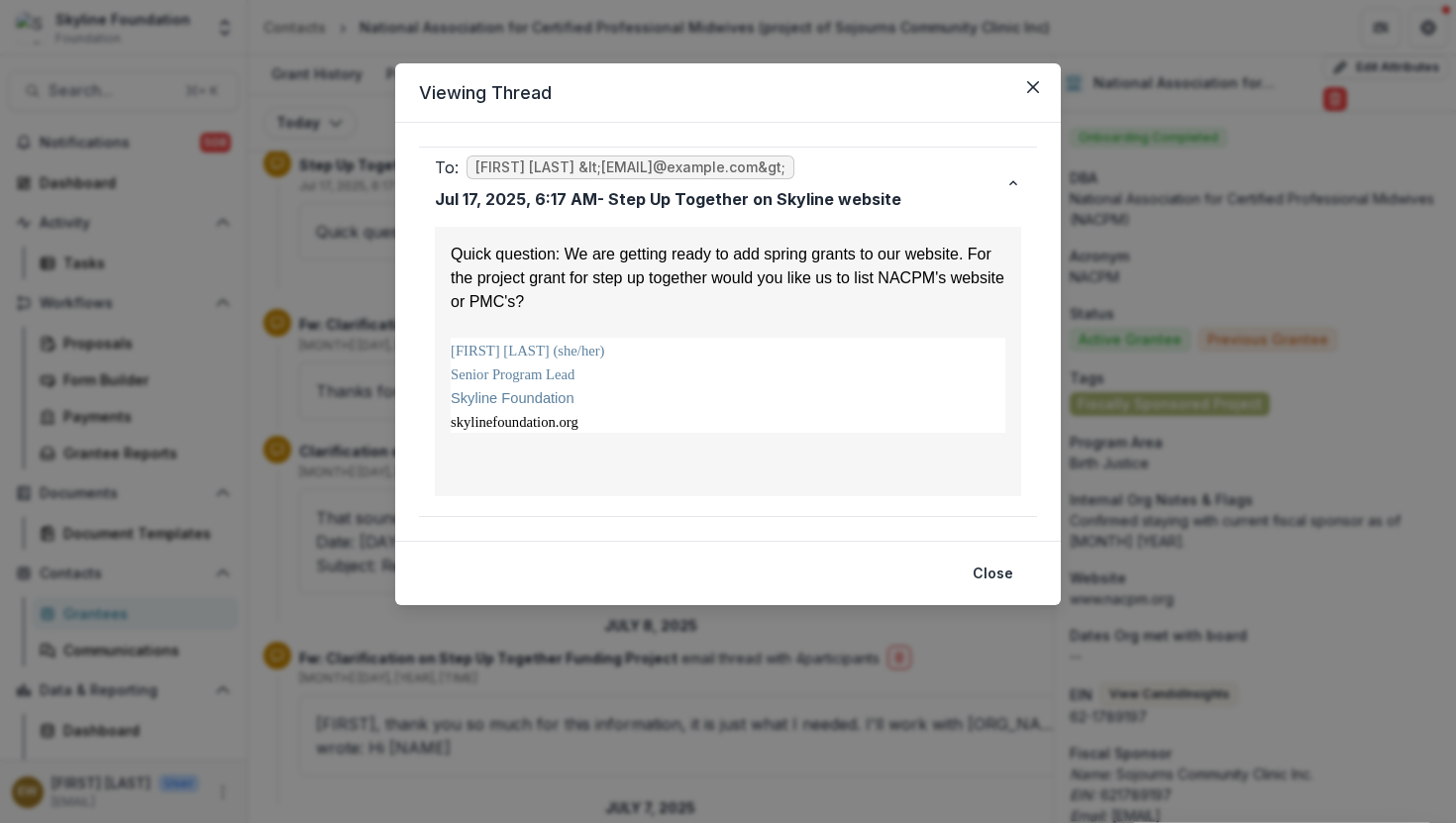 click on "Viewing Thread To: Cassaundra Jah <executivedirector@[DOMAIN]> [MONTH] [DAY], [YEAR], [HOUR]:[MINUTE] [AM/PM] - Step Up Together on Skyline website
Quick question: We are getting ready to add spring grants to our website. For the project grant for step up together would you like us to list NACPM's website or PMC's? Tanya Khemet Taiwo (she/her) Senior Program Lead Skyline Foundation skylinefoundation.org Close" at bounding box center [728, 411] 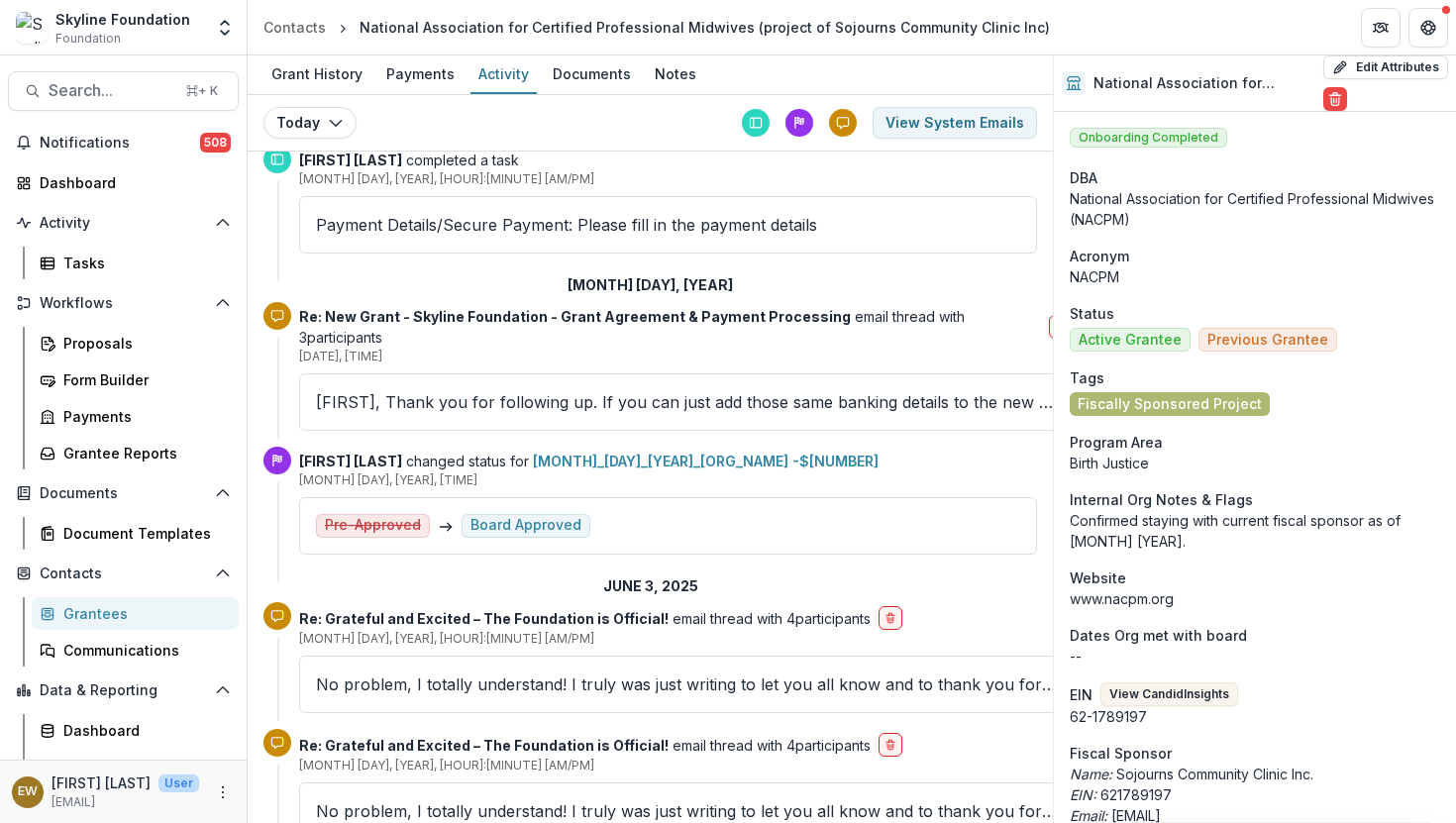 scroll, scrollTop: 1515, scrollLeft: 0, axis: vertical 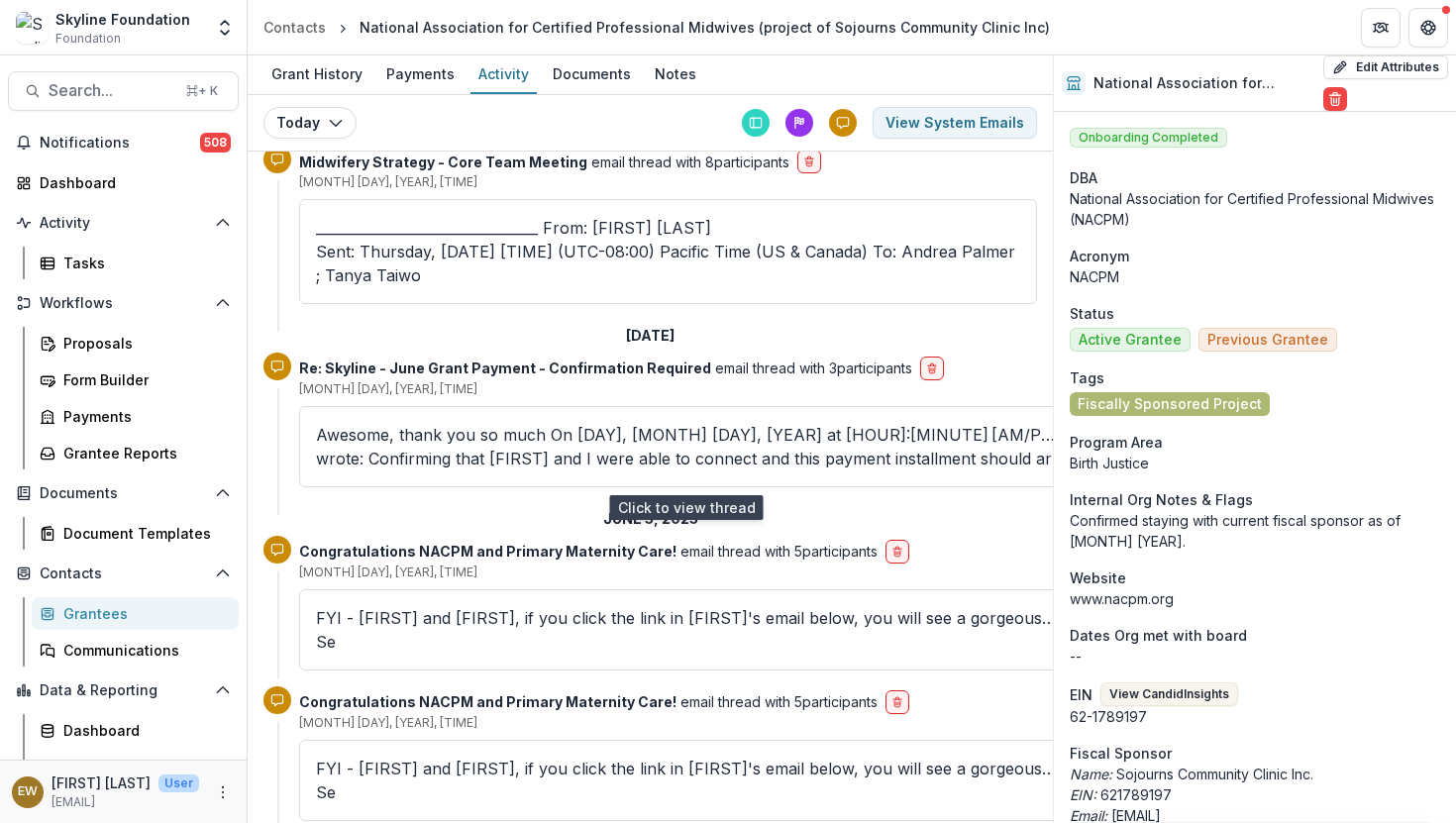 click on "FYI - [FIRST] and [FIRST], if you click the link in [FIRST]'s email below, you will see a gorgeous slide show. The photography is amazing.
[FIRST]
[ORG_NAME]
________________________________
From: [FIRST] [LAST]
Se" at bounding box center (685, 630) 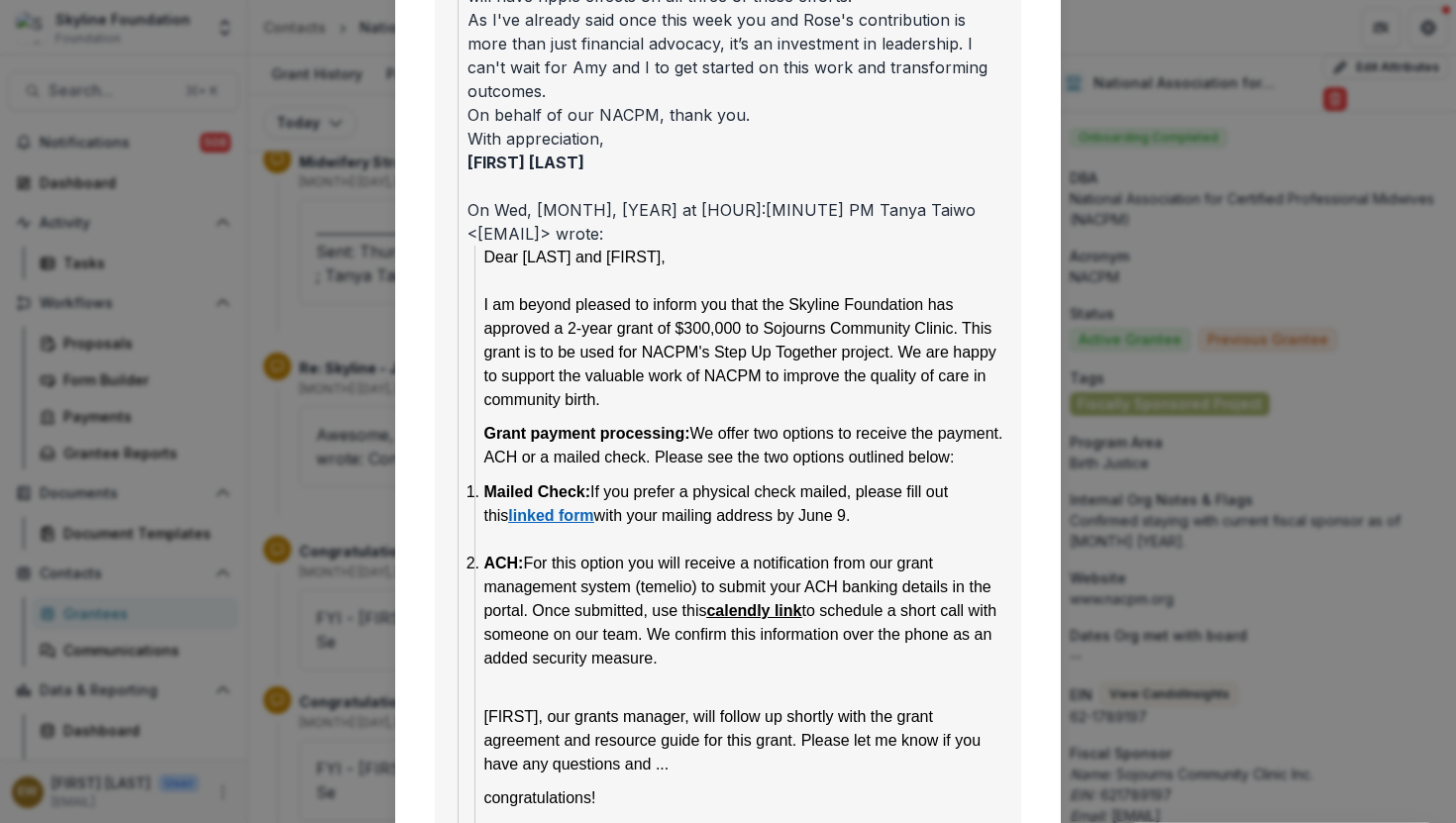 scroll, scrollTop: 1411, scrollLeft: 0, axis: vertical 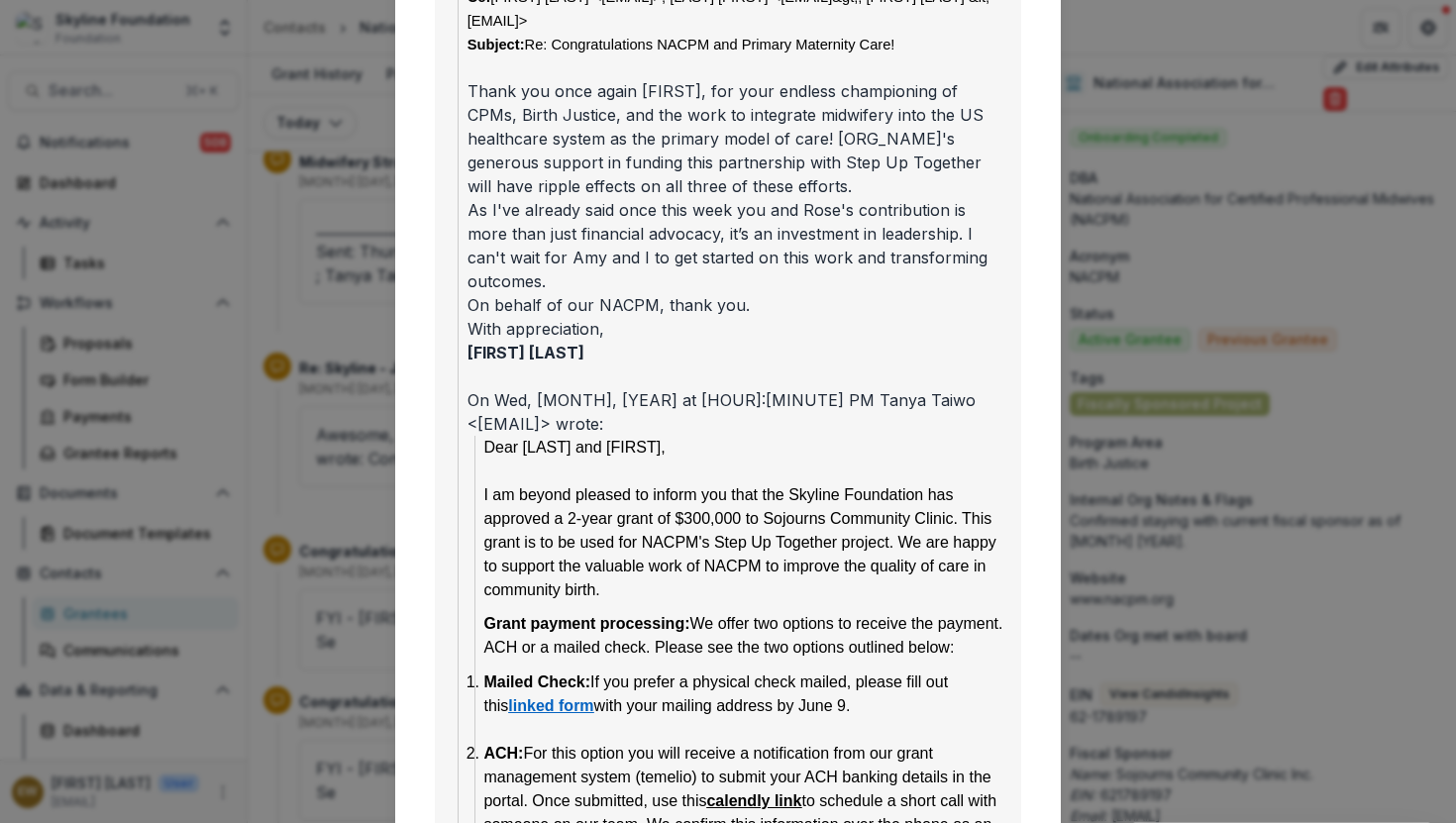 click on "Viewing Thread CC: Rose Brookhouse <rose@skylinefoundation.org> Eddie Whitfield <eddie@skylinefoundation.org> [DATE], [TIME]  -   Re: Congratulations NACPM and Primary Maternity Care!
FYI - Rose and Eddie, if you click the link in Amy's email below, you will see a gorgeous slide show.  The  photography is amazing. Tanya  Skyline Foundation From:  Amy Romano <amy@primarymaternitycare.com> Sent:  Thursday, [DATE] [TIME] To:  Tanya Taiwo <tanya@skylinefoundation.org> Cc:  Cassaundra Jah <executivedirector@nacpm.org>; Rose Brookhouse <rose@skylinefoundation.org>; Eddie Whitfield <eddie@skylinefoundation.org> Subject:  Re: Congratulations NACPM and Primary Maternity Care!     Birth Center of Baton Rouge  and secure a commitment from LAPQC to provide additional technical assistance and financial support to ensure that a home birth practice in LA will also be able to participate and run their drills this fall. So we are off to a promising start!!!   With tremendous gratitude, Amy > wrote: -t-" at bounding box center (728, 411) 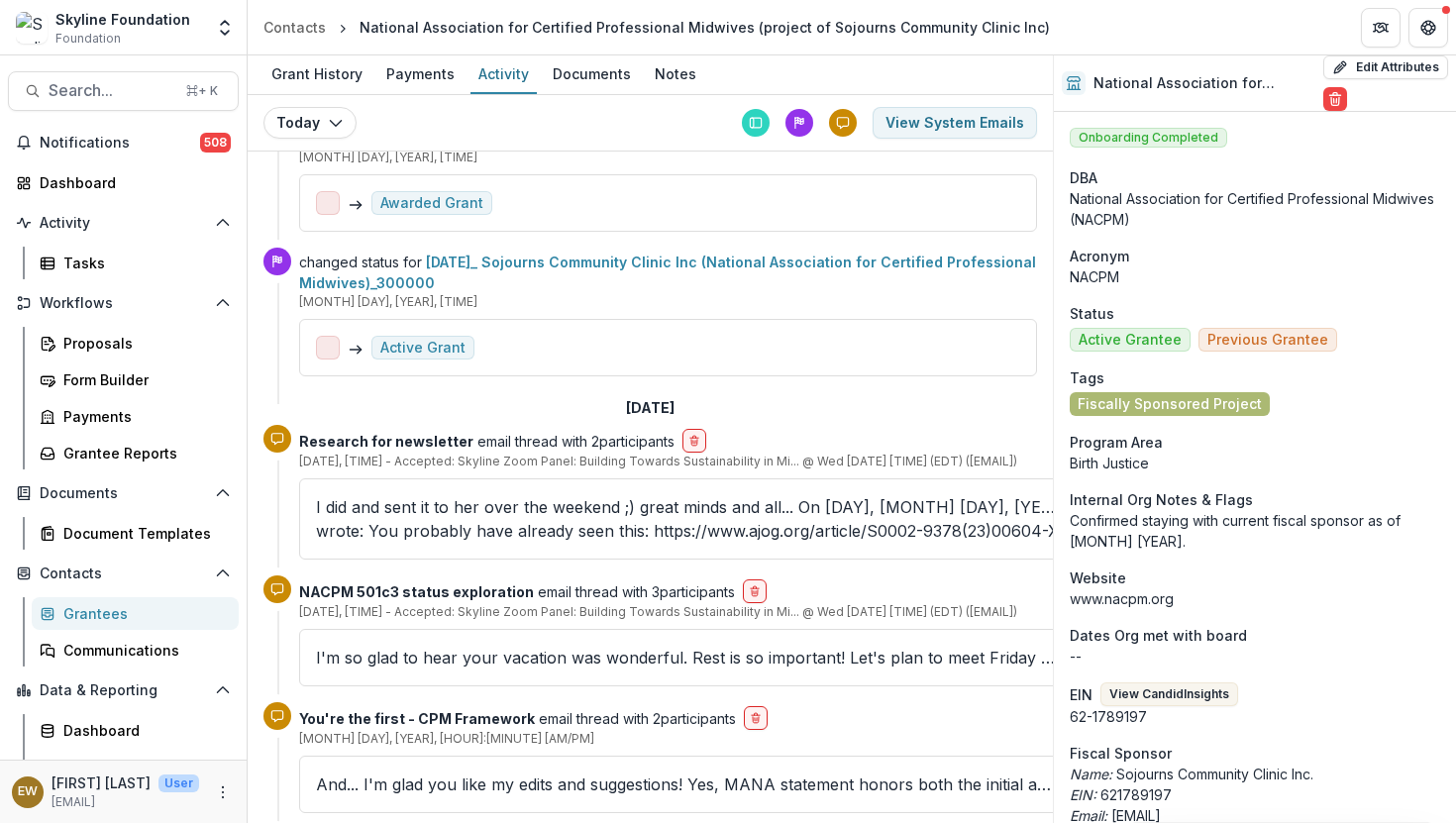 scroll, scrollTop: 9216, scrollLeft: 0, axis: vertical 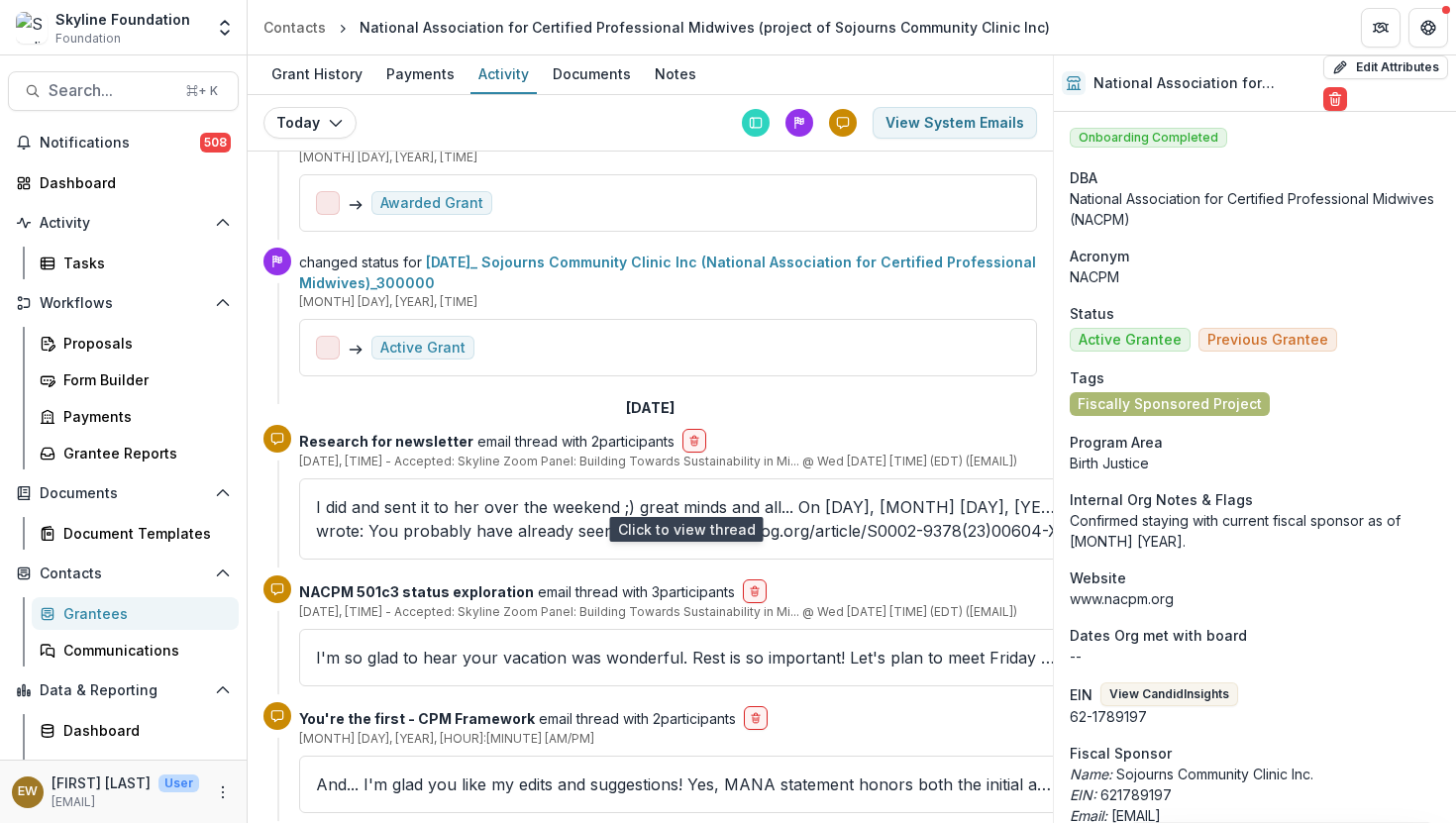 click on "[FIRST], You are amazing! This is quite good. You have some serious AI proficiencies. I hope you didn't feel obligated by my comment to do this...?
I've made some edits, I am wondering if there should be something said about ICM's three pillars." at bounding box center [685, 1038] 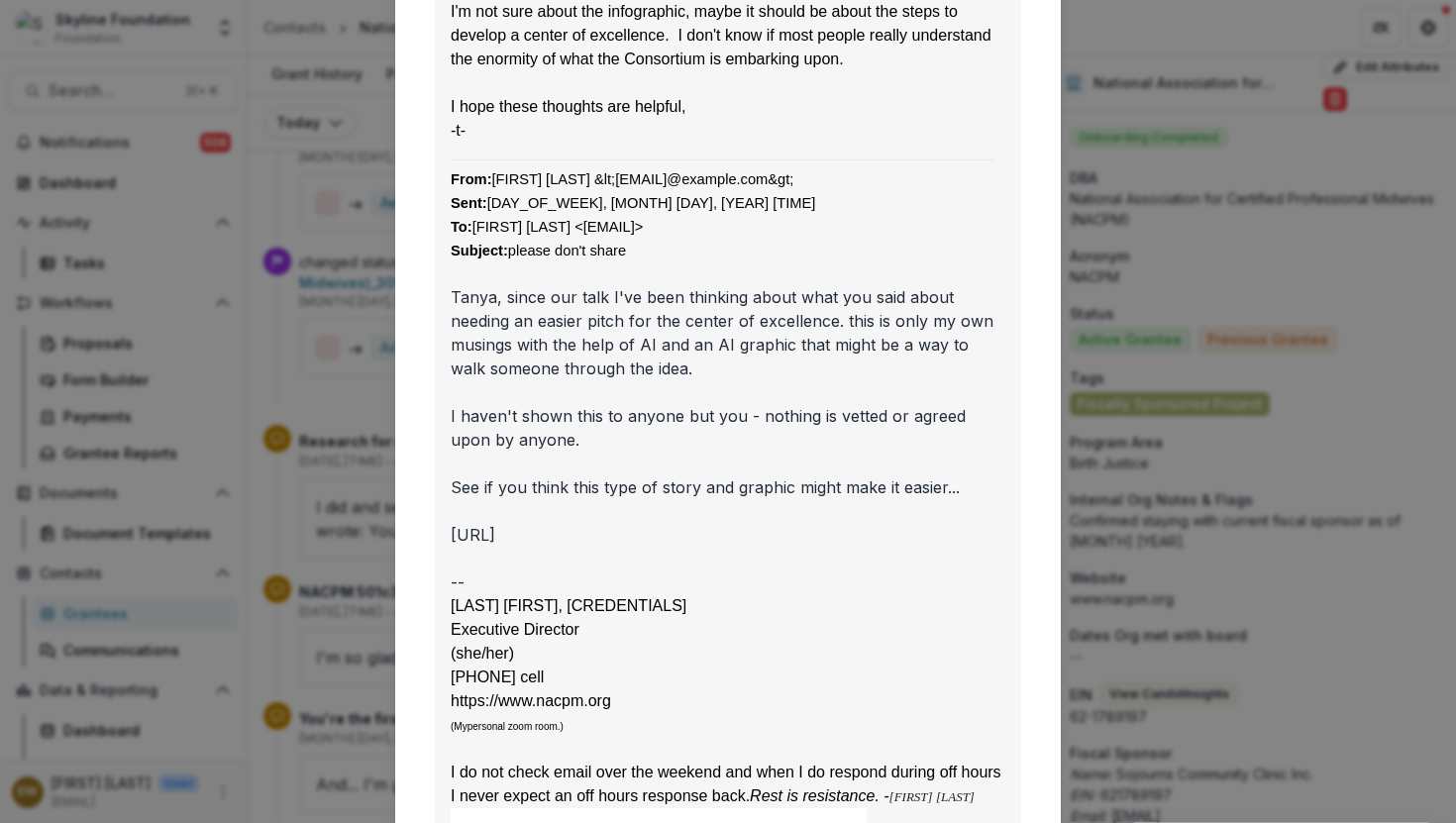 scroll, scrollTop: 0, scrollLeft: 0, axis: both 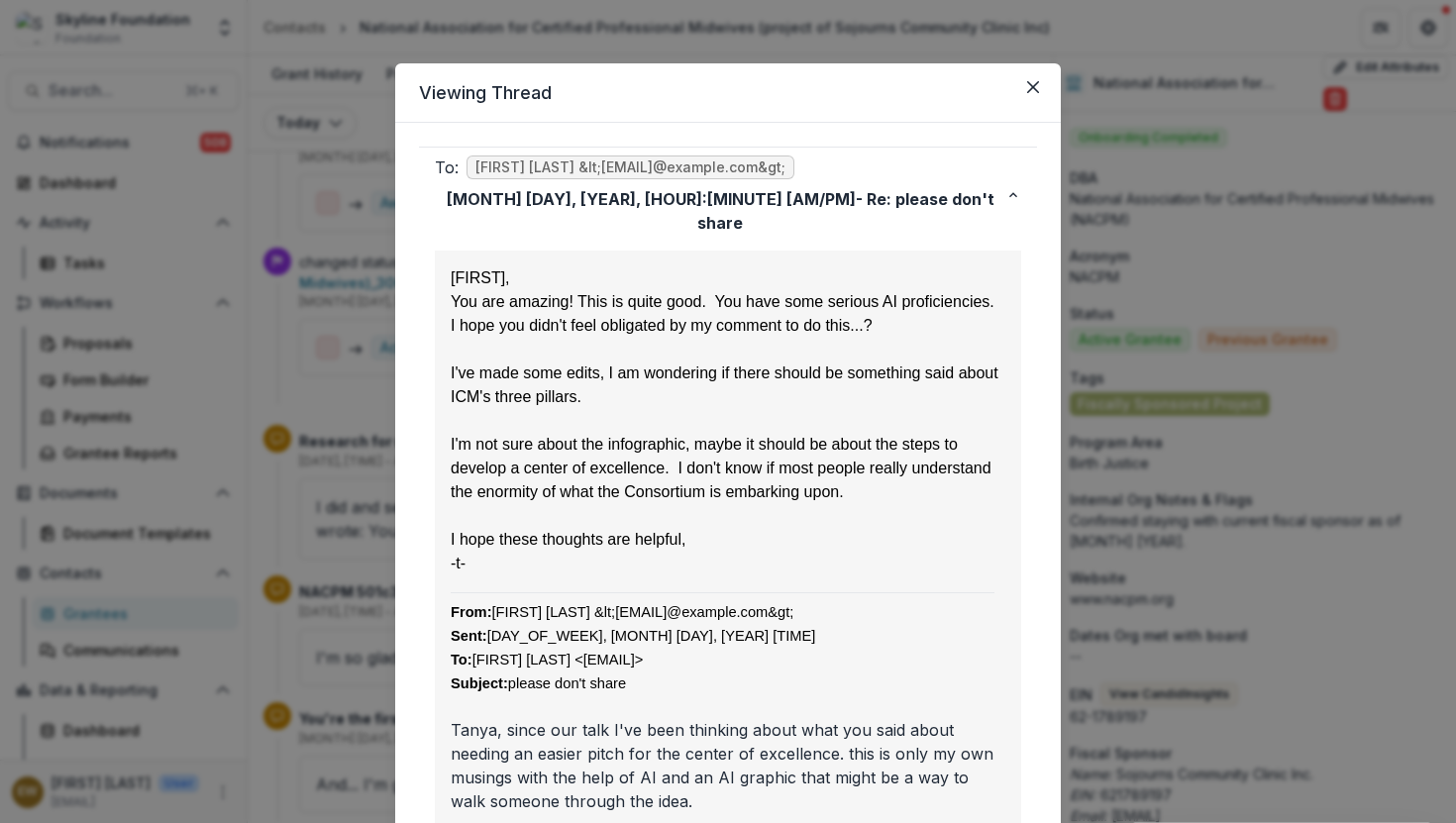 click on "Viewing Thread To:  [FIRST] [LAST] <[EMAIL]> [DATE], [TIME]  -   Re: please don't share
[FIRST], You are amazing! This is quite good.  You have some serious AI proficiencies.  I hope you didn't feel obligated by my comment to do this...? I've made some edits, I am wondering if there should be something said about ICM's three pillars. I'm not sure about the infographic, maybe it should be about the steps to develop a center of excellence.  I don't know if most people really understand the enormity of what the Consortium is embarking upon. I hope these thoughts are helpful, -t- From:  [FIRST] [LAST] <[EMAIL]> Sent:  [DATE] [TIME] To:  [FIRST] [LAST] <[EMAIL]> Subject:  please don't share     I haven't shown this to anyone but you - nothing is vetted or agreed upon by anyone. See if you think this type of story and graphic might make it easier... --  [FIRST] [LAST], PhD, CPM, LM, IBCLC Executive Director (she/her) (My" at bounding box center (728, 411) 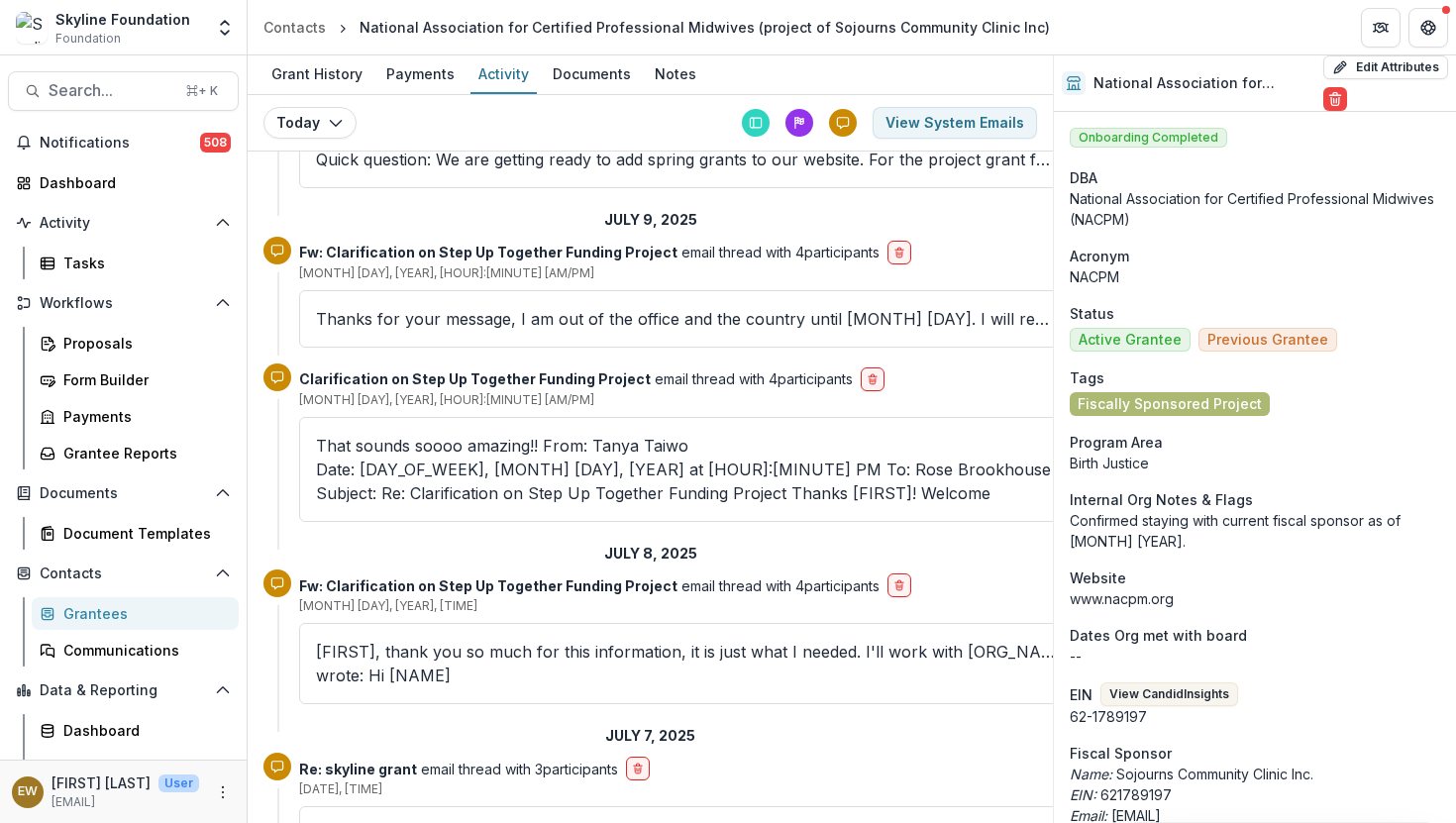 scroll, scrollTop: 0, scrollLeft: 0, axis: both 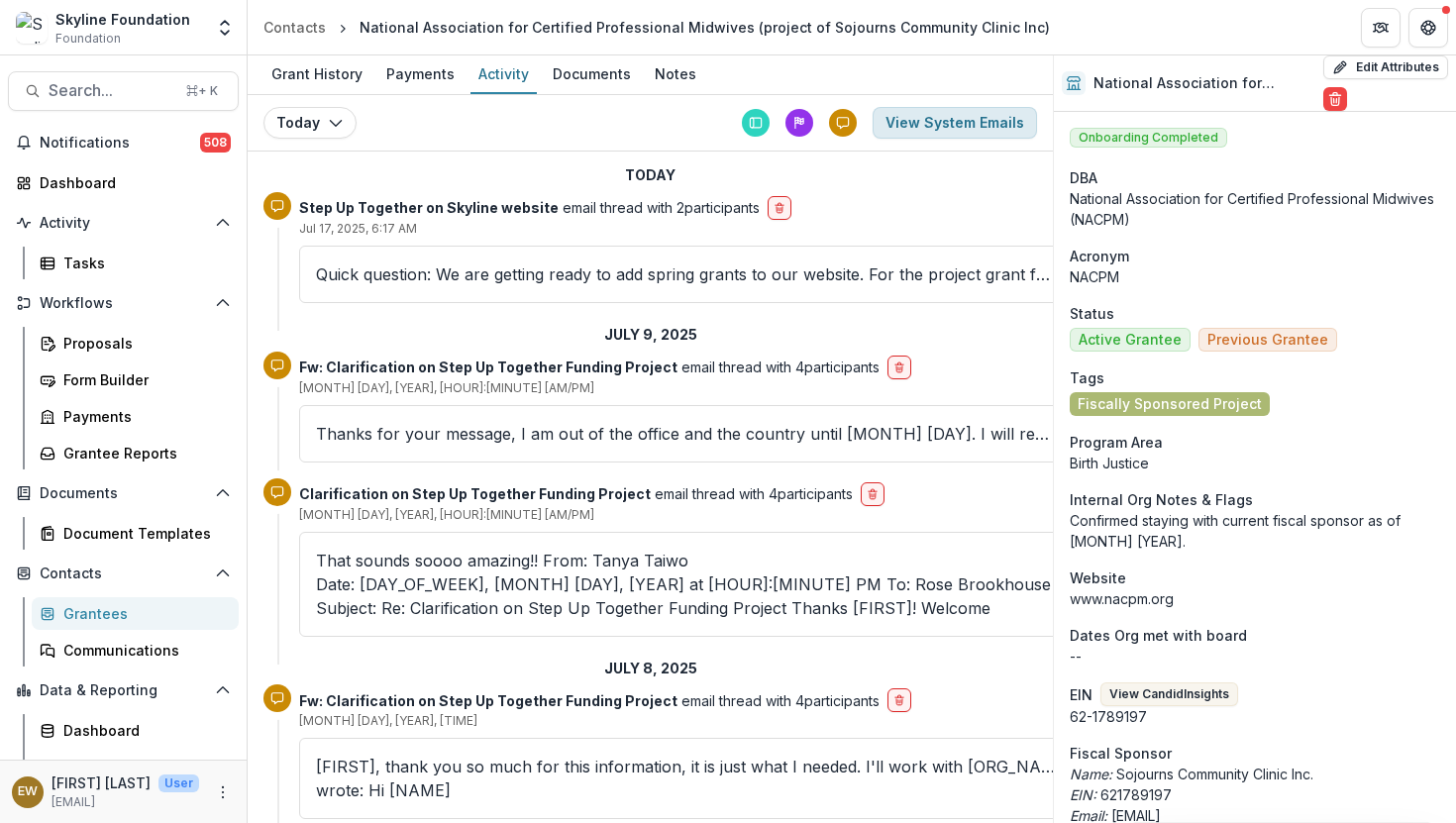 click on "View System Emails" at bounding box center (955, 123) 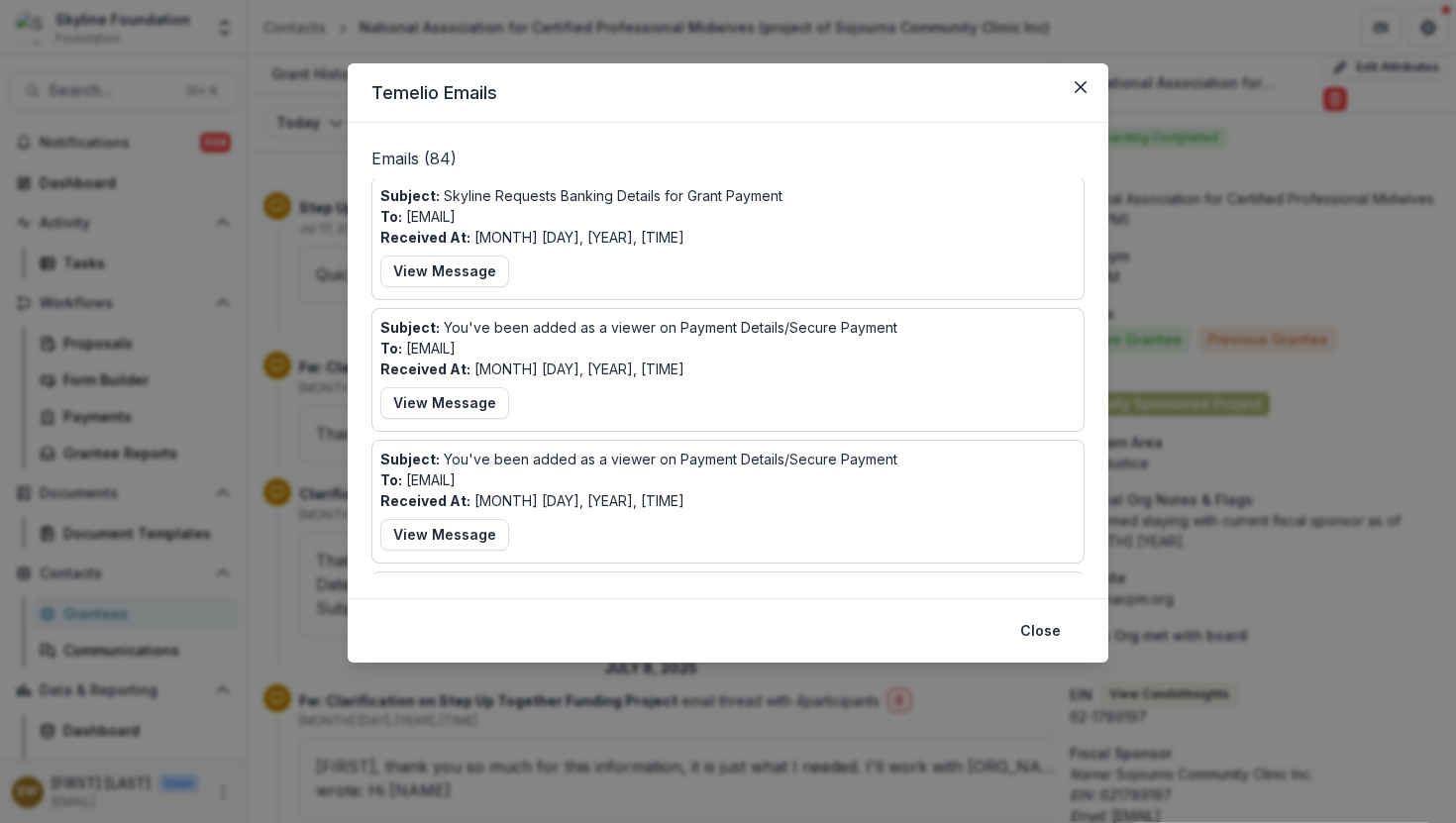 scroll, scrollTop: 1069, scrollLeft: 0, axis: vertical 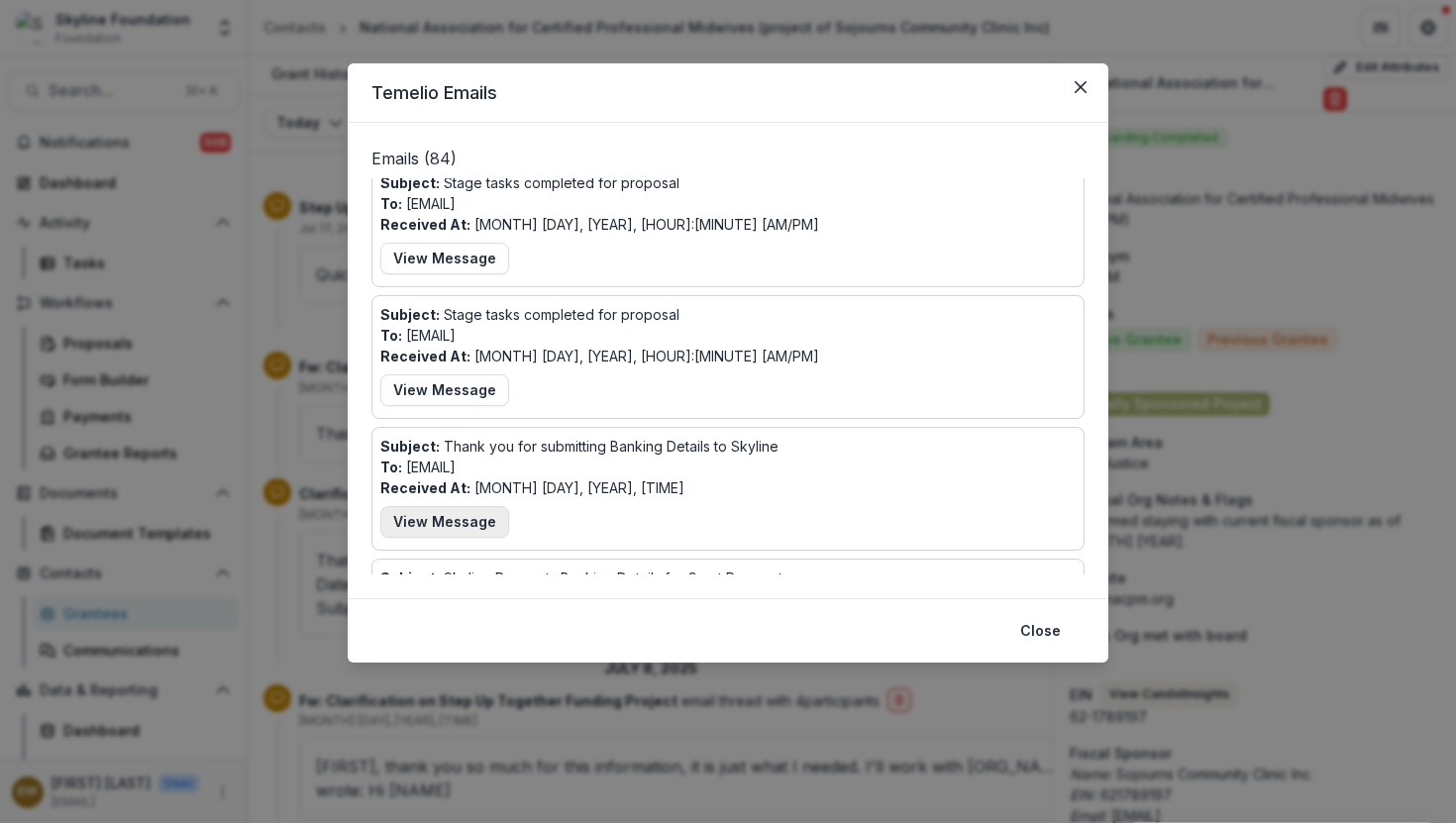 click on "View Message" at bounding box center (445, 522) 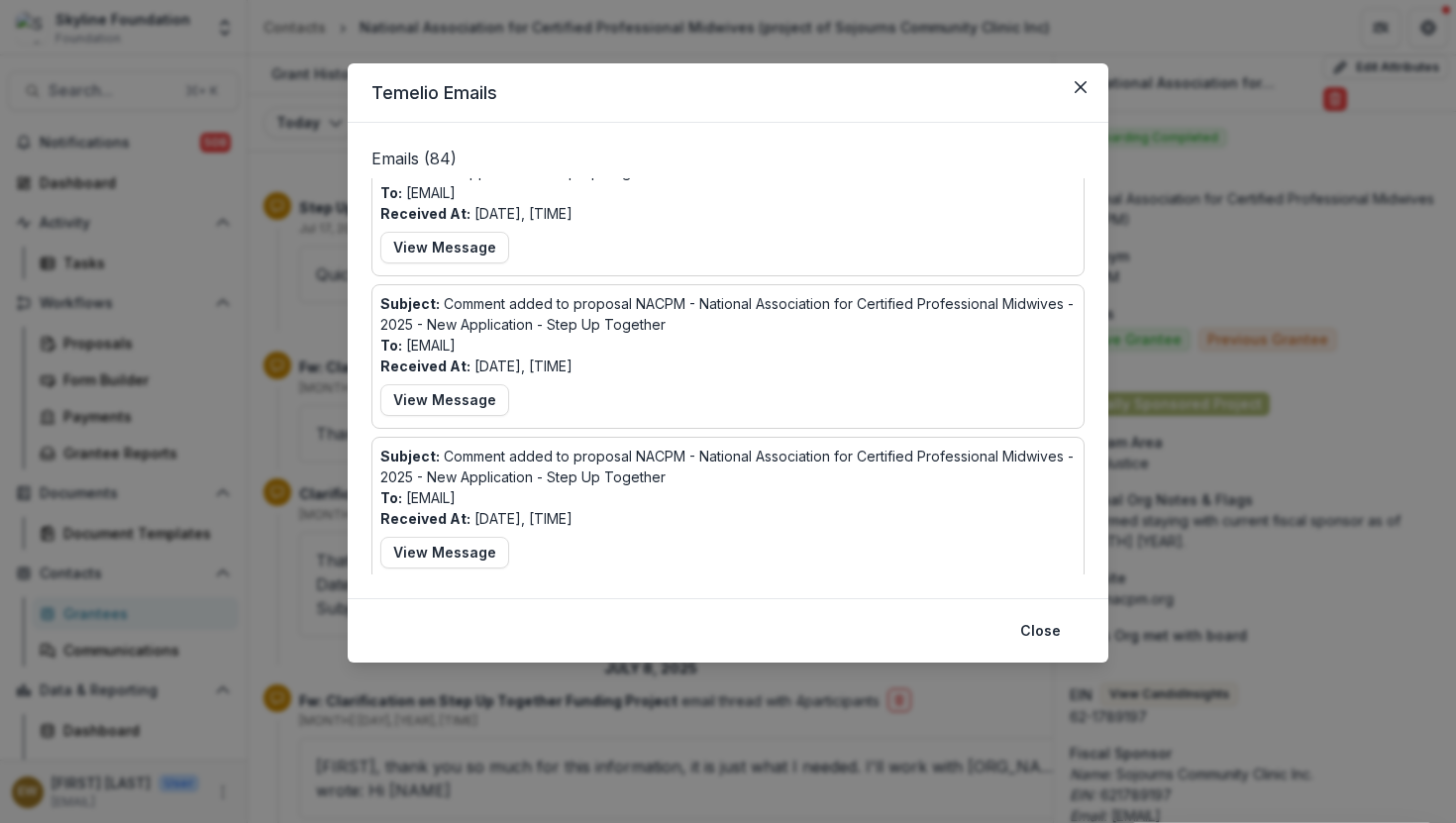 scroll, scrollTop: 3718, scrollLeft: 0, axis: vertical 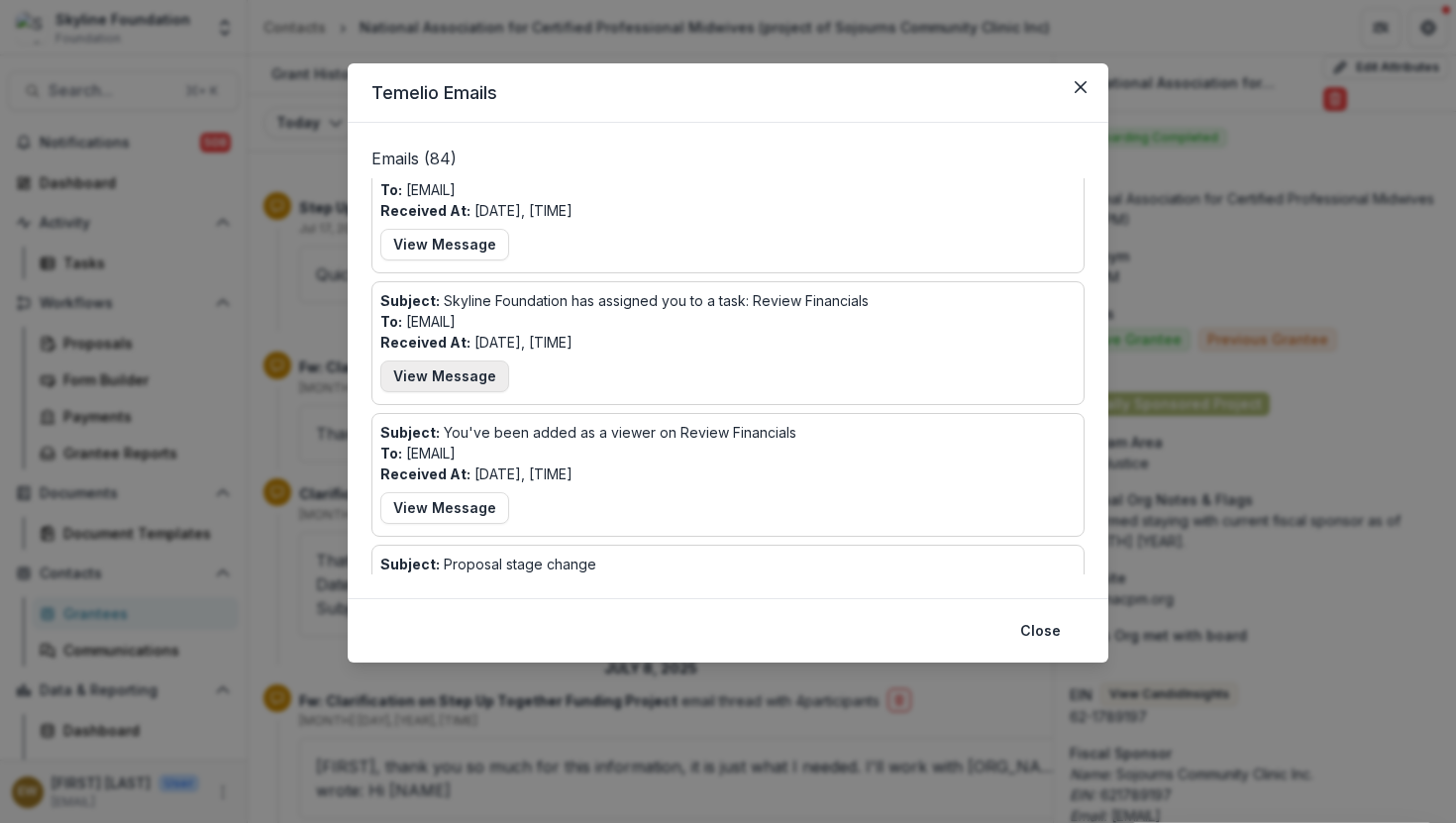 click on "View Message" at bounding box center (445, 376) 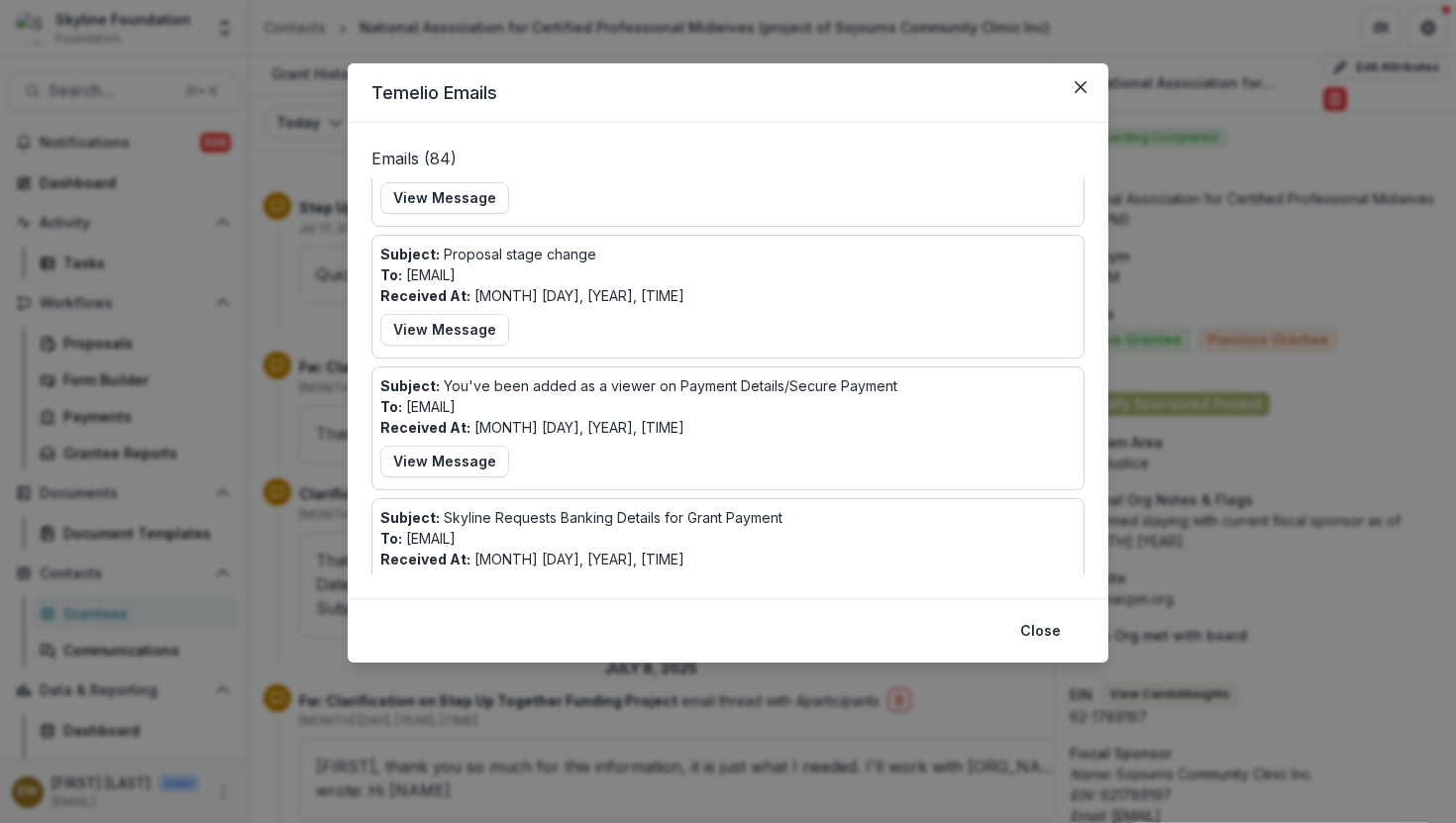 scroll, scrollTop: 0, scrollLeft: 0, axis: both 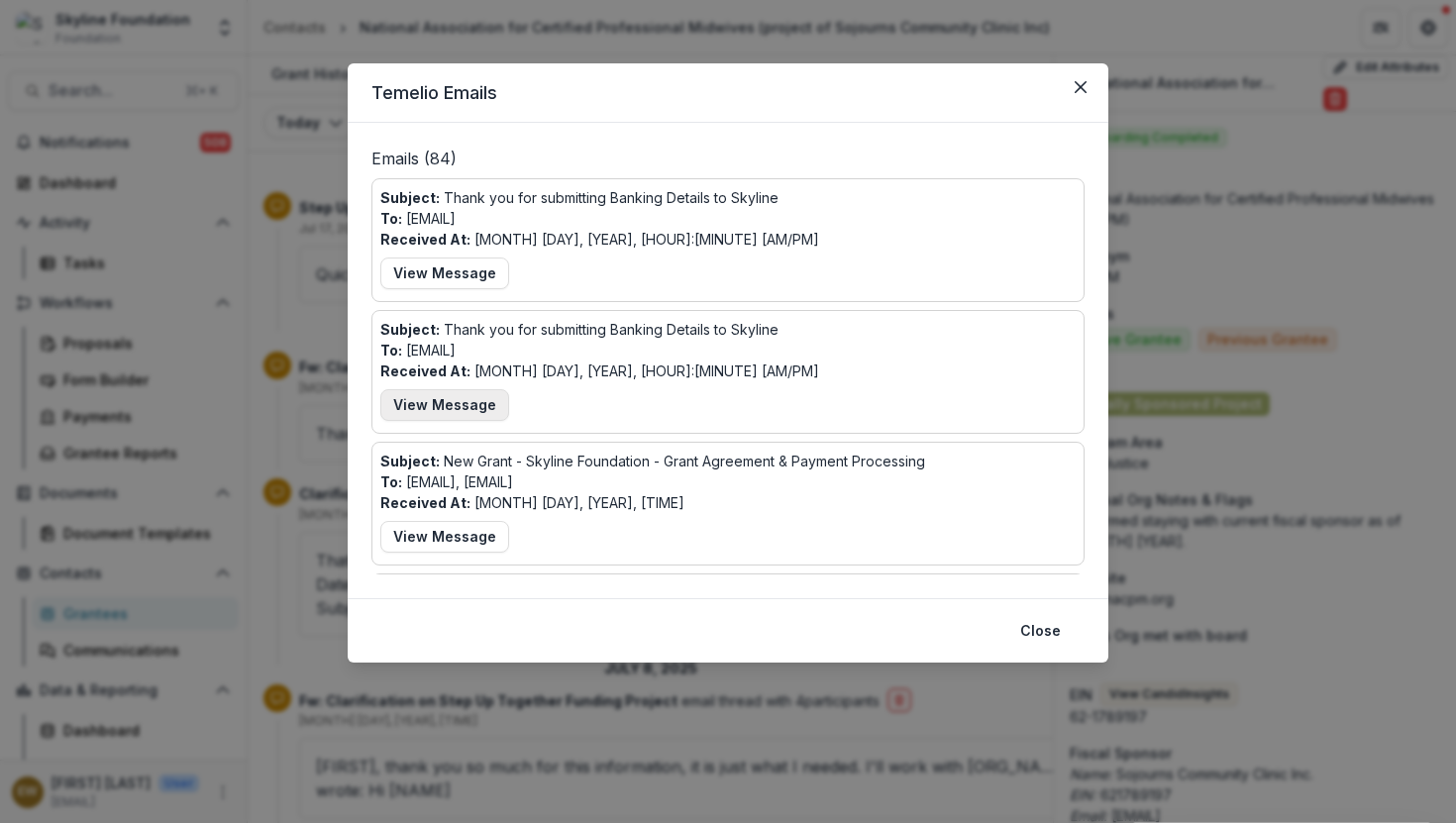click on "View Message" at bounding box center (445, 405) 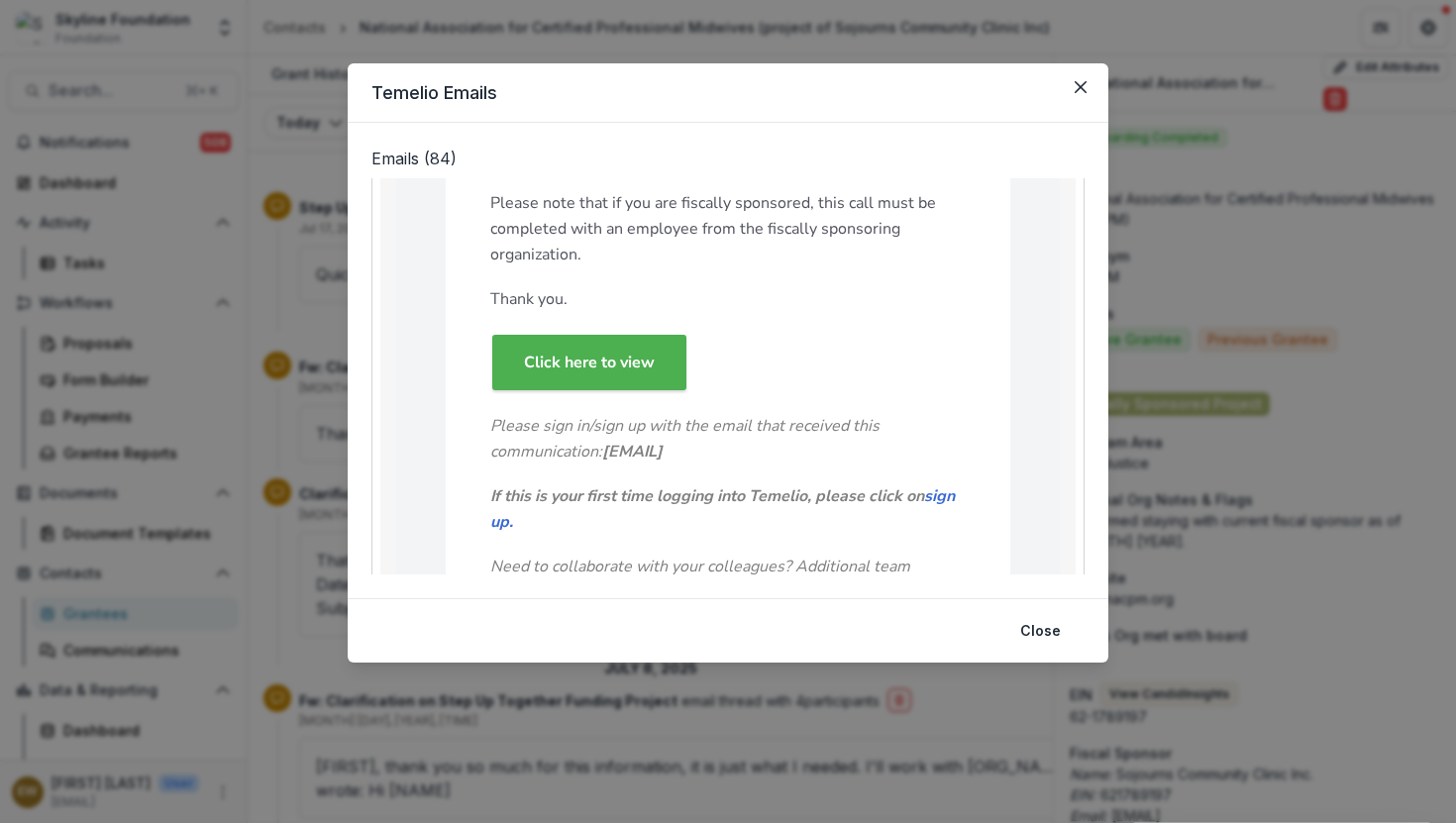 scroll, scrollTop: 0, scrollLeft: 0, axis: both 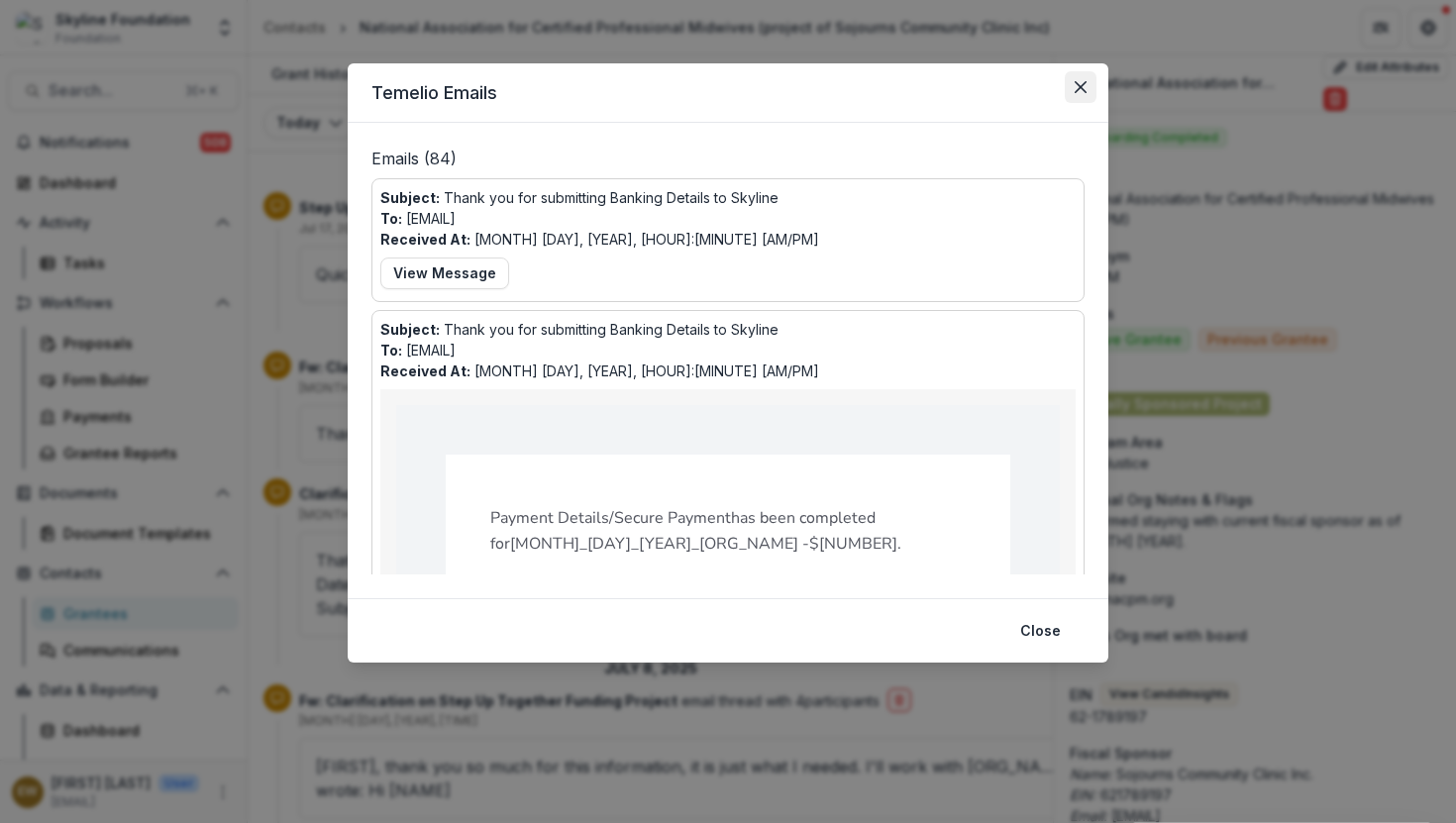 click at bounding box center [1081, 87] 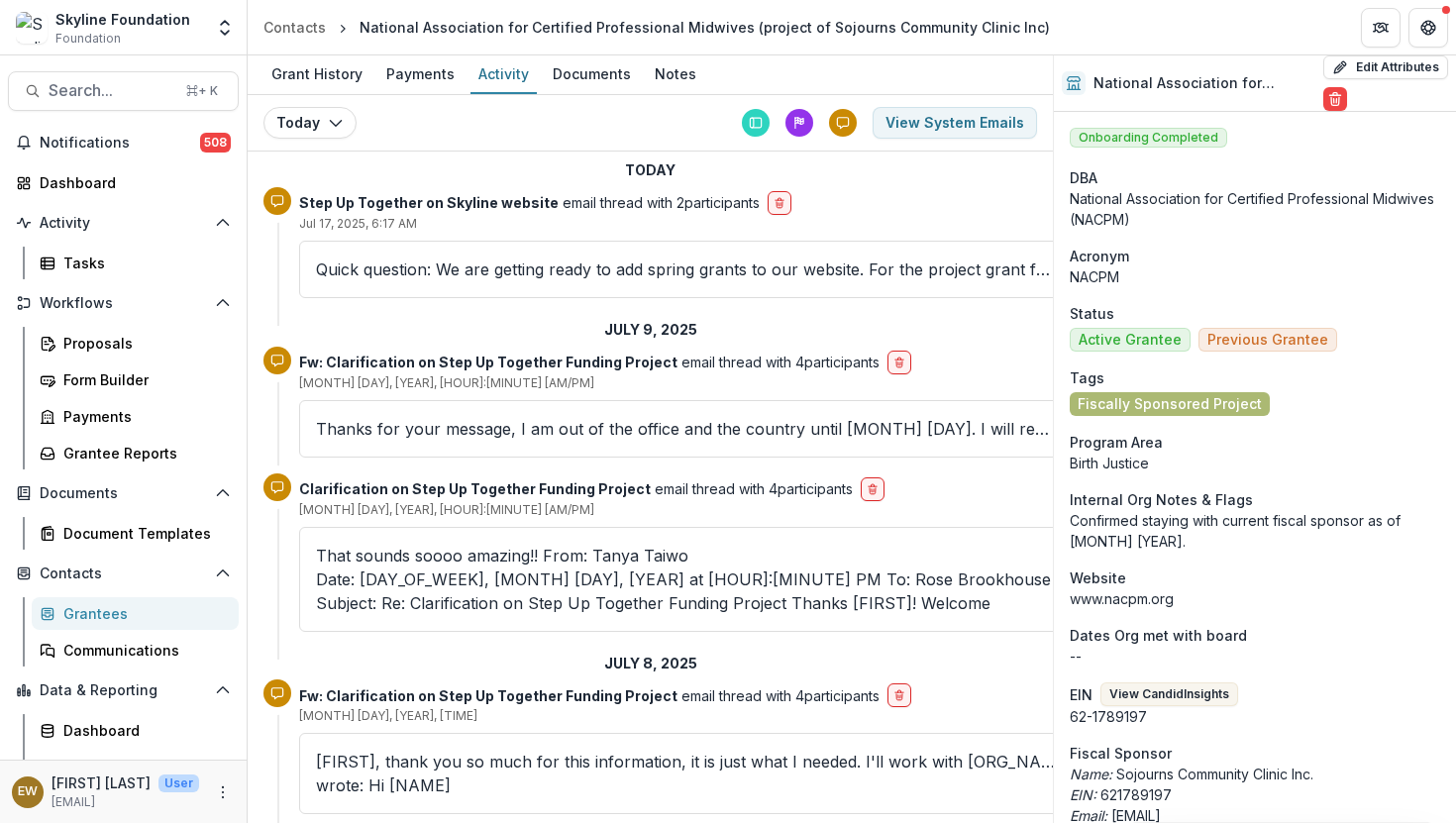 scroll, scrollTop: 0, scrollLeft: 0, axis: both 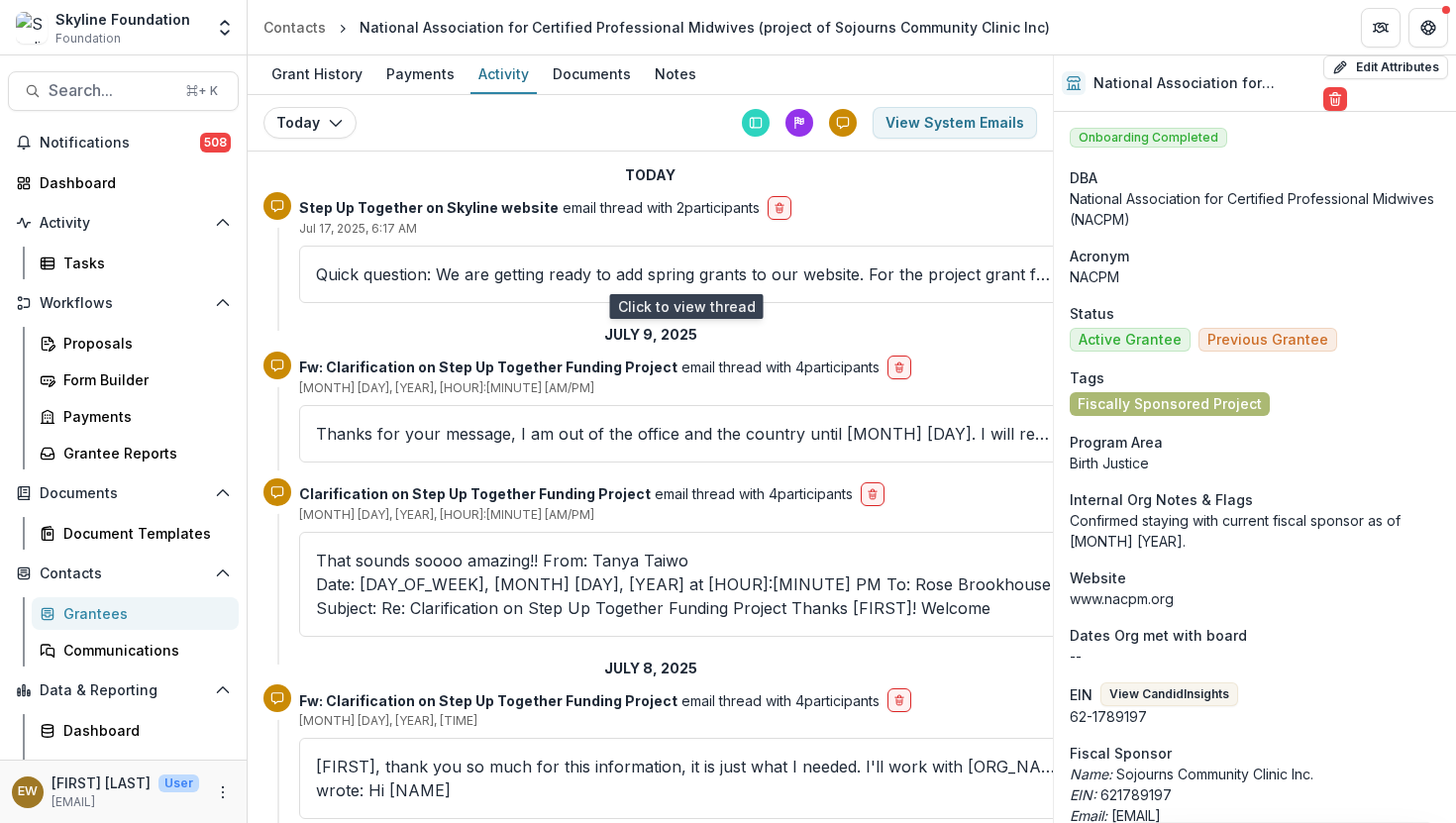 click on "Quick question: We are getting ready to add spring grants to our website. For the project grant for step up together would you like us to list NACPM's website or PMC's?
Tanya Khemet Taiwo (she/her)
Senior Program Lead
Skyline Foundation
skyl" at bounding box center (685, 274) 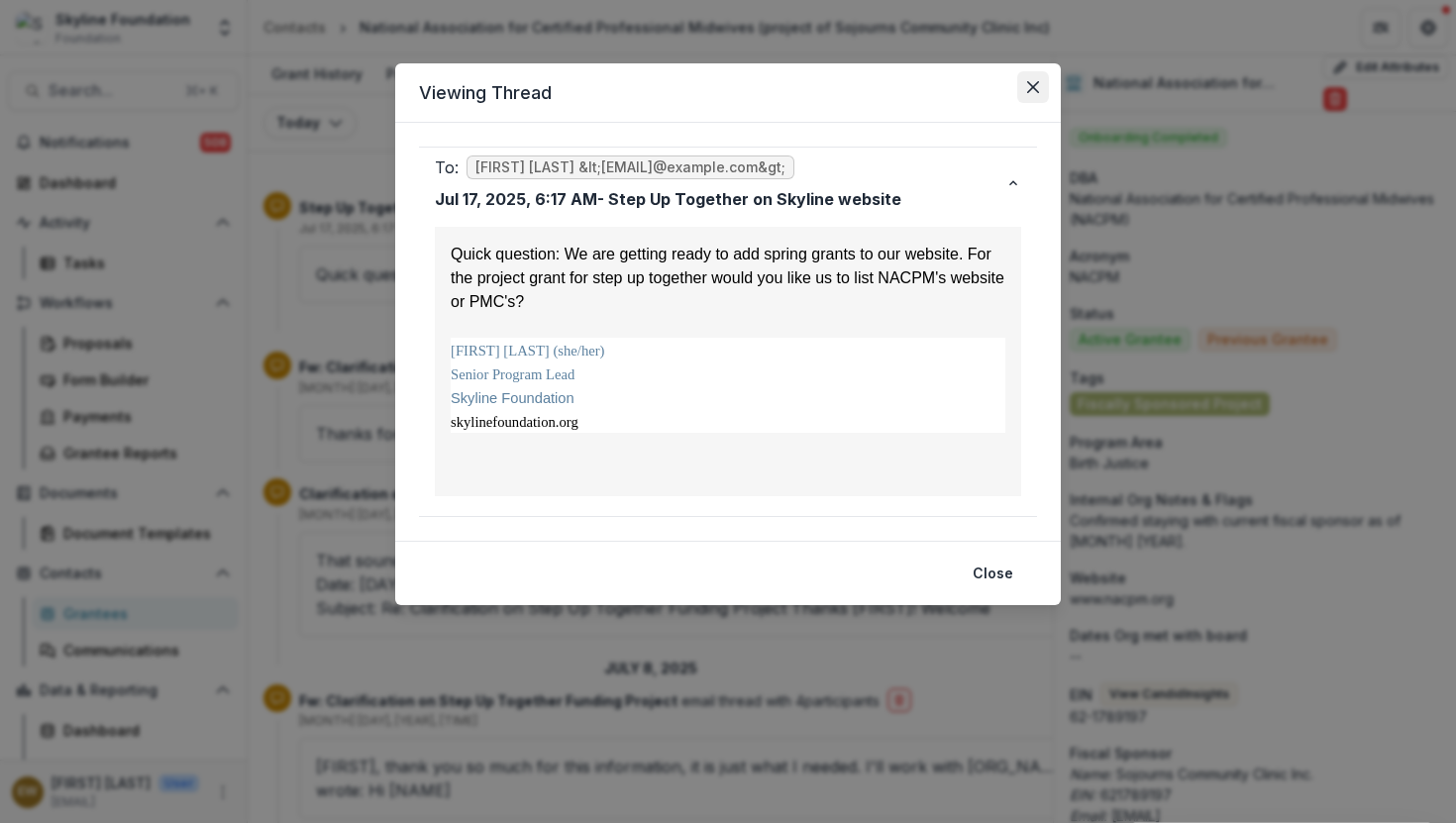click 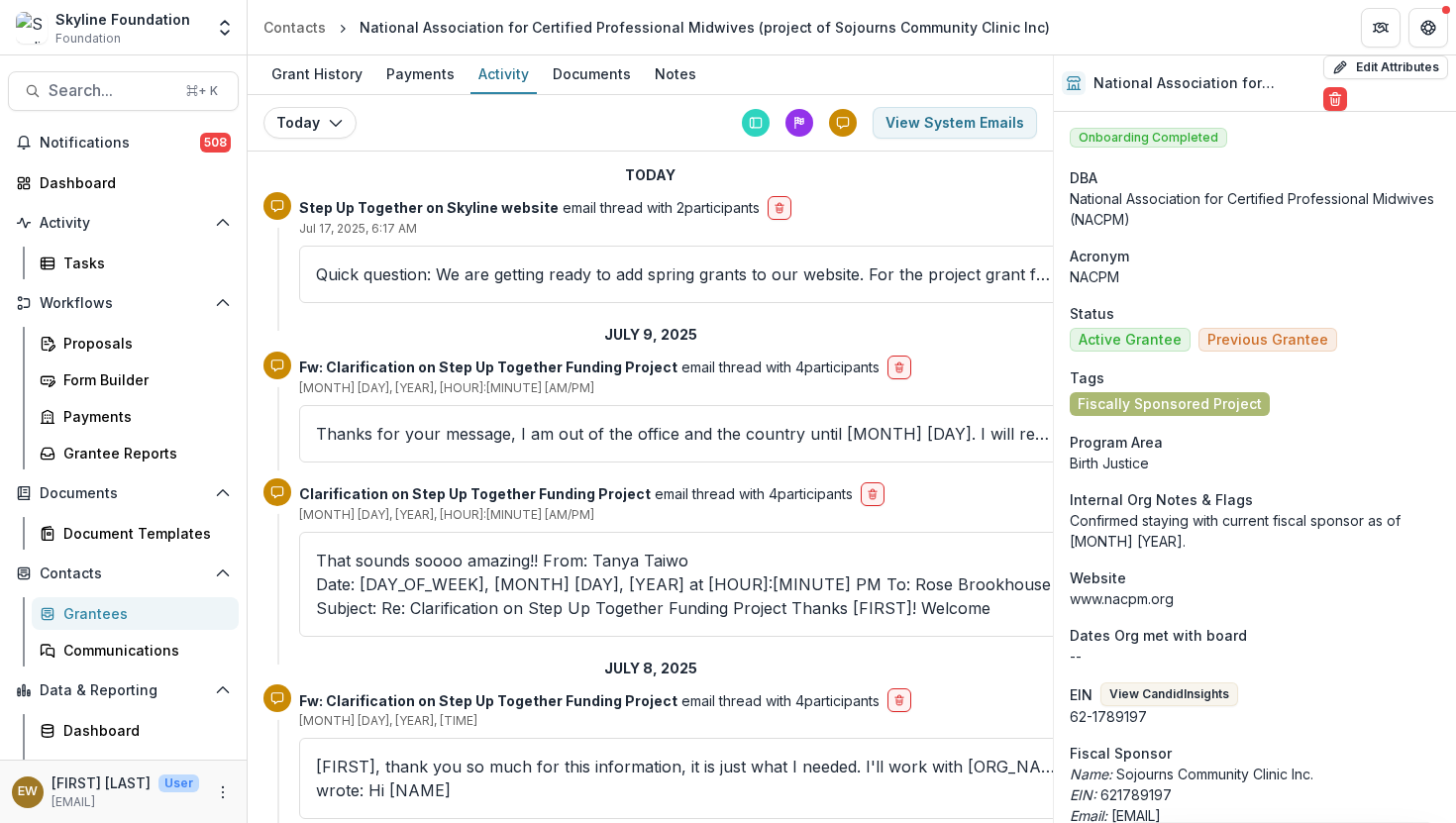 scroll, scrollTop: 3, scrollLeft: 0, axis: vertical 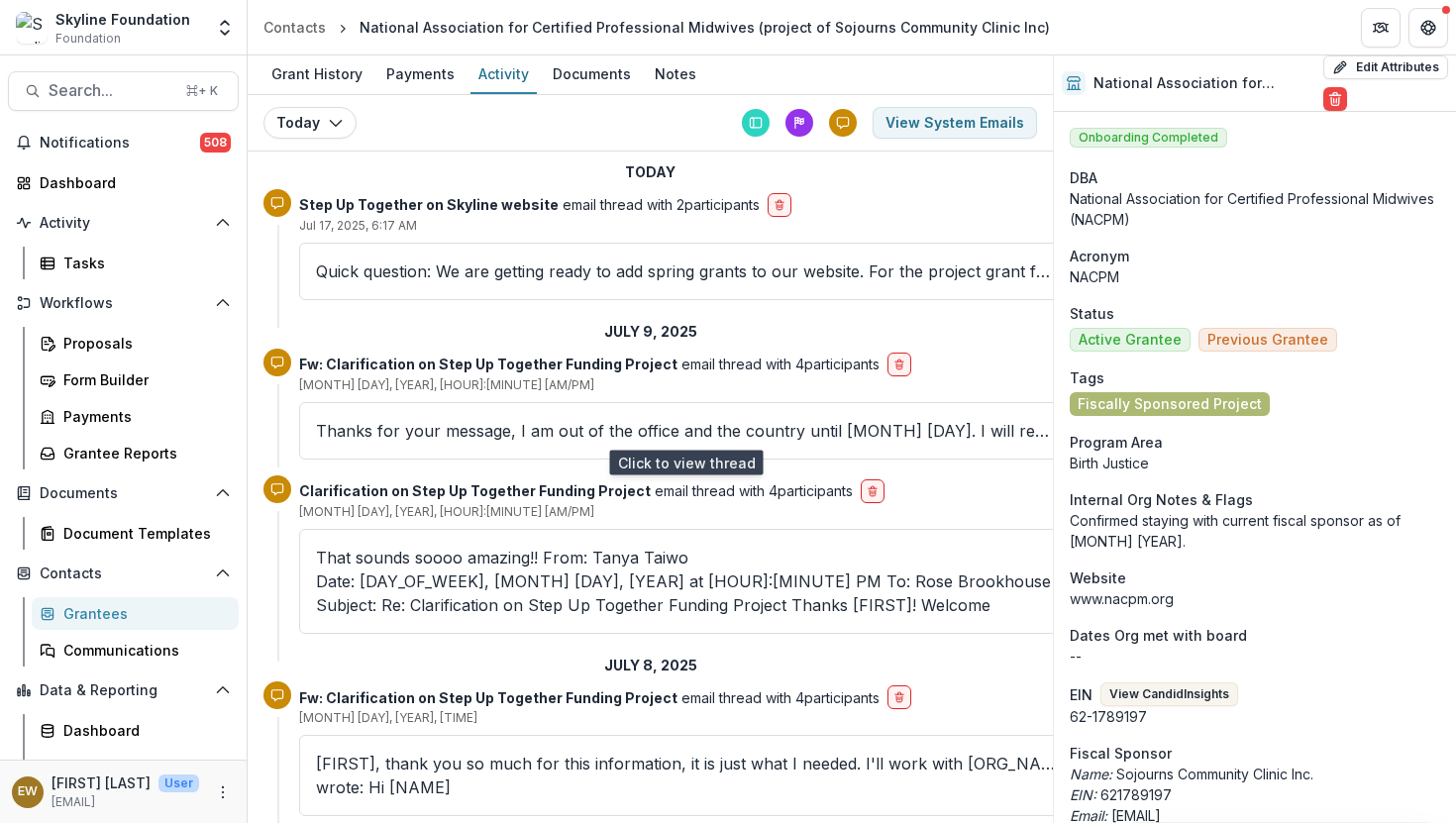 click on "Thanks for your message, I am out of the office and the country until [MONTH] [DAY]. I will respond to your message upon my return. Hoping you are weathering the storms of the current moment with the right balance of commitment and summer joy." at bounding box center (685, 431) 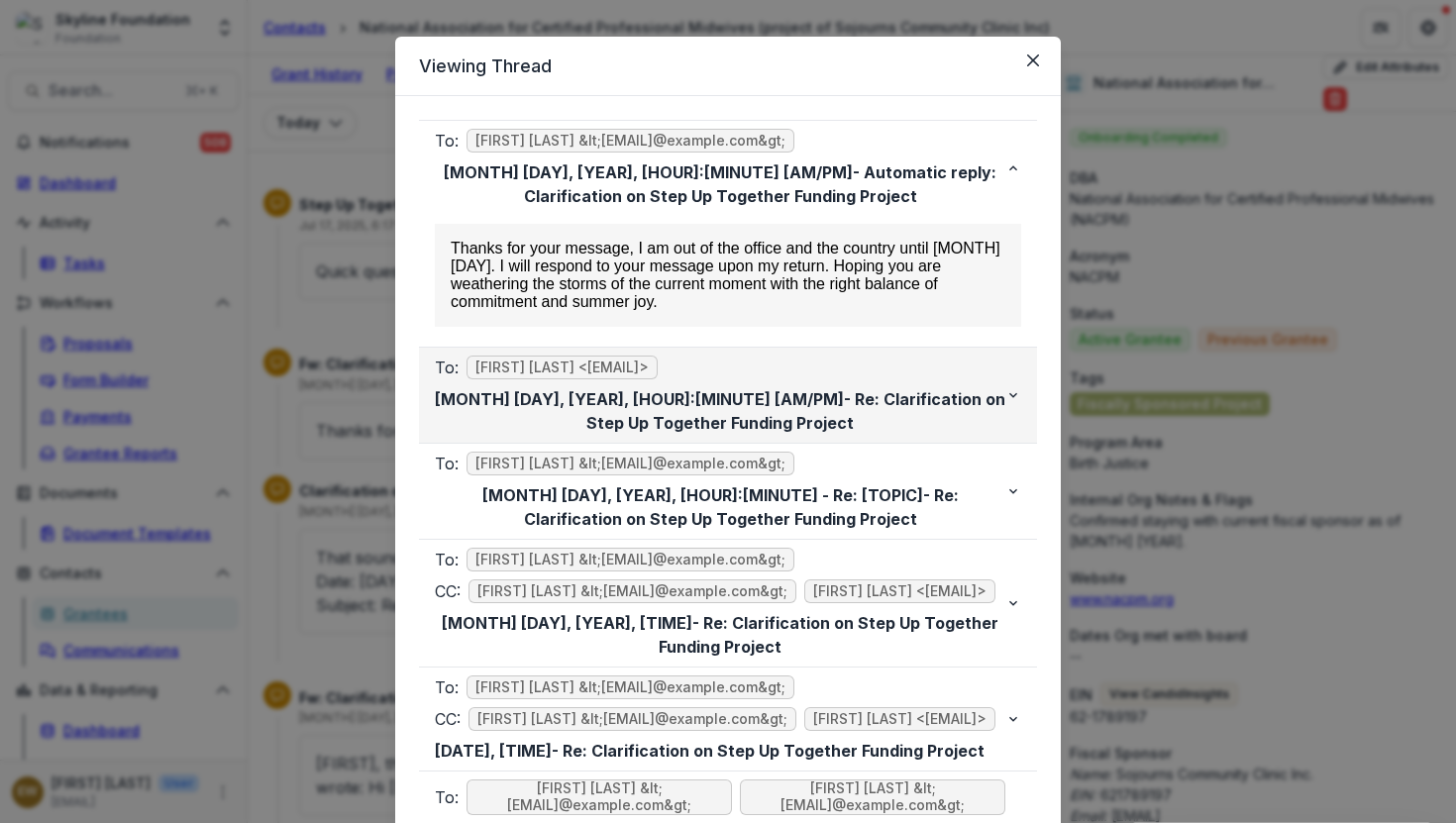 scroll, scrollTop: 0, scrollLeft: 0, axis: both 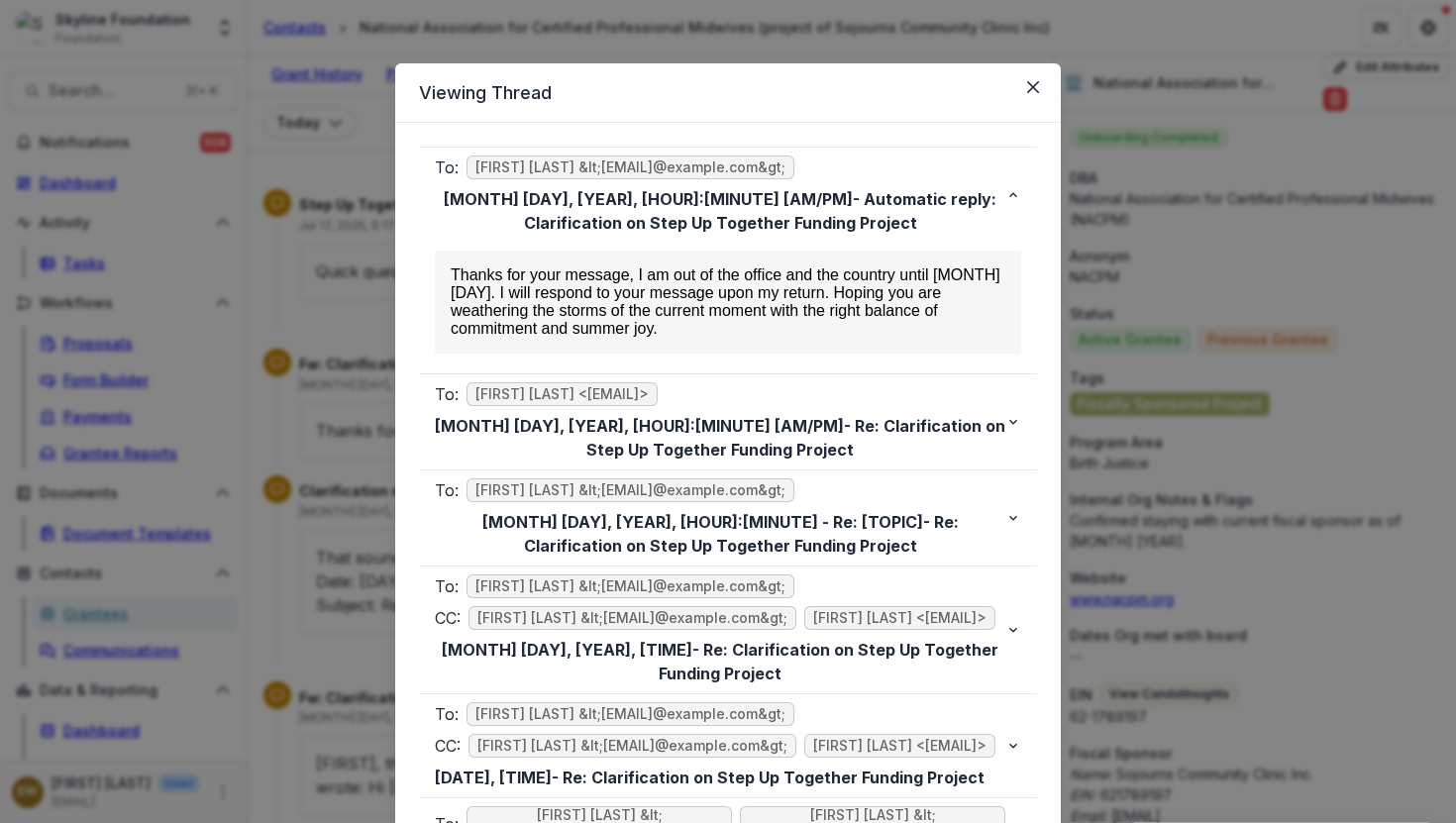 click on "Thanks for your message, I am out of the office and the country until [MONTH] [DAY]. I will respond to your message upon my return. Hoping you are weathering the storms of the current moment with the right balance of commitment and summer joy." at bounding box center (728, 302) 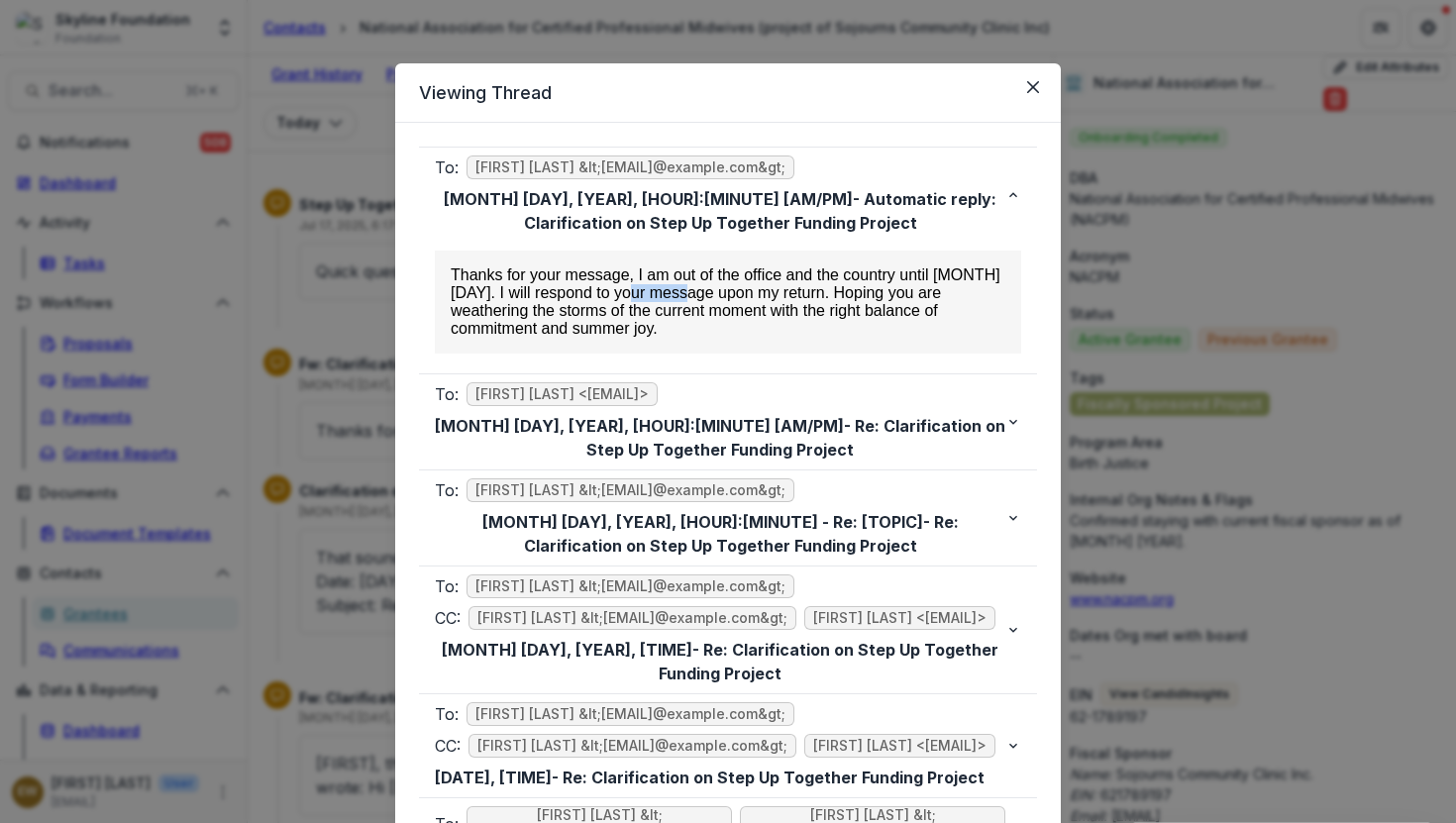 click on "Thanks for your message, I am out of the office and the country until [MONTH] [DAY]. I will respond to your message upon my return. Hoping you are weathering the storms of the current moment with the right balance of commitment and summer joy." at bounding box center (728, 302) 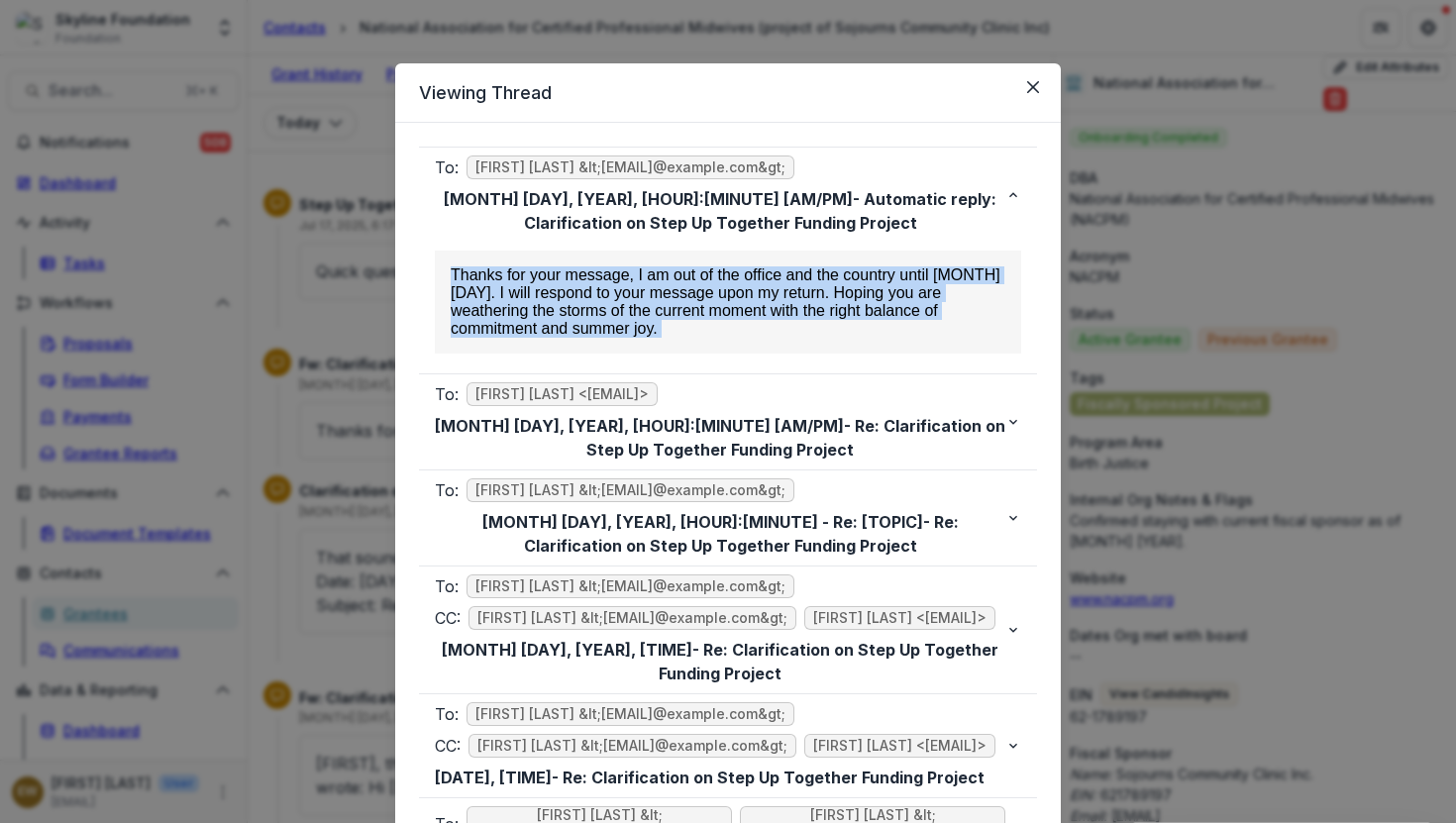 click on "Thanks for your message, I am out of the office and the country until [MONTH] [DAY]. I will respond to your message upon my return. Hoping you are weathering the storms of the current moment with the right balance of commitment and summer joy." at bounding box center (728, 302) 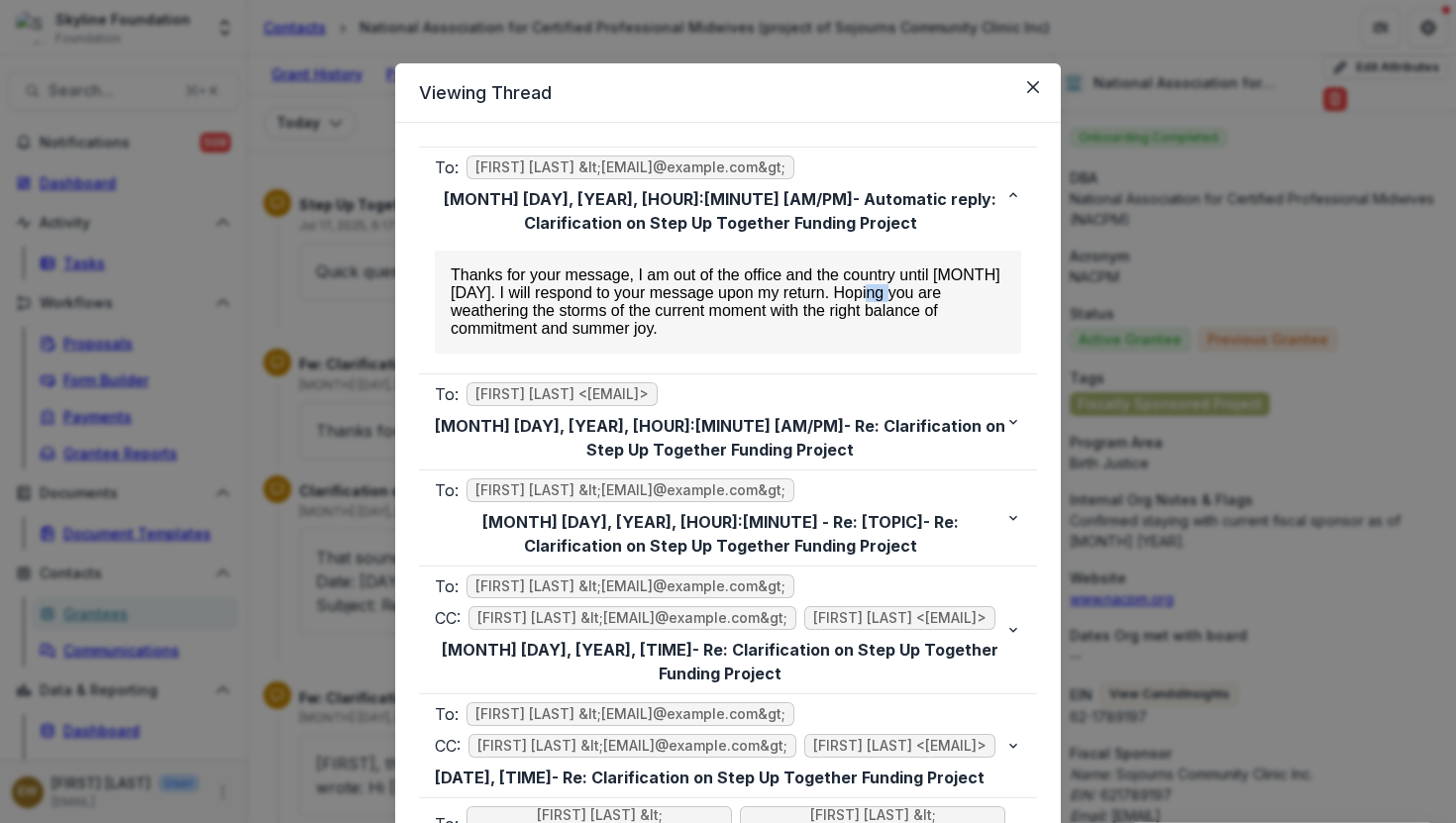 click on "Thanks for your message, I am out of the office and the country until [MONTH] [DAY]. I will respond to your message upon my return. Hoping you are weathering the storms of the current moment with the right balance of commitment and summer joy." at bounding box center [728, 302] 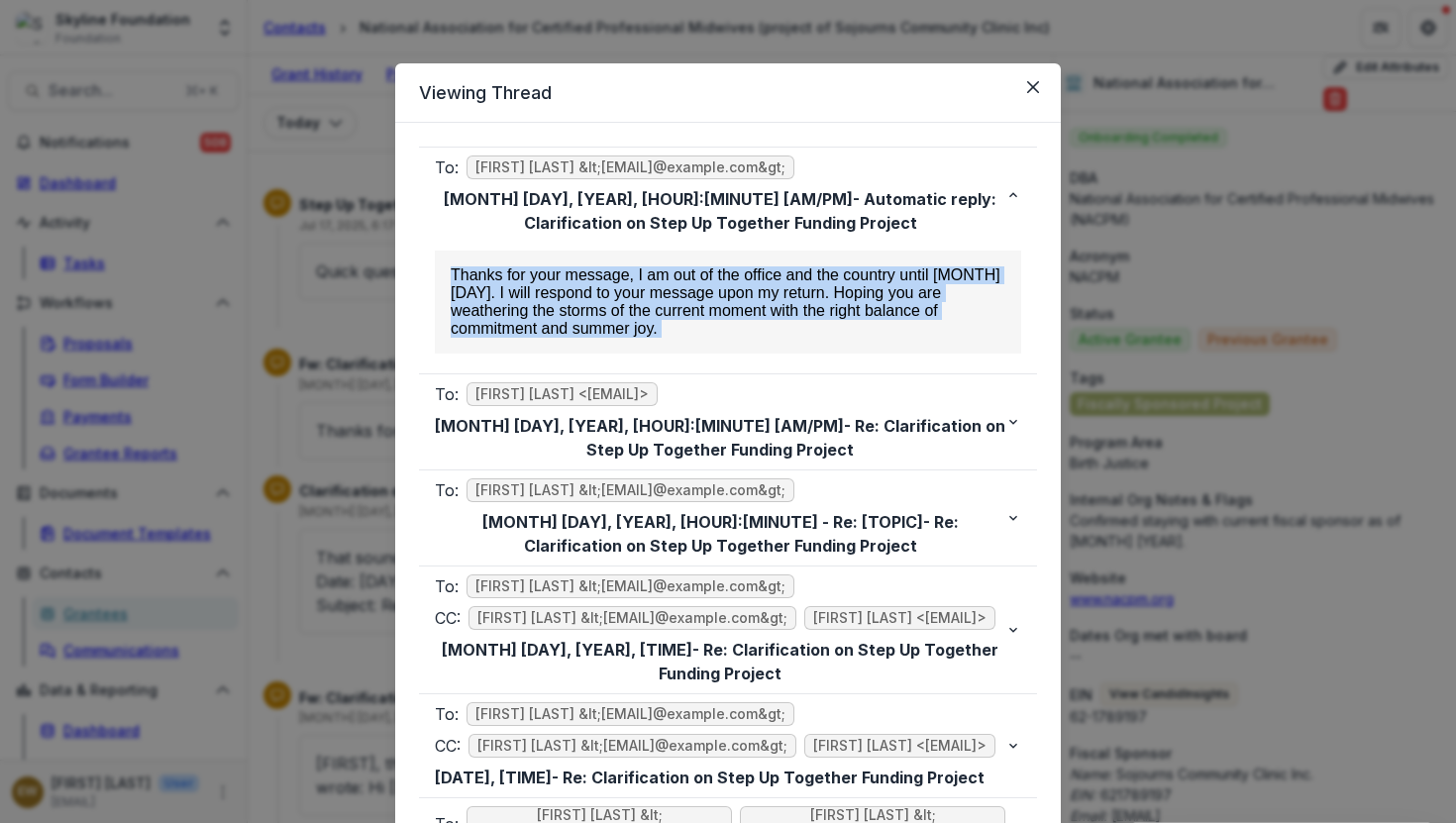 click on "Thanks for your message, I am out of the office and the country until [MONTH] [DAY]. I will respond to your message upon my return. Hoping you are weathering the storms of the current moment with the right balance of commitment and summer joy." at bounding box center (728, 302) 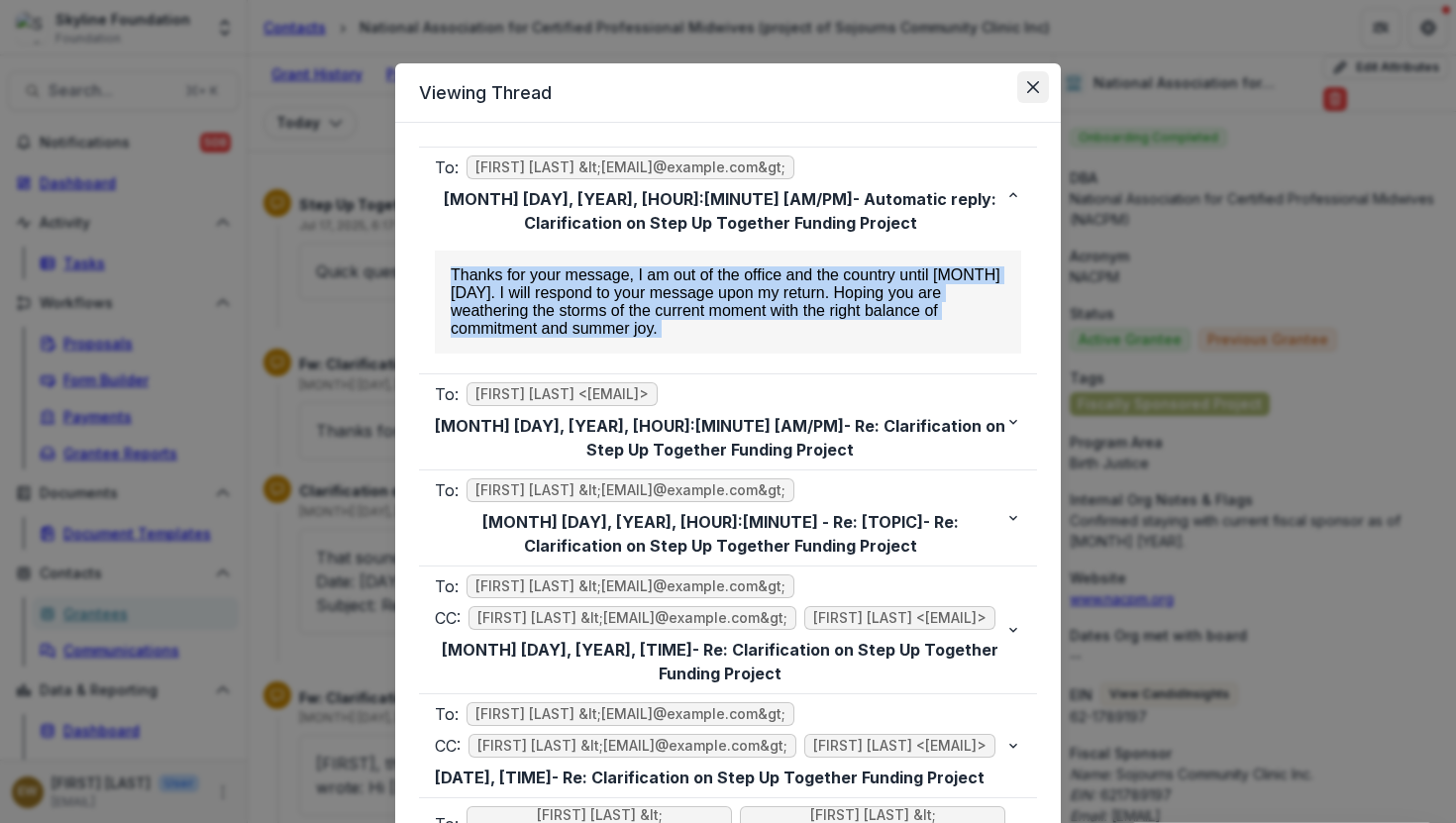 click at bounding box center (1033, 87) 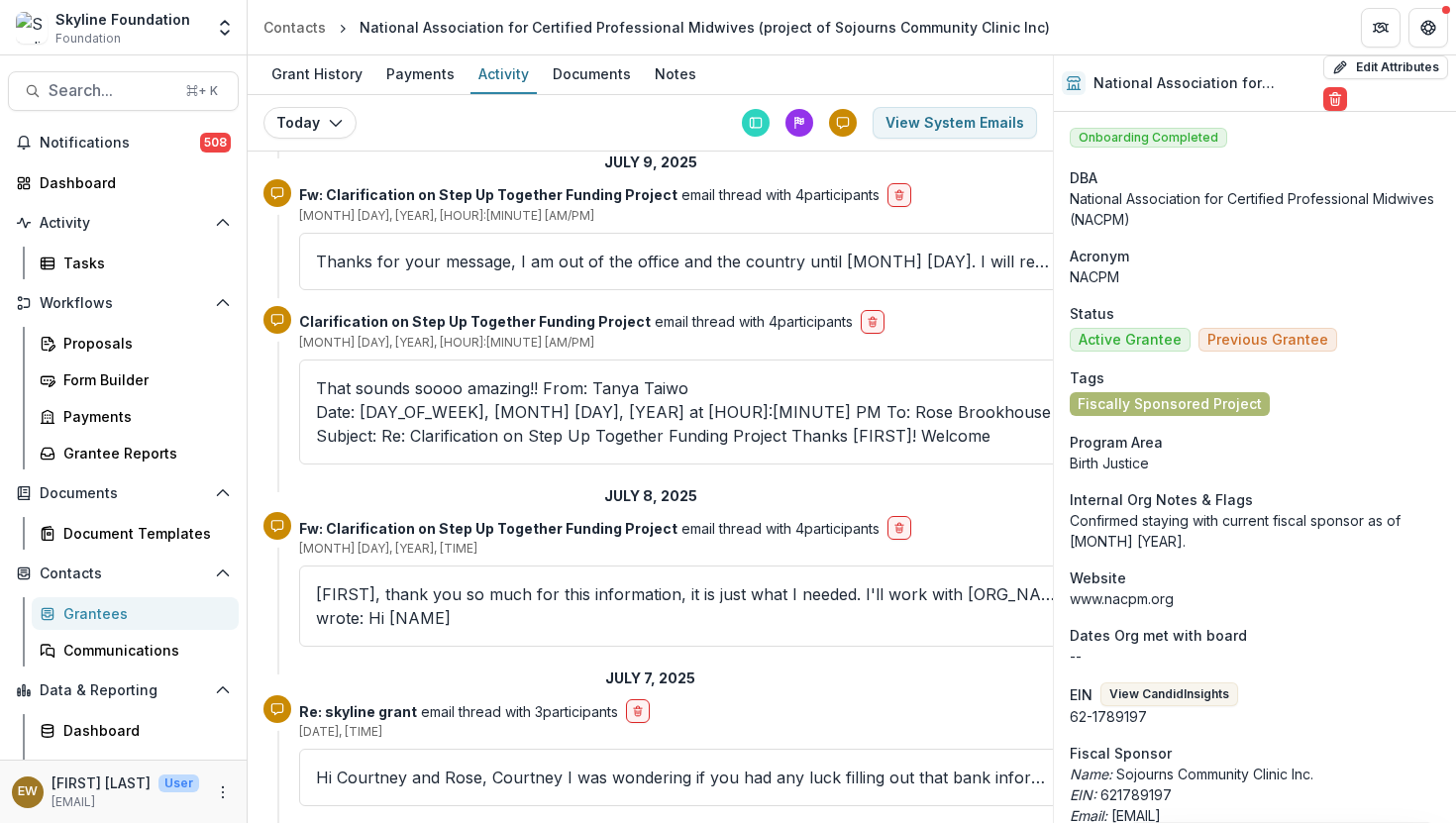 scroll, scrollTop: 196, scrollLeft: 0, axis: vertical 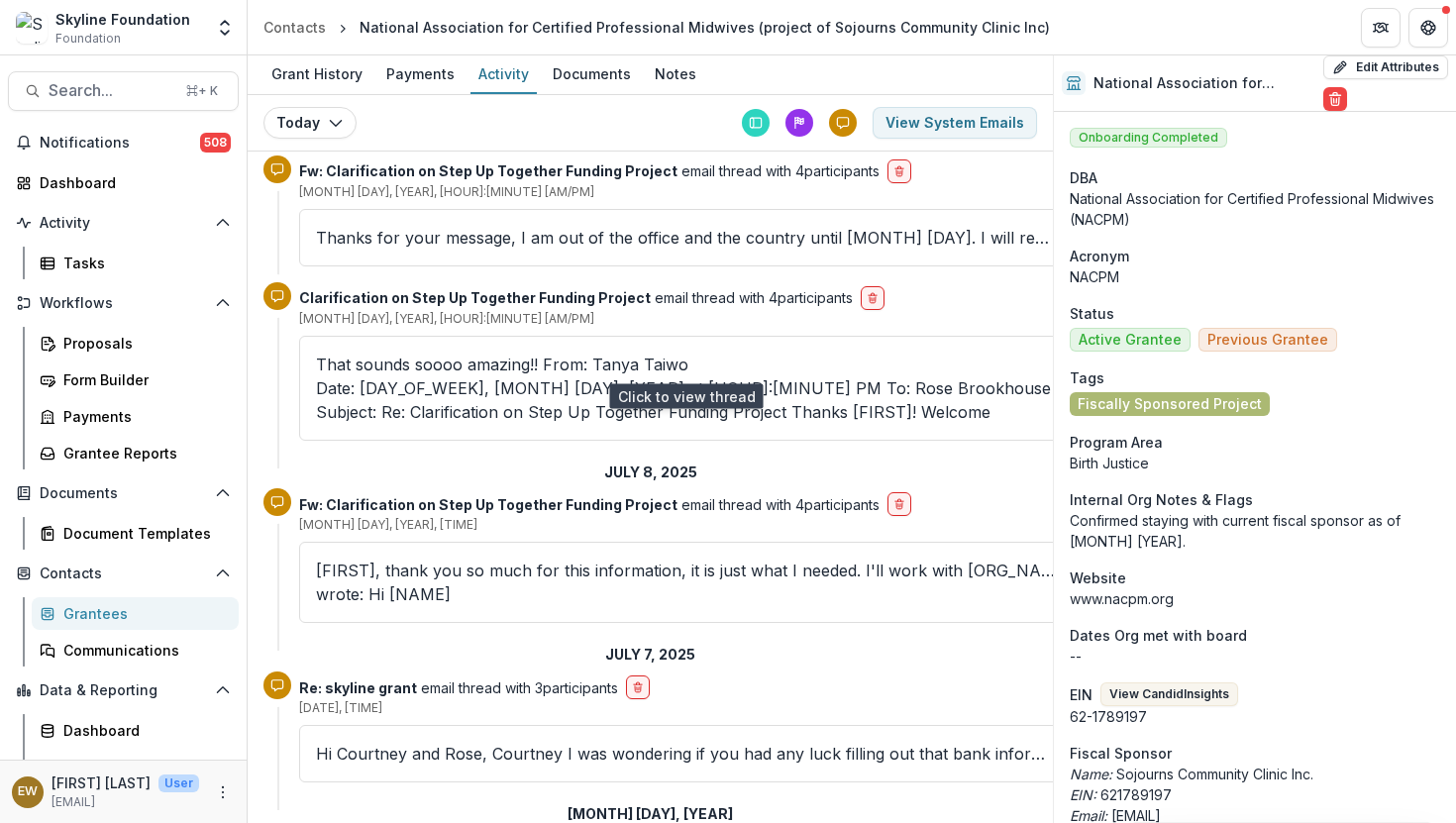 click on "That sounds soooo amazing!!
From: [FIRST] [LAST]
Date: [DAY_OF_WEEK], [MONTH] [DAY], [YEAR] at [TIME] PM
To: [FIRST] [LAST]
Subject: Re: Clarification on Step Up Together Funding Project
Thanks [FIRST]!
Welcome" at bounding box center (683, 388) 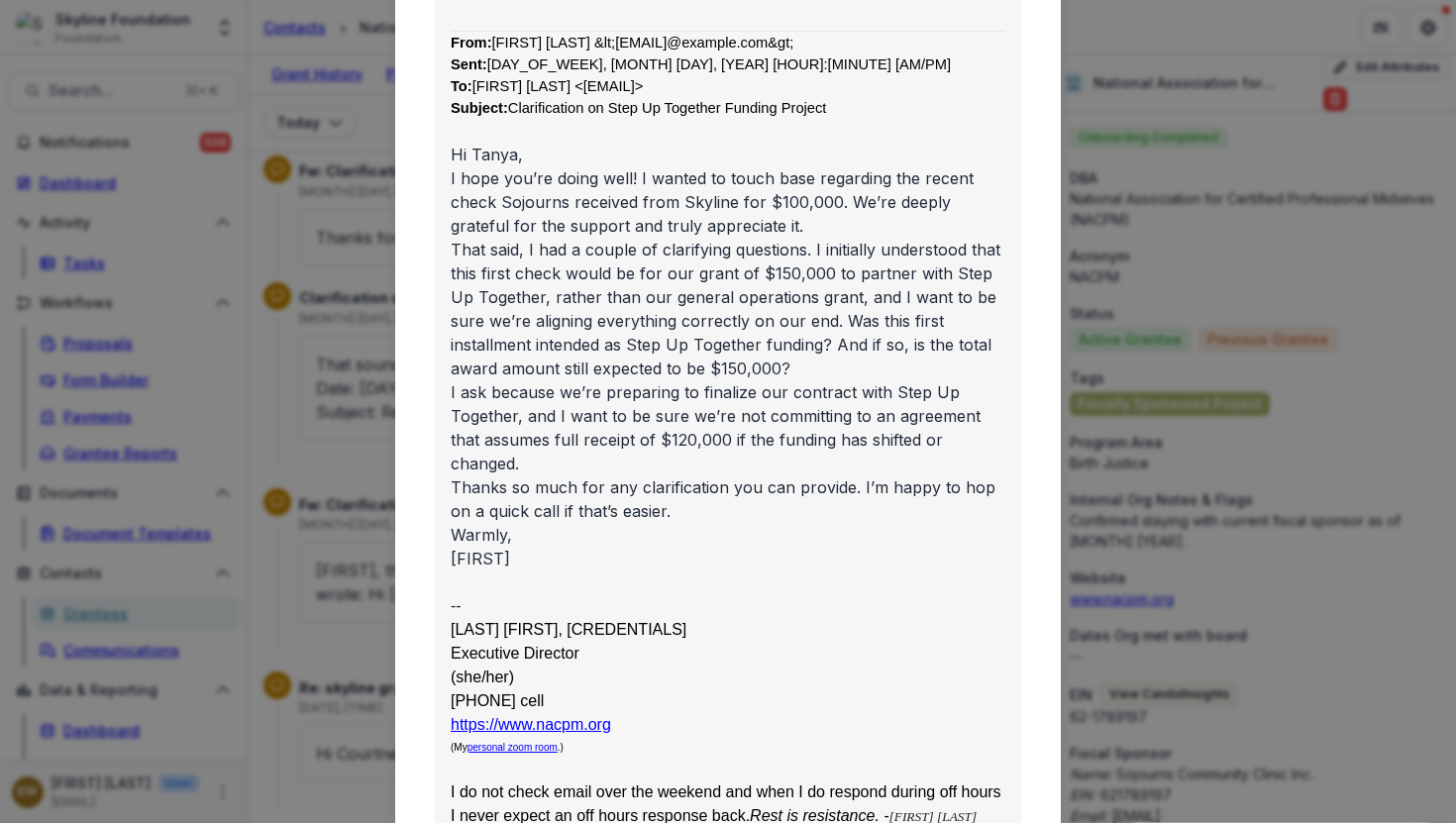 scroll, scrollTop: 2555, scrollLeft: 0, axis: vertical 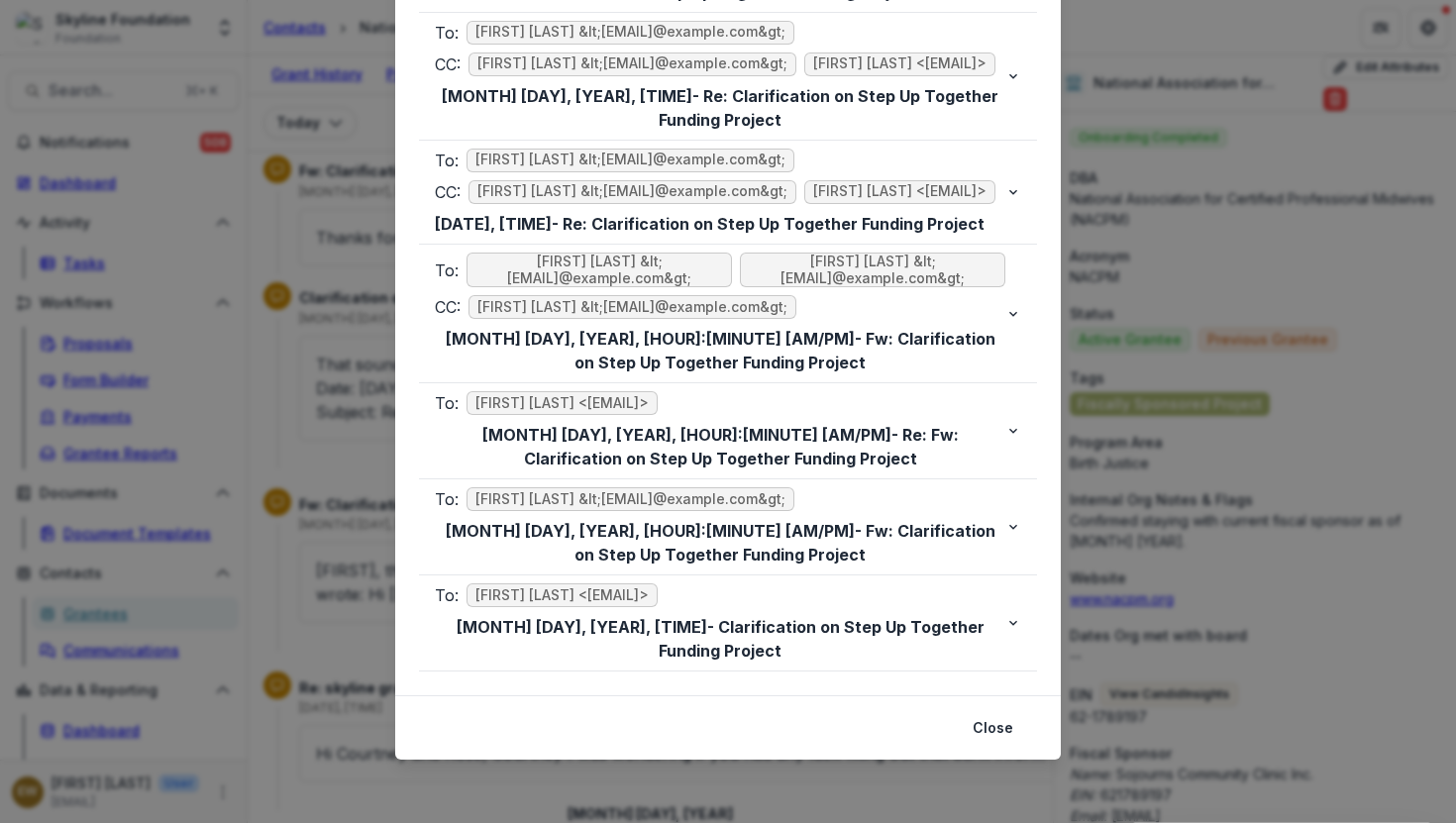 click on "Viewing Thread To: [FIRST] [LAST] &lt;[EMAIL]@example.com&gt; [MONTH] [DAY], [YEAR], [TIME] - Re: Clarification on Step Up Together Funding Project
That sounds soooo amazing!!    From:  [FIRST] [LAST] &lt;[EMAIL]@example.com&gt; Date:  [DAY_OF_WEEK], [MONTH] [DAY], [YEAR] at [TIME]   PM To:  [FIRST] [LAST] &lt;[EMAIL]@example.com&gt; Subject:  Re: Clarification on Step Up Together Funding Project Thanks [FIRST]! Welcome back! I look forward to hearing about your vacation, but it won't be until August. In Turkey now, heading to Germany in a week. -t-   [FIRST]  [ORG_NAME]     From:  [FIRST] [LAST] &lt;[EMAIL]@example.com&gt; Sent:  [DAY_OF_WEEK], [MONTH] [DAY], [YEAR] 10:08 PM To:  [FIRST] [LAST] &lt;[EMAIL]@example.com&gt; Cc:  [FIRST] [LAST] &lt;[EMAIL]@example.com&gt;; [FIRST] [LAST] &lt;[EMAIL]@example.com&gt; Subject:  Re: Clarification on Step Up Together Funding Project     Hi [FIRST],  Please let us know if you need any additional information from us, or if there is any issue locating any of the grant payments.  [FIRST]" at bounding box center [728, 411] 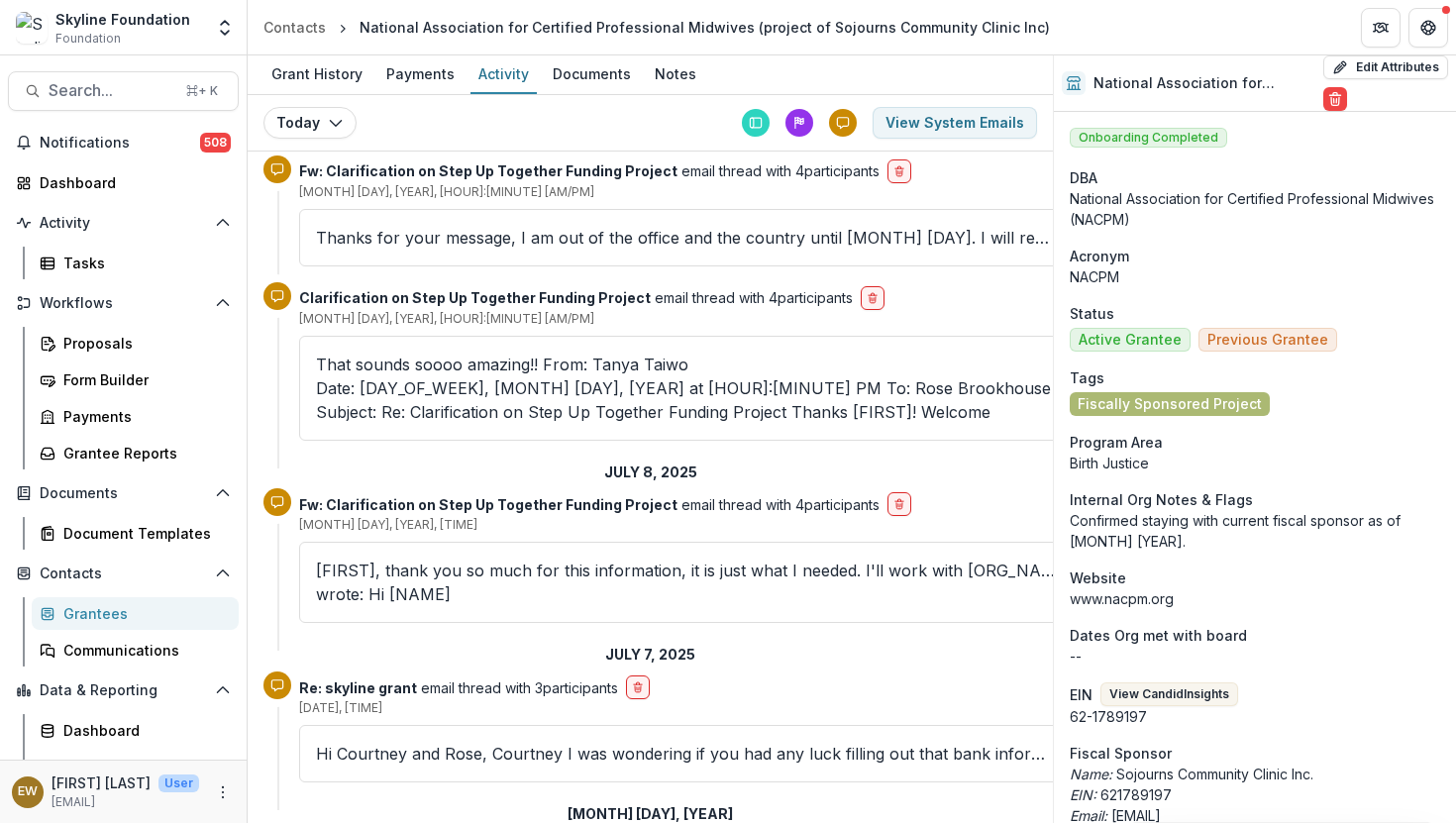 scroll, scrollTop: 0, scrollLeft: 0, axis: both 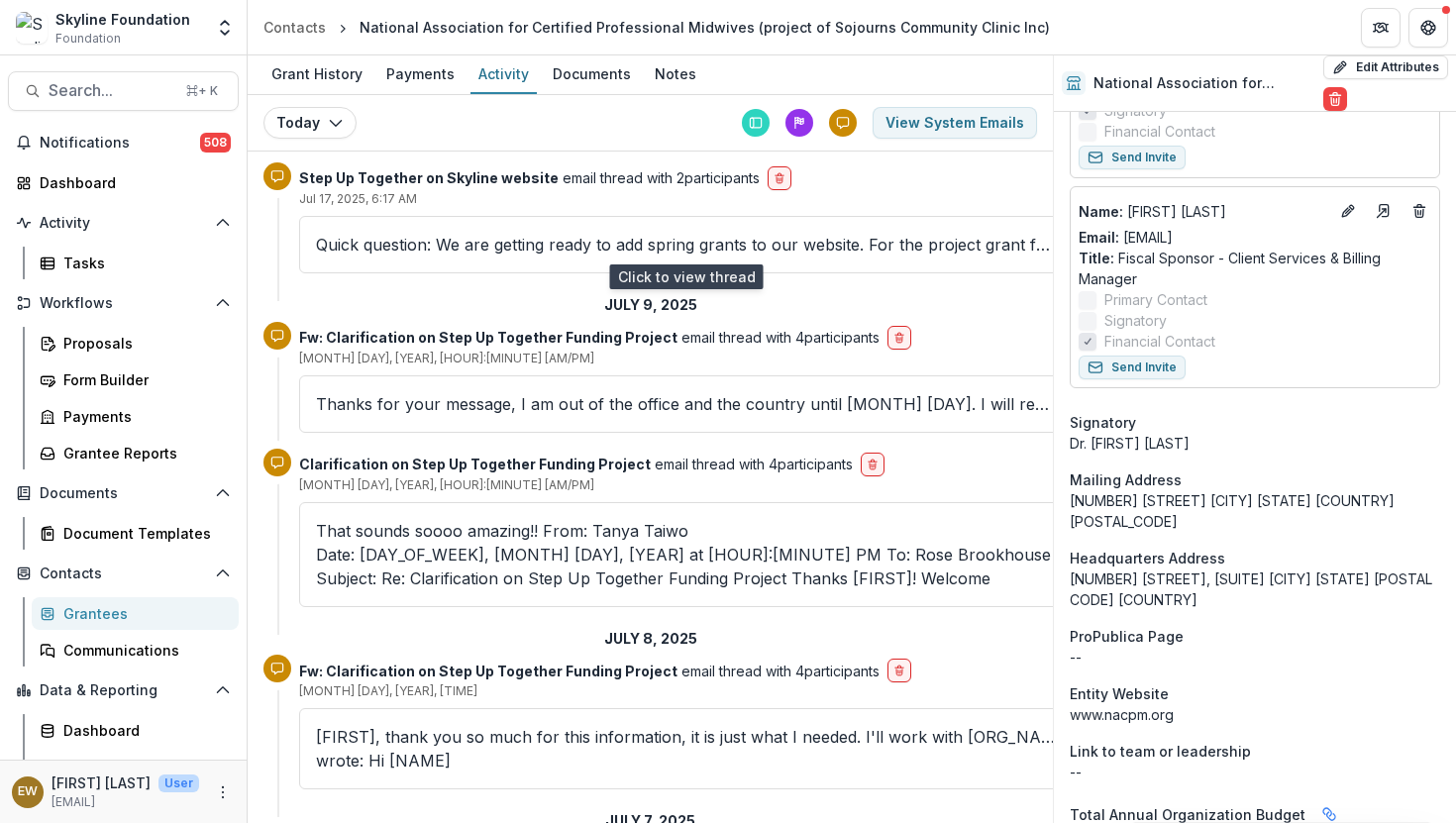 click on "Quick question: We are getting ready to add spring grants to our website. For the project grant for step up together would you like us to list NACPM's website or PMC's?
Tanya Khemet Taiwo (she/her)
Senior Program Lead
Skyline Foundation
skyl" at bounding box center [685, 245] 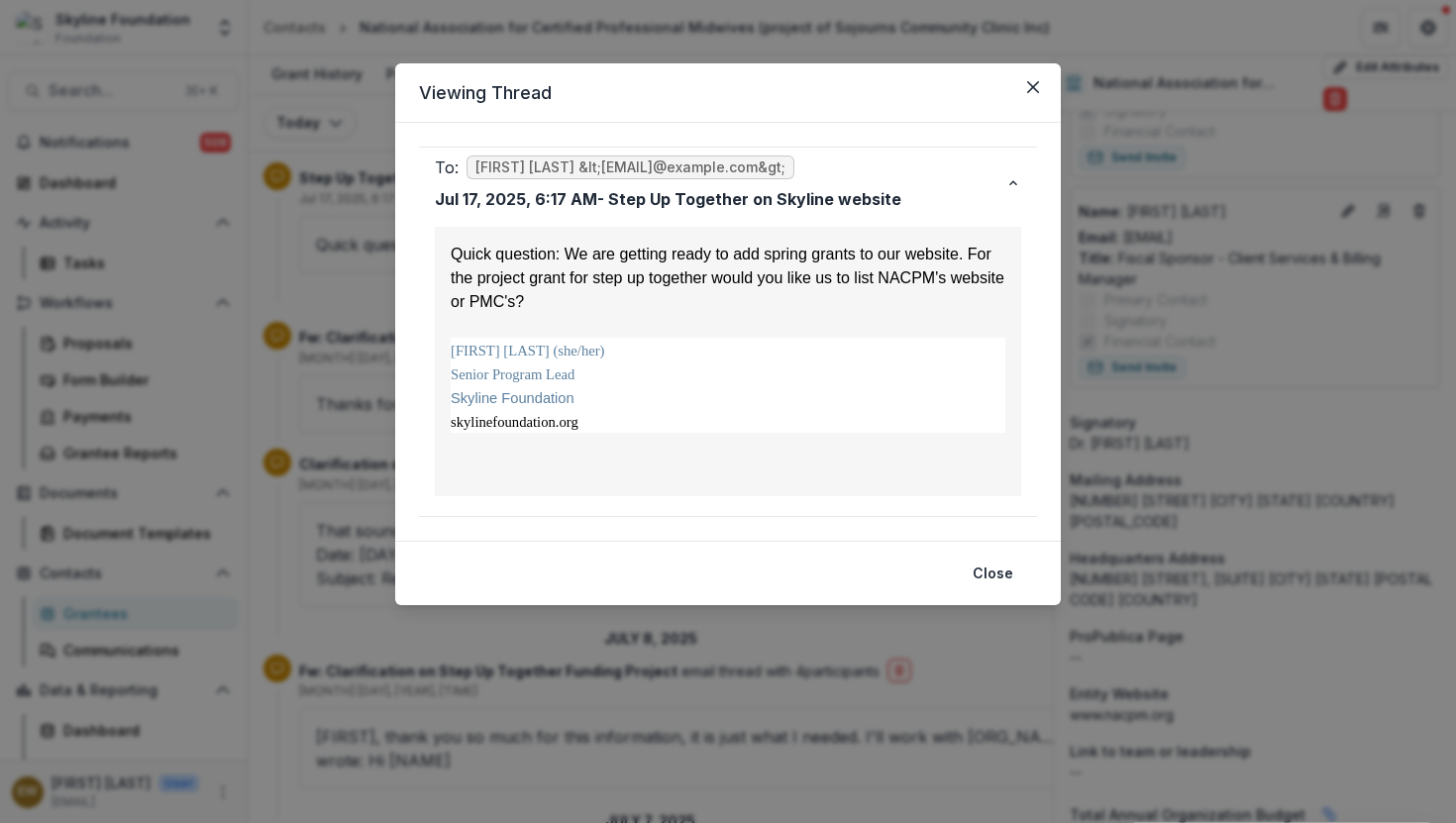 click on "Viewing Thread To: Cassaundra Jah <executivedirector@[DOMAIN]> [MONTH] [DAY], [YEAR], [HOUR]:[MINUTE] [AM/PM] - Step Up Together on Skyline website
Quick question: We are getting ready to add spring grants to our website. For the project grant for step up together would you like us to list NACPM's website or PMC's? Tanya Khemet Taiwo (she/her) Senior Program Lead Skyline Foundation skylinefoundation.org Close" at bounding box center [728, 411] 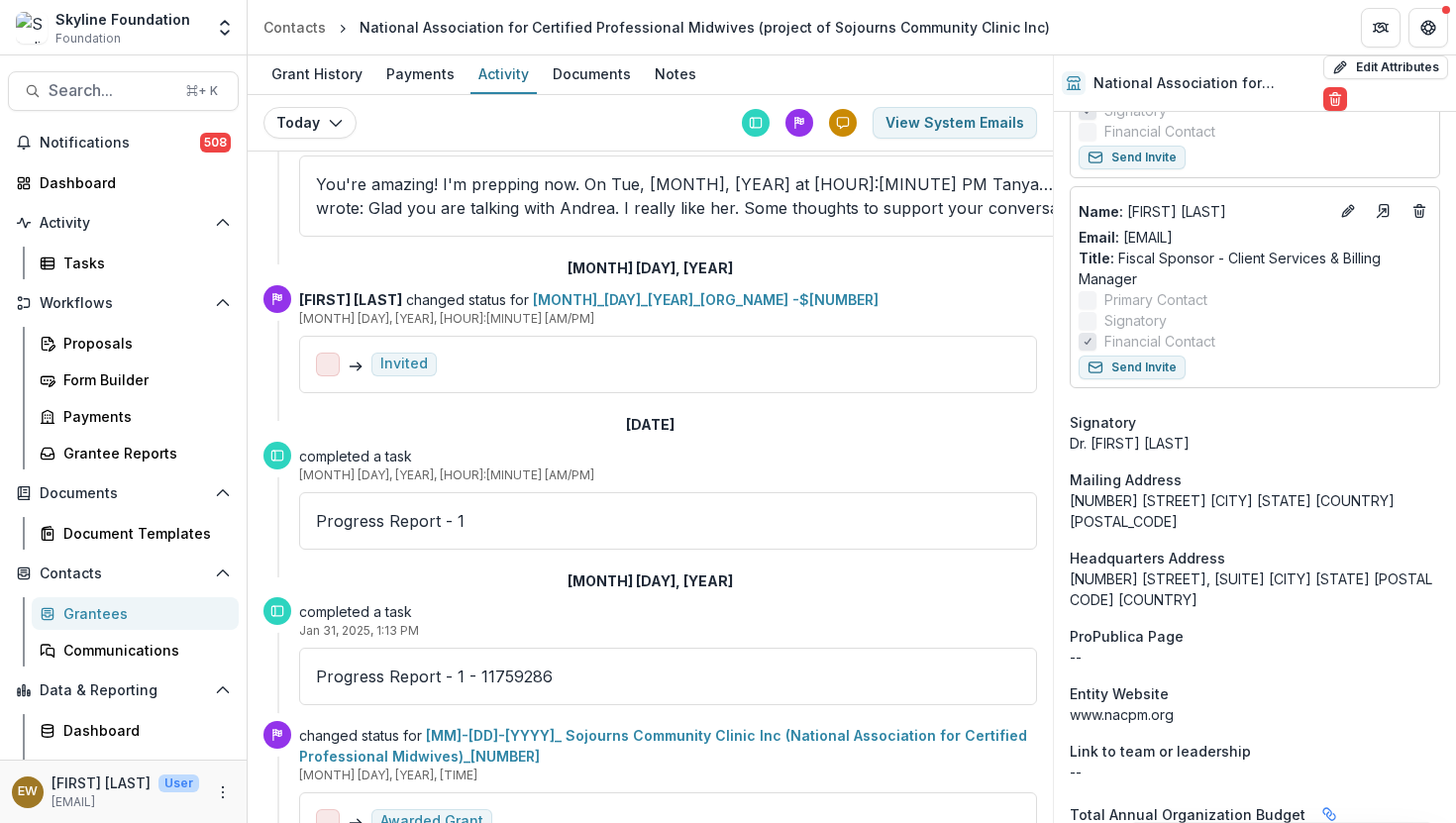 scroll, scrollTop: 9216, scrollLeft: 0, axis: vertical 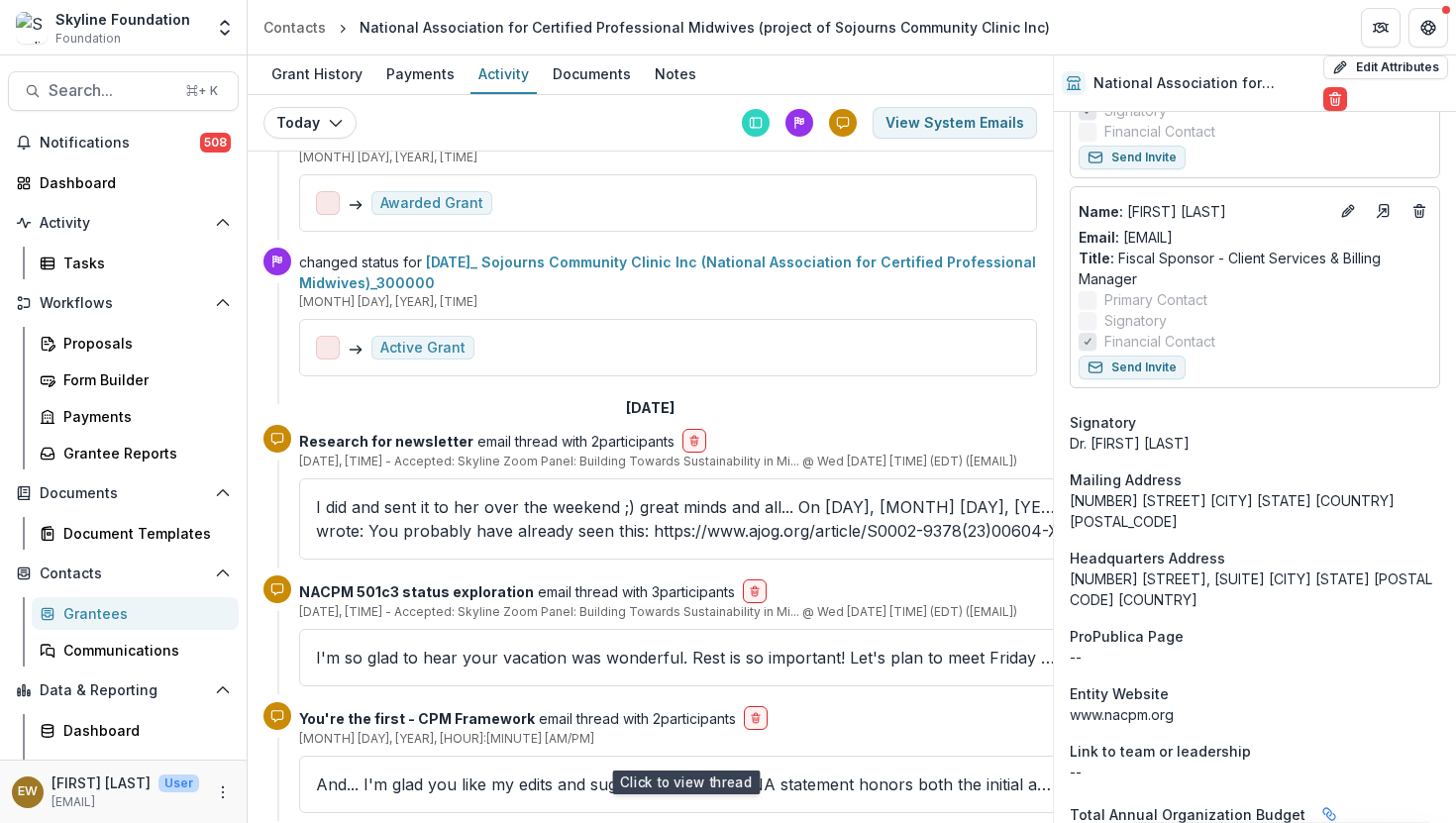 click on "That's a good idea! Let's make that the progress report meeting and then we can decide if we need another meeting.
-t-
________________________________
From: [LAST] [FIRST]
Sent: [DAY] [MONTH], [YEAR] [HOUR]:[MINUTE] AM
To: [FIRST]" at bounding box center [685, 1303] 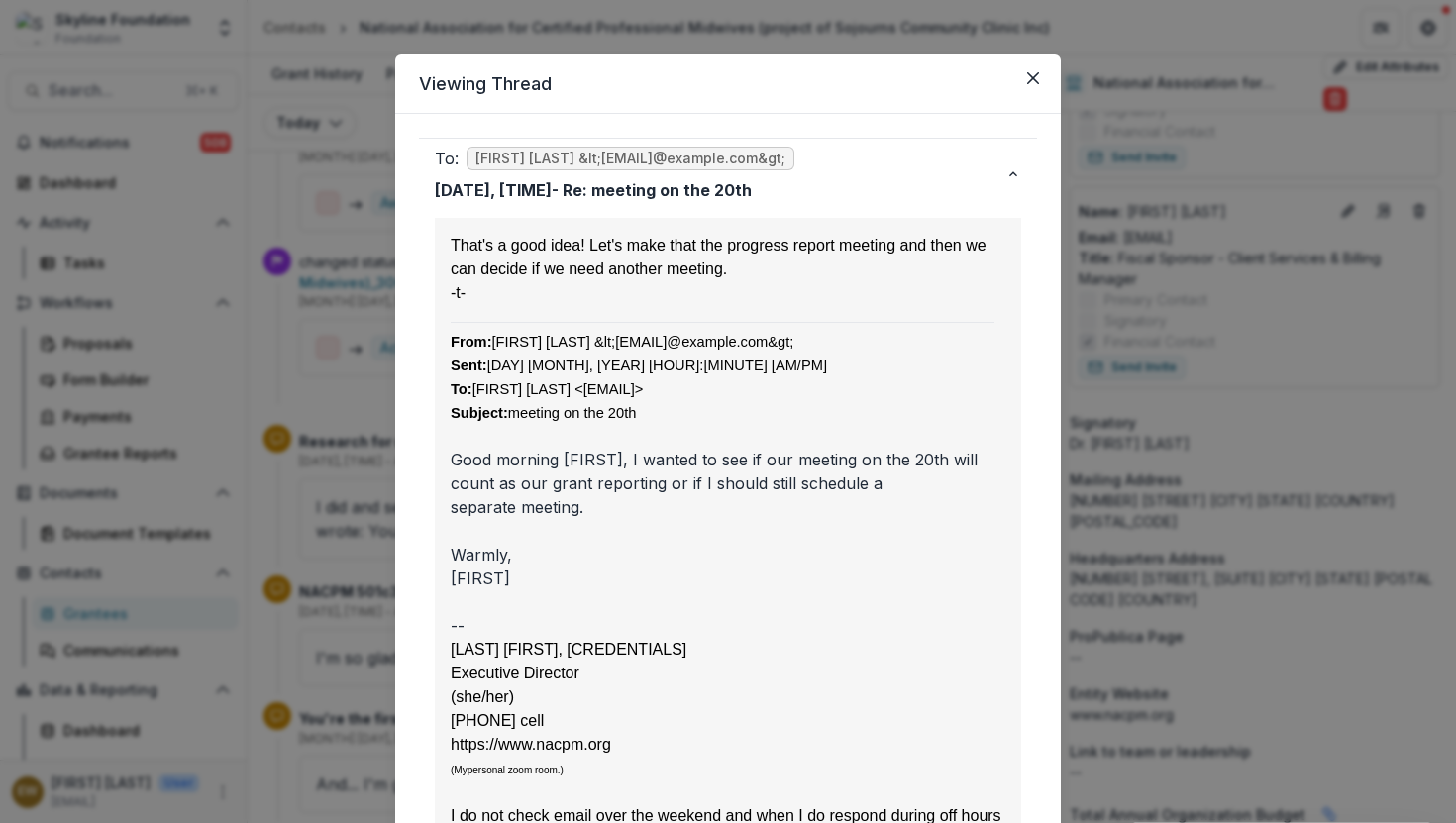 scroll, scrollTop: 0, scrollLeft: 0, axis: both 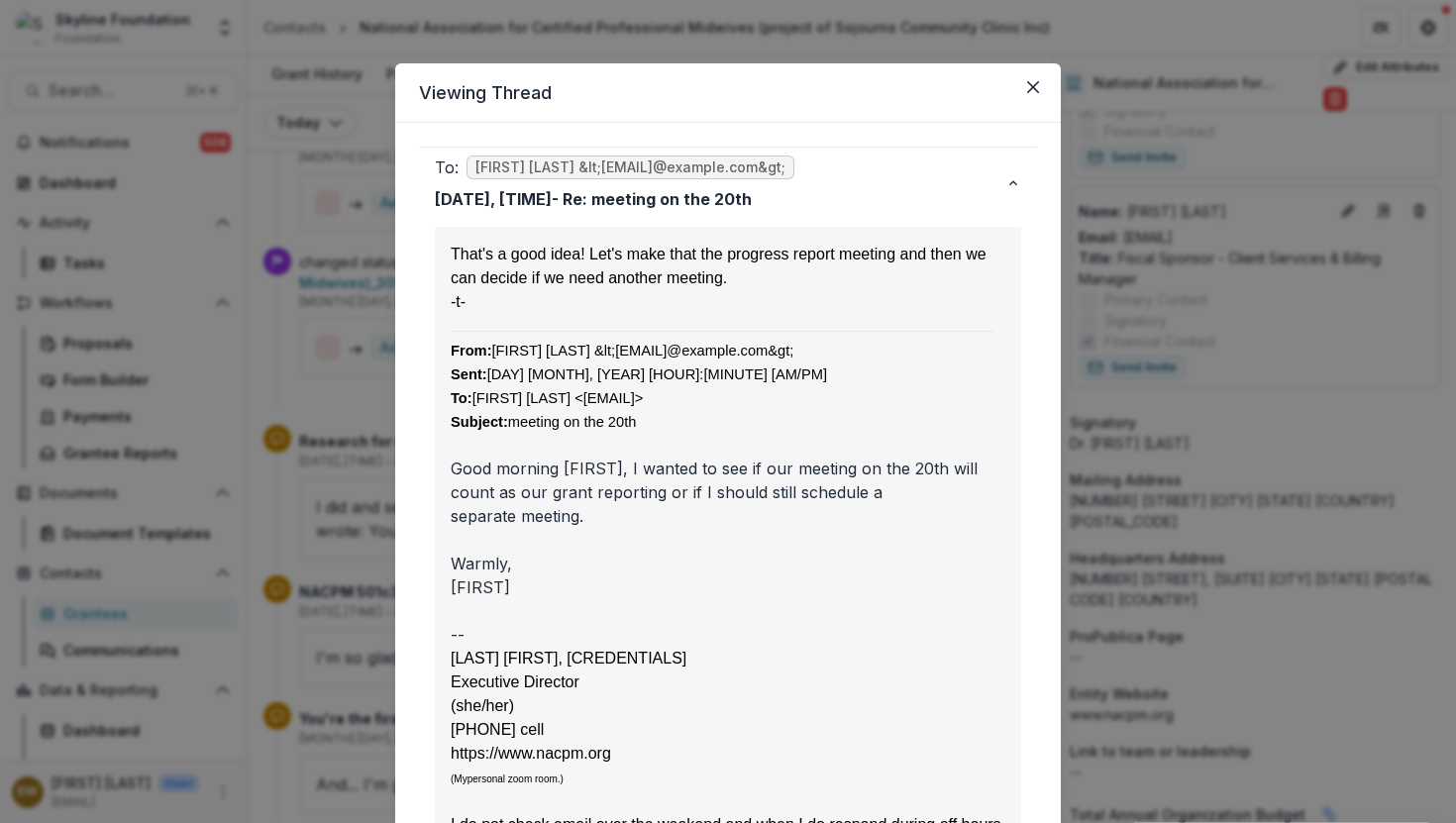 click on "Viewing Thread To:  [LAST] [FIRST] <[EMAIL]> [MONTH] [DAY], [YEAR], [HOUR]:[MINUTE]  -   Re: [TOPIC]
That's a good idea! Let's make that the progress report meeting and then we can decide if we need another meeting. -t- From:  [LAST] [FIRST] <[EMAIL]> Sent:  [DAY] [MONTH], [YEAR] [HOUR]:[MINUTE] AM To:  [FIRST] [LAST] <[EMAIL]> Subject:  [TOPIC]
> Good morning [FIRST], I wanted to see if our meeting on the 20th will count as our grant reporting or if I should still schedule a separate meeting. Warmly, [FIRST] --  [FIRST] [LAST], [CREDENTIALS] [LICENSE] [LICENSE] [LICENSE] [TITLE] ([PRONOUNS]) [PHONE] [URL] (My  personal zoom room .) I do not check email over the weekend and when I do respond during off hours I never expect an off hours response back.  Rest is resistance. -  [FIRST] [LAST] To:  [FIRST] [LAST] <[EMAIL]> [MONTH] [DAY], [YEAR], [HOUR]:[MINUTE]  -   [TOPIC]
Warmly, [FIRST] --  [TITLE] ([PRONOUNS])" at bounding box center [728, 411] 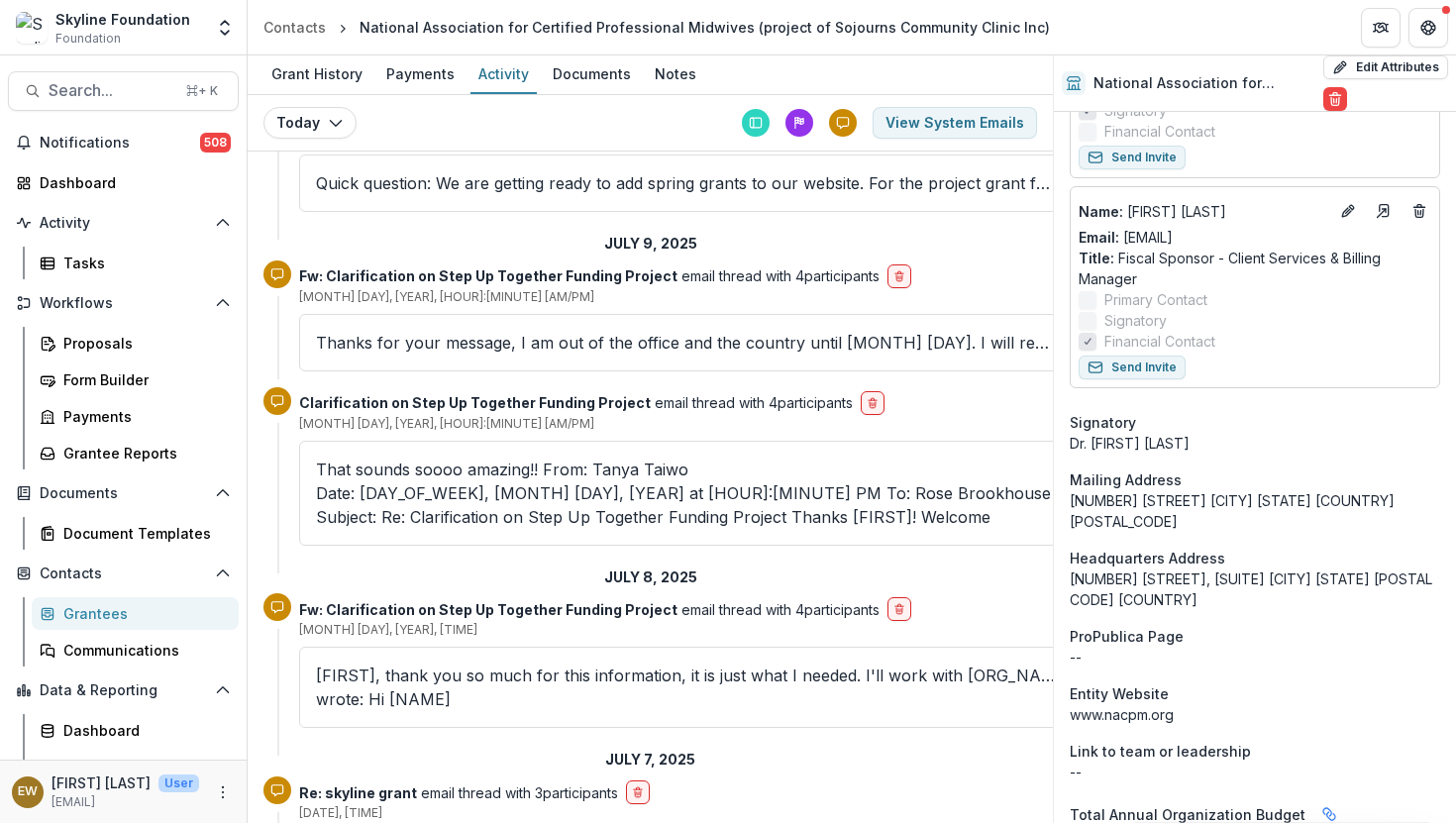 scroll, scrollTop: 0, scrollLeft: 0, axis: both 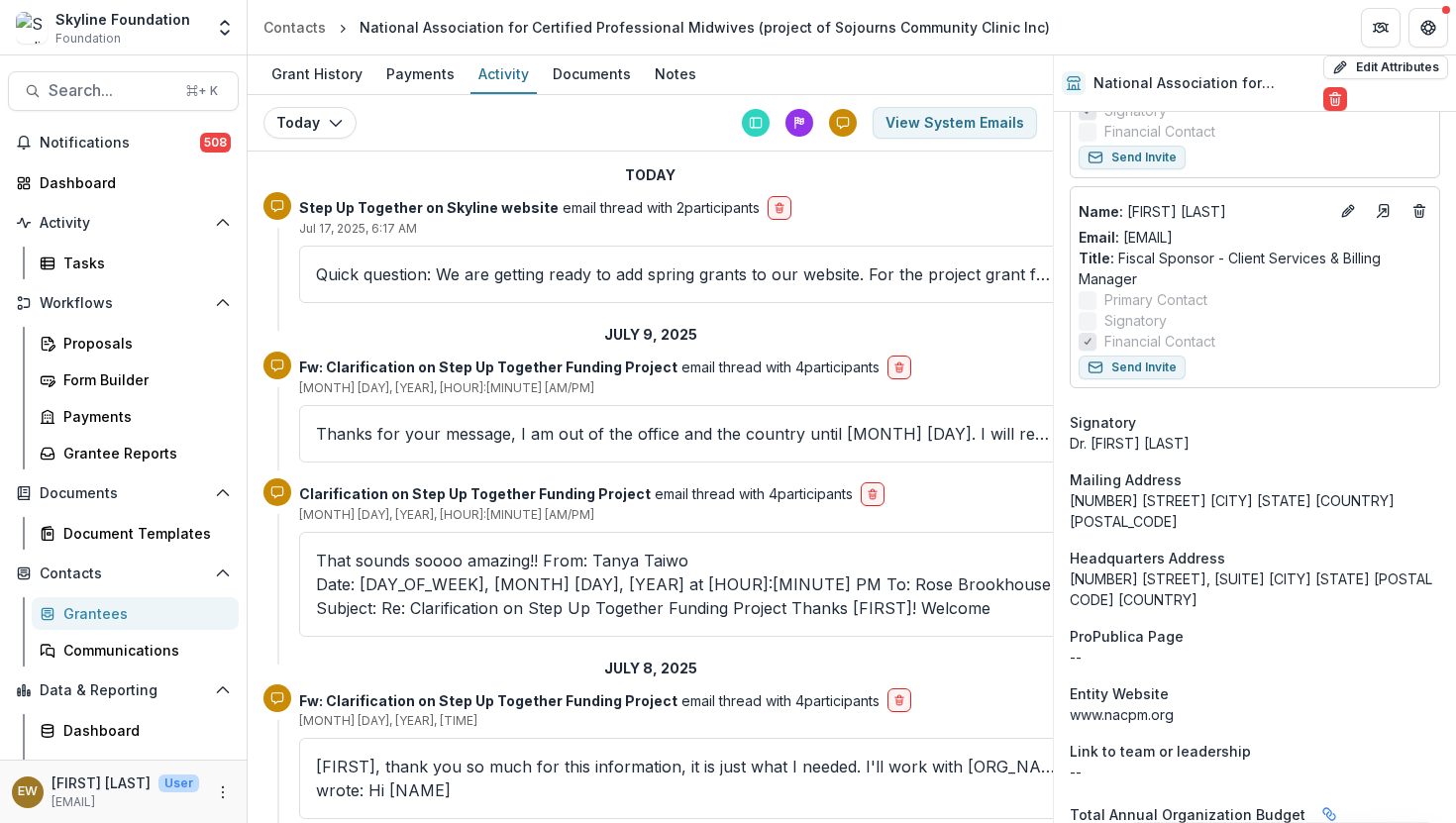 click on "Quick question: We are getting ready to add spring grants to our website. For the project grant for step up together would you like us to list NACPM's website or PMC's?
Tanya Khemet Taiwo (she/her)
Senior Program Lead
Skyline Foundation
skyl" at bounding box center [685, 274] 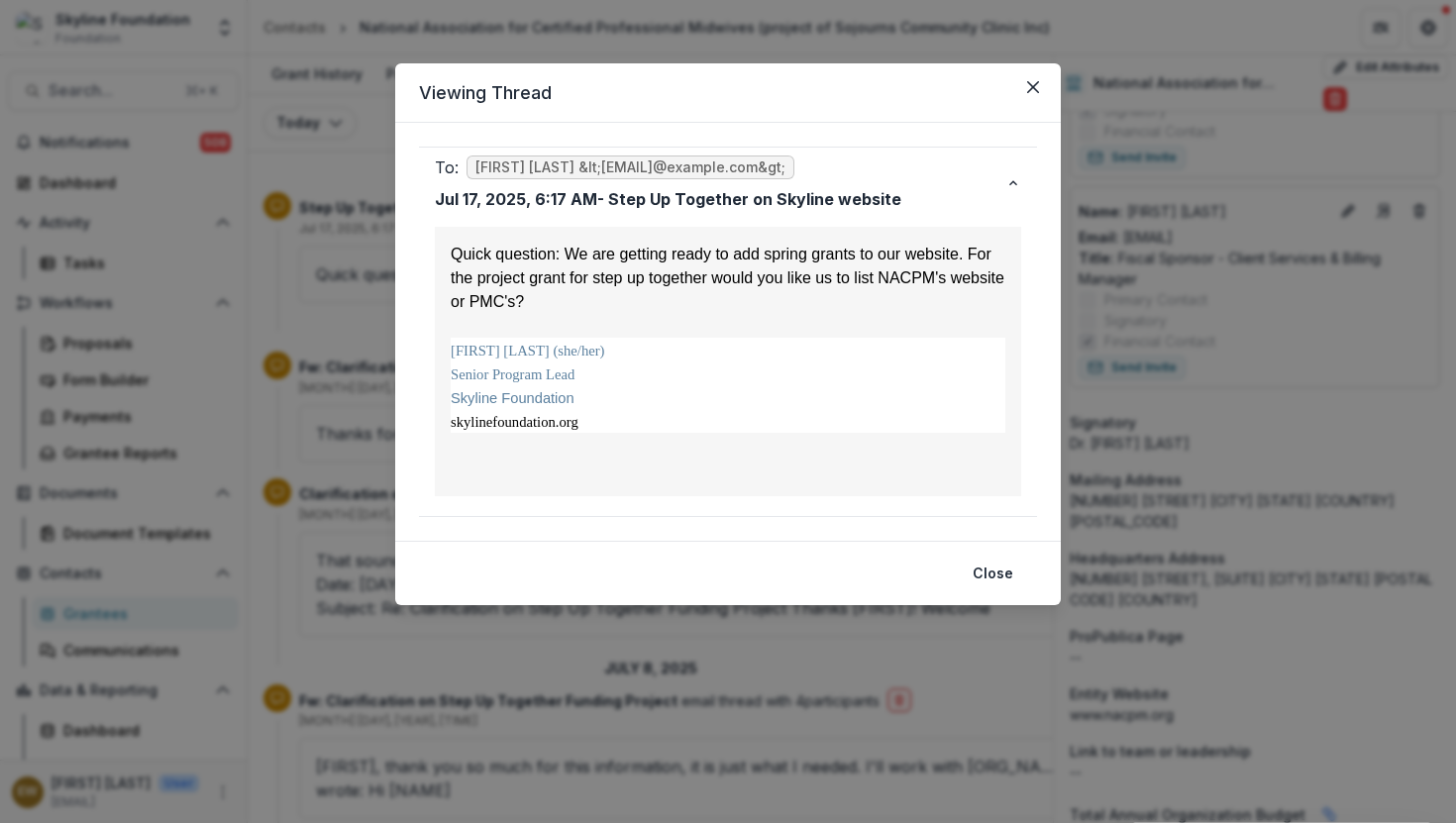 click on "Viewing Thread To: Cassaundra Jah <executivedirector@[DOMAIN]> [MONTH] [DAY], [YEAR], [HOUR]:[MINUTE] [AM/PM] - Step Up Together on Skyline website
Quick question: We are getting ready to add spring grants to our website. For the project grant for step up together would you like us to list NACPM's website or PMC's? Tanya Khemet Taiwo (she/her) Senior Program Lead Skyline Foundation skylinefoundation.org Close" at bounding box center (728, 411) 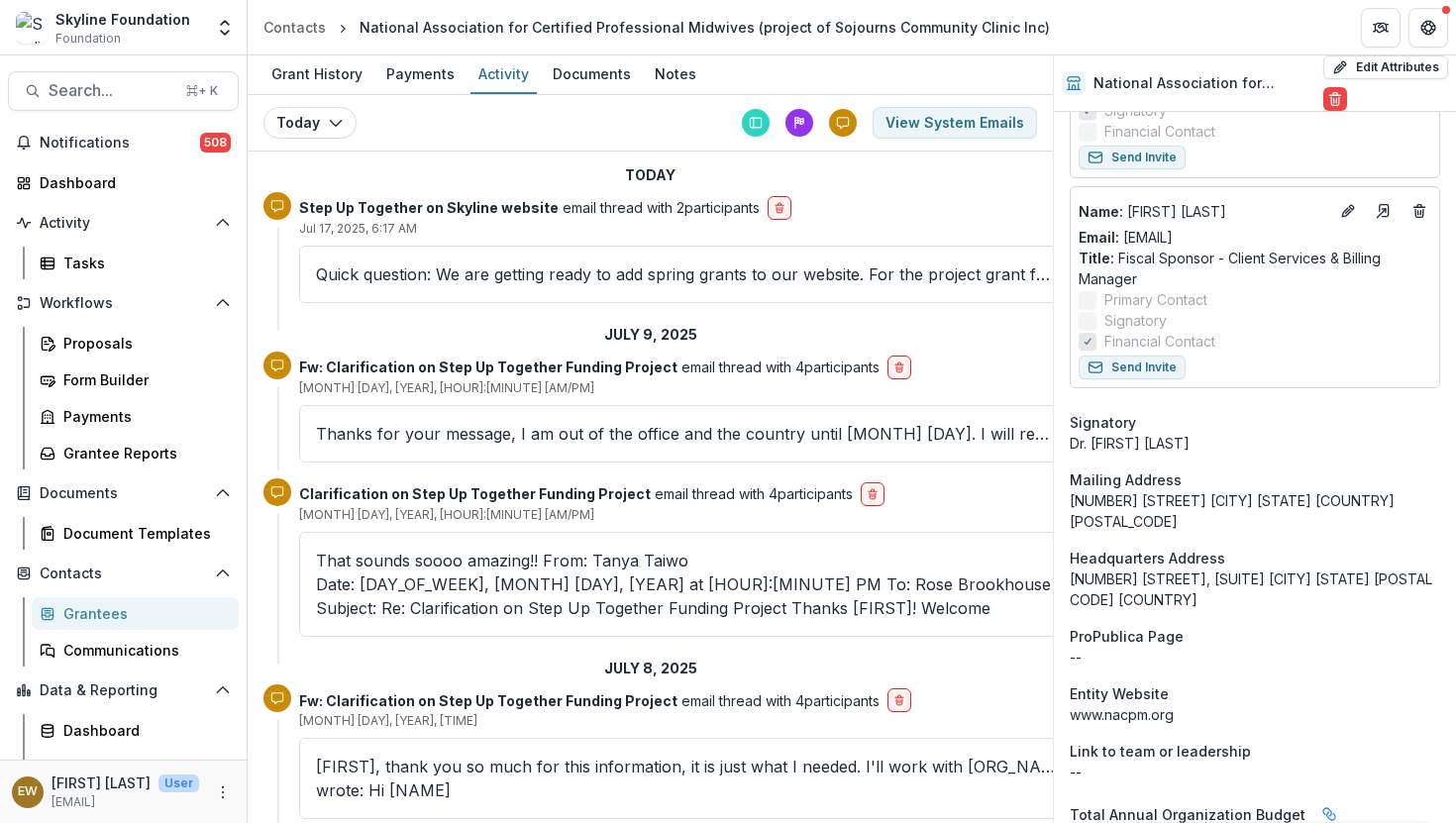 scroll, scrollTop: 70, scrollLeft: 0, axis: vertical 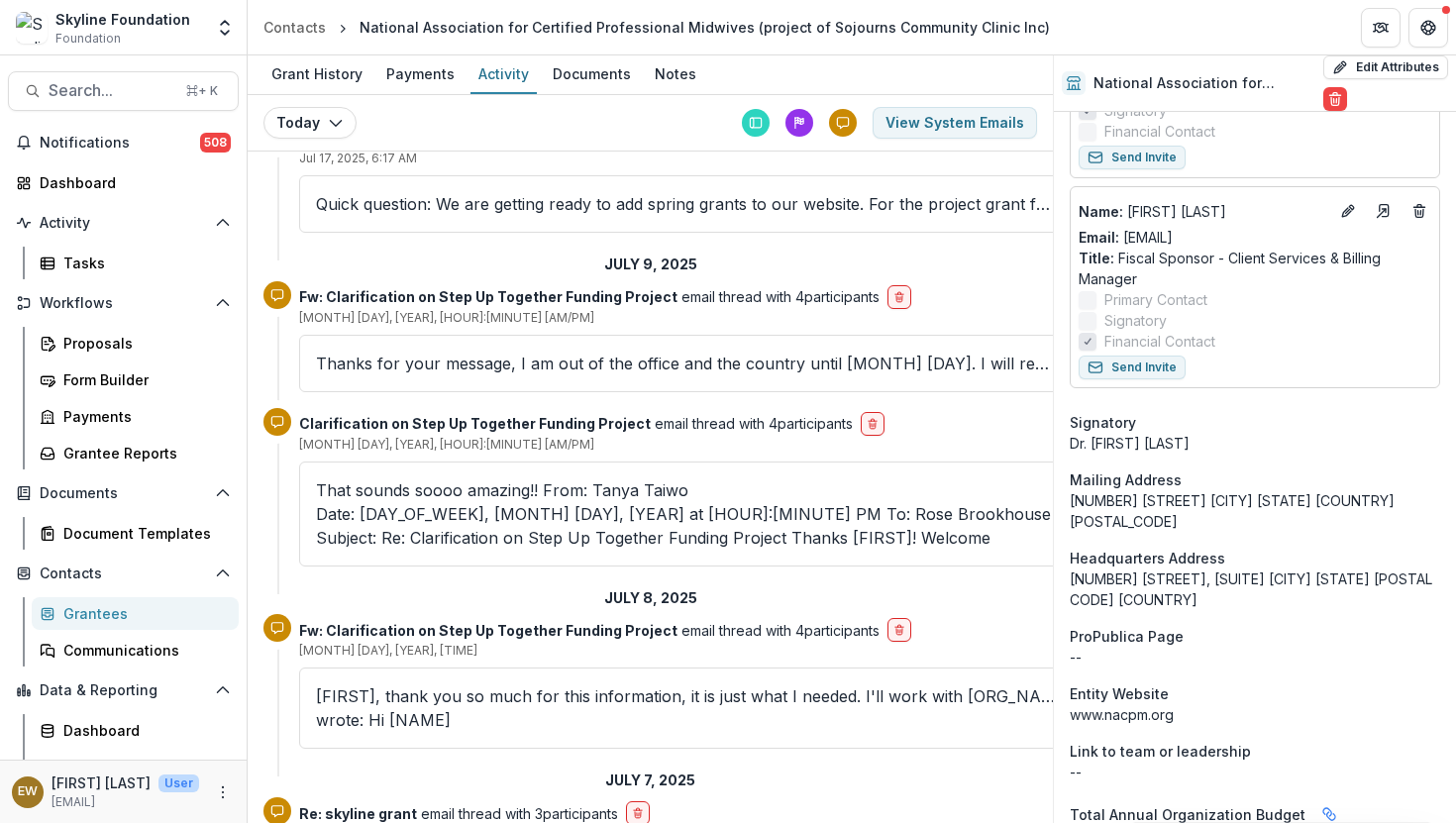 click on "Thanks for your message, I am out of the office and the country until [MONTH] [DAY]. I will respond to your message upon my return. Hoping you are weathering the storms of the current moment with the right balance of commitment and summer joy." at bounding box center [685, 363] 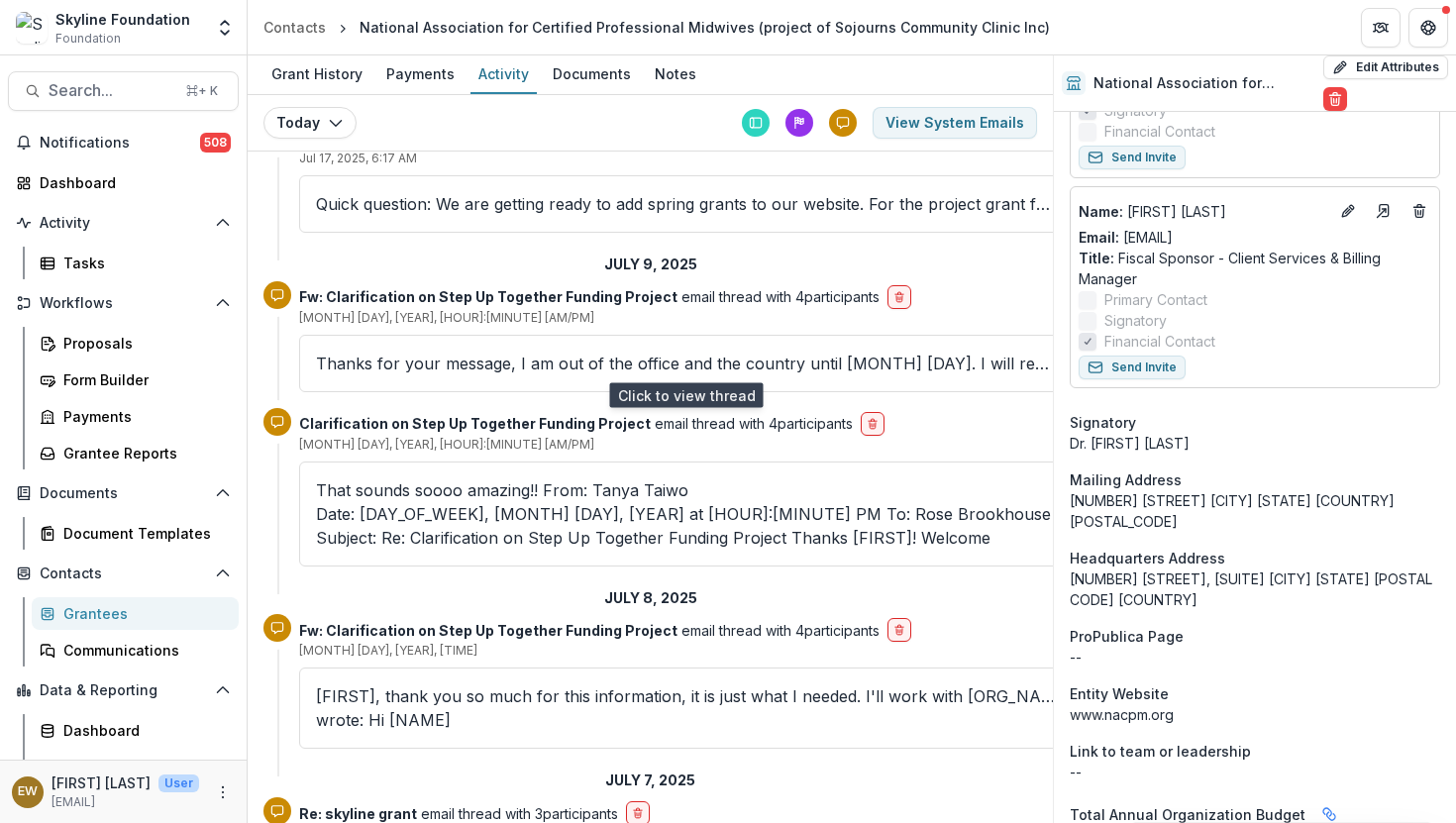 click on "Thanks for your message, I am out of the office and the country until [MONTH] [DAY]. I will respond to your message upon my return. Hoping you are weathering the storms of the current moment with the right balance of commitment and summer joy." at bounding box center [685, 363] 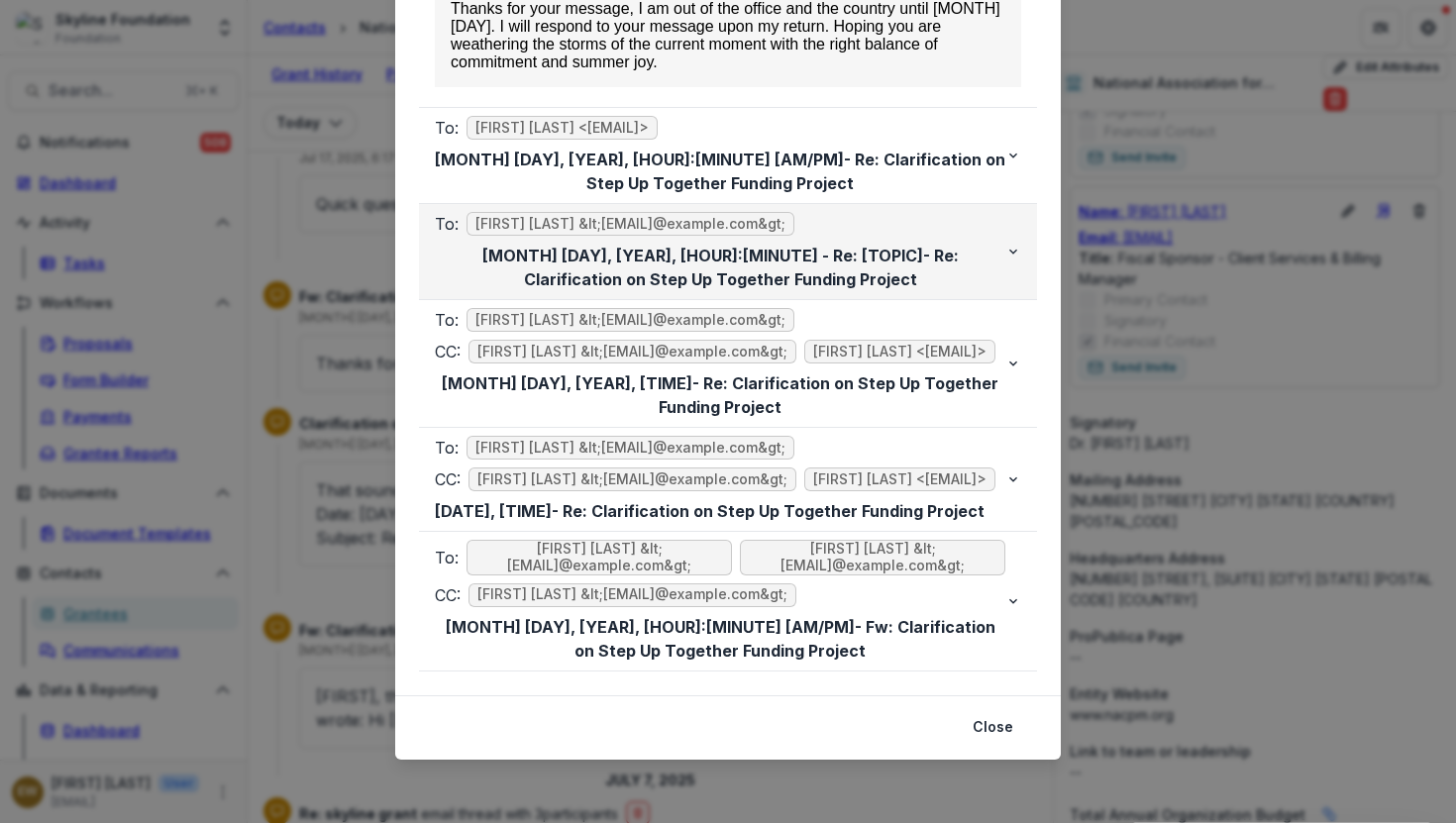 scroll, scrollTop: 0, scrollLeft: 0, axis: both 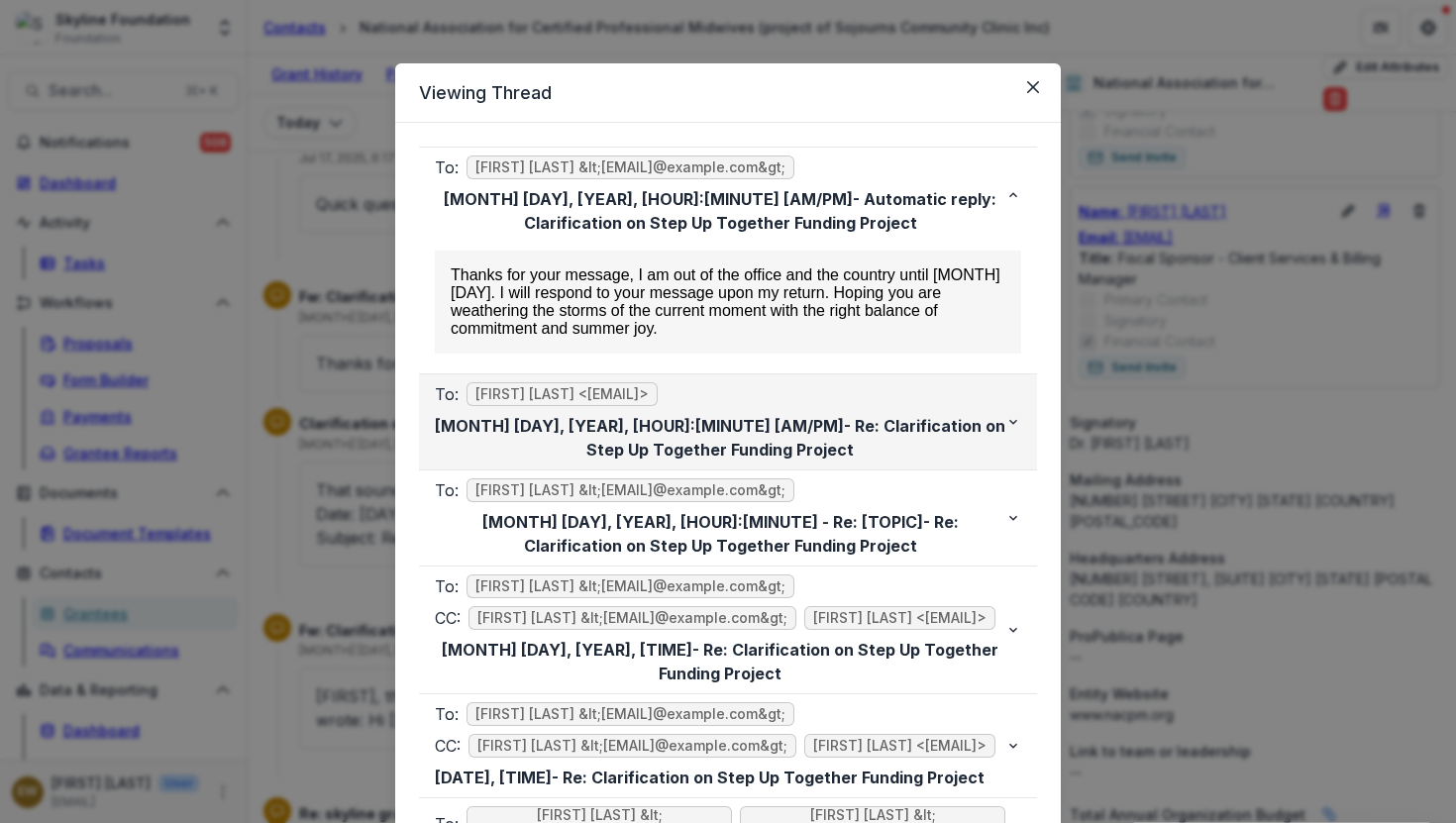 click on "[MONTH] [DAY], [YEAR], [HOUR]:[MINUTE]  -   Re: [TOPIC]" at bounding box center (720, 438) 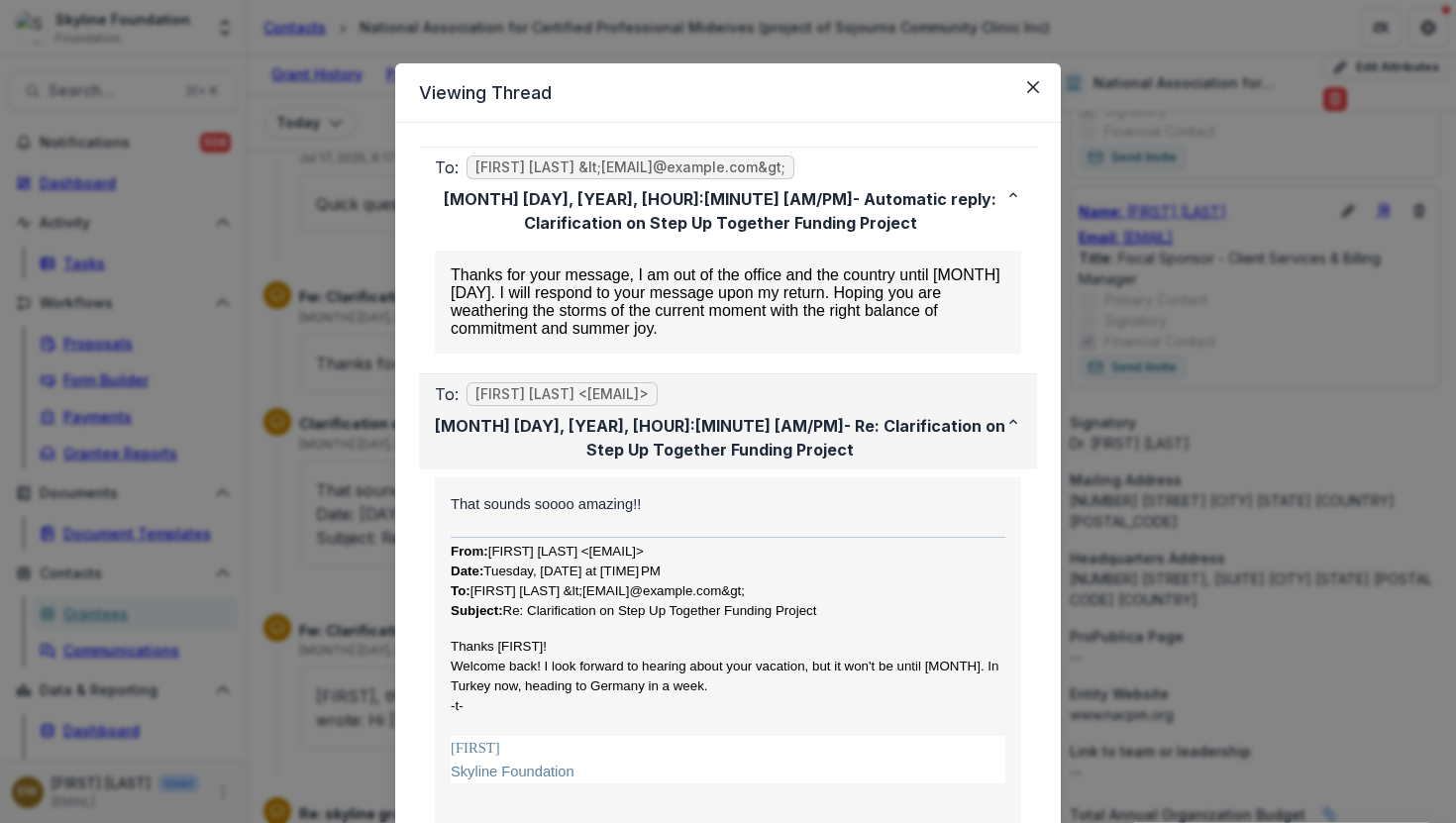 click on "[MONTH] [DAY], [YEAR], [HOUR]:[MINUTE]  -   Re: [TOPIC]" at bounding box center [720, 438] 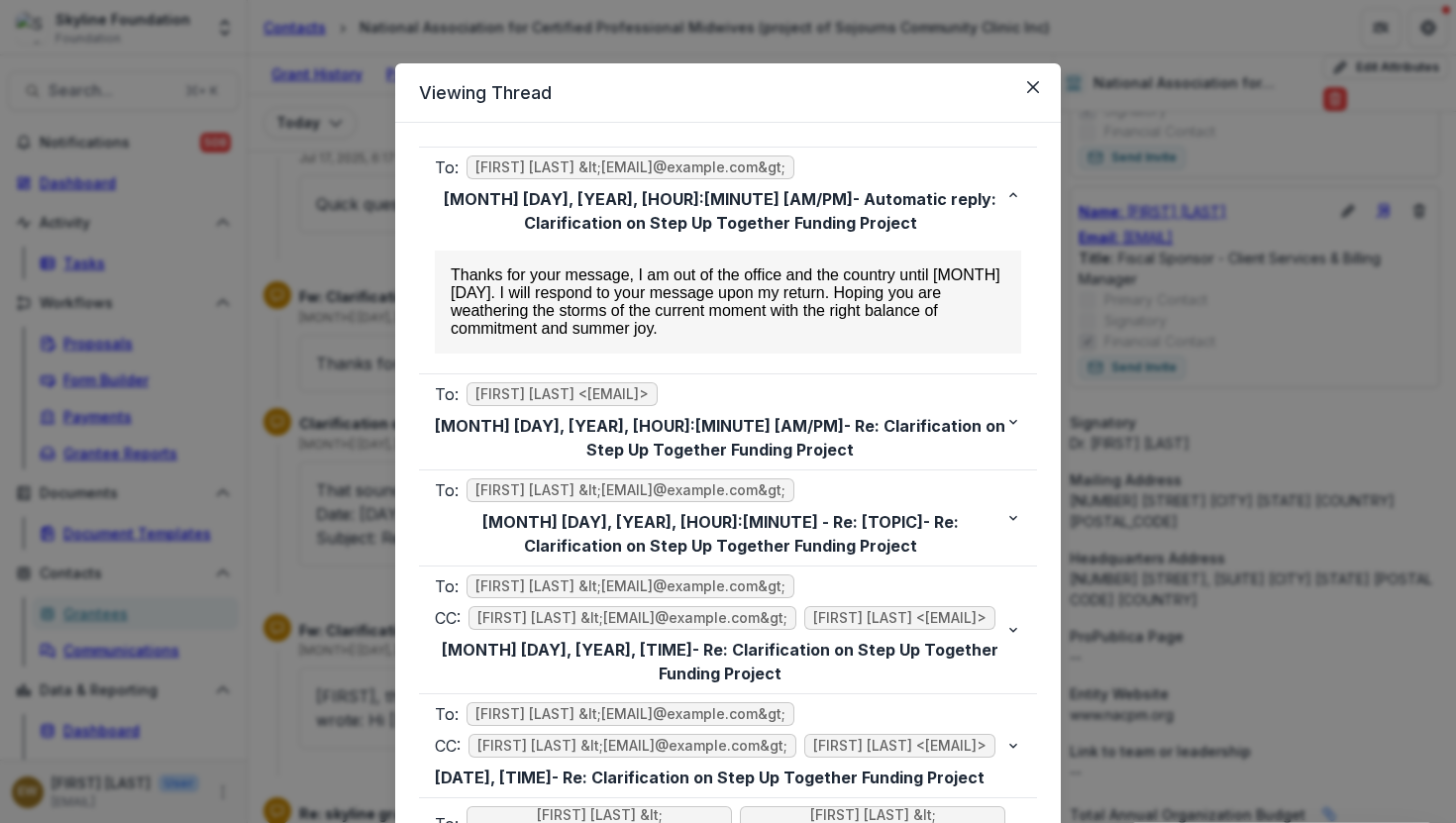 scroll, scrollTop: 315, scrollLeft: 0, axis: vertical 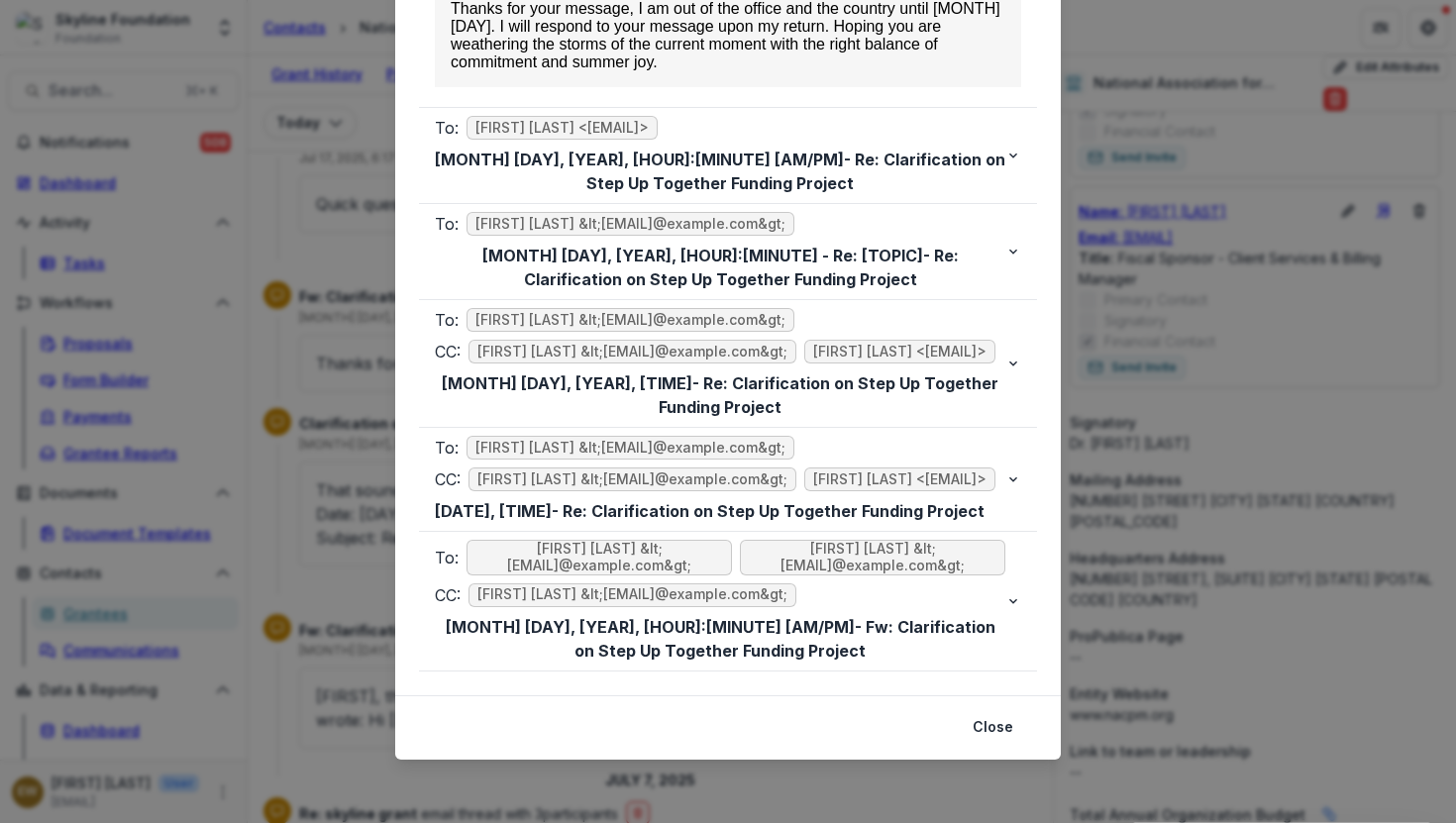 click on "Viewing Thread To:  [LAST] [FIRST] <[EMAIL]> [MONTH] [DAY], [YEAR], [HOUR]:[MINUTE]  -   Automatic reply: [TOPIC]
Thanks for your message, I am out of the office and the country until [MONTH] [DAY]. I will respond to your message upon my return. Hoping you are weathering the storms of the current moment with the right balance of commitment and summer joy.  To:  [FIRST] [LAST] <[EMAIL]> [MONTH] [DAY], [YEAR], [HOUR]:[MINUTE]  -   Re: [TOPIC]
That sounds soooo amazing!!    From:  [FIRST] [LAST] <[EMAIL]> Date:  [DAY] [MONTH], [YEAR] at [HOUR]:[MINUTE]   [AM/PM] To:  [LAST] [FIRST] <[EMAIL]> Subject:  Re: [TOPIC] Thanks [FIRST]! Welcome back! I look forward to hearing about your vacation, but it won't be until [MONTH]. In [COUNTRY] now, heading to [COUNTRY] in a week. -t-   [FIRST]  [ORGANIZATION]     From:  [LAST] [FIRST] <[EMAIL]> Sent: To:" at bounding box center [728, 411] 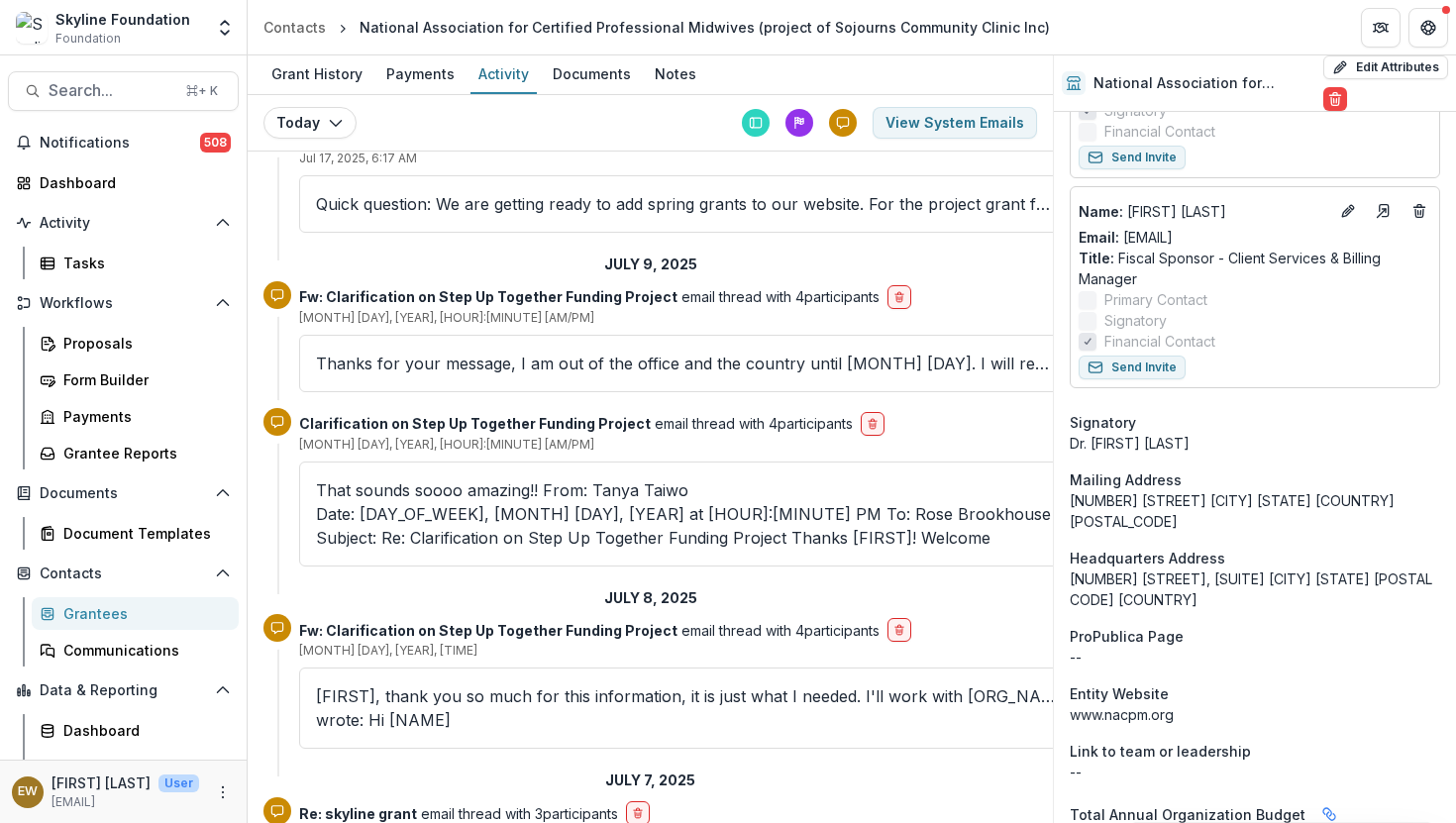 scroll, scrollTop: 0, scrollLeft: 0, axis: both 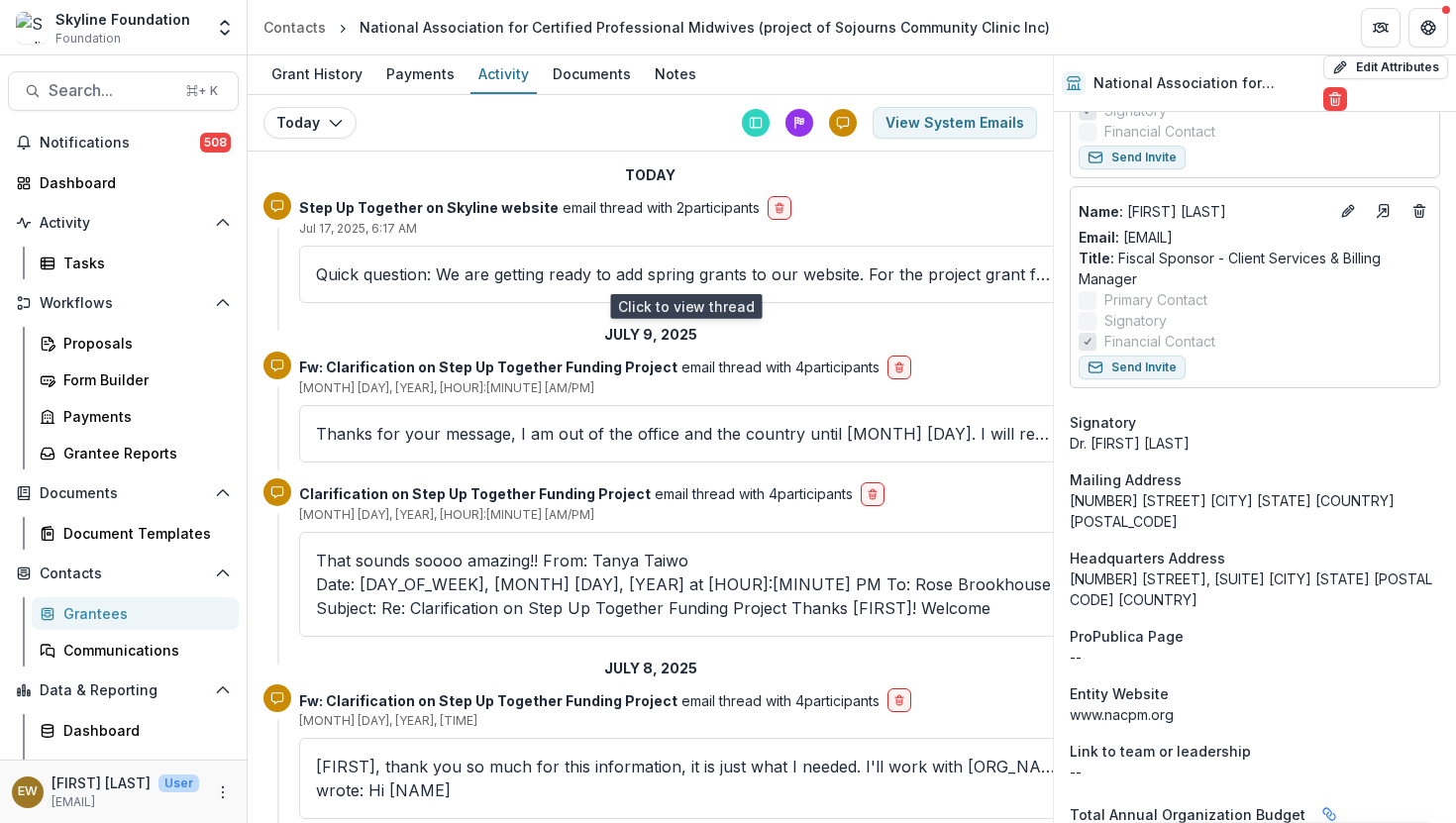 click on "Quick question: We are getting ready to add spring grants to our website. For the project grant for step up together would you like us to list NACPM's website or PMC's?
Tanya Khemet Taiwo (she/her)
Senior Program Lead
Skyline Foundation
skyl" at bounding box center (685, 274) 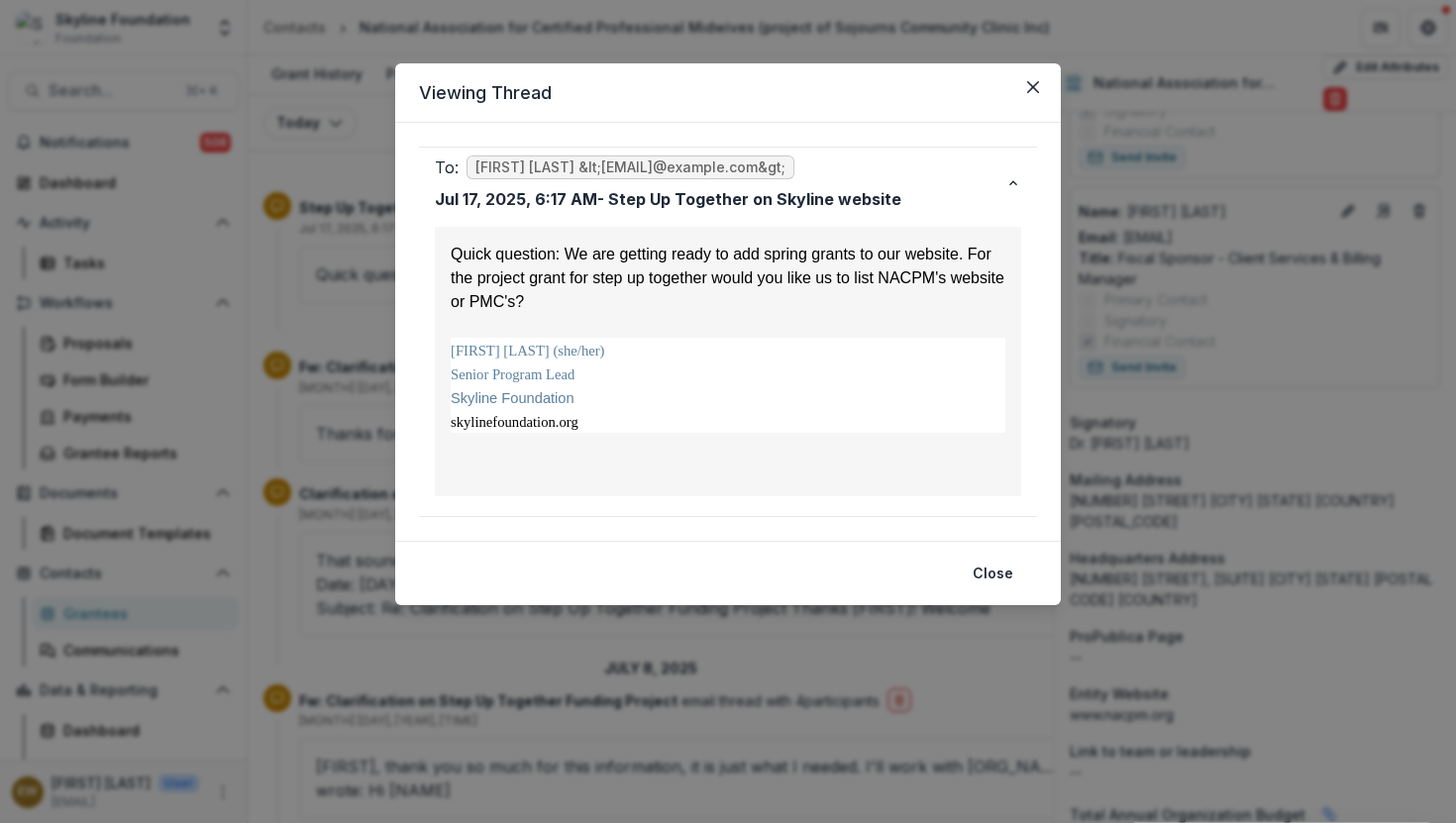 click on "Viewing Thread To: Cassaundra Jah <executivedirector@[DOMAIN]> [MONTH] [DAY], [YEAR], [HOUR]:[MINUTE] [AM/PM] - Step Up Together on Skyline website
Quick question: We are getting ready to add spring grants to our website. For the project grant for step up together would you like us to list NACPM's website or PMC's? Tanya Khemet Taiwo (she/her) Senior Program Lead Skyline Foundation skylinefoundation.org Close" at bounding box center (728, 411) 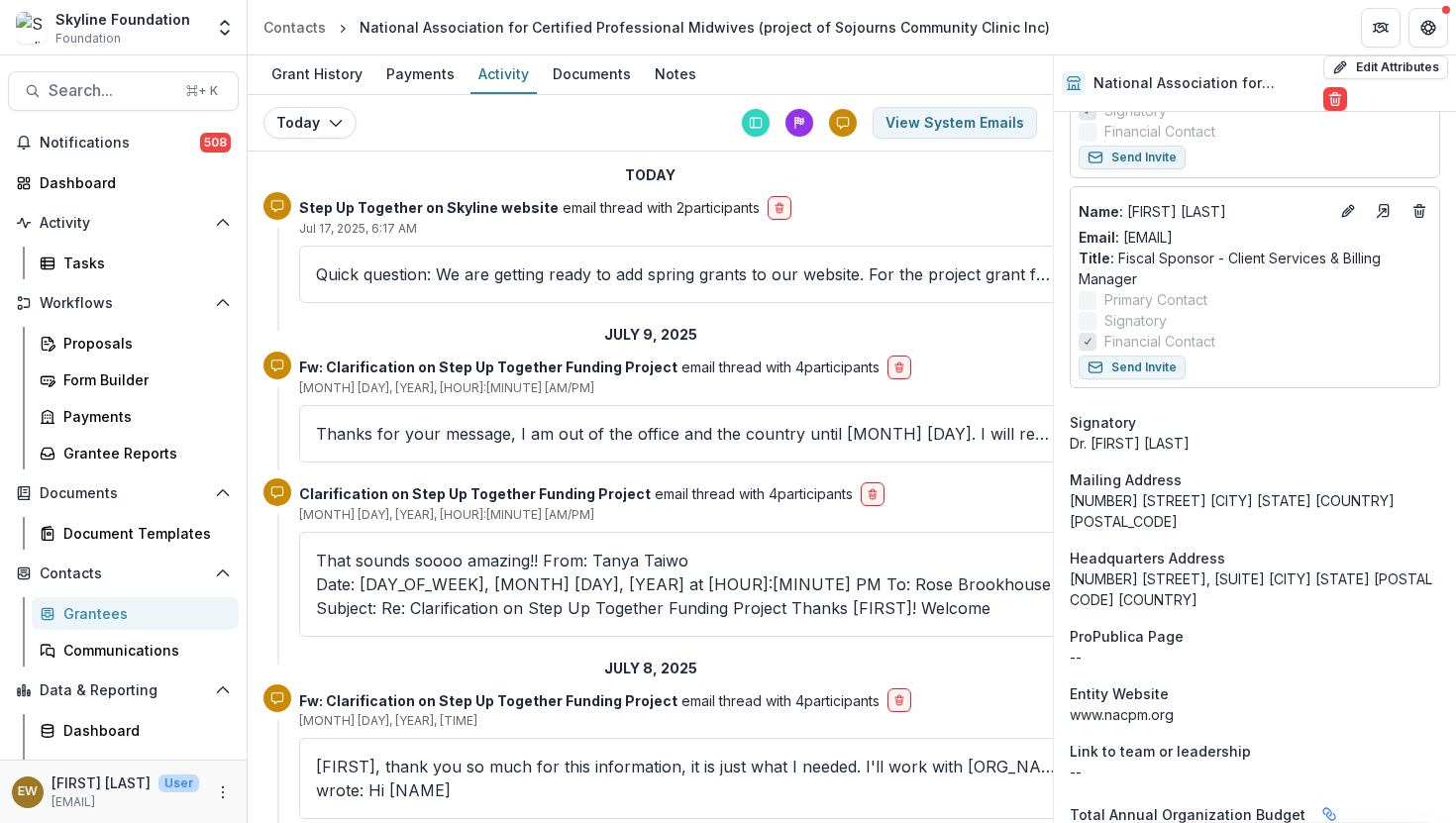 click on "Thanks for your message, I am out of the office and the country until [MONTH] [DAY]. I will respond to your message upon my return. Hoping you are weathering the storms of the current moment with the right balance of commitment and summer joy." at bounding box center [685, 434] 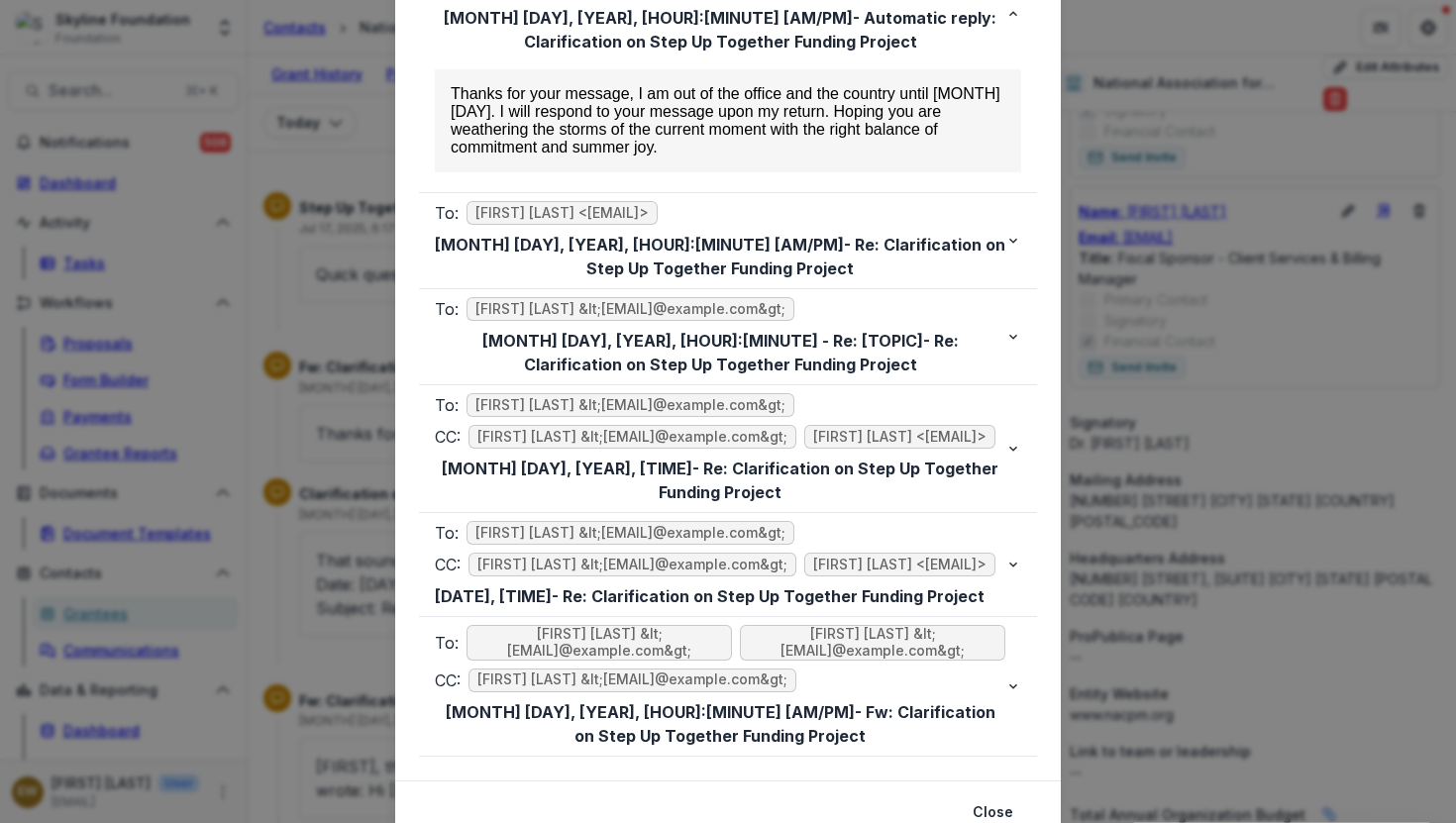 scroll, scrollTop: 238, scrollLeft: 0, axis: vertical 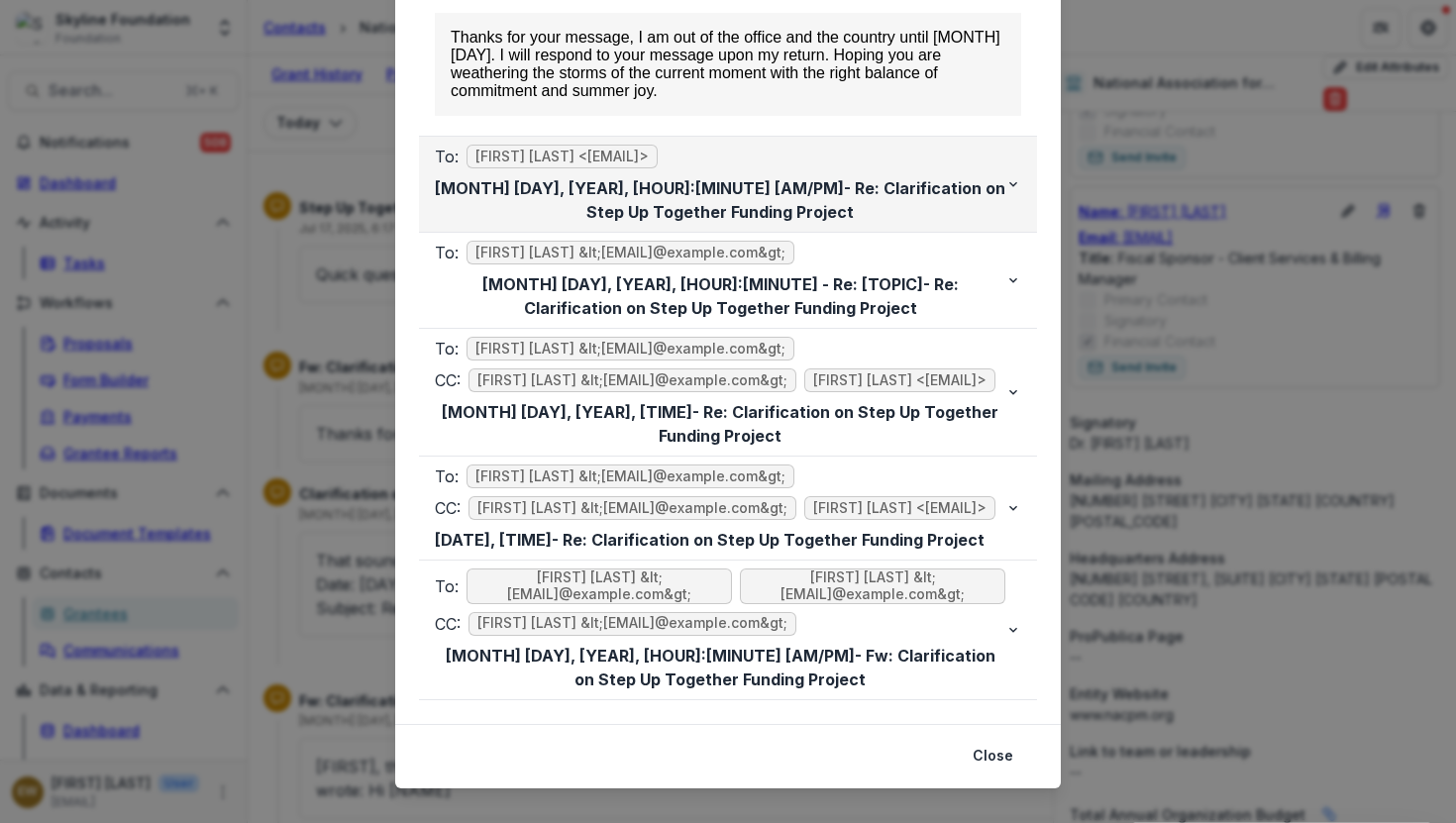 click on "To:  Tanya Taiwo <tanya@skylinefoundation.org>" at bounding box center (720, 156) 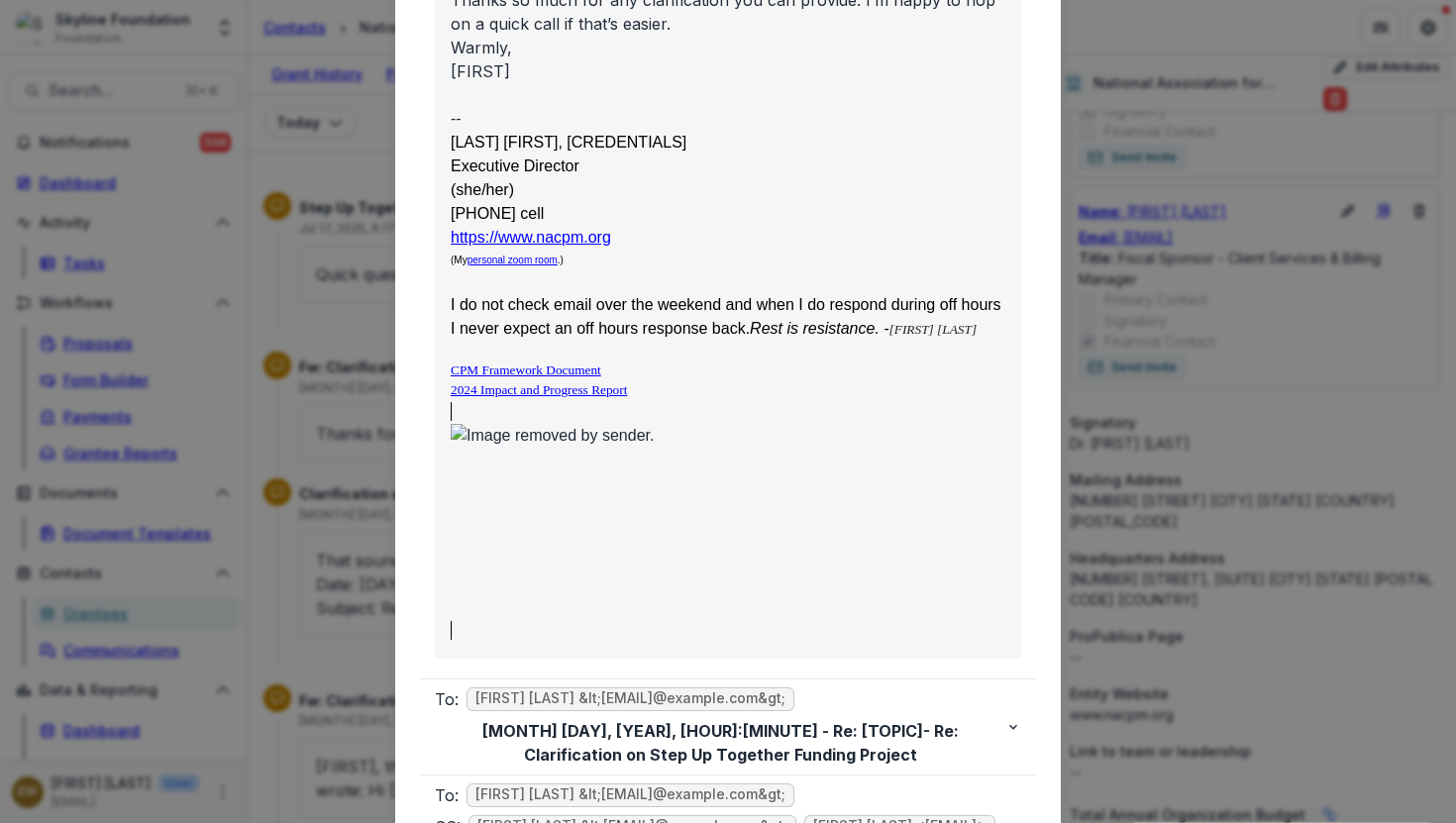 scroll, scrollTop: 2500, scrollLeft: 0, axis: vertical 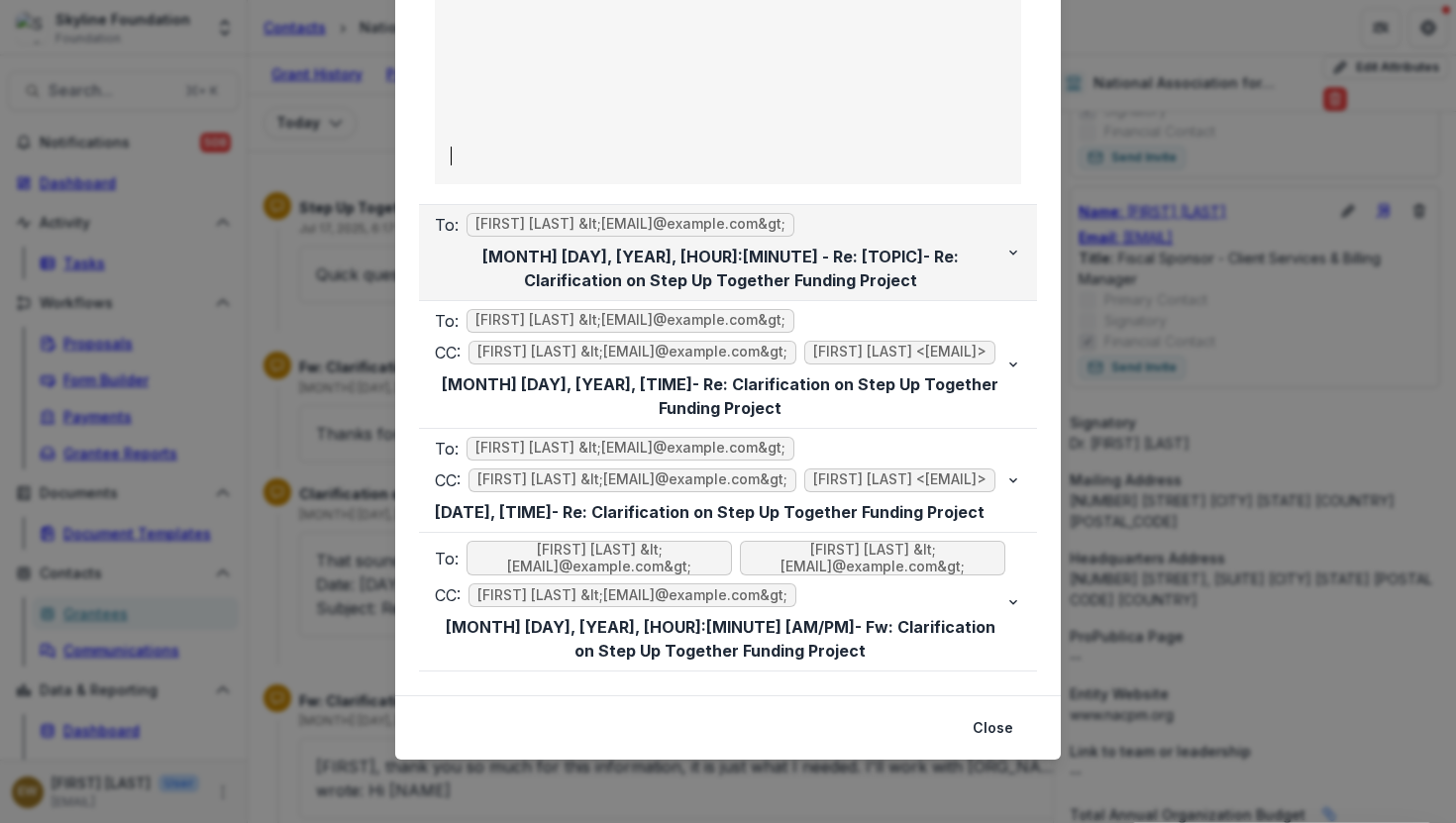 click on "[MONTH] [DAY], [YEAR], [HOUR]:[MINUTE]  -   Re: [TOPIC]" at bounding box center (720, 268) 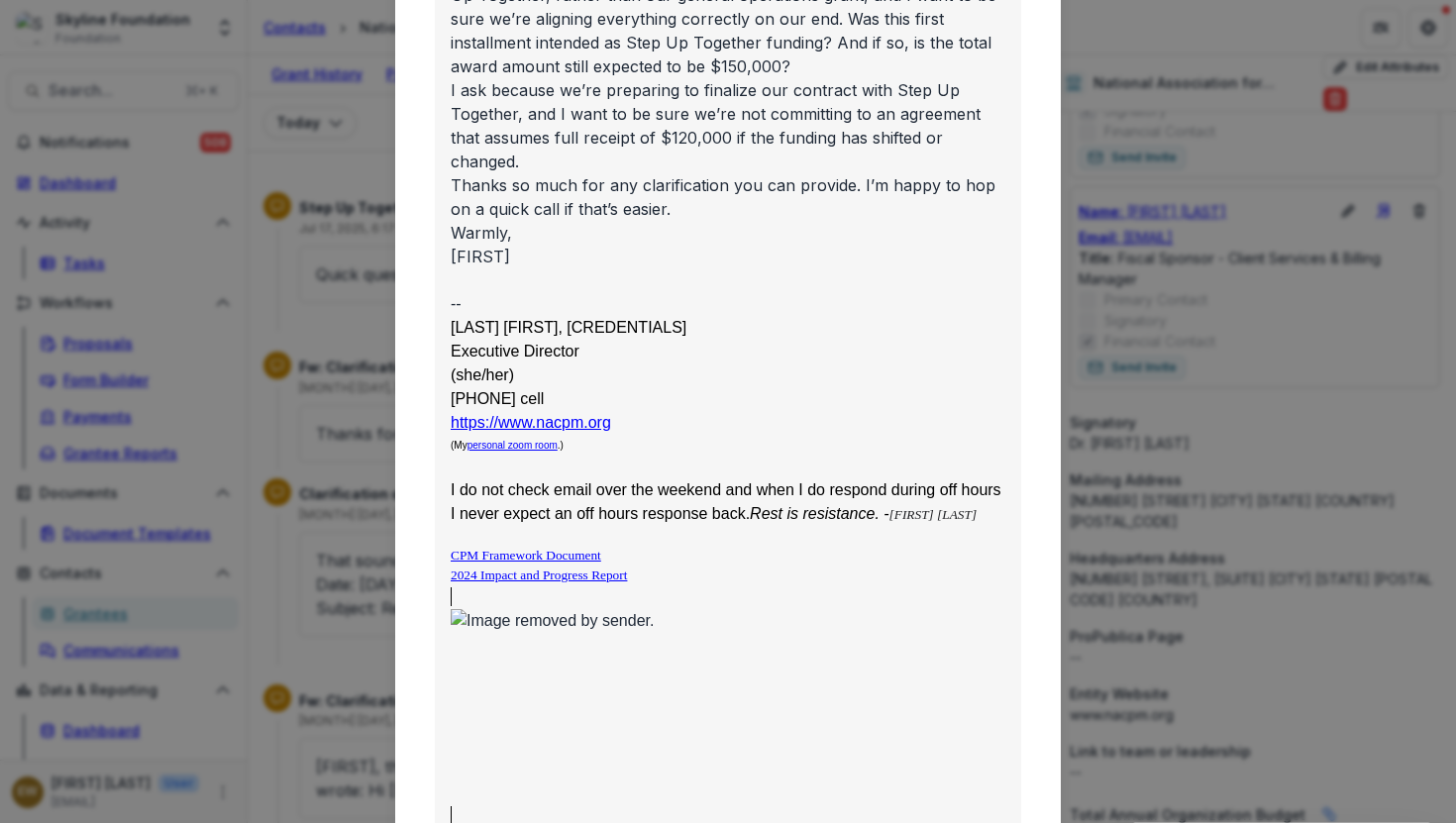 scroll, scrollTop: 4608, scrollLeft: 0, axis: vertical 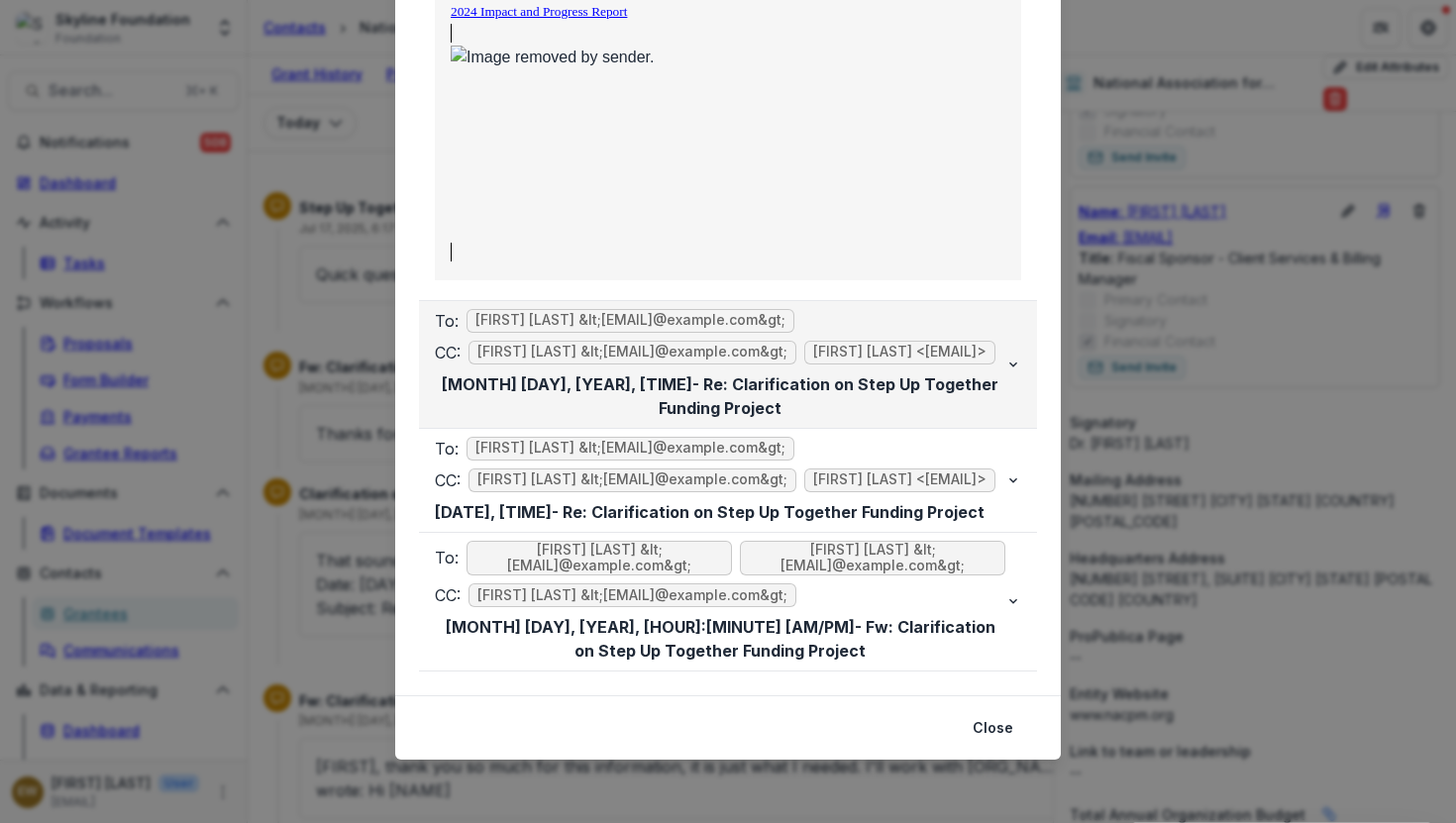 click on "[MONTH] [DAY], [YEAR], [HOUR]:[MINUTE] [AM/PM]  -   Re: Clarification on Step Up Together Funding Project" at bounding box center (720, 396) 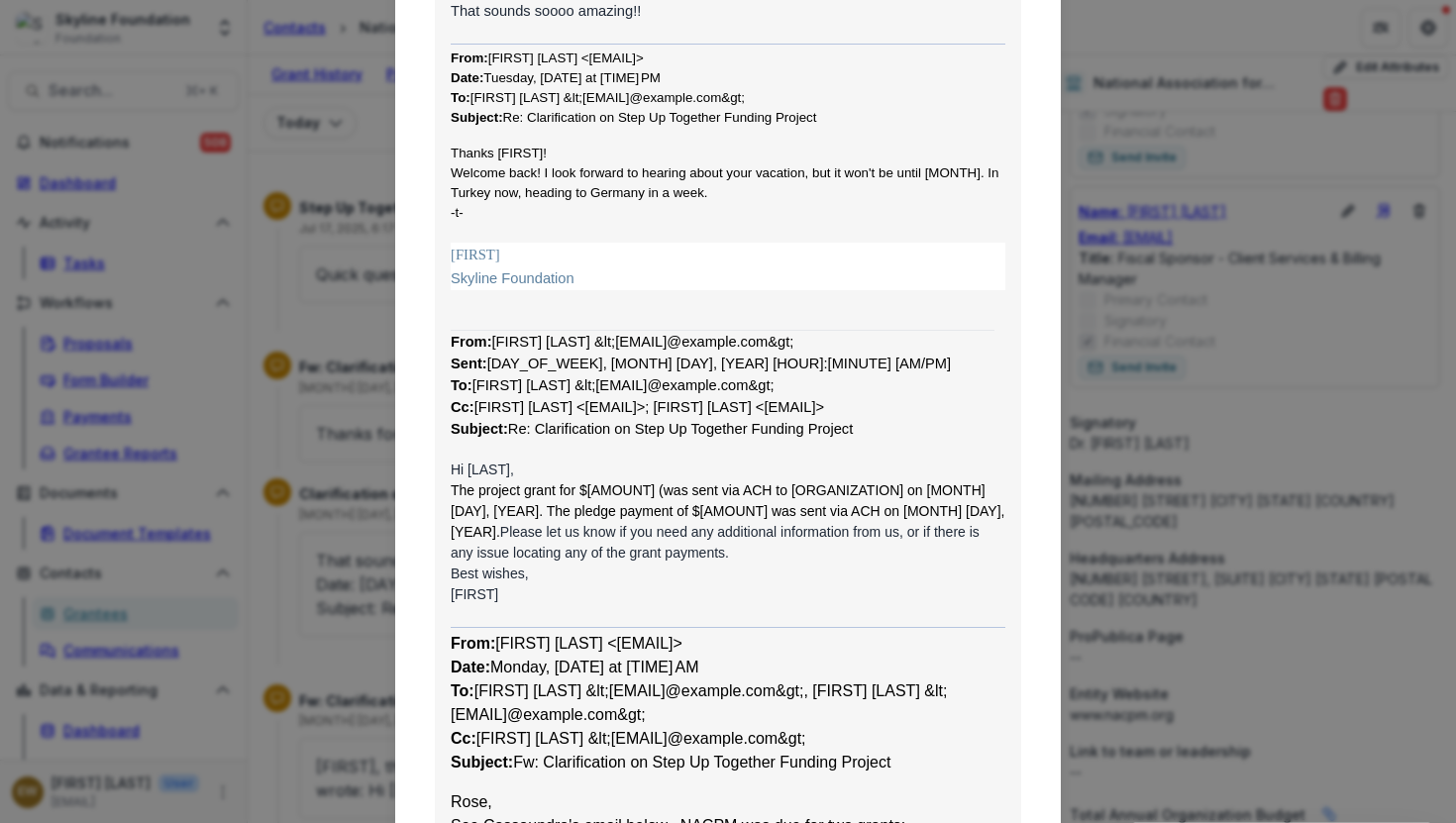 scroll, scrollTop: 0, scrollLeft: 0, axis: both 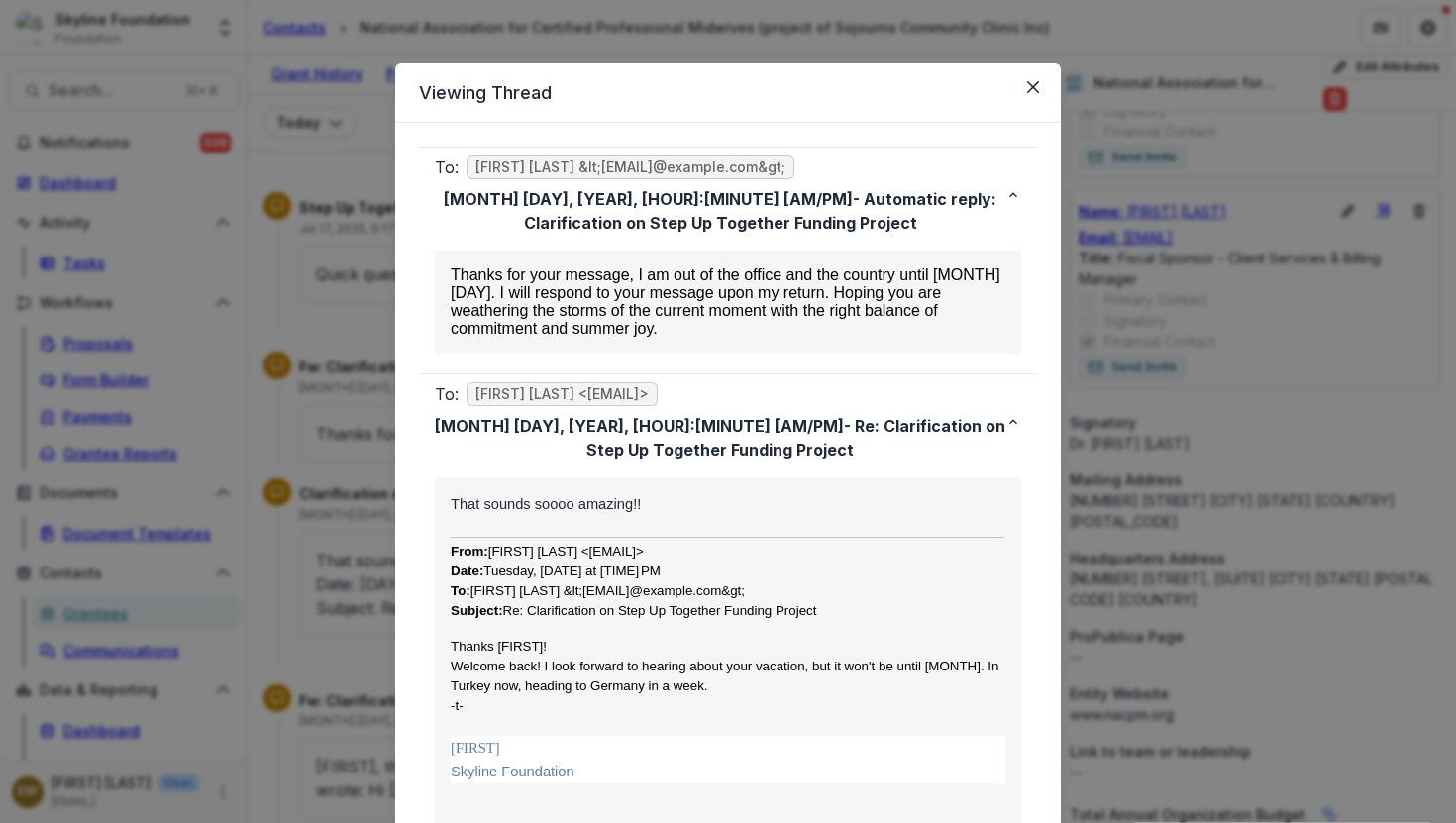 click on "Thanks for your message, I am out of the office and the country until [MONTH] [DAY]. I will respond to your message upon my return. Hoping you are weathering the storms of the current moment with the right balance of commitment and summer joy." at bounding box center [728, 302] 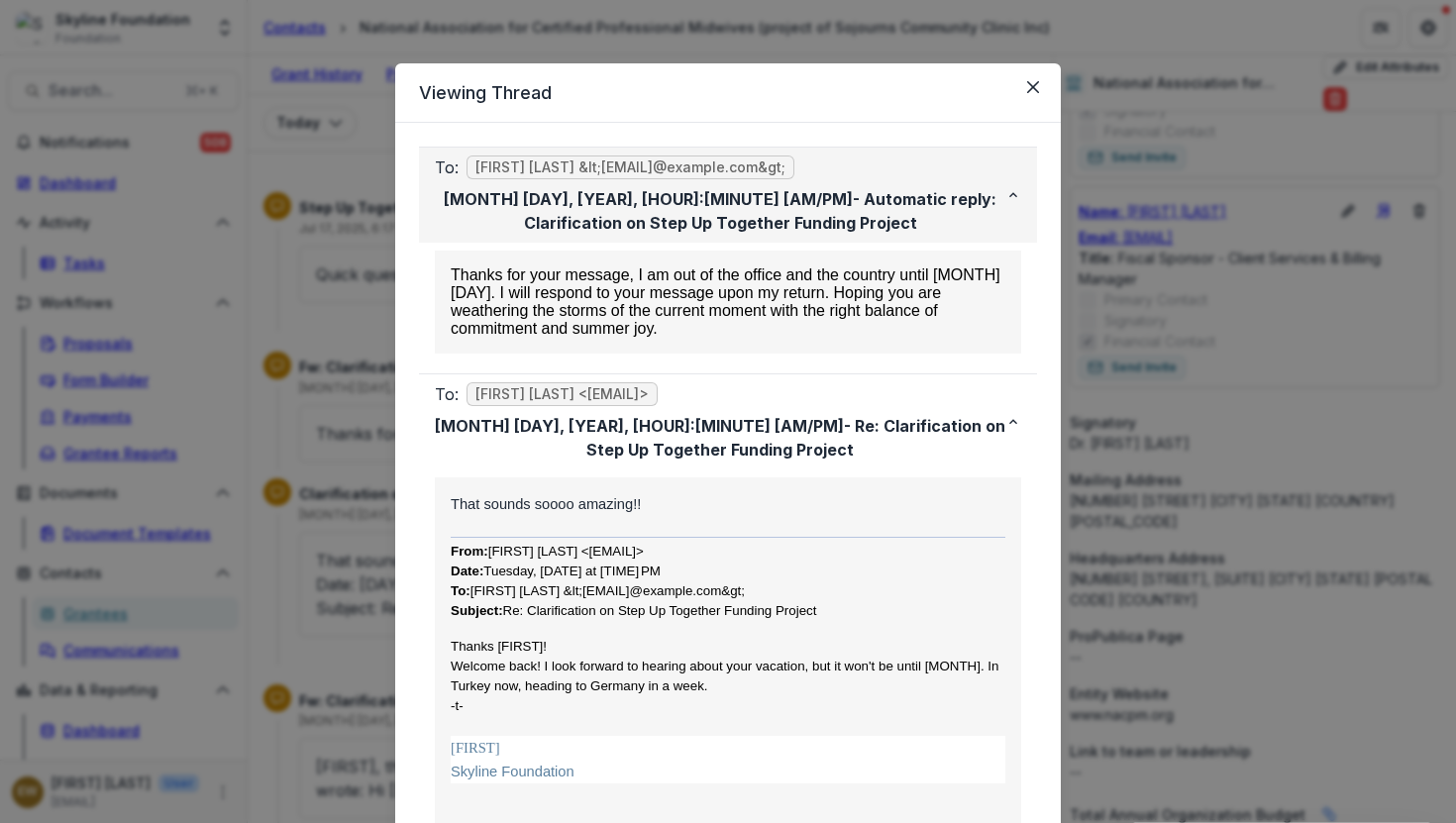 click on "[MONTH] [DAY], [YEAR], [TIME] - Automatic reply: Clarification on Step Up Together Funding Project" at bounding box center (720, 211) 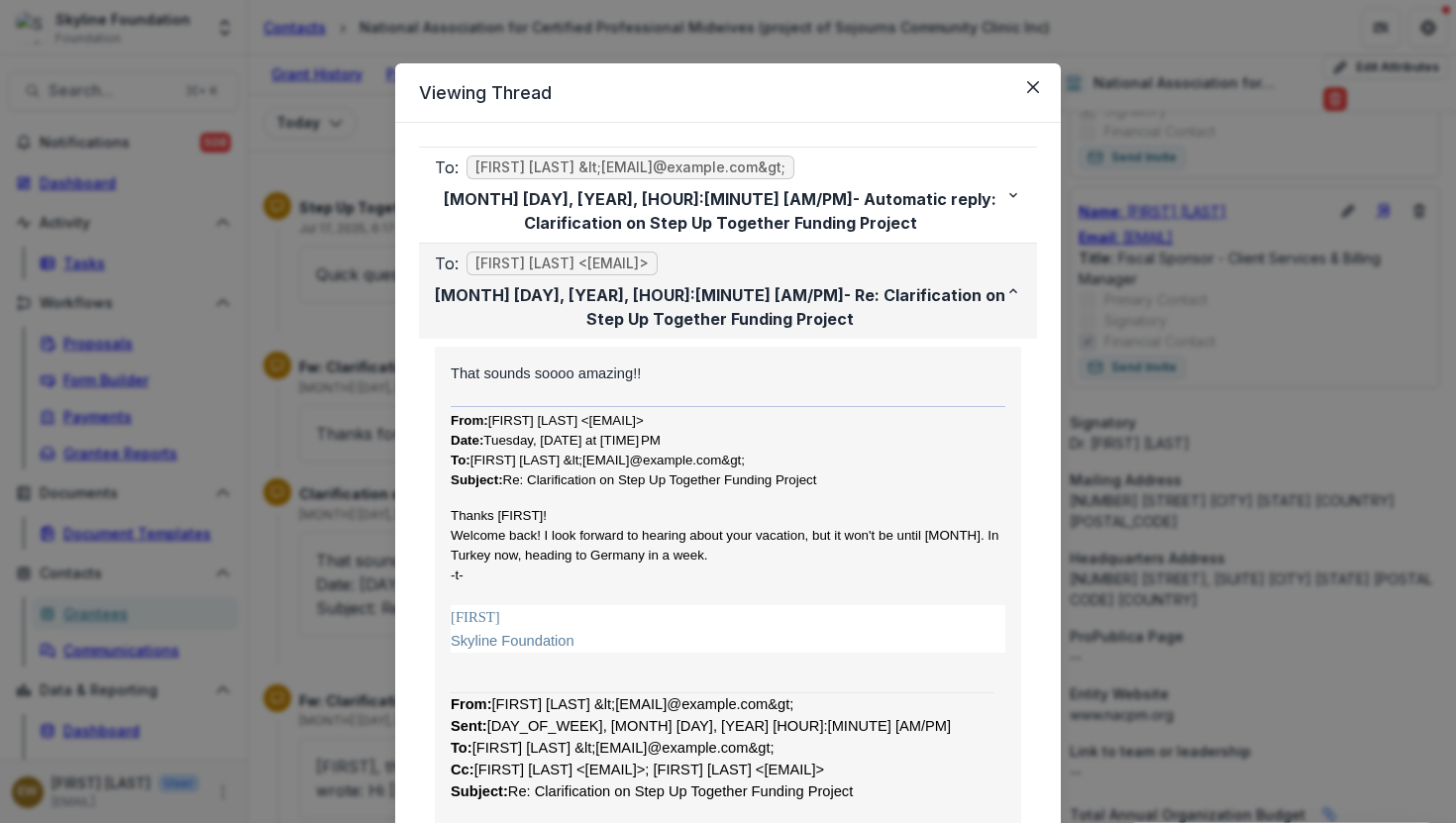 click on "To:  Tanya Taiwo <tanya@skylinefoundation.org>" at bounding box center [720, 263] 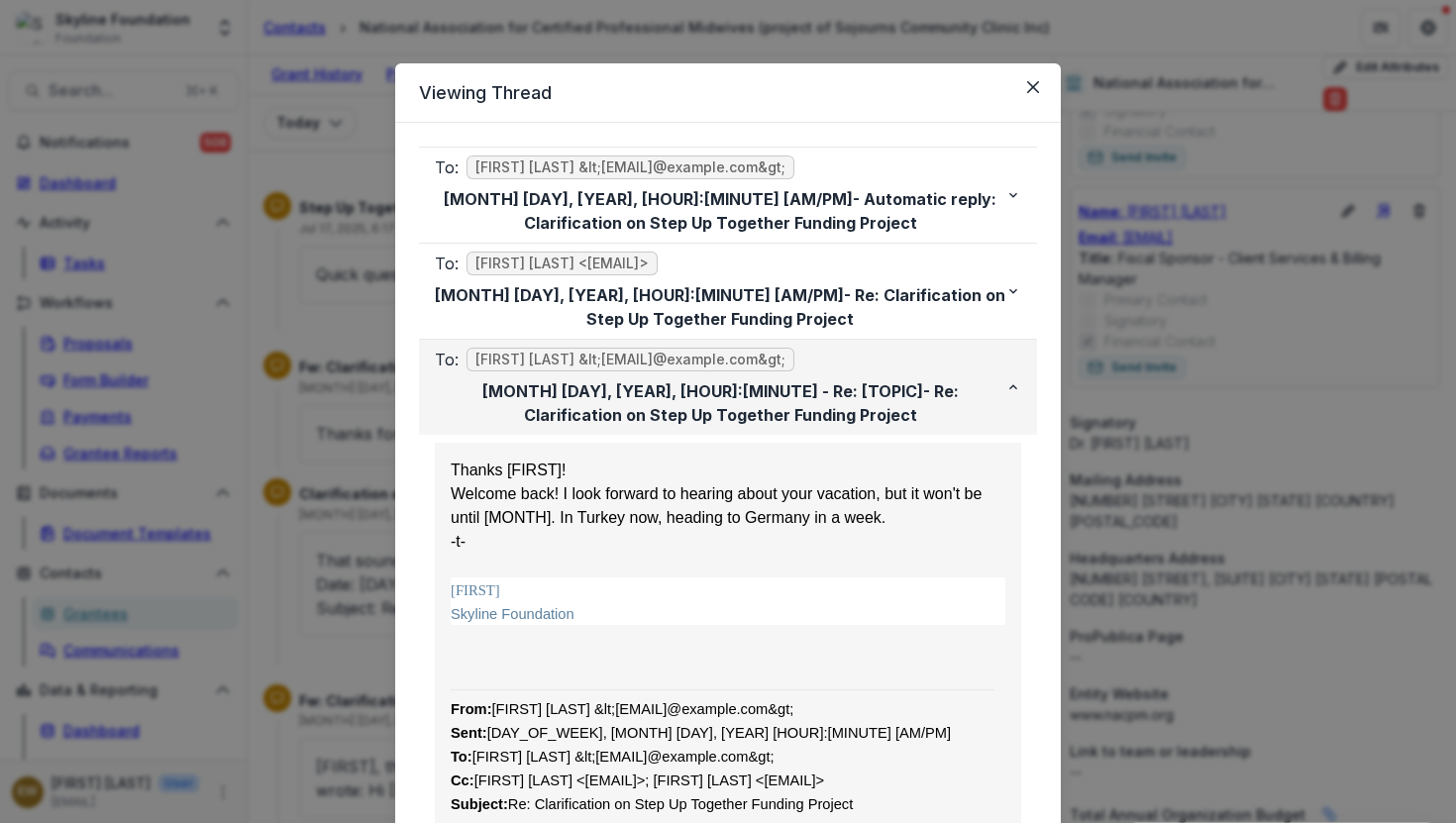 click on "[MONTH] [DAY], [YEAR], [HOUR]:[MINUTE]  -   Re: [TOPIC]" at bounding box center [720, 403] 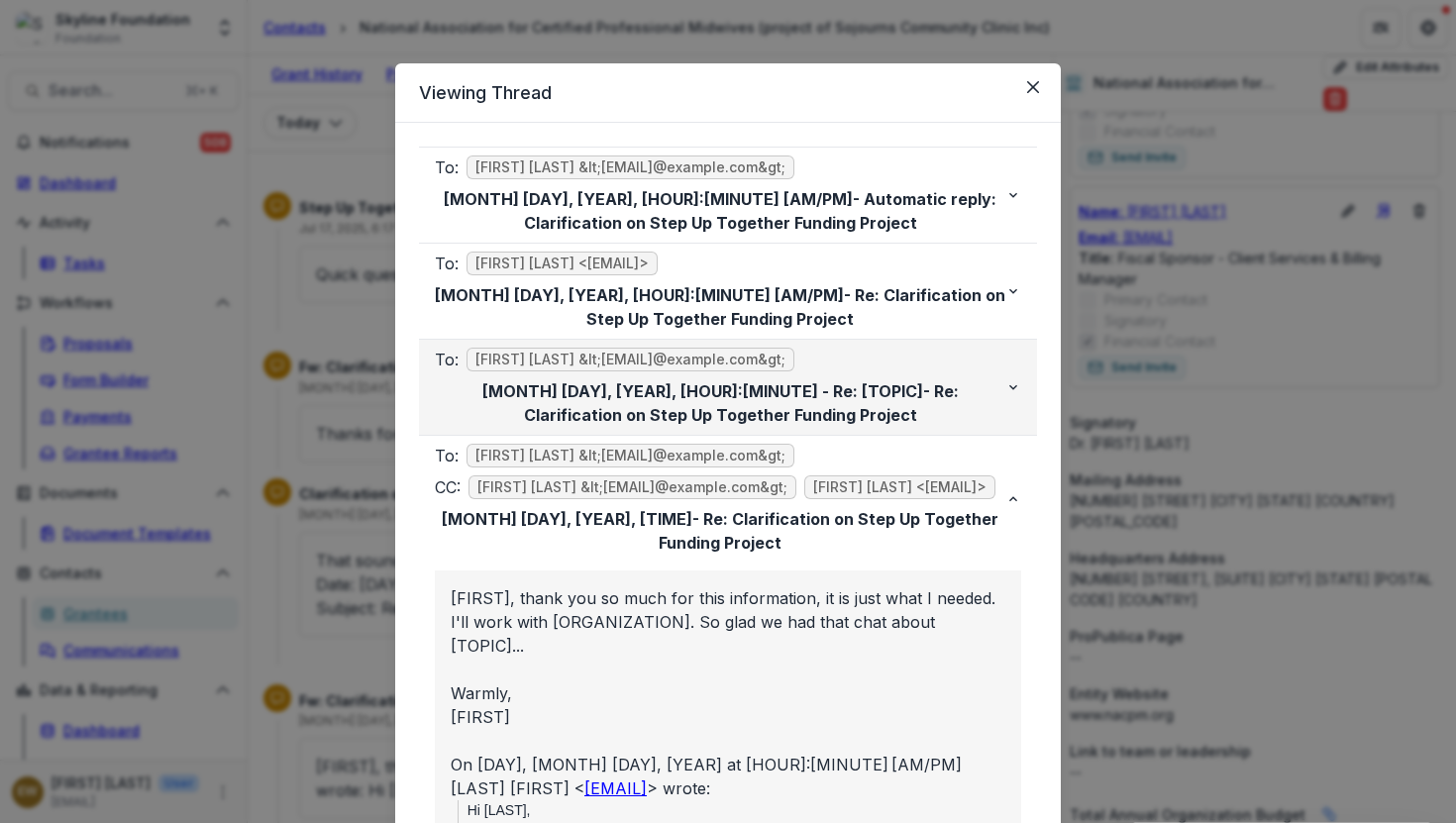 click on "[MONTH] [DAY], [YEAR], [HOUR]:[MINUTE]  -   Re: [TOPIC]" at bounding box center [720, 403] 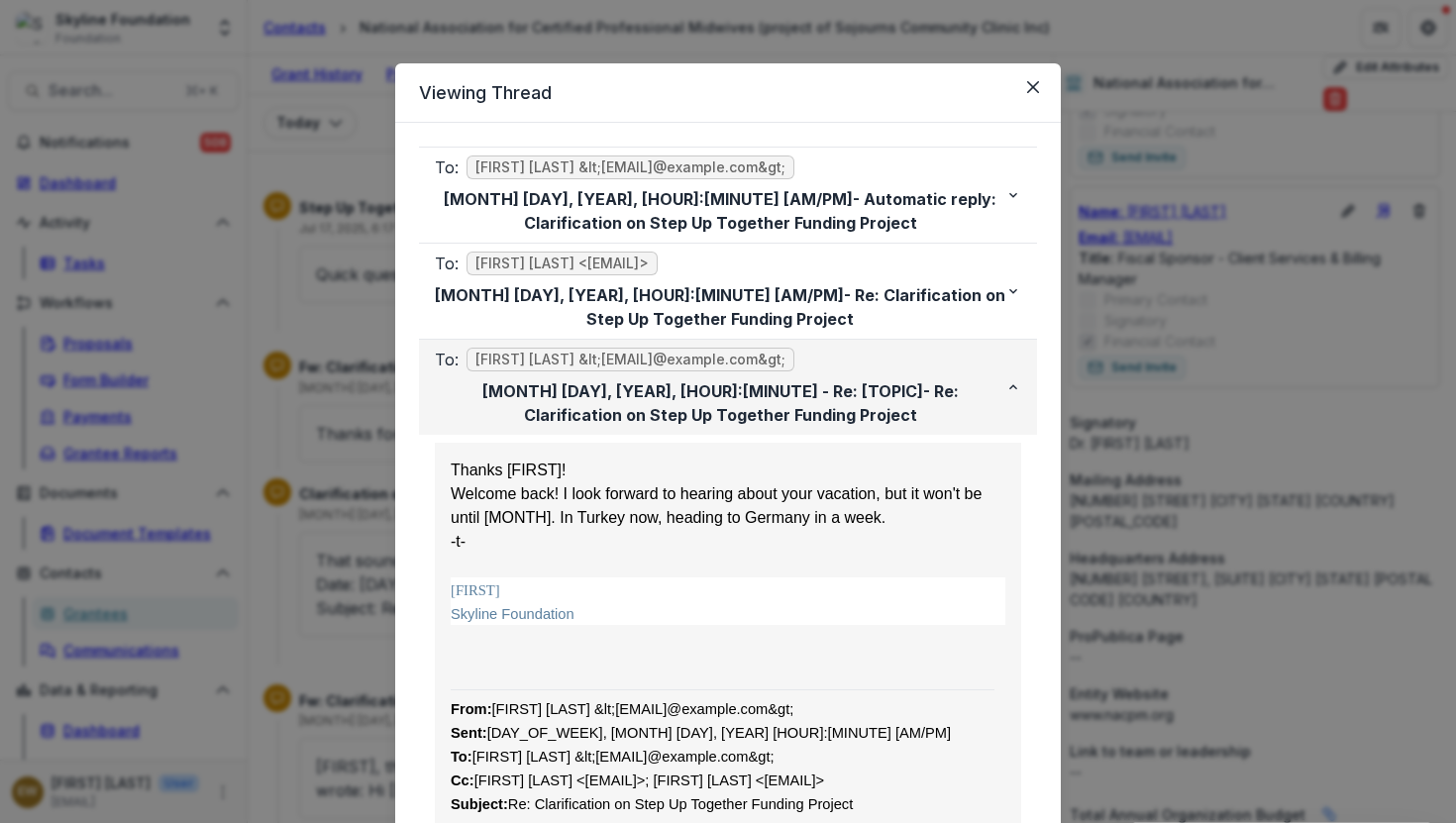 click on "[MONTH] [DAY], [YEAR], [HOUR]:[MINUTE]  -   Re: [TOPIC]" at bounding box center (720, 403) 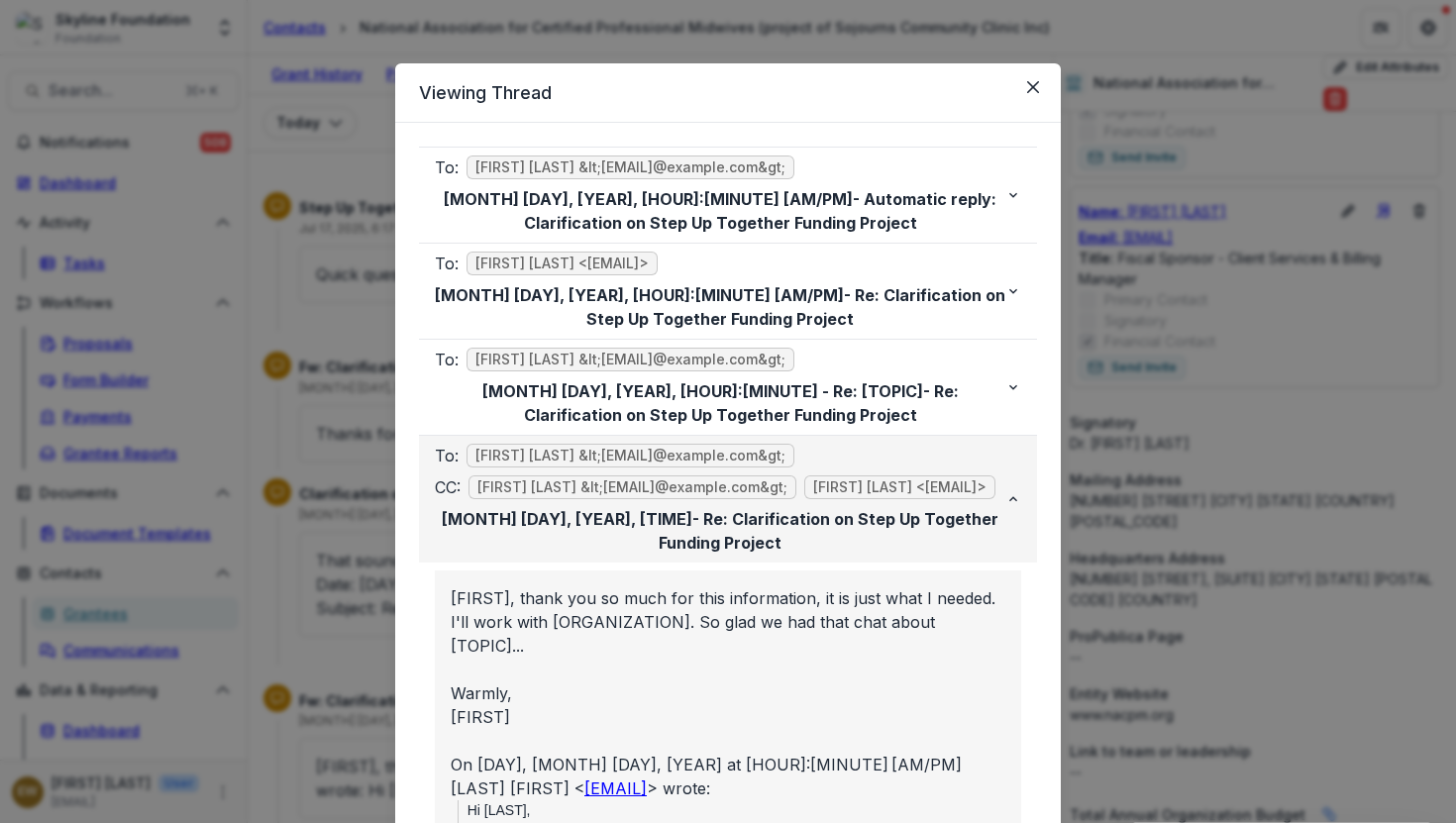 click on "To:  [LAST] [FIRST] <[EMAIL]>" at bounding box center (720, 456) 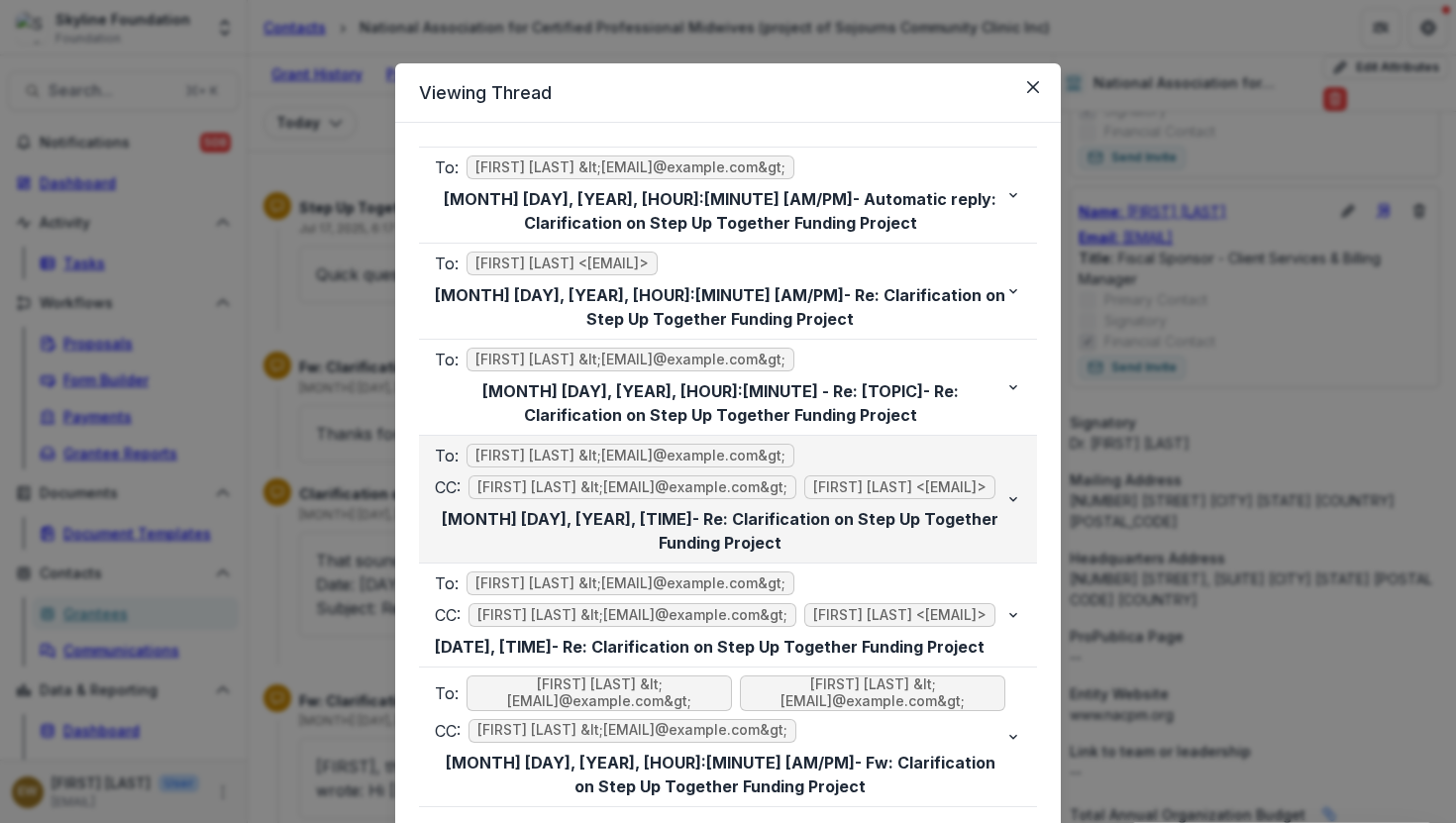 click on "To:  [LAST] [FIRST] <[EMAIL]>" at bounding box center (720, 456) 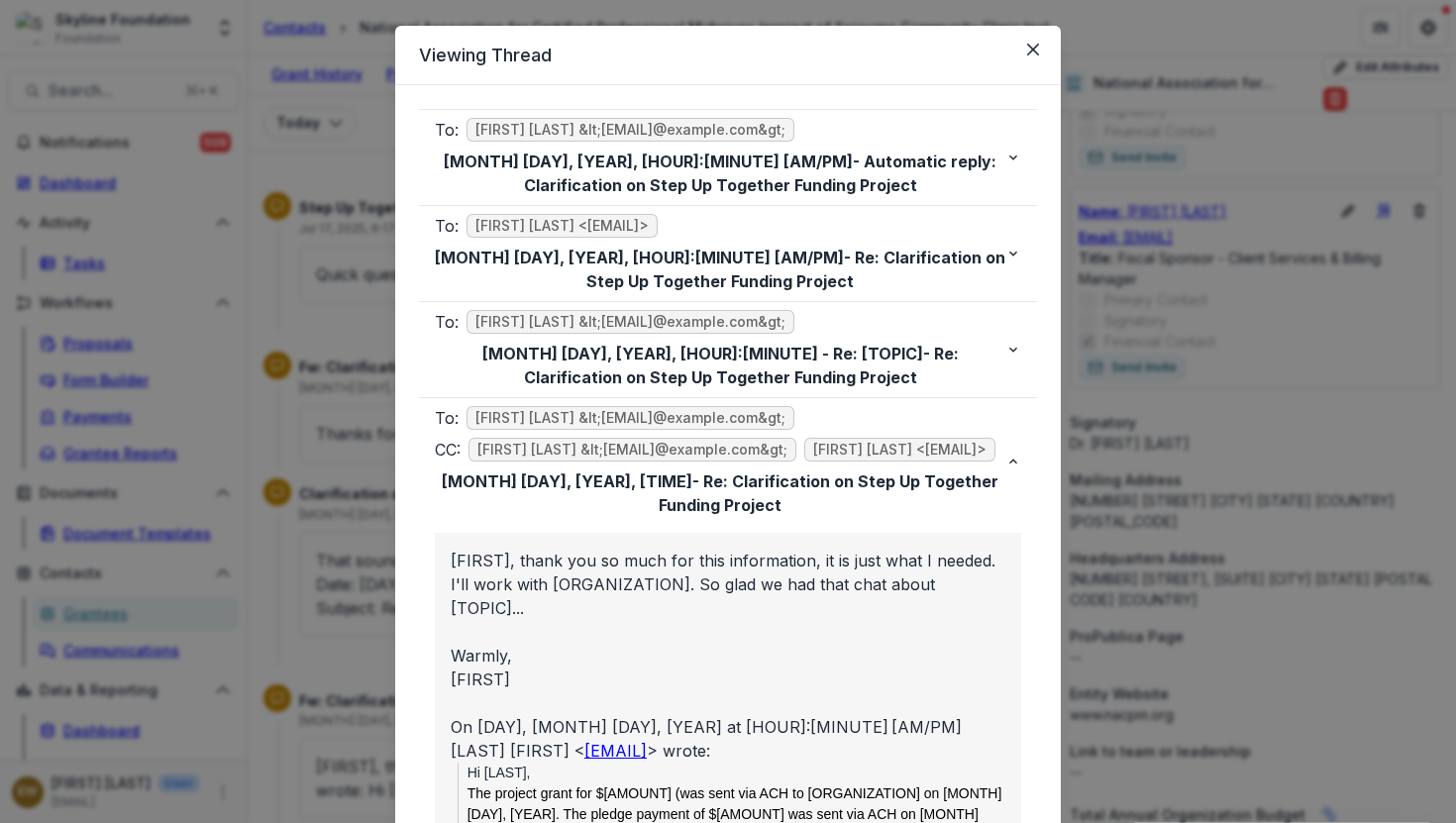 scroll, scrollTop: 42, scrollLeft: 0, axis: vertical 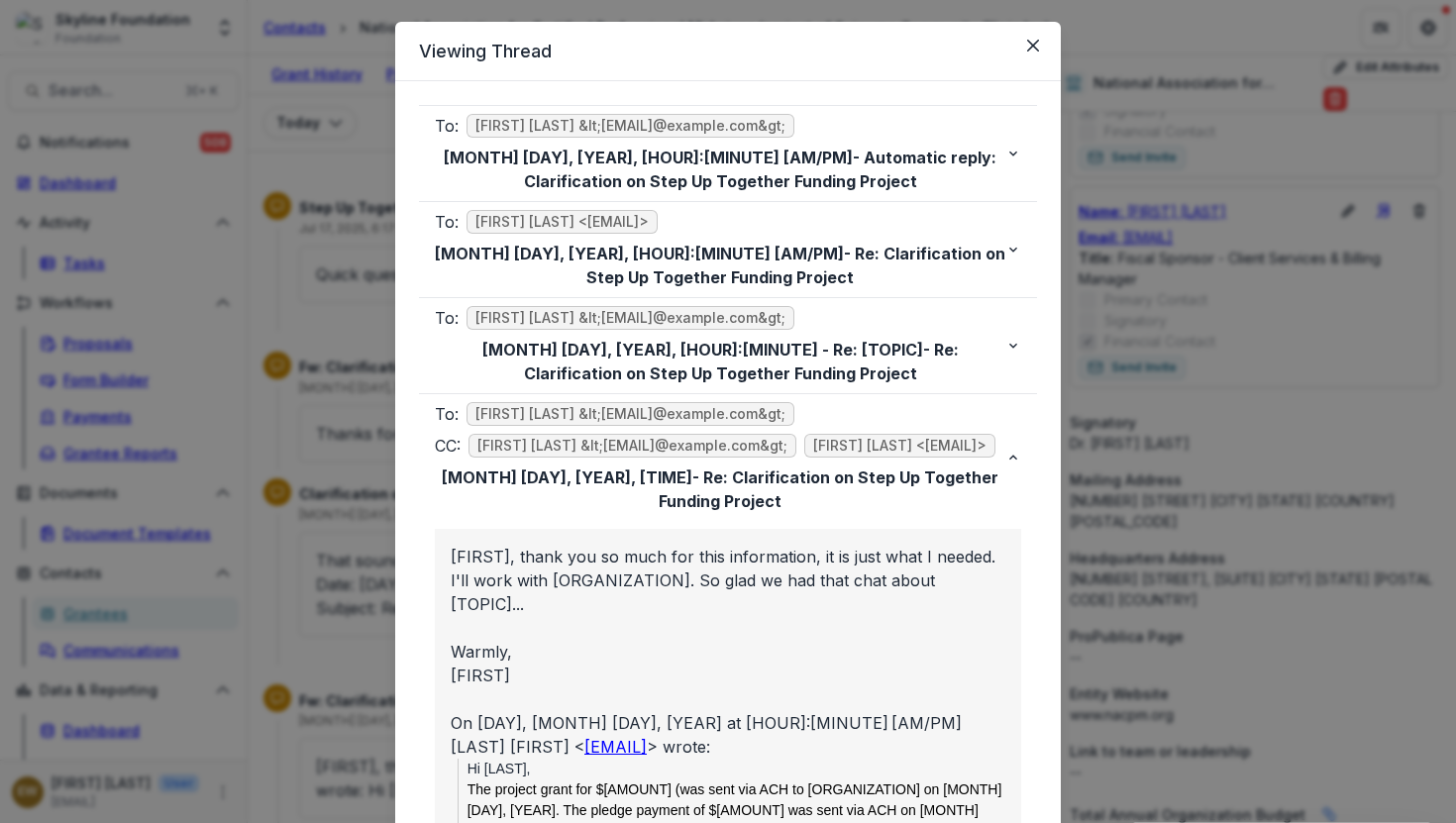 click on "Viewing Thread To:  [LAST] [FIRST] <[EMAIL]> [MONTH] [DAY], [YEAR], [HOUR]:[MINUTE]  -   Automatic reply: [TOPIC]
Thanks for your message, I am out of the office and the country until [MONTH] [DAY]. I will respond to your message upon my return. Hoping you are weathering the storms of the current moment with the right balance of commitment and summer joy.  To:  [FIRST] [LAST] <[EMAIL]> [MONTH] [DAY], [YEAR], [HOUR]:[MINUTE]  -   Re: [TOPIC]
That sounds soooo amazing!!    From:  [FIRST] [LAST] <[EMAIL]> Date:  [DAY] [MONTH], [YEAR] at [HOUR]:[MINUTE]   [AM/PM] To:  [LAST] [FIRST] <[EMAIL]> Subject:  Re: [TOPIC] Thanks [FIRST]! Welcome back! I look forward to hearing about your vacation, but it won't be until [MONTH]. In [COUNTRY] now, heading to [COUNTRY] in a week. -t-   [FIRST]  [ORGANIZATION]     From:  [LAST] [FIRST] <[EMAIL]> Sent: To:" at bounding box center (728, 411) 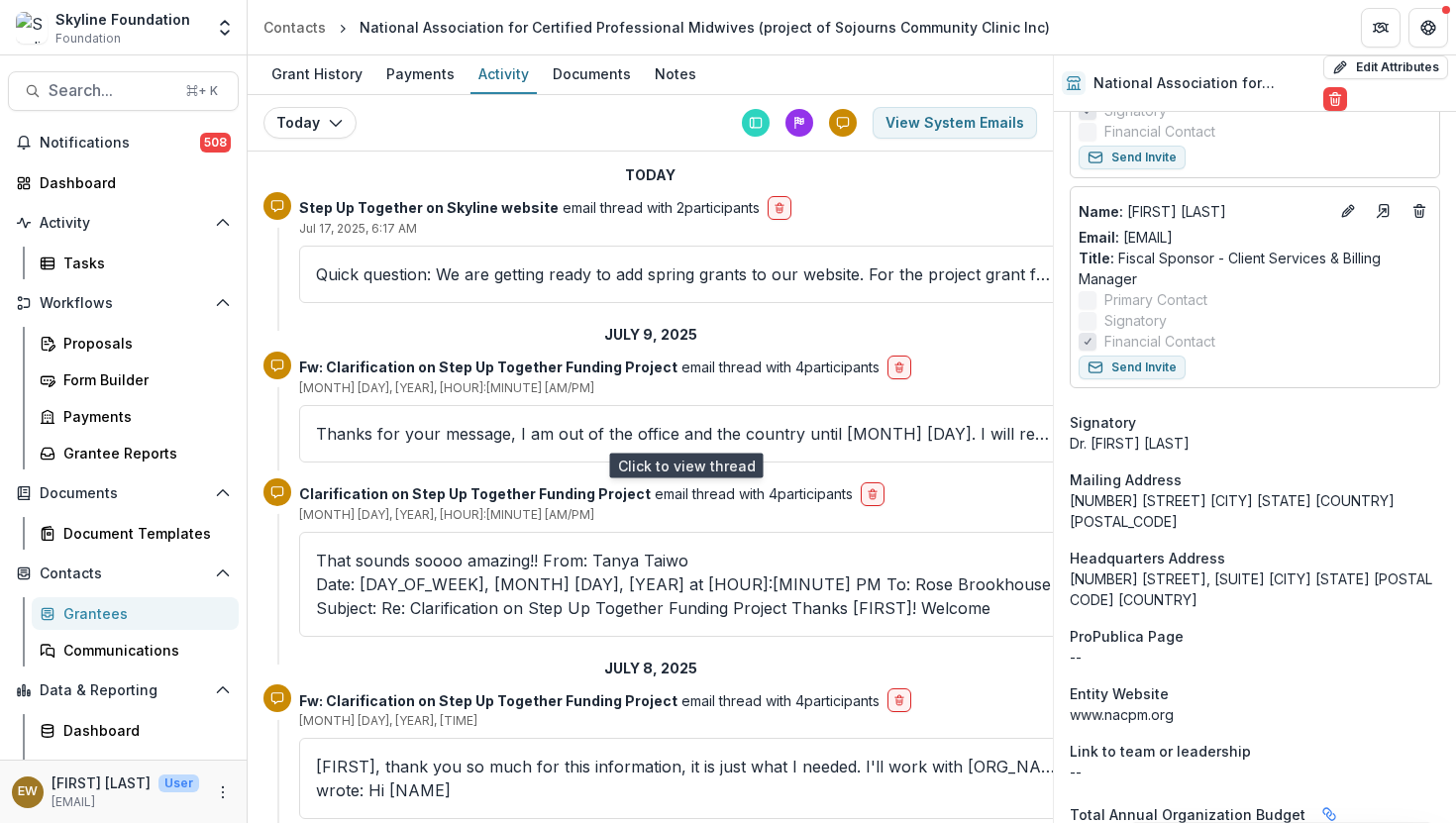 click on "Thanks for your message, I am out of the office and the country until [MONTH] [DAY]. I will respond to your message upon my return. Hoping you are weathering the storms of the current moment with the right balance of commitment and summer joy." at bounding box center [685, 434] 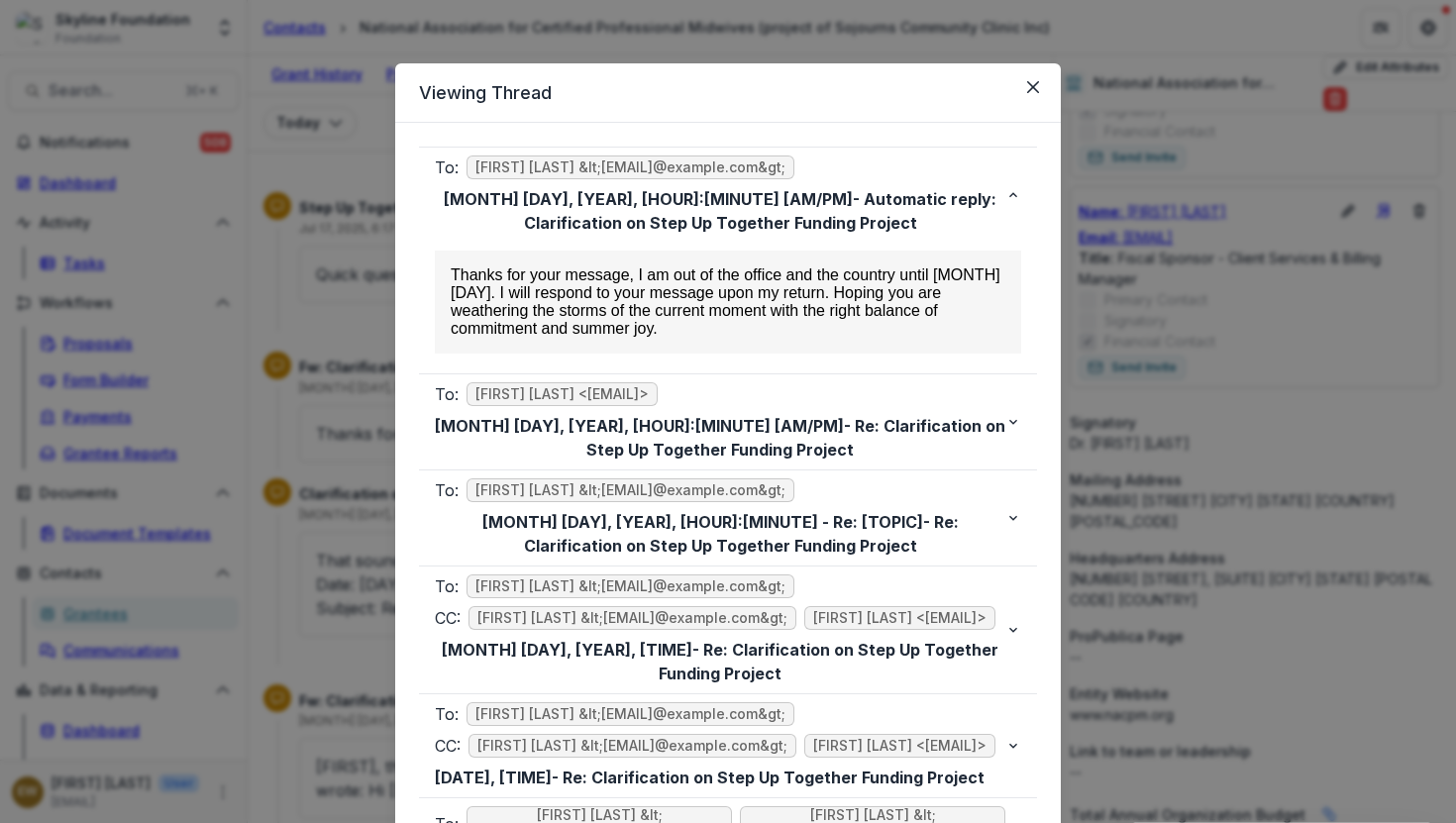 click on "Viewing Thread To:  [LAST] [FIRST] <[EMAIL]> [MONTH] [DAY], [YEAR], [HOUR]:[MINUTE]  -   Automatic reply: [TOPIC]
Thanks for your message, I am out of the office and the country until [MONTH] [DAY]. I will respond to your message upon my return. Hoping you are weathering the storms of the current moment with the right balance of commitment and summer joy.  To:  [FIRST] [LAST] <[EMAIL]> [MONTH] [DAY], [YEAR], [HOUR]:[MINUTE]  -   Re: [TOPIC]
That sounds soooo amazing!!    From:  [FIRST] [LAST] <[EMAIL]> Date:  [DAY] [MONTH], [YEAR] at [HOUR]:[MINUTE]   [AM/PM] To:  [LAST] [FIRST] <[EMAIL]> Subject:  Re: [TOPIC] Thanks [FIRST]! Welcome back! I look forward to hearing about your vacation, but it won't be until [MONTH]. In [COUNTRY] now, heading to [COUNTRY] in a week. -t-   [FIRST]  [ORGANIZATION]     From:  [LAST] [FIRST] <[EMAIL]> Sent: To:" at bounding box center [728, 411] 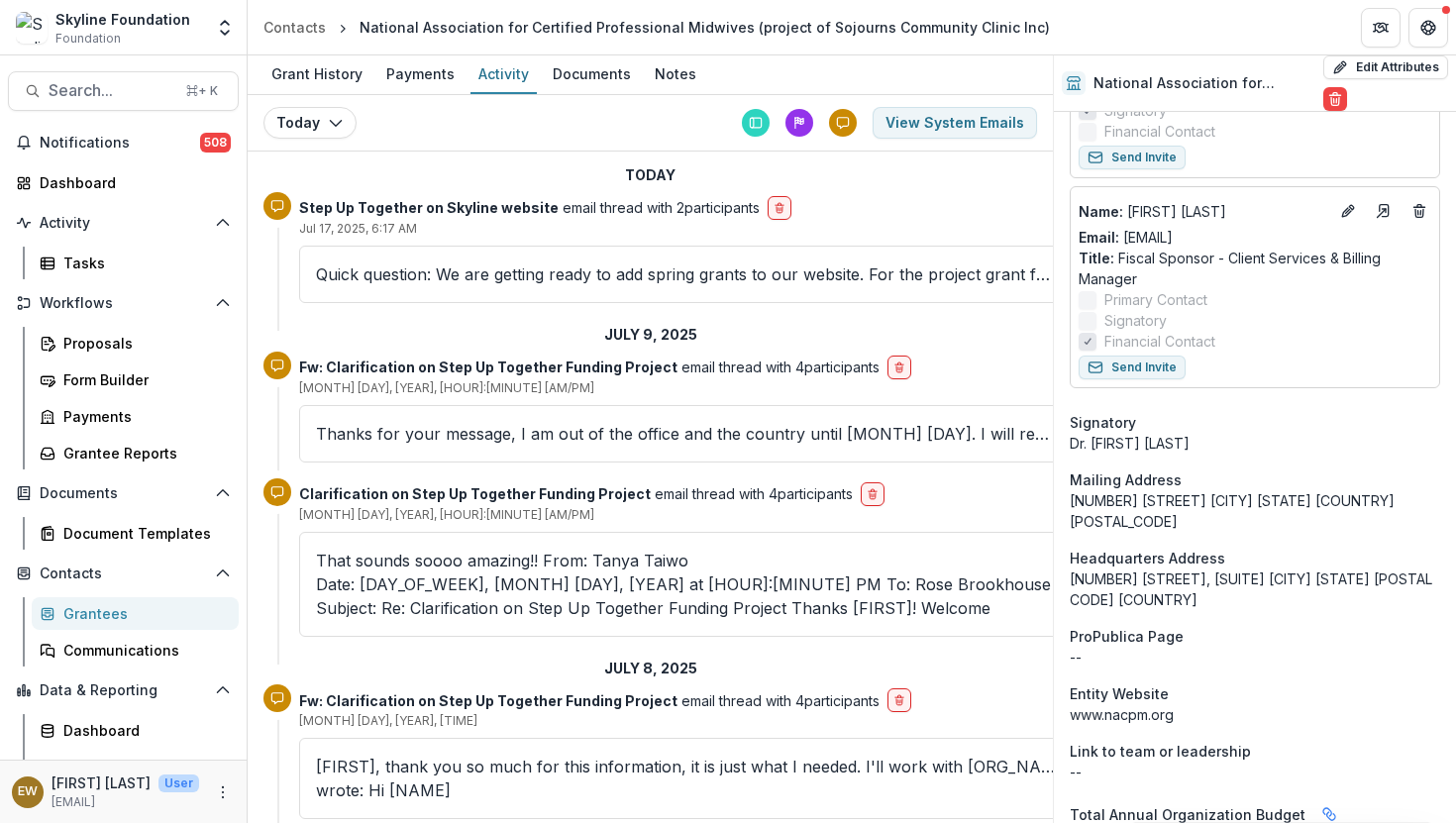 click on "Thanks for your message, I am out of the office and the country until [MONTH] [DAY]. I will respond to your message upon my return. Hoping you are weathering the storms of the current moment with the right balance of commitment and summer joy." at bounding box center [685, 434] 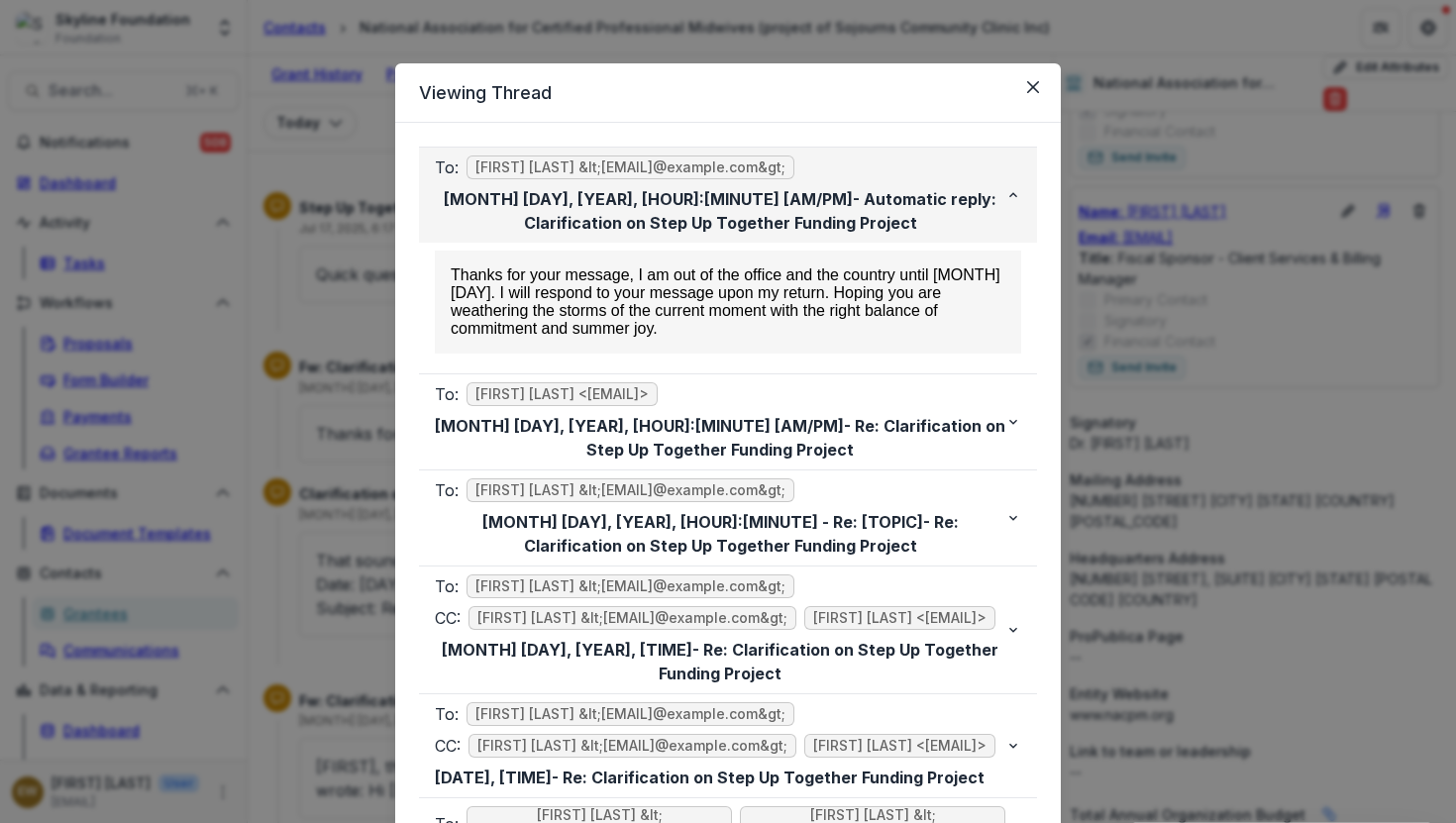 scroll, scrollTop: 38, scrollLeft: 0, axis: vertical 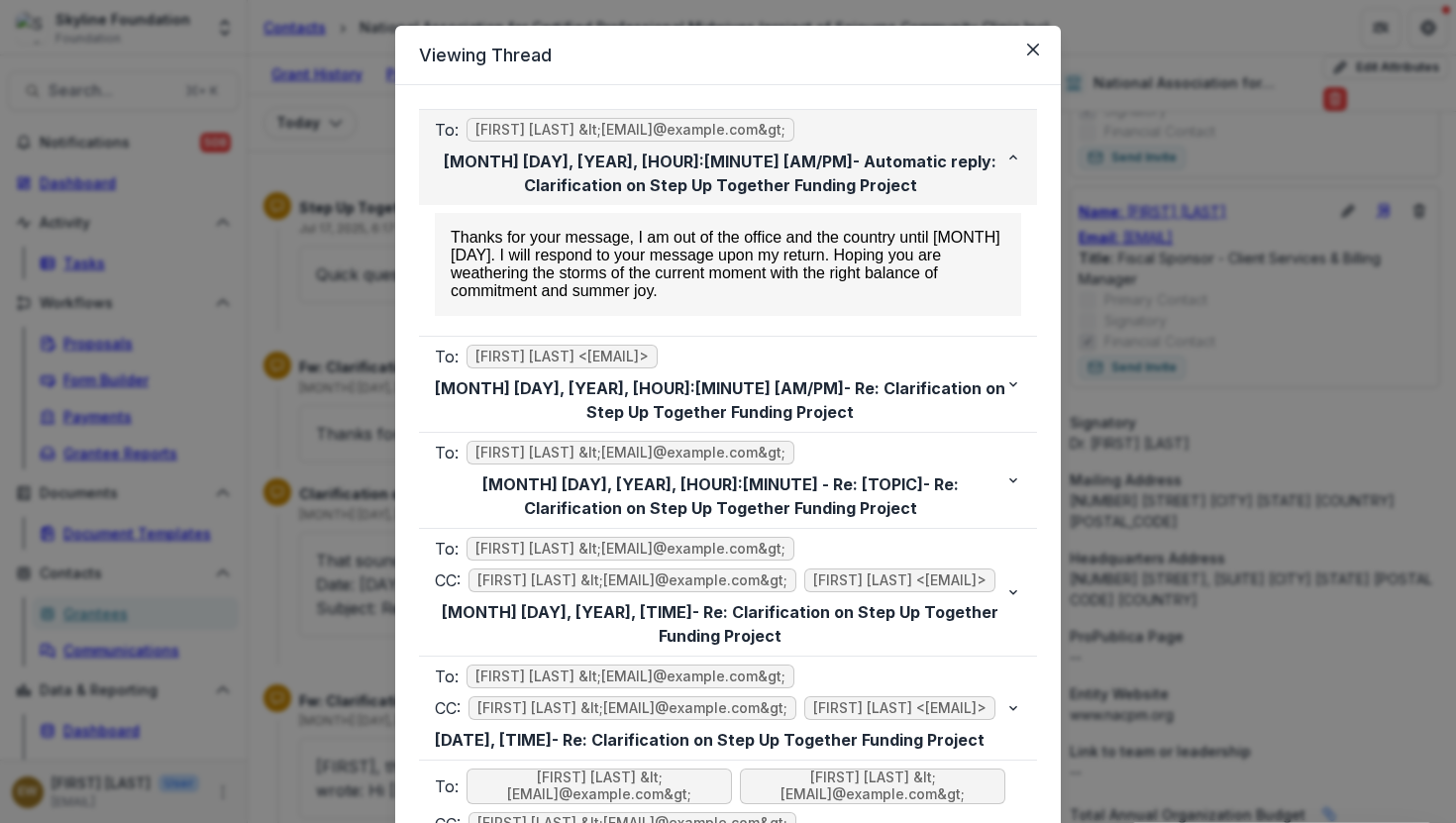 click on "To: [FIRST] [LAST] &lt;[EMAIL]@example.com&gt; [MONTH] [DAY], [YEAR], [TIME] - Automatic reply: Clarification on Step Up Together Funding Project" at bounding box center (720, 157) 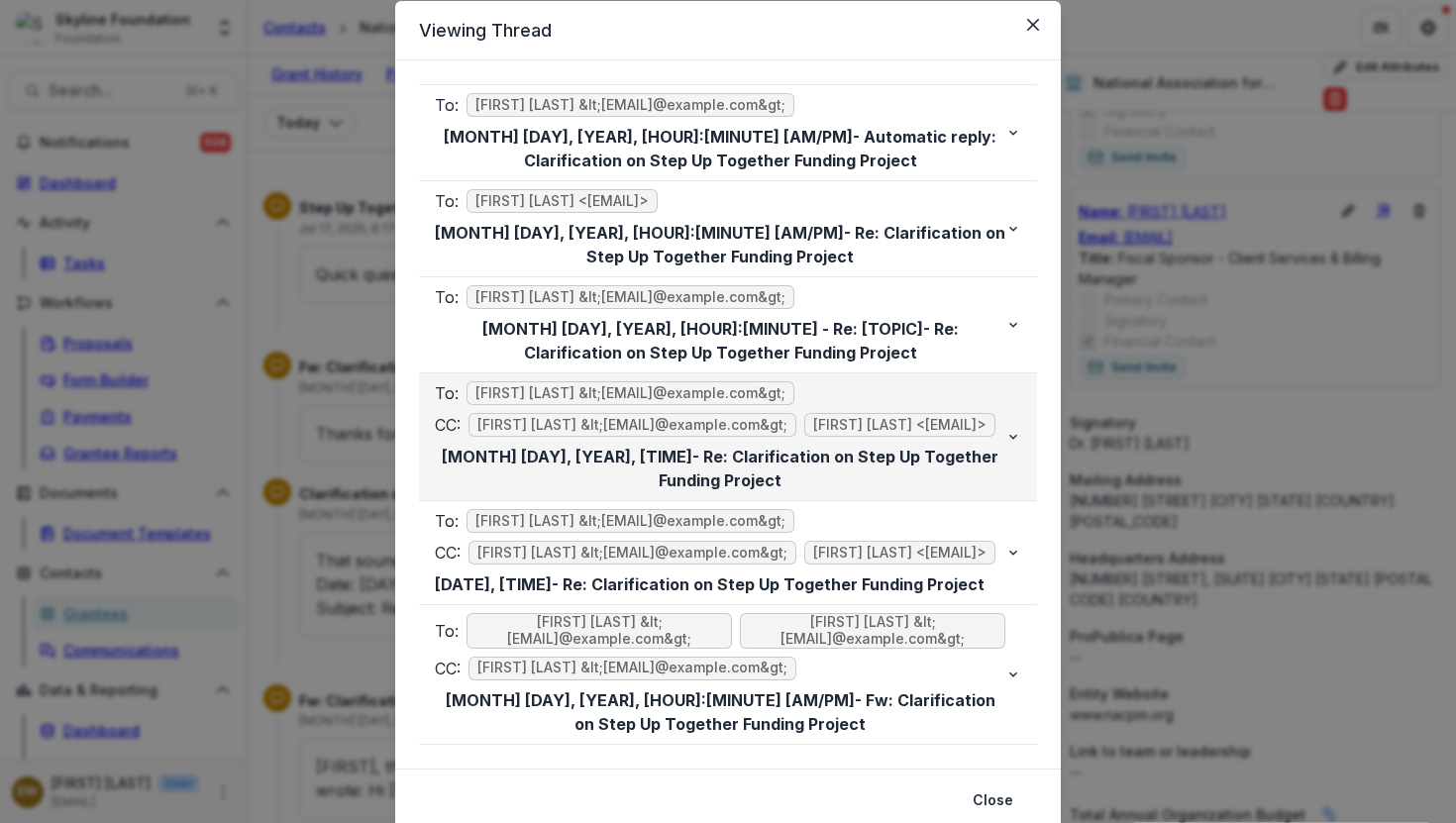 scroll, scrollTop: 59, scrollLeft: 0, axis: vertical 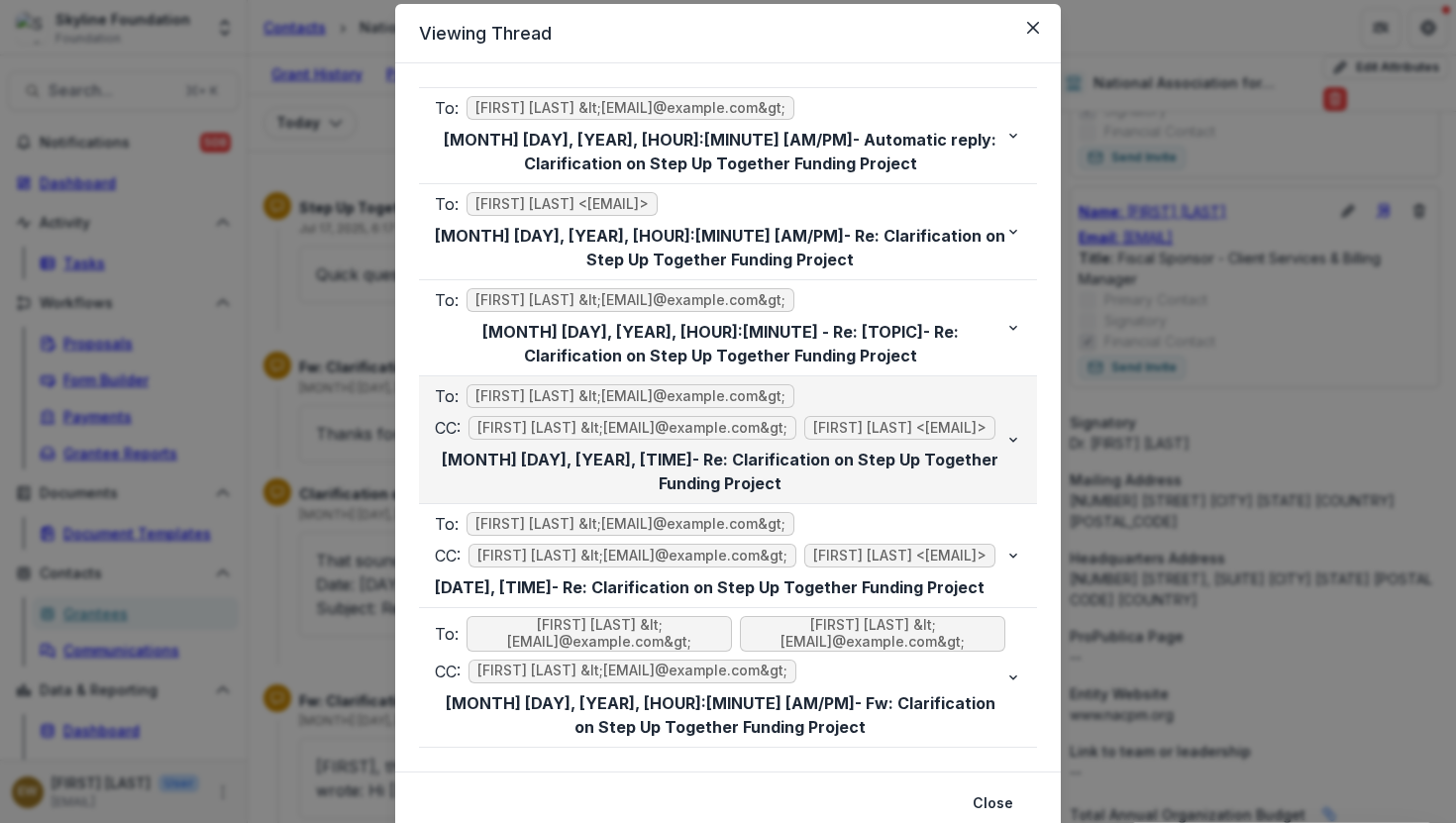 click on "[MONTH] [DAY], [YEAR], [HOUR]:[MINUTE] [AM/PM]  -   Re: Clarification on Step Up Together Funding Project" at bounding box center (720, 471) 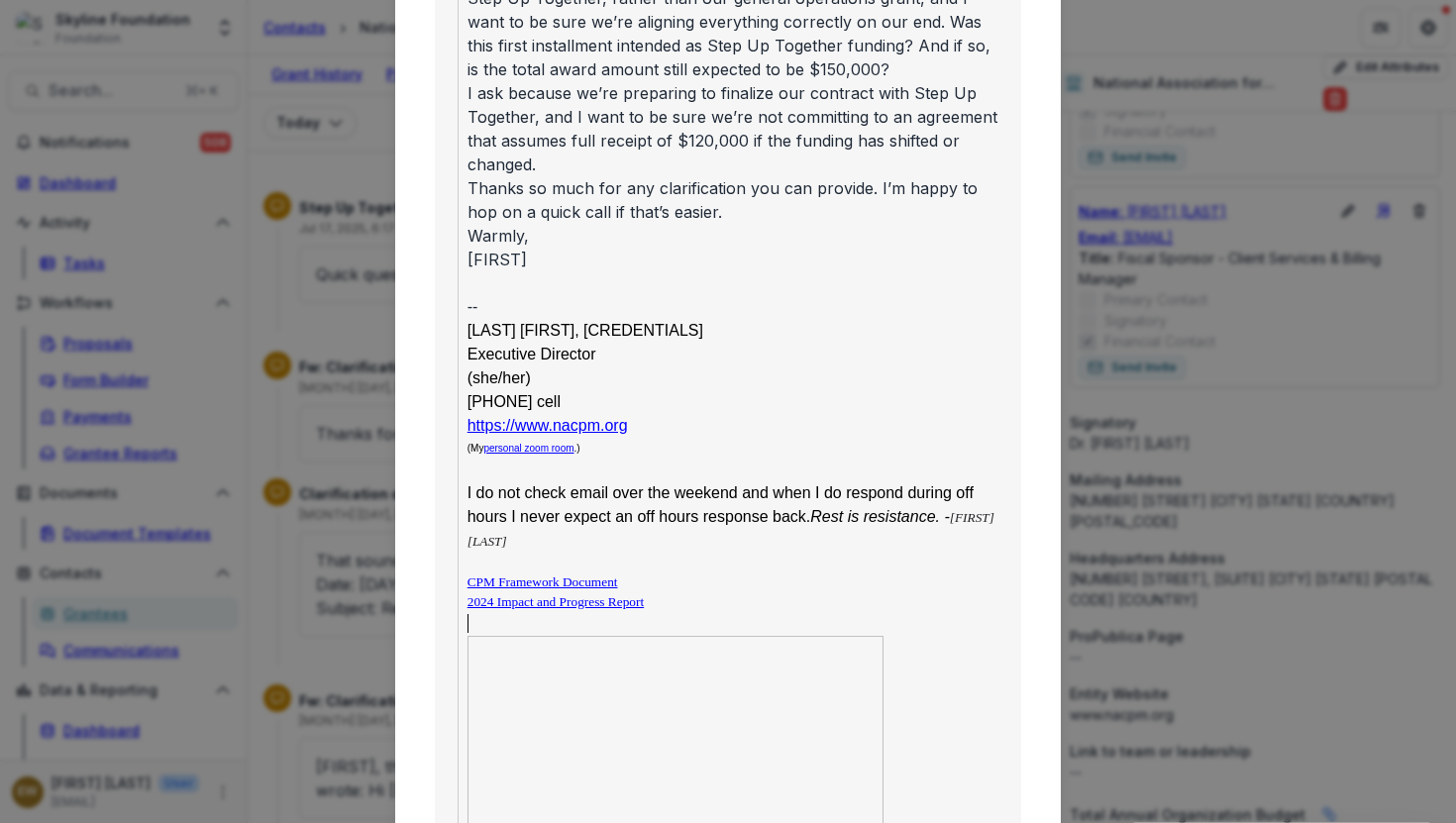 scroll, scrollTop: 1764, scrollLeft: 0, axis: vertical 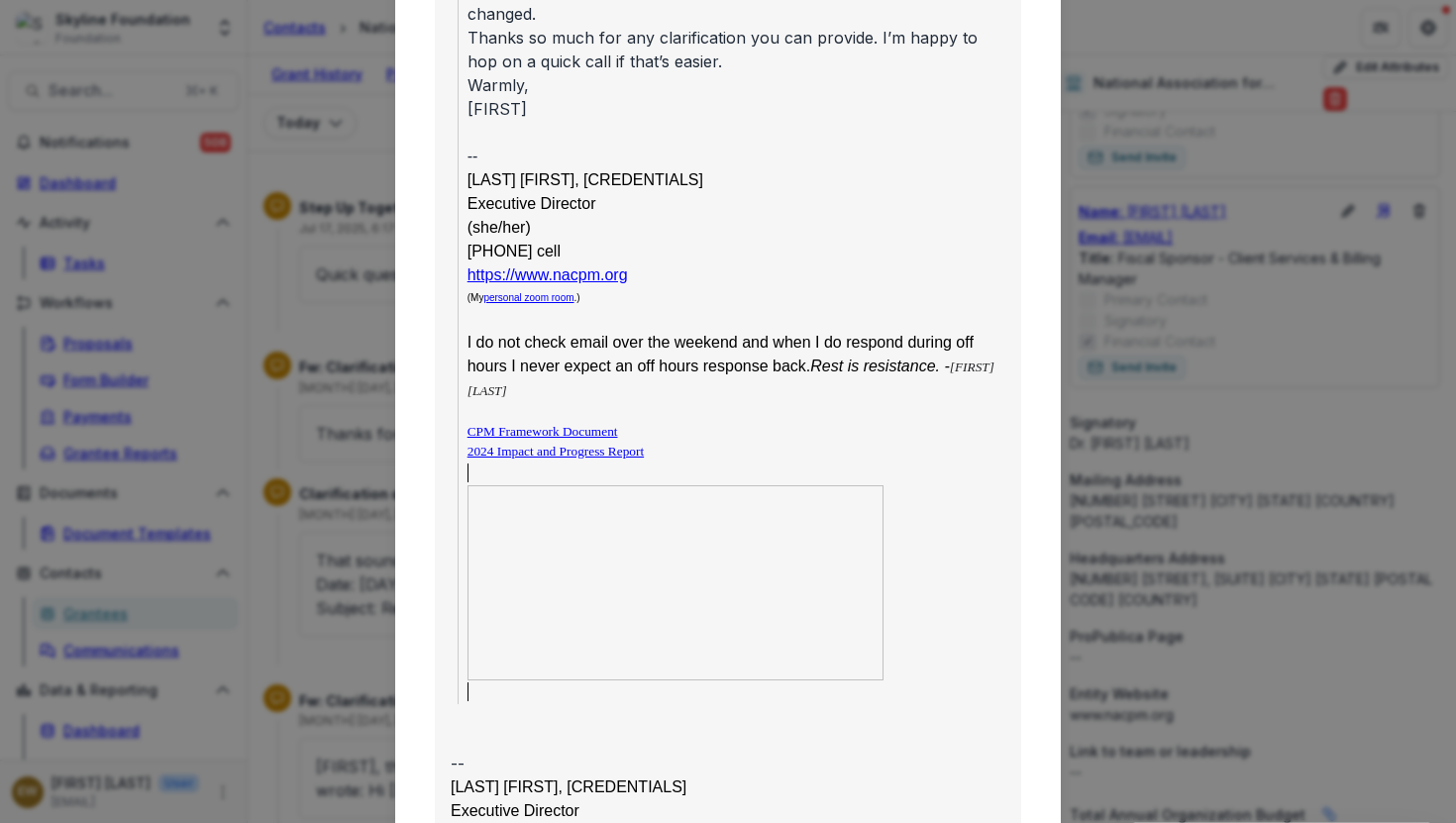 click on "CPM Framework Document" at bounding box center (543, 431) 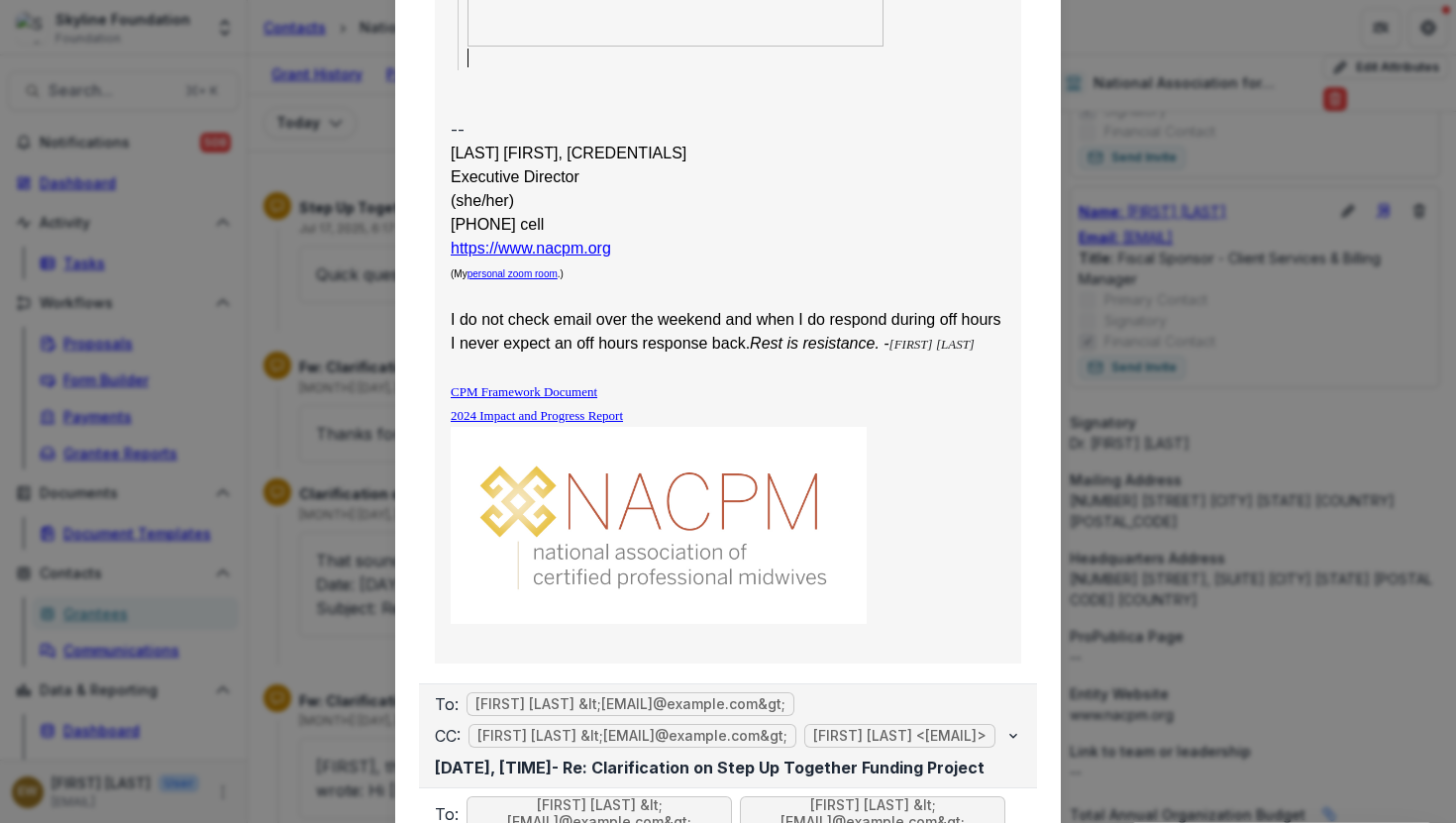 scroll, scrollTop: 2701, scrollLeft: 0, axis: vertical 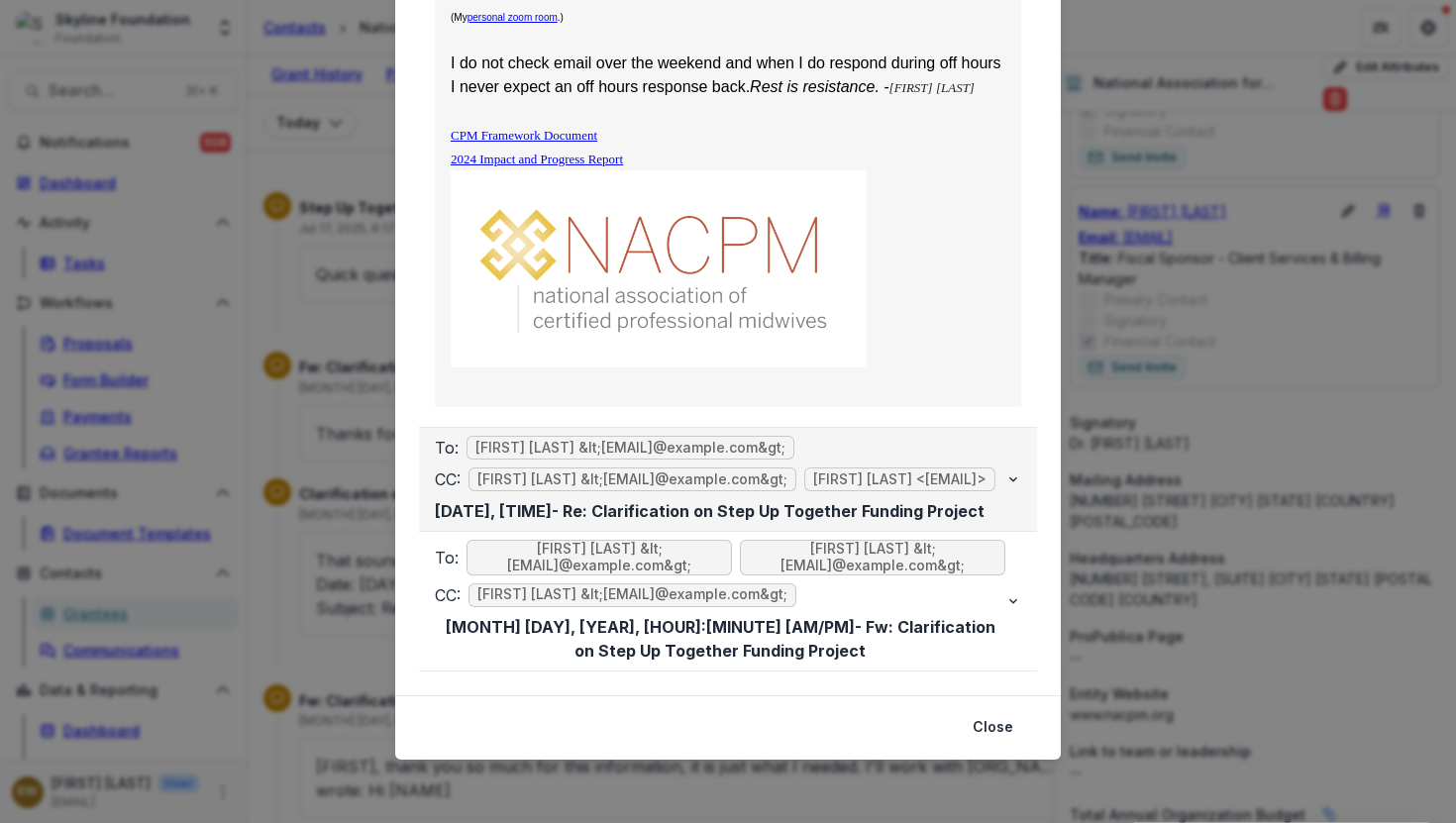 click on "[MONTH] [DAY], [YEAR], [HOUR]:[MINUTE]  -   Re: [TOPIC]" at bounding box center (709, 511) 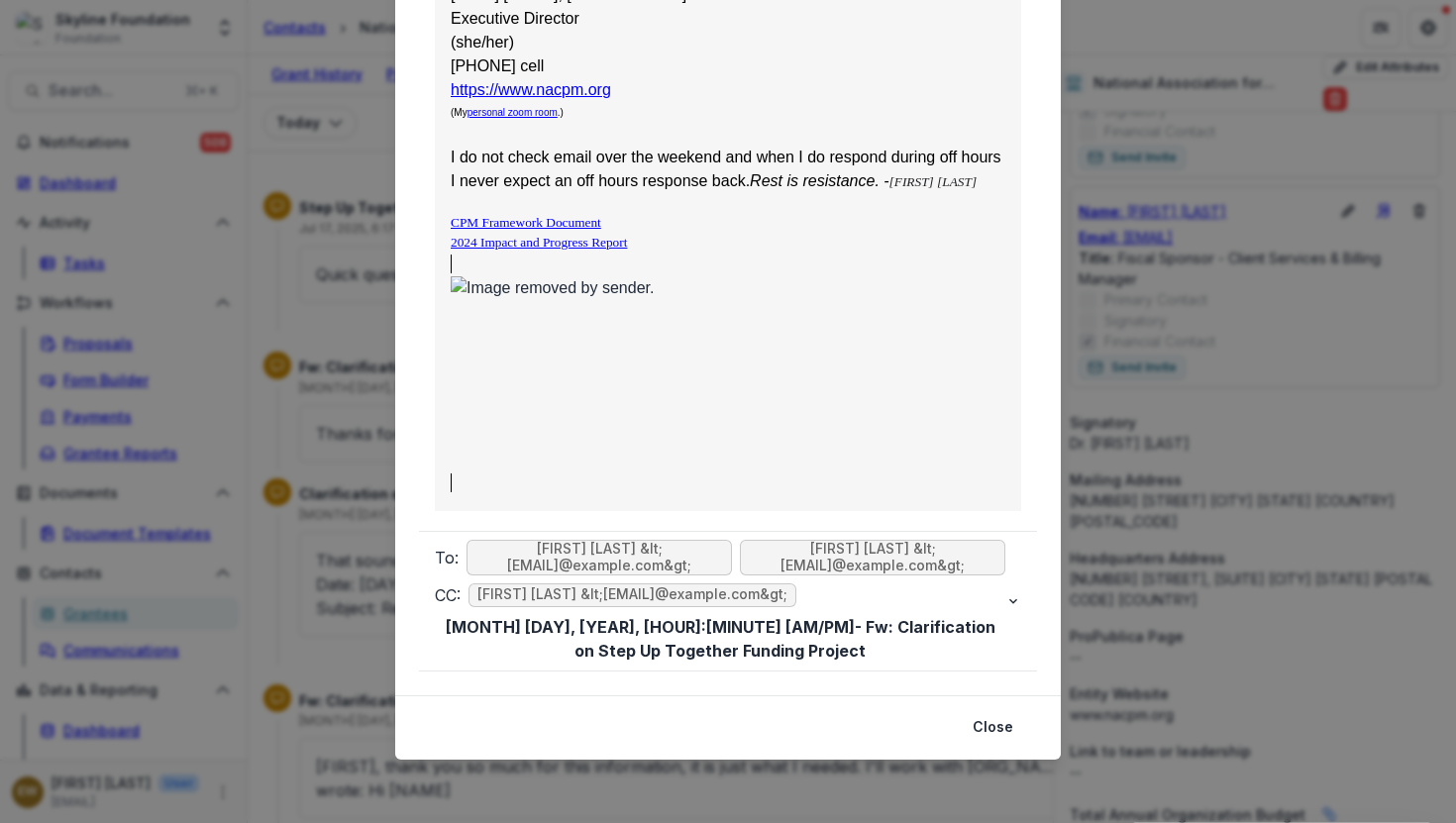 scroll, scrollTop: 4317, scrollLeft: 0, axis: vertical 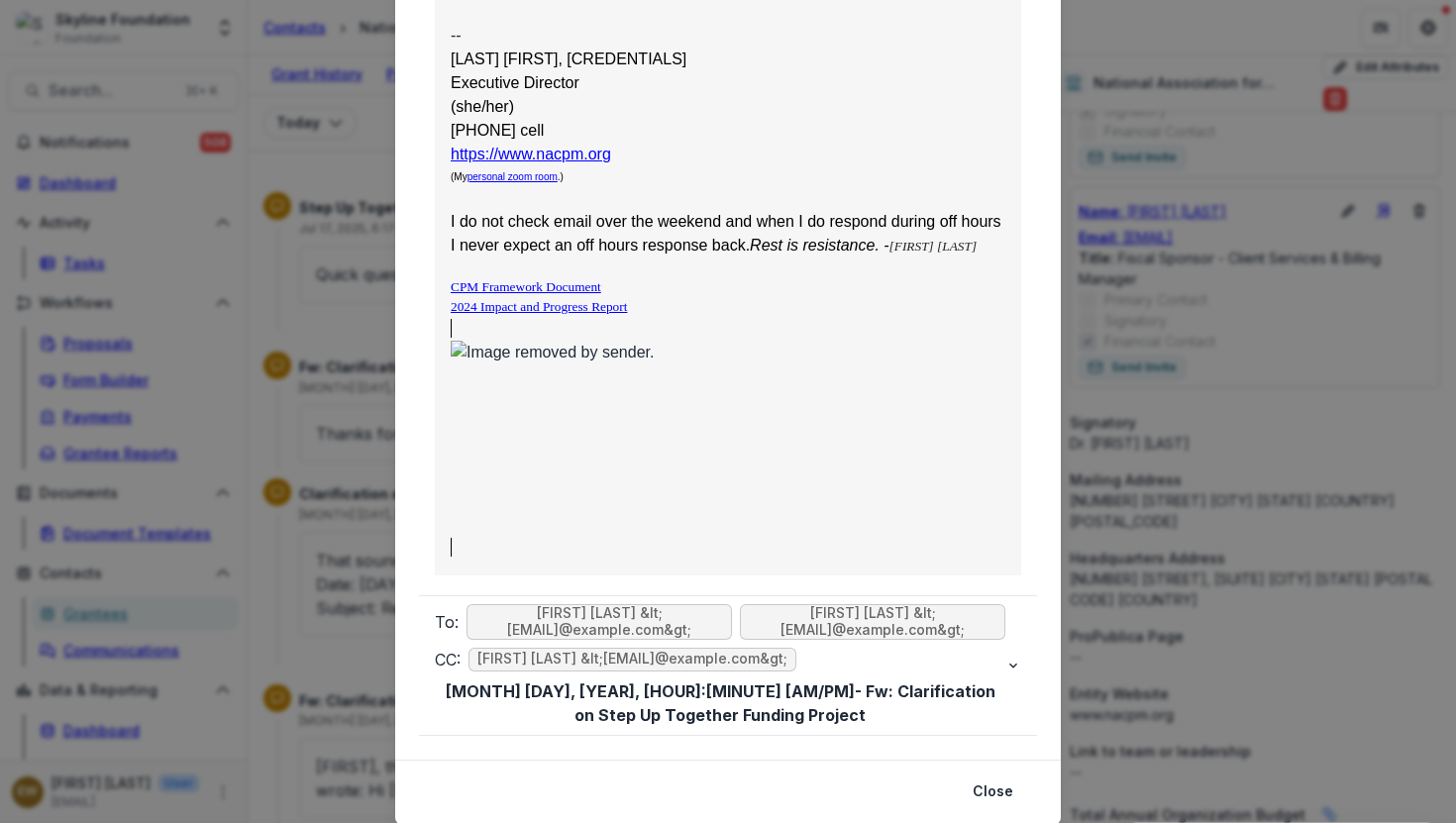 click on "Viewing Thread To:  [LAST] [FIRST] <[EMAIL]> [MONTH] [DAY], [YEAR], [HOUR]:[MINUTE]  -   Automatic reply: [TOPIC]
Thanks for your message, I am out of the office and the country until [MONTH] [DAY]. I will respond to your message upon my return. Hoping you are weathering the storms of the current moment with the right balance of commitment and summer joy.  To:  [FIRST] [LAST] <[EMAIL]> [MONTH] [DAY], [YEAR], [HOUR]:[MINUTE]  -   Re: [TOPIC]
That sounds soooo amazing!!    From:  [FIRST] [LAST] <[EMAIL]> Date:  [DAY] [MONTH], [YEAR] at [HOUR]:[MINUTE]   [AM/PM] To:  [LAST] [FIRST] <[EMAIL]> Subject:  Re: [TOPIC] Thanks [FIRST]! Welcome back! I look forward to hearing about your vacation, but it won't be until [MONTH]. In [COUNTRY] now, heading to [COUNTRY] in a week. -t-   [FIRST]  [ORGANIZATION]     From:  [LAST] [FIRST] <[EMAIL]> Sent: To:" at bounding box center (728, 411) 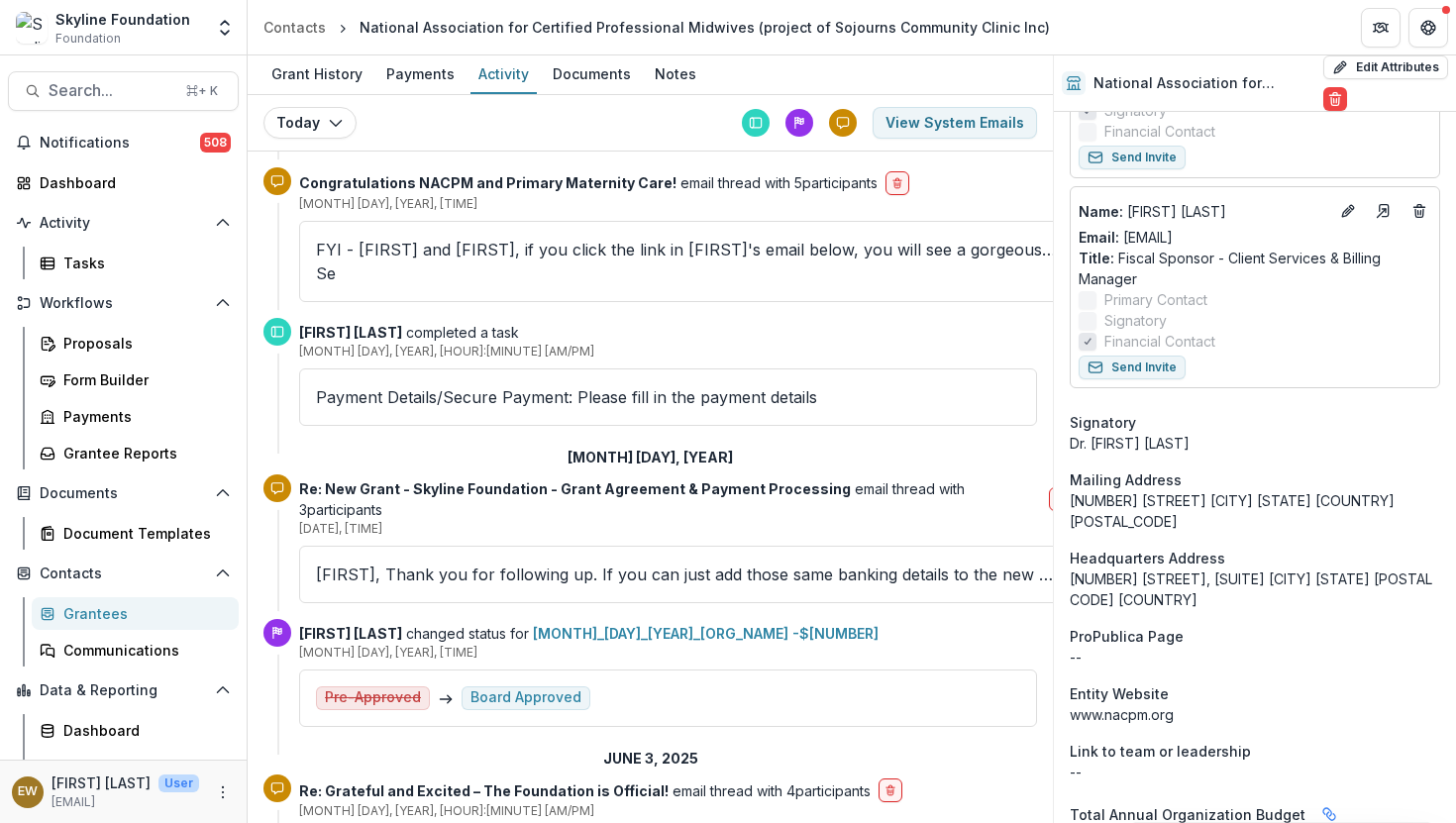 scroll, scrollTop: 1989, scrollLeft: 0, axis: vertical 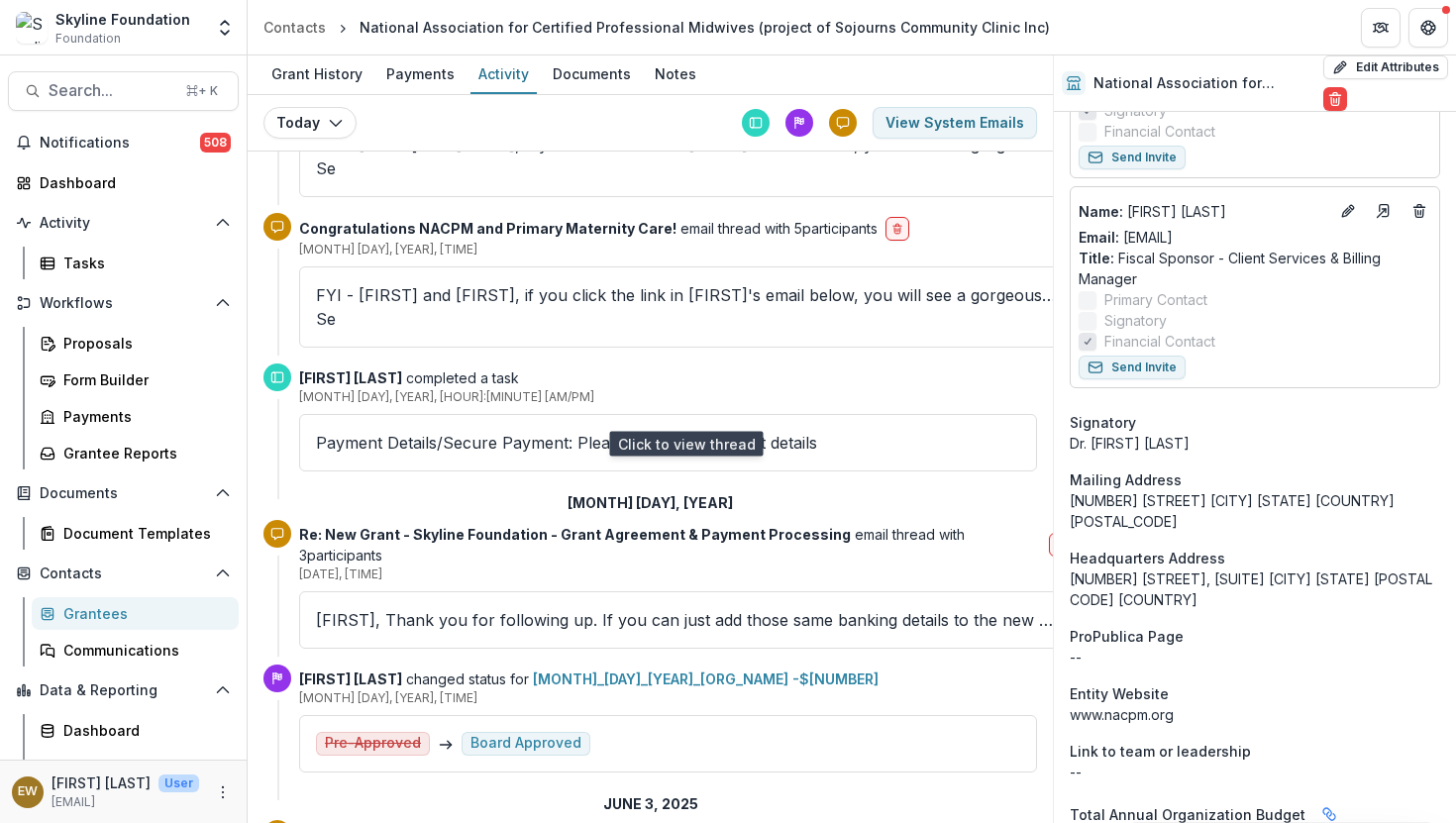 click on "[FIRST],
Thank you for following up. If you can just add those same banking details to the new grant record. I apologize for the additional work, but the banking information is stored directly on each bank record. We can skip the confirmation call sinc" at bounding box center [685, 620] 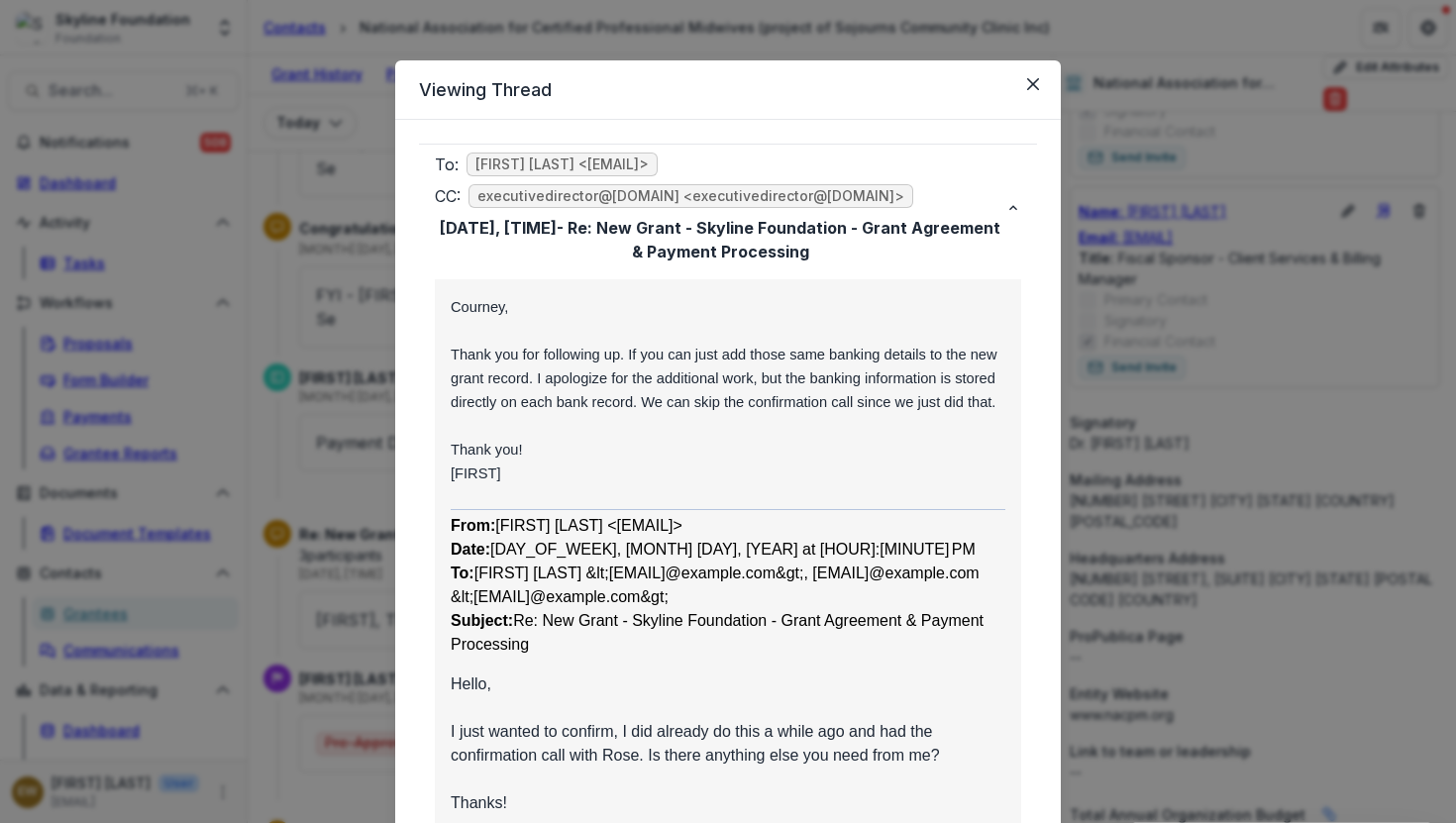 scroll, scrollTop: 0, scrollLeft: 0, axis: both 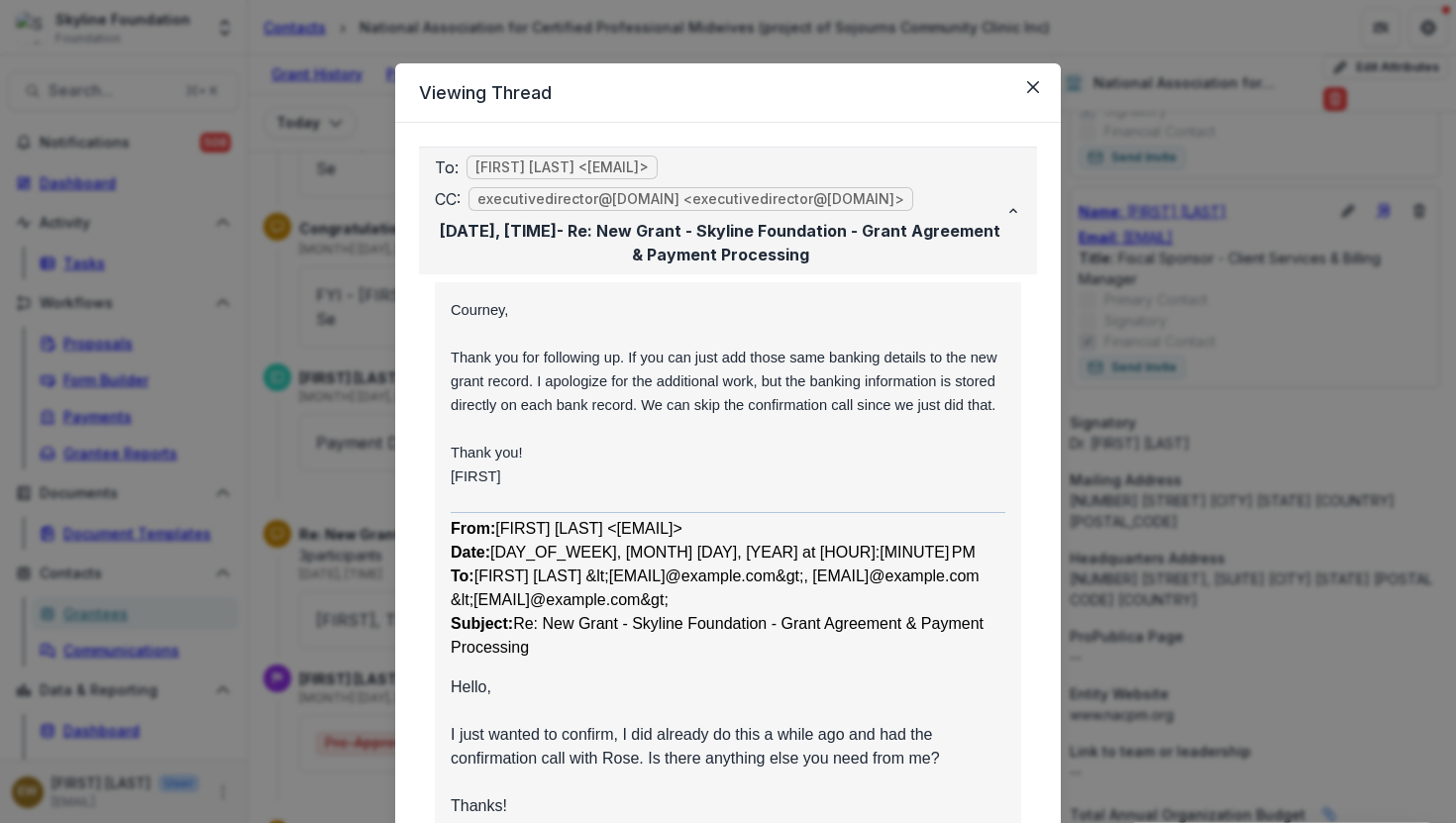 click on "To: [FIRST] [LAST] ([EMAIL]@example.com) CC: [EMAIL]@example.com) [MONTH], [YEAR], [TIME] - Re: New Grant - [ORG_NAME] - Grant Agreement &amp; Payment Processing" at bounding box center [728, 211] 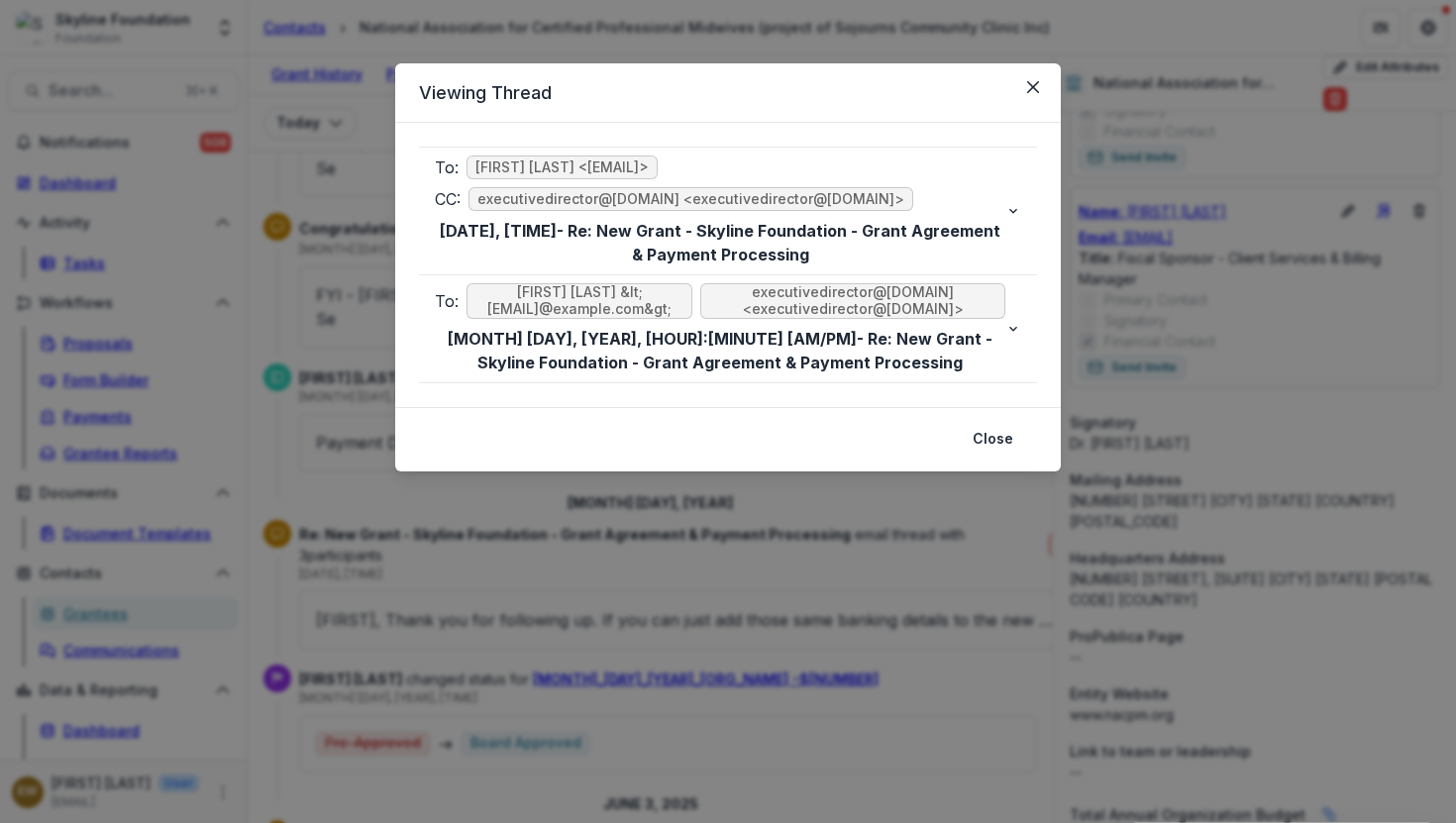 click on "Viewing Thread To: Courtney Grenier (Beauchesne) <[EMAIL]> CC: executivedirector@[DOMAIN] <executivedirector@[DOMAIN]> [MONTH] [DAY], [YEAR], [HOUR]:[MINUTE] [AM/PM] - Re: New Grant - Skyline Foundation - Grant Agreement & Payment Processing
Courney,
Thank you for following up. If you can just add those same banking details to the new grant record. I apologize for the additional work, but the banking information is stored directly on each bank record. We can skip the confirmation call since we just did that.
Thank you! Rose
From: Courtney Grenier (Beauchesne) <[EMAIL]> Date: [DAY_OF_WEEK], [MONTH] [DAY], [YEAR] at [HOUR]:[MINUTE] PM To: Rose Brookhouse <rose@[DOMAIN]>, executivedirector@[DOMAIN] <executivedirector@[DOMAIN]> Subject: Re: New Grant - Skyline Foundation - Grant Agreement & Payment Processing Hello,
I just wanted to confirm, I did not already do this a while ago and had the confirmation call with Rose. Is there anything else you need from me?
Thanks!
[PHONE]" at bounding box center [728, 411] 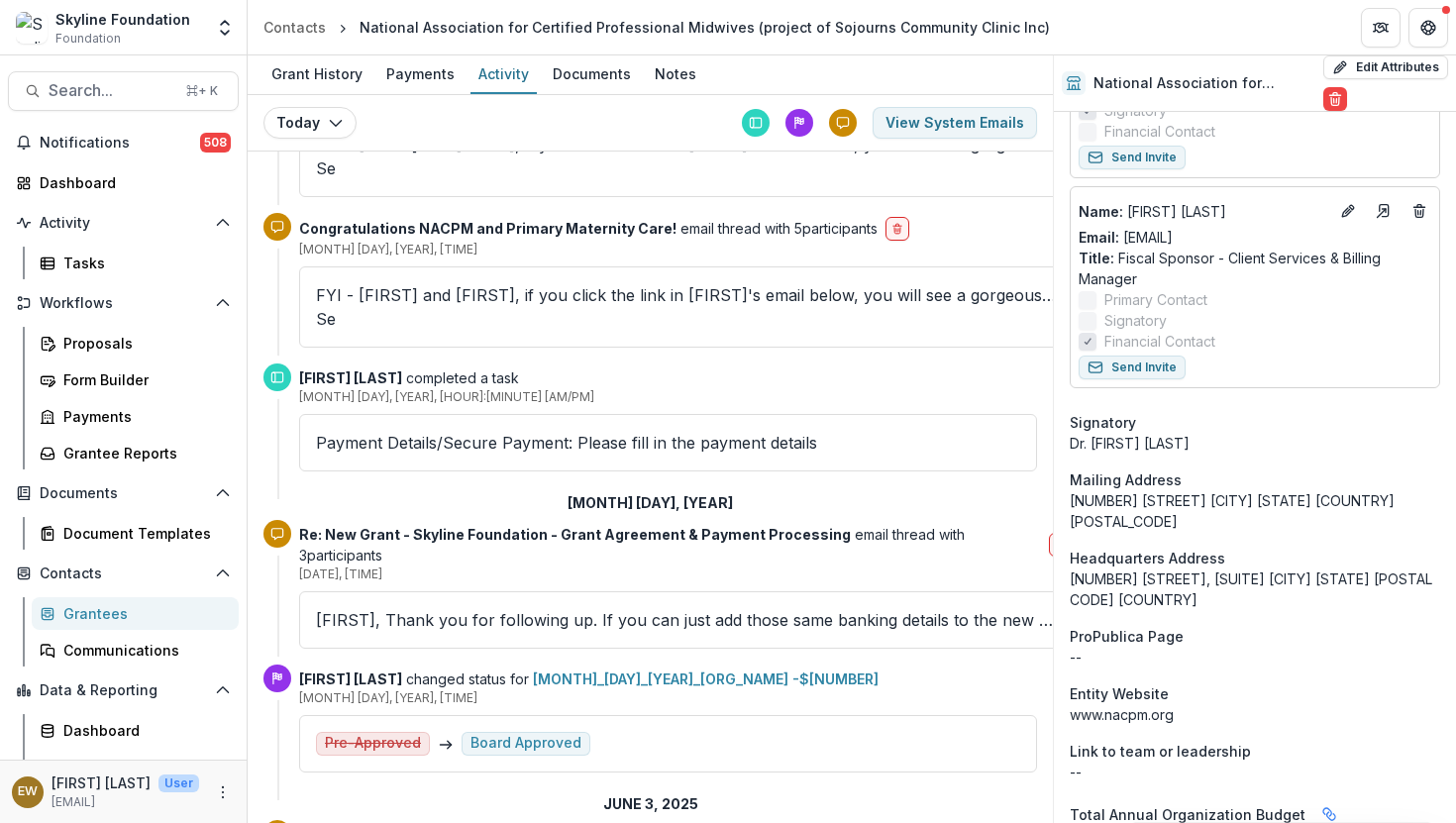 scroll, scrollTop: 3899, scrollLeft: 0, axis: vertical 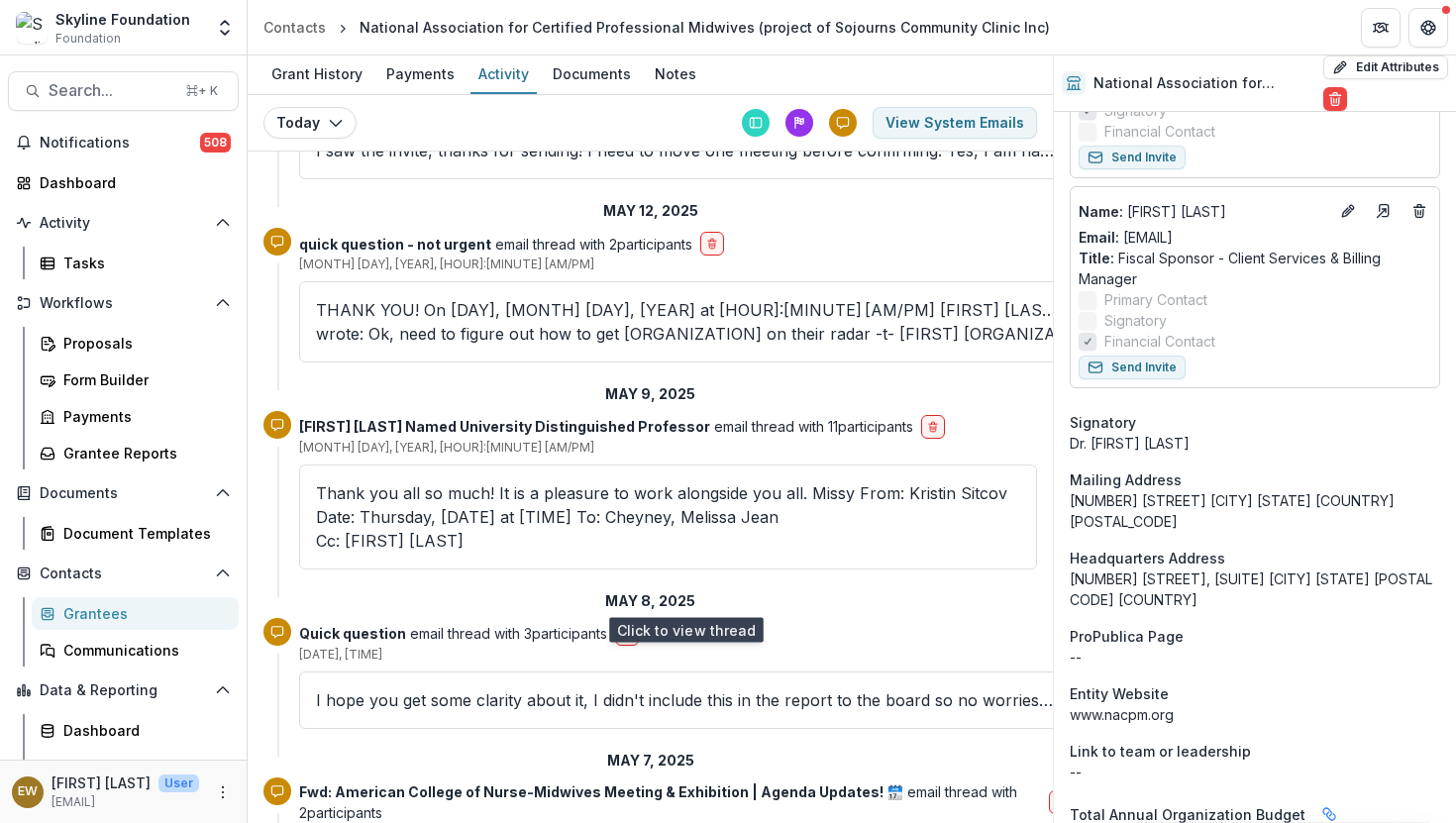 click on "thank you!
On [DAY_OF_WEEK], [MONTH] [DAY], [YEAR] at [TIME] PM [FIRST] [LAST]   wrote:
Totally understand! I don't even know if it a good conference ....  I was thinking that I might be able to connect with global maternal health funders.  I'll do" at bounding box center [685, 889] 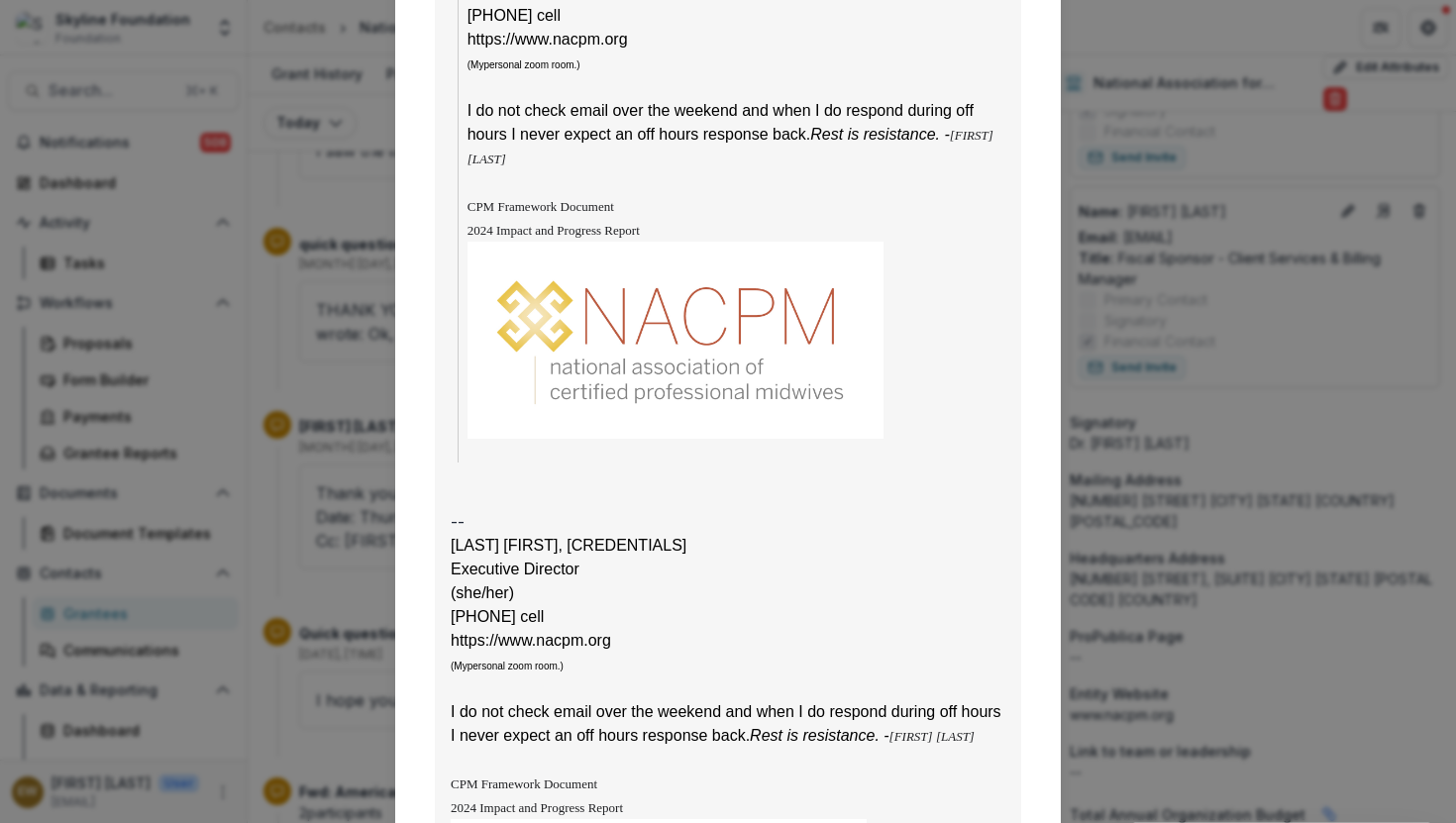 scroll, scrollTop: 5775, scrollLeft: 0, axis: vertical 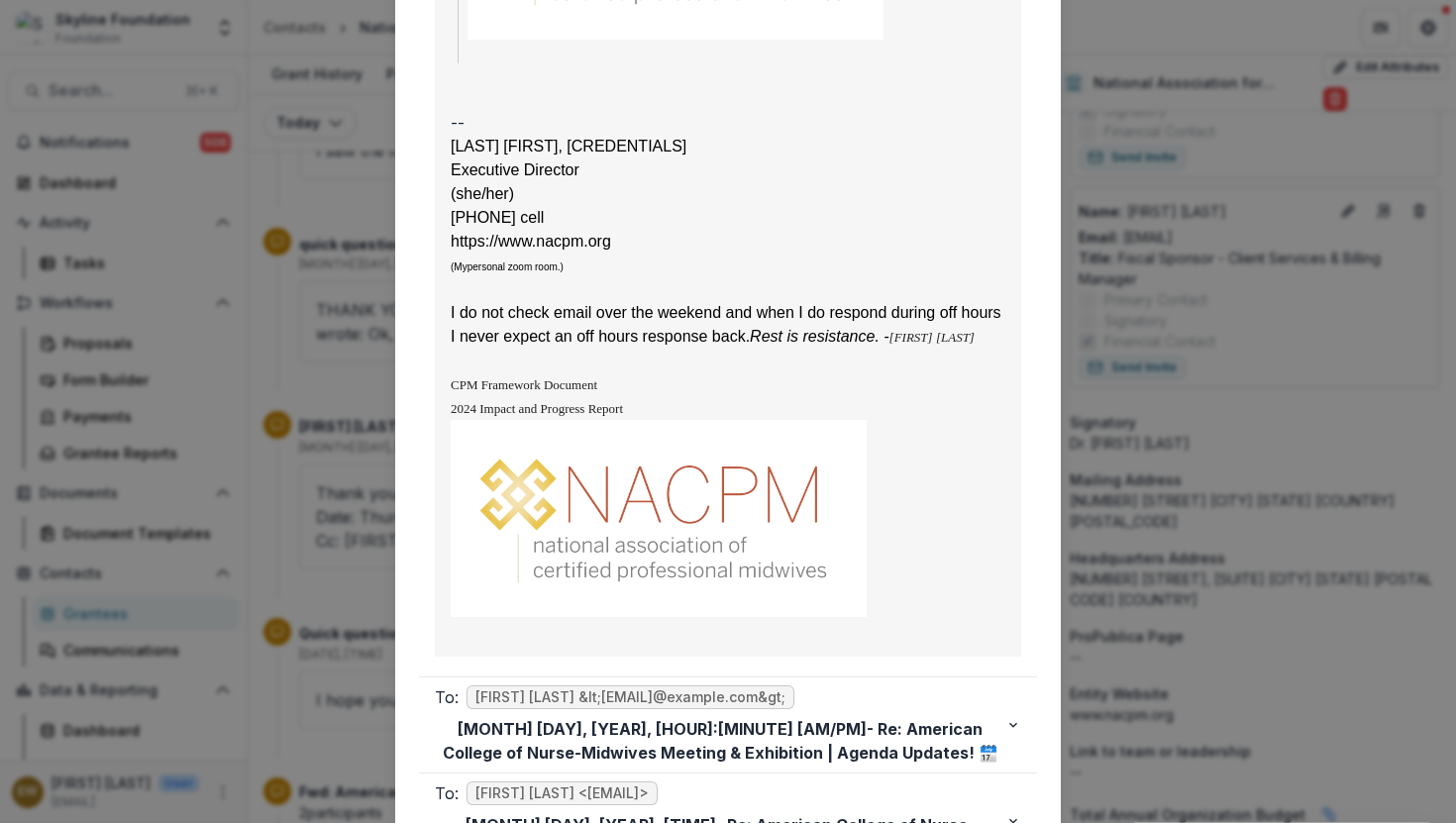click on "Viewing Thread To: Tanya Taiwo <tanya@[DOMAIN]> [MONTH] [DAY], [YEAR], [HOUR]:[MINUTE] [AM/PM] - Re: American College of Nurse-Midwives Meeting & Exhibition | Agenda Updates! 🗓️
thank you! On Tue, [MONTH], [YEAR] at [HOUR]:[MINUTE] PM Tanya Taiwo < tanya@[DOMAIN] > wrote: Totally understand! I don't even know if it a good conference .... I was thinking that I might be able to connect with global maternal health funders. I'll do more research. If I am able to go, I'll let you know and if you mail me NACPM materials to share, I will distribute -t- Tanya Skyline Foundation From: Cassaundra Jah < executivedirector@[DOMAIN] > Sent: [DAY_OF_WEEK], [MONTH], [YEAR] [HOUR]:[MINUTE] [AM/PM] To: Tanya Taiwo < tanya@[DOMAIN] > Subject: Re: American College of Nurse-Midwives Meeting & Exhibition | Agenda Updates! 🗓️
On Tue, [MONTH], [YEAR] at [HOUR]:[MINUTE] PM Tanya Taiwo < tanya@[DOMAIN] > wrote: Yes! I can't wait! Also, I have been thinking about this conference? Is it on your radar? Tanya From: <> Sent: <>" at bounding box center [728, 411] 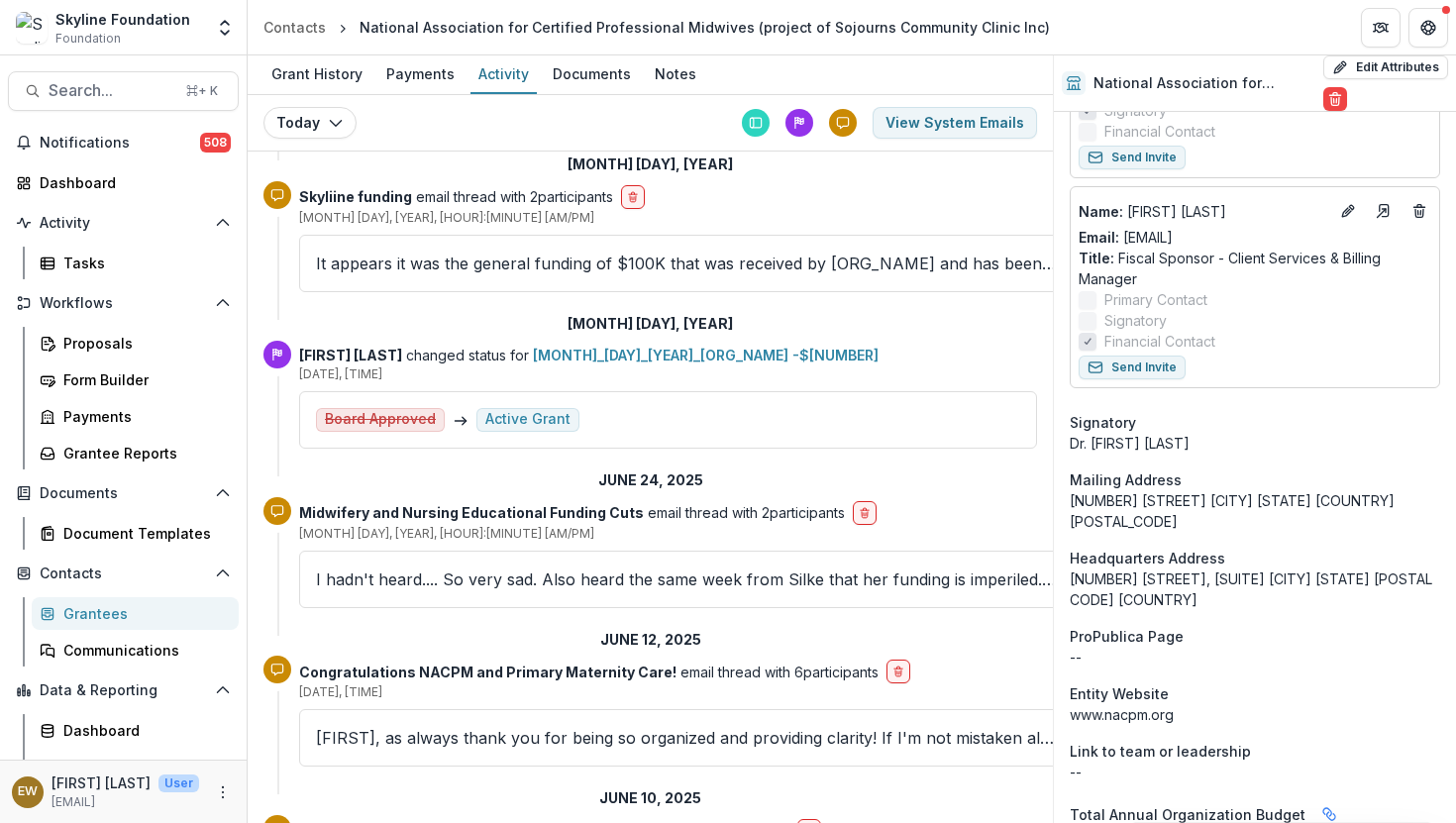 scroll, scrollTop: 0, scrollLeft: 0, axis: both 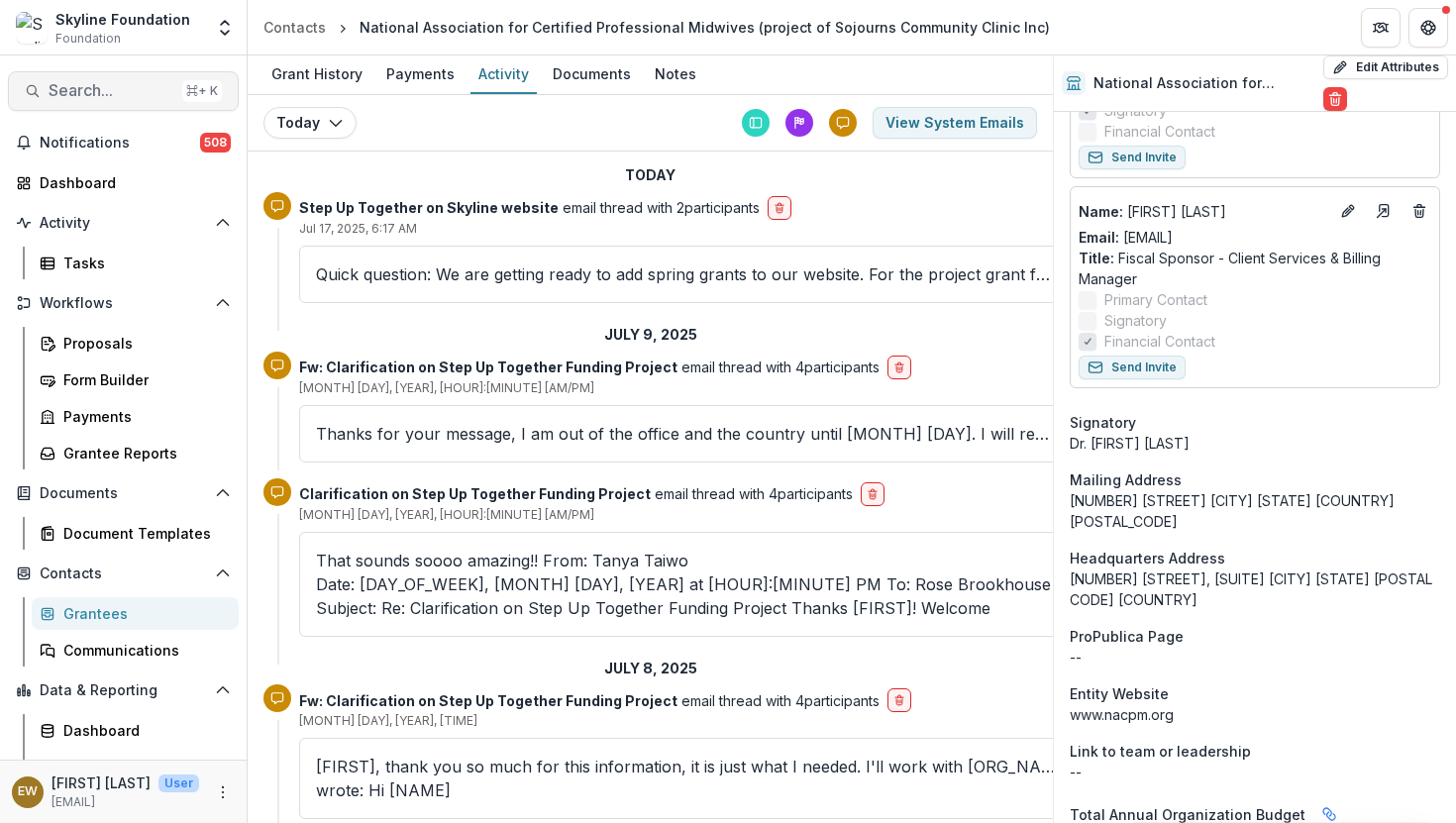 click on "Search..." at bounding box center (111, 90) 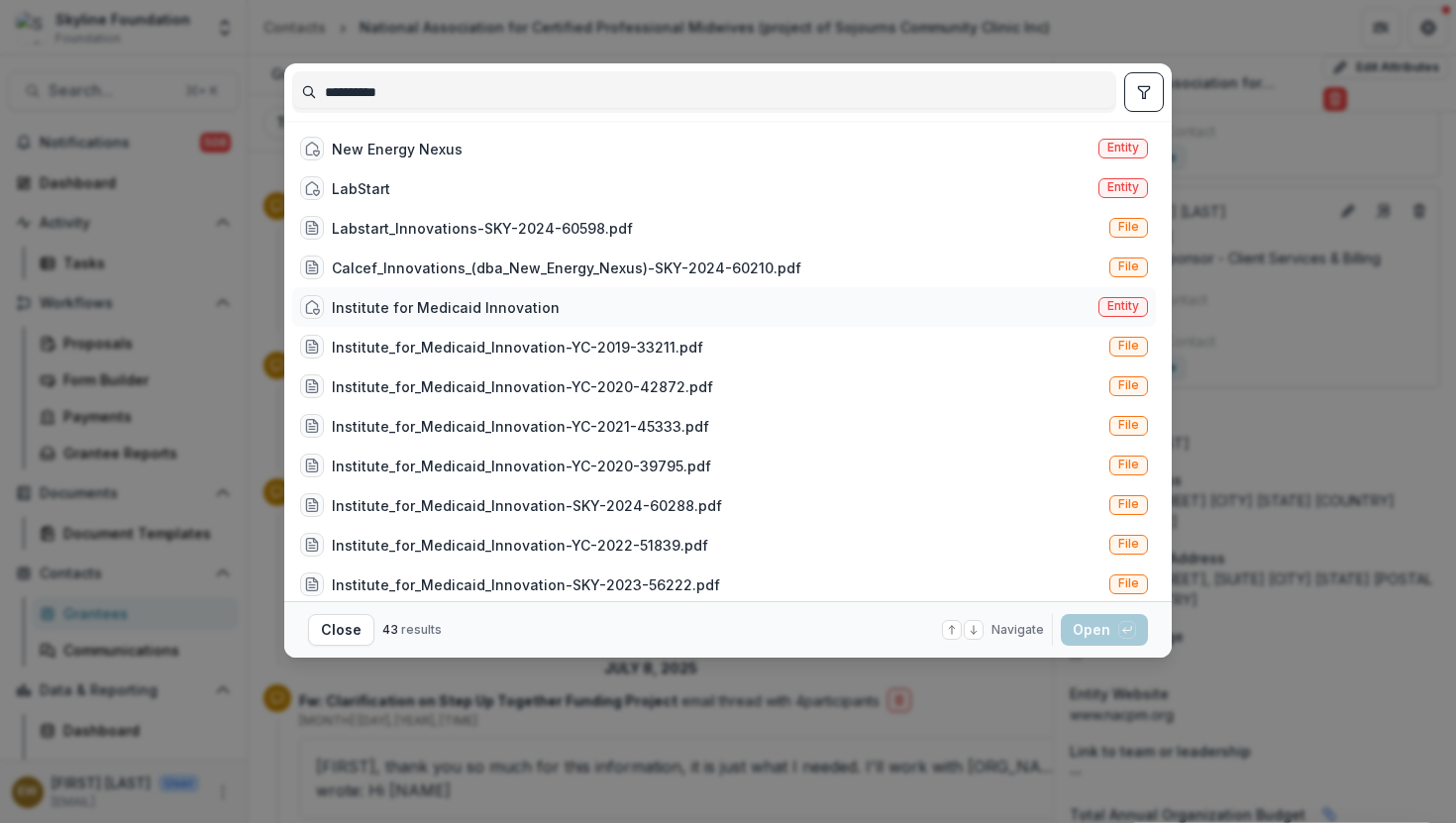 type on "**********" 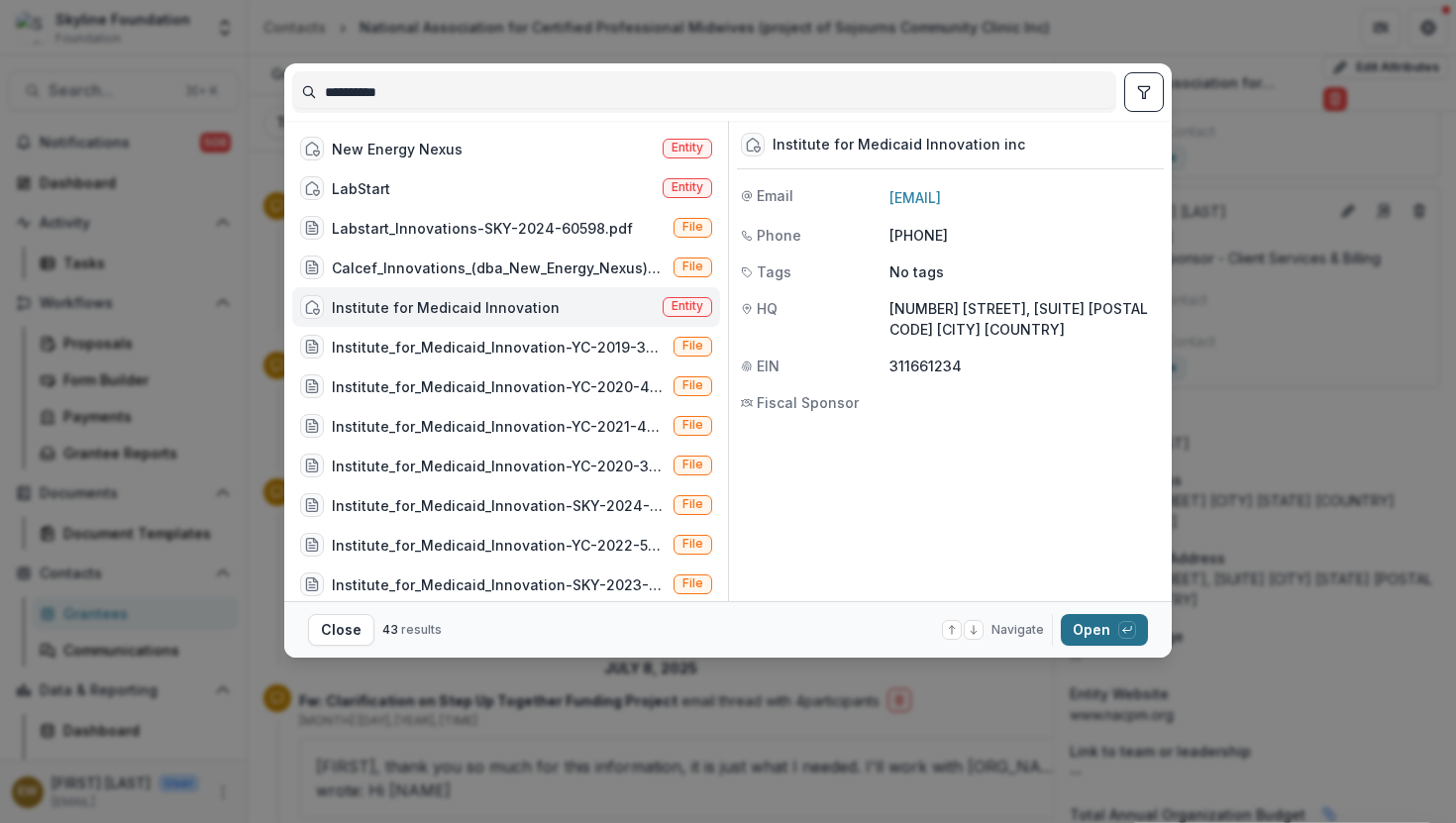 click on "Open with enter key" at bounding box center (1104, 630) 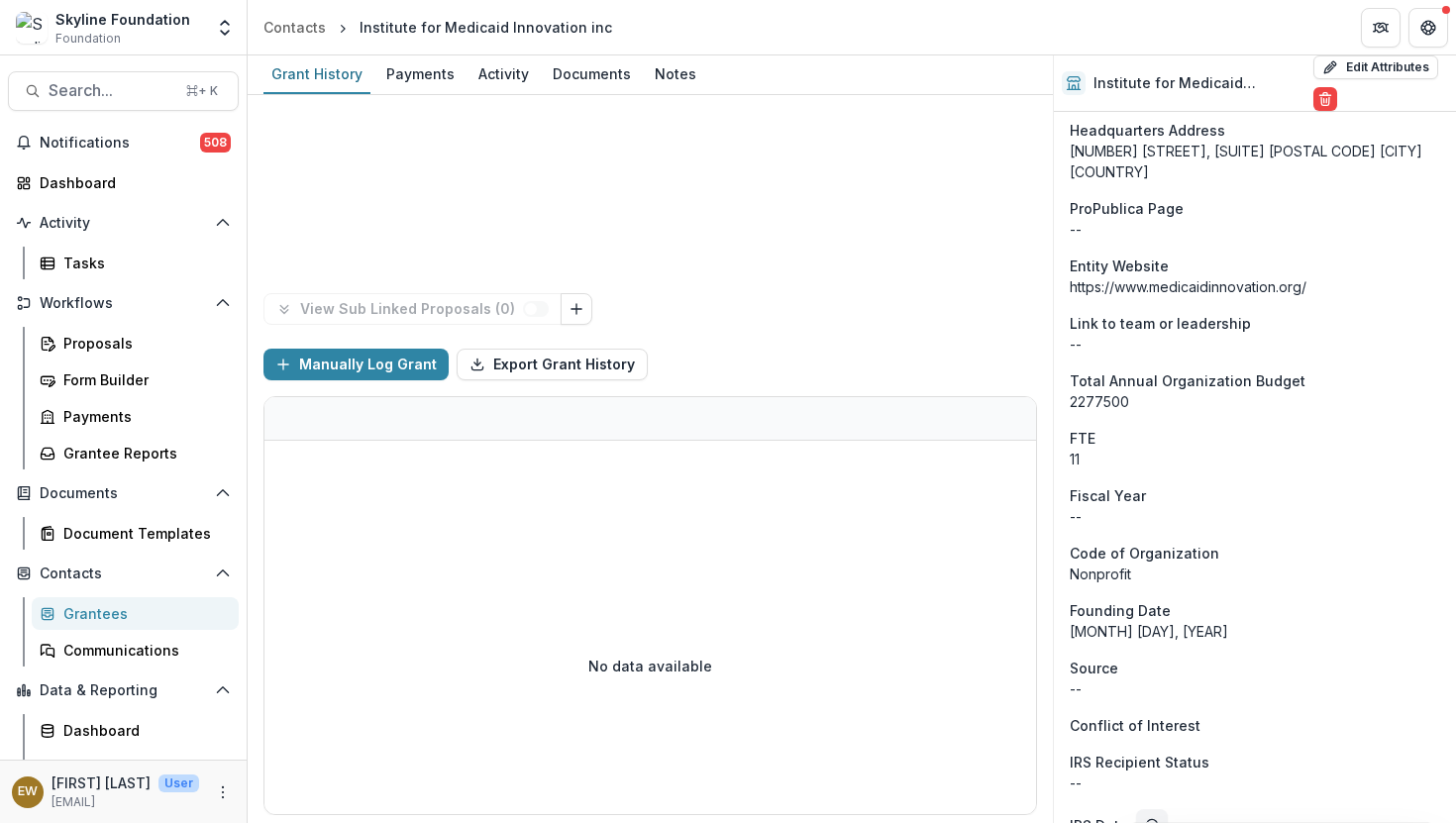 scroll, scrollTop: 790, scrollLeft: 0, axis: vertical 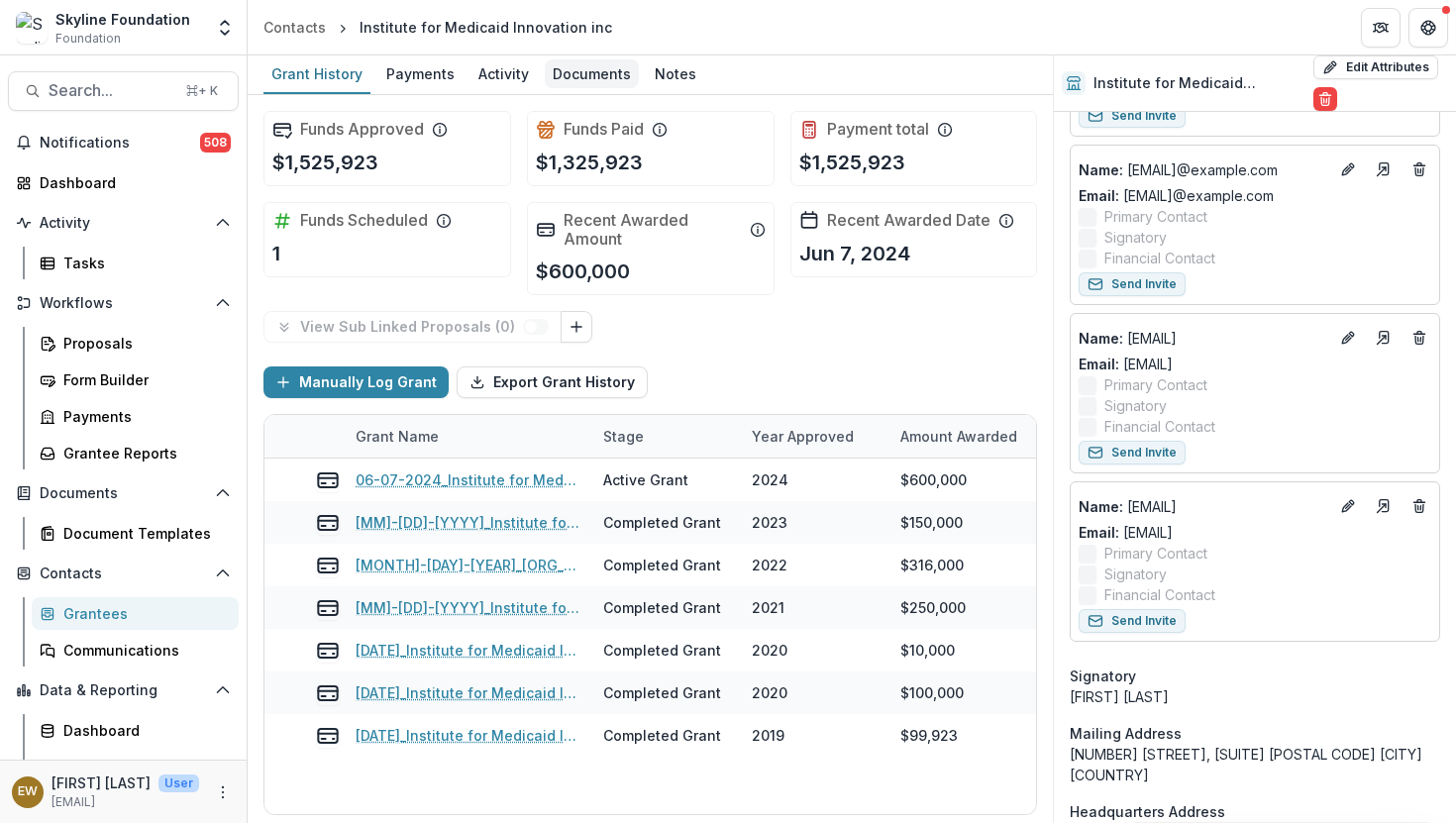 click on "Documents" at bounding box center (591, 73) 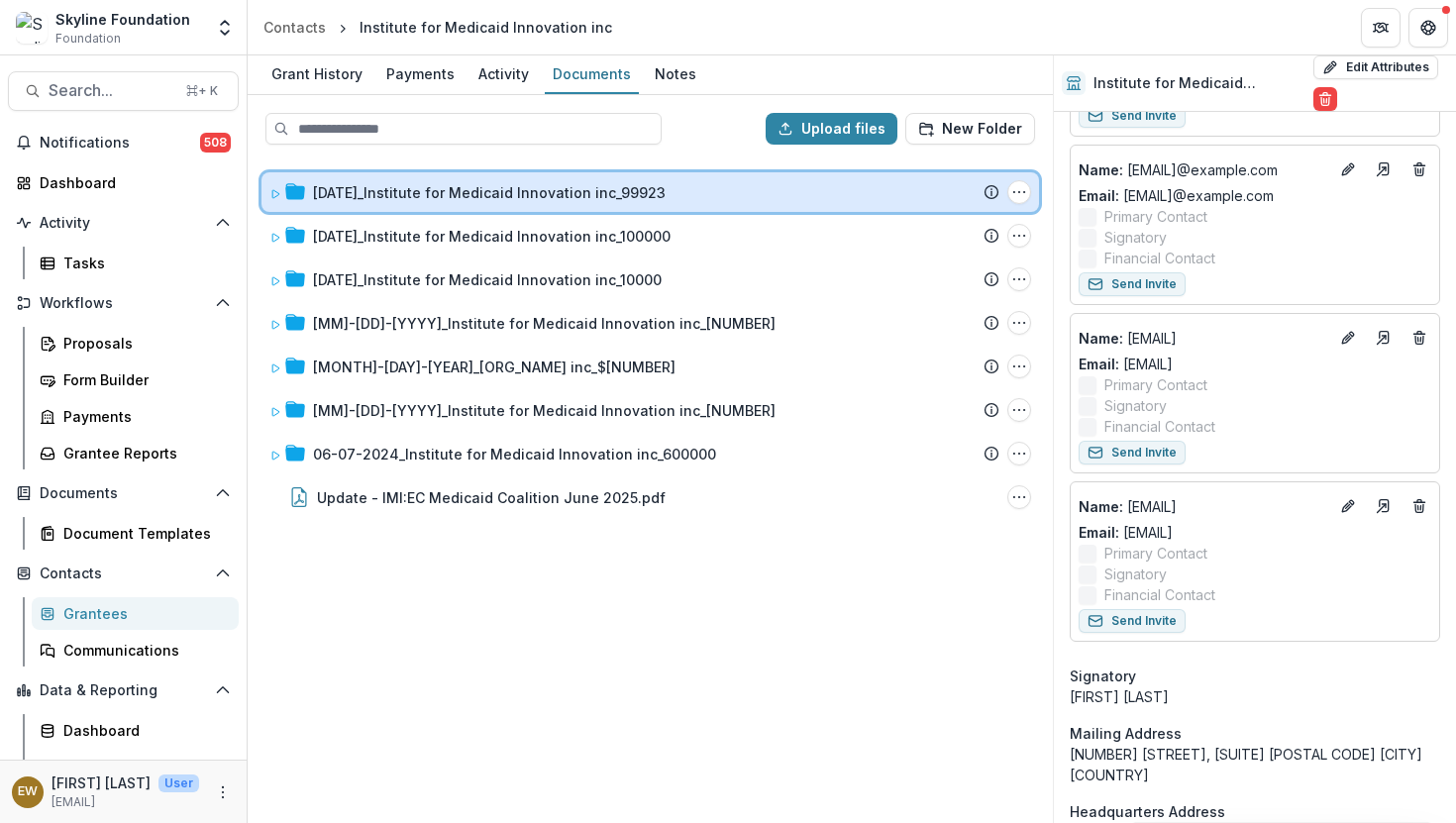 click 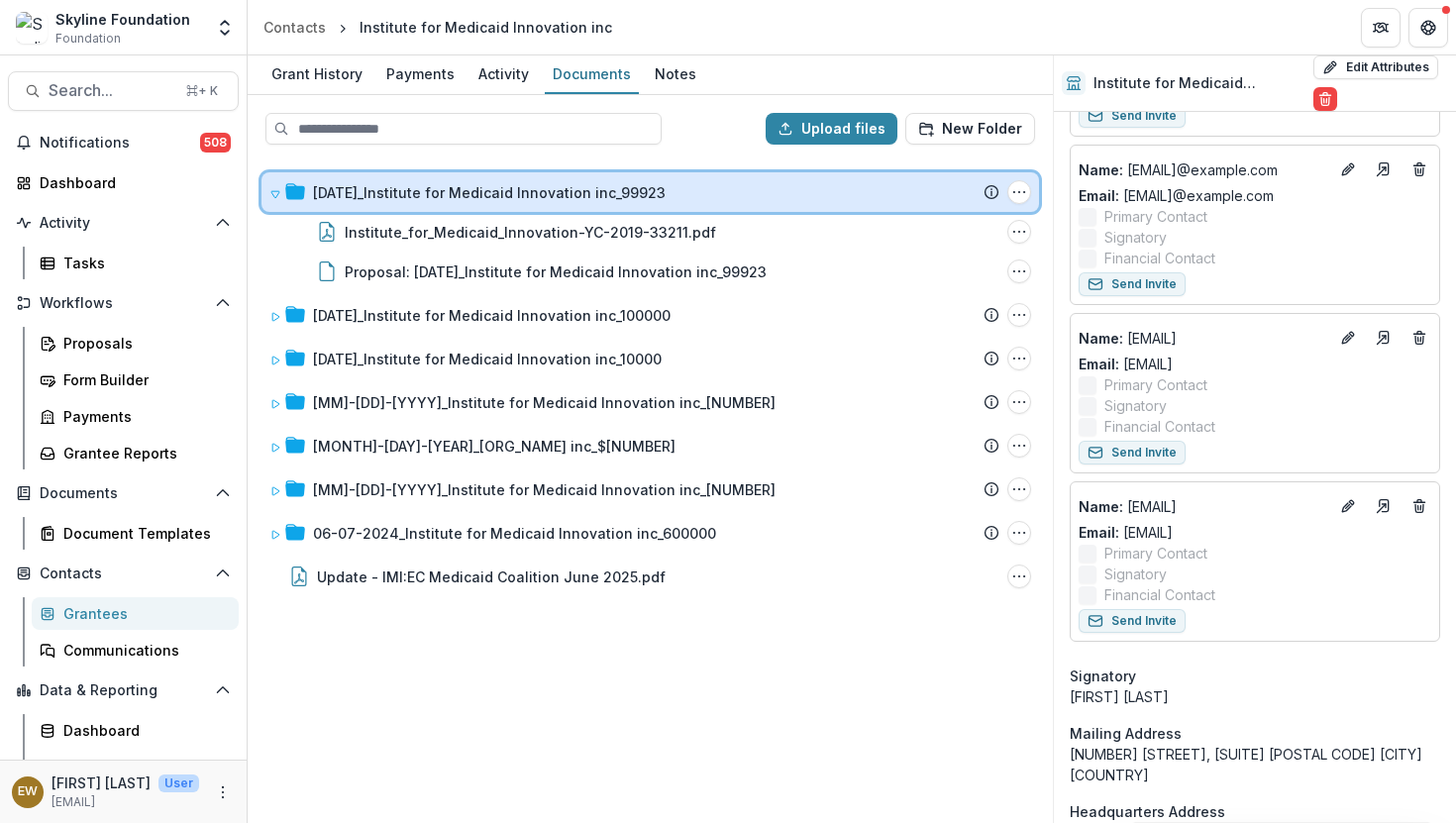 click 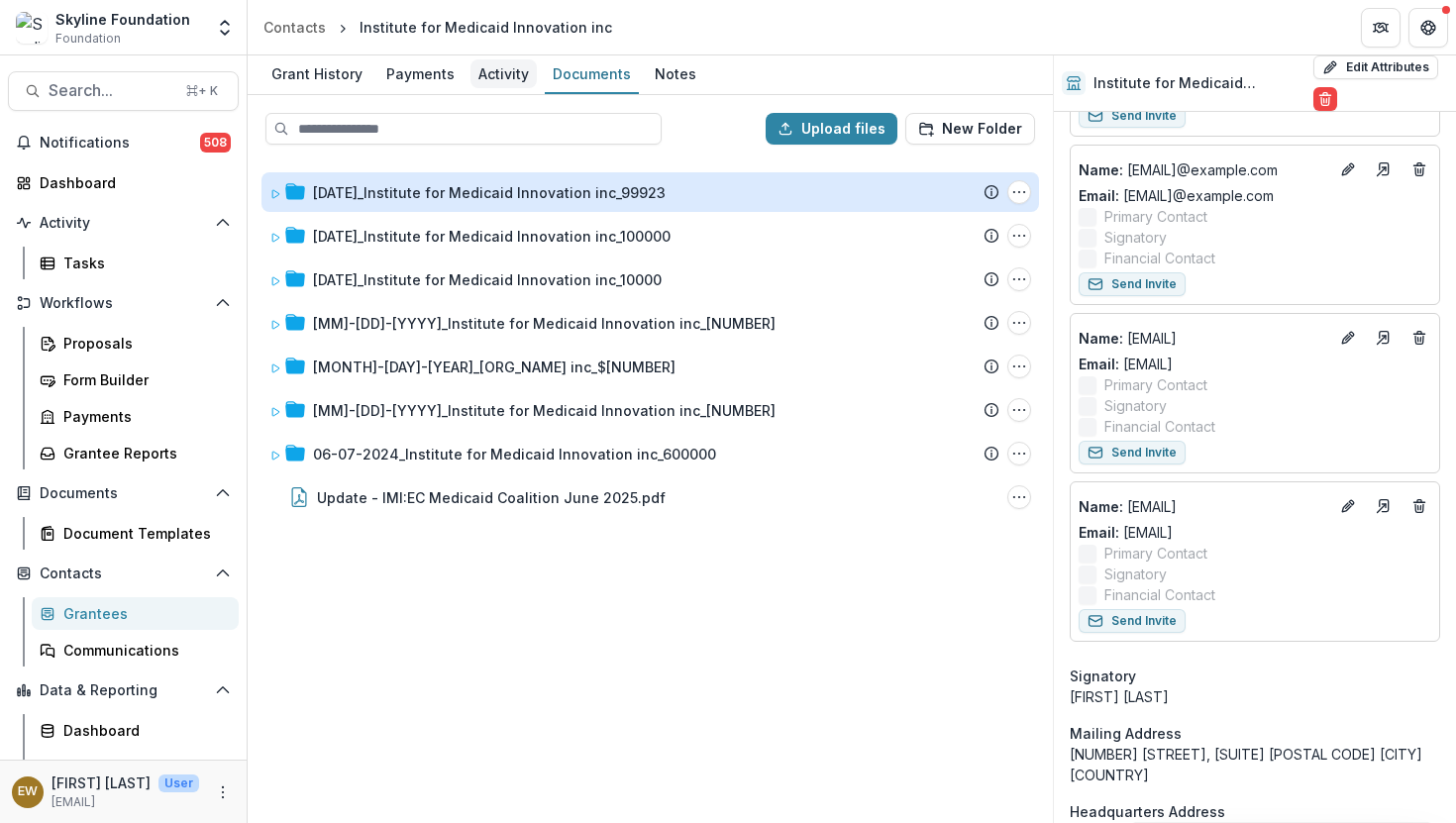 click on "Activity" at bounding box center [503, 73] 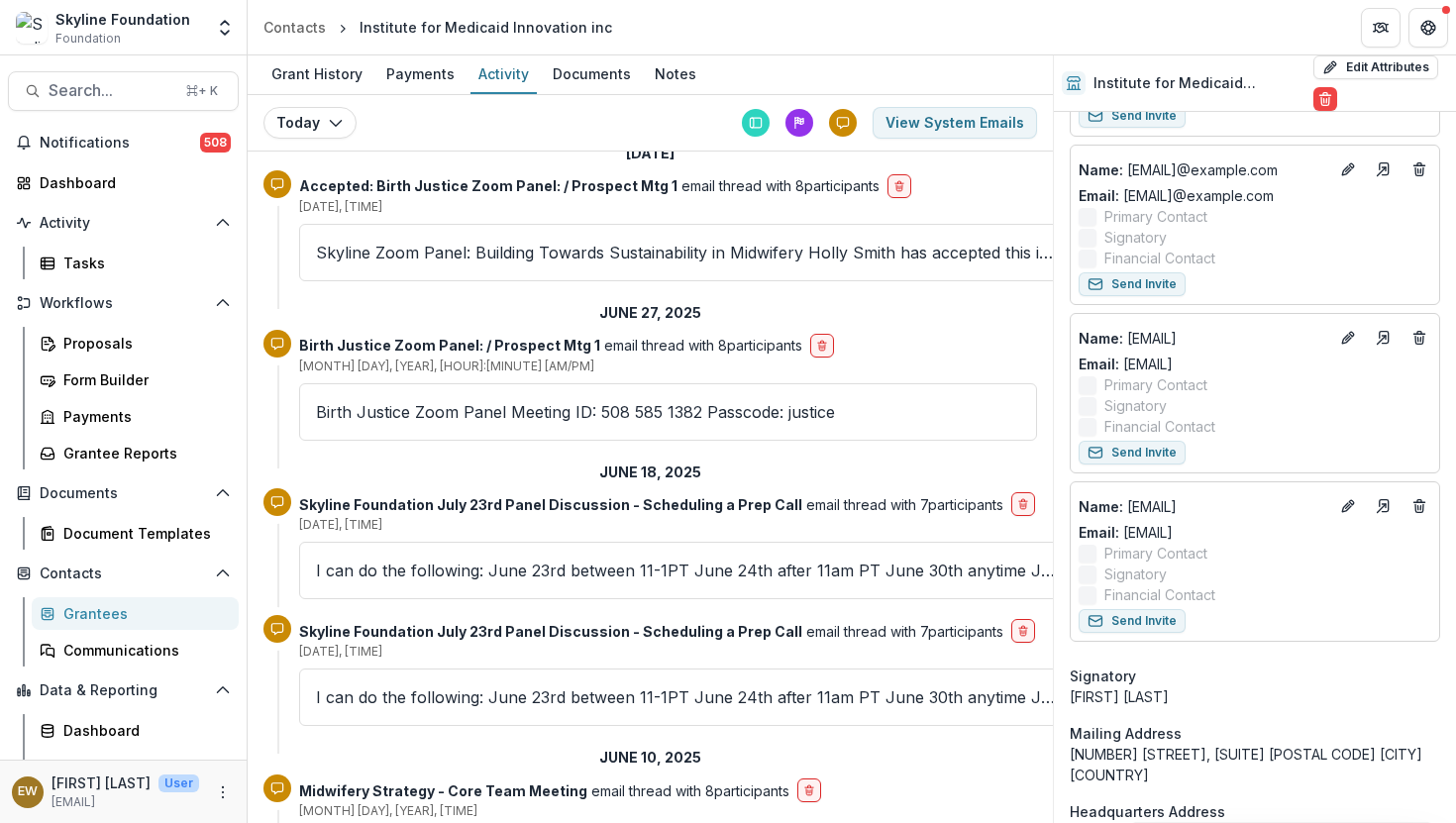 scroll, scrollTop: 0, scrollLeft: 0, axis: both 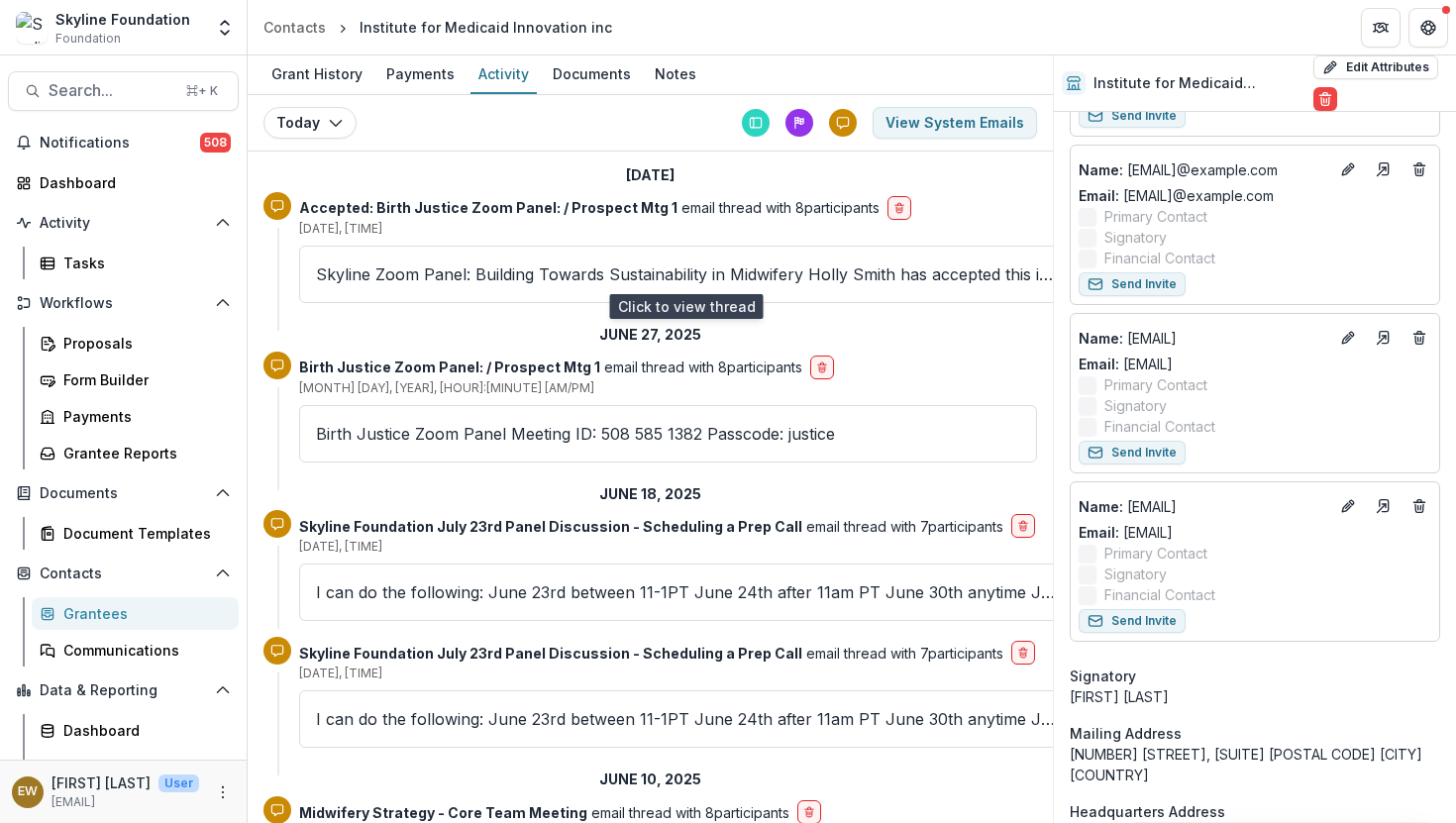 click on "Skyline Zoom Panel: Building Towards Sustainability in Midwifery
Holly Smith has accepted this invitation.
Birth Justice Zoom Panel
Meeting ID: [NUMBER]
Passcode: justice
When
Wednesday [DATE] ⋅ [TIME] (Mountain Time - Denv" at bounding box center (685, 274) 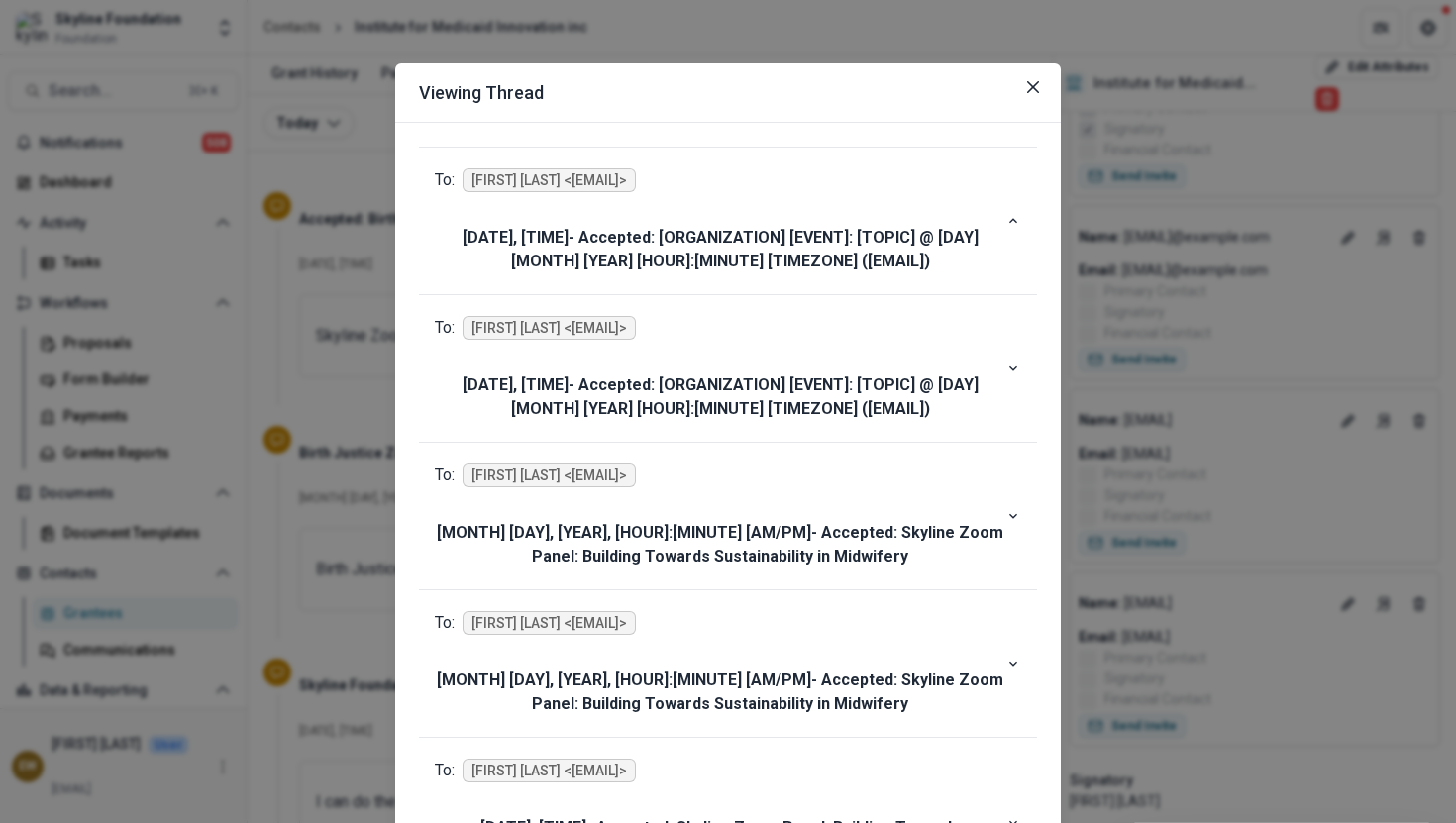 scroll, scrollTop: 836, scrollLeft: 0, axis: vertical 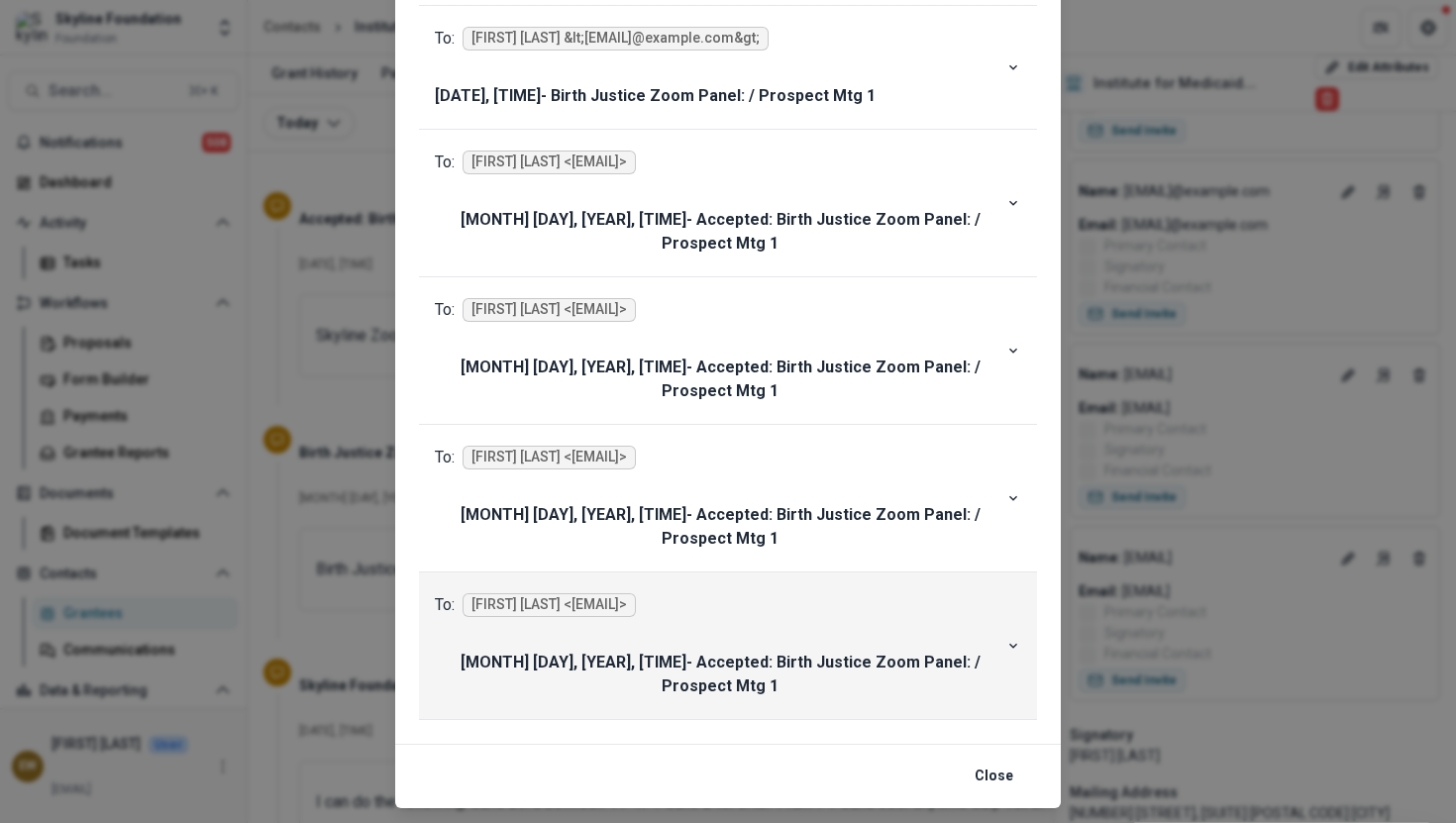 click on "To:  Tanya Taiwo <tanya@skylinefoundation.org>" at bounding box center (720, 605) 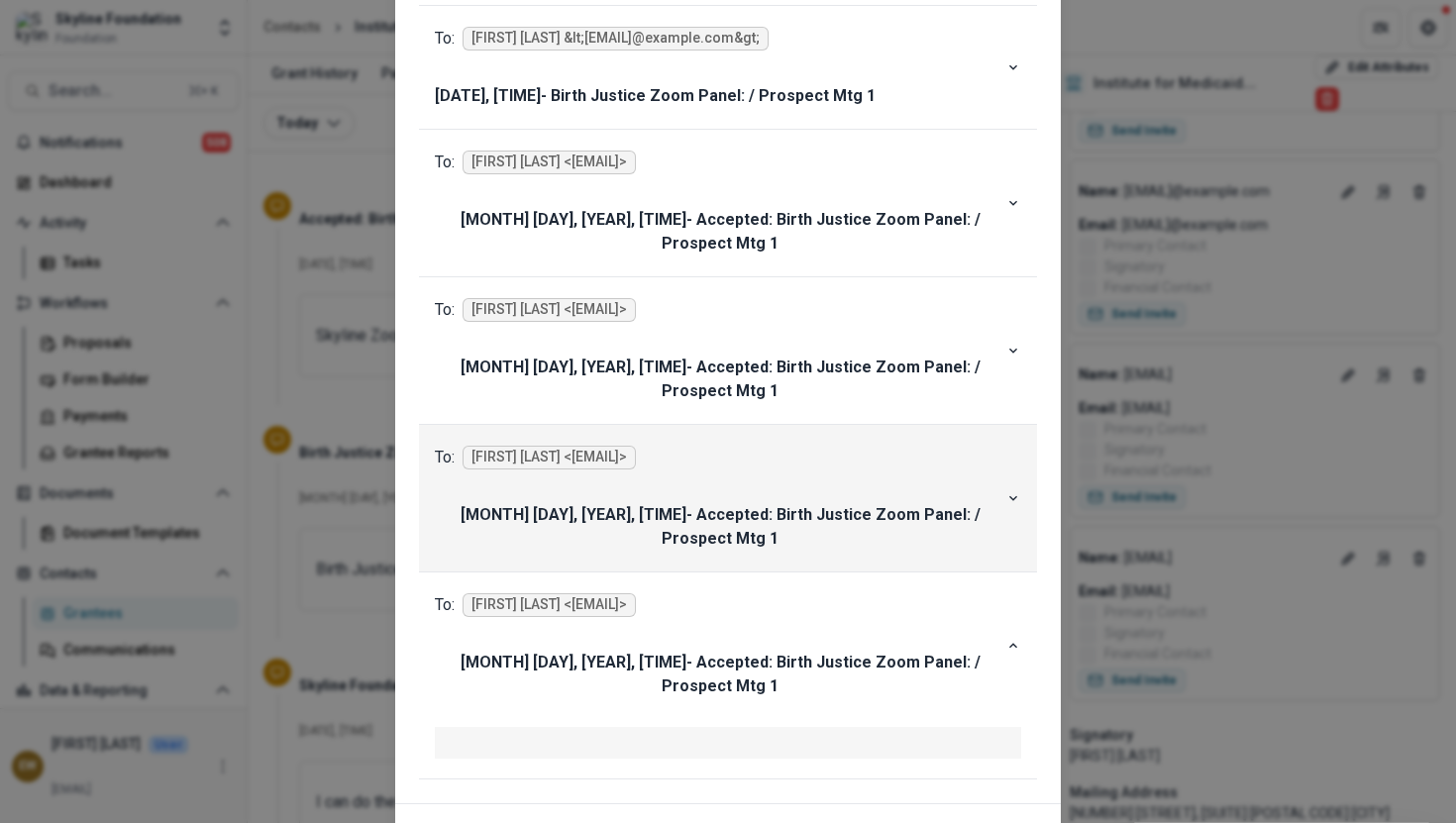 click on "To: [FIRST] [LAST] &lt;[EMAIL]@example.com&gt; [MONTH] [DAY], [YEAR], [TIME] - Accepted: [ORG_NAME] Zoom Panel: / Prospect Mtg 1" at bounding box center [720, 498] 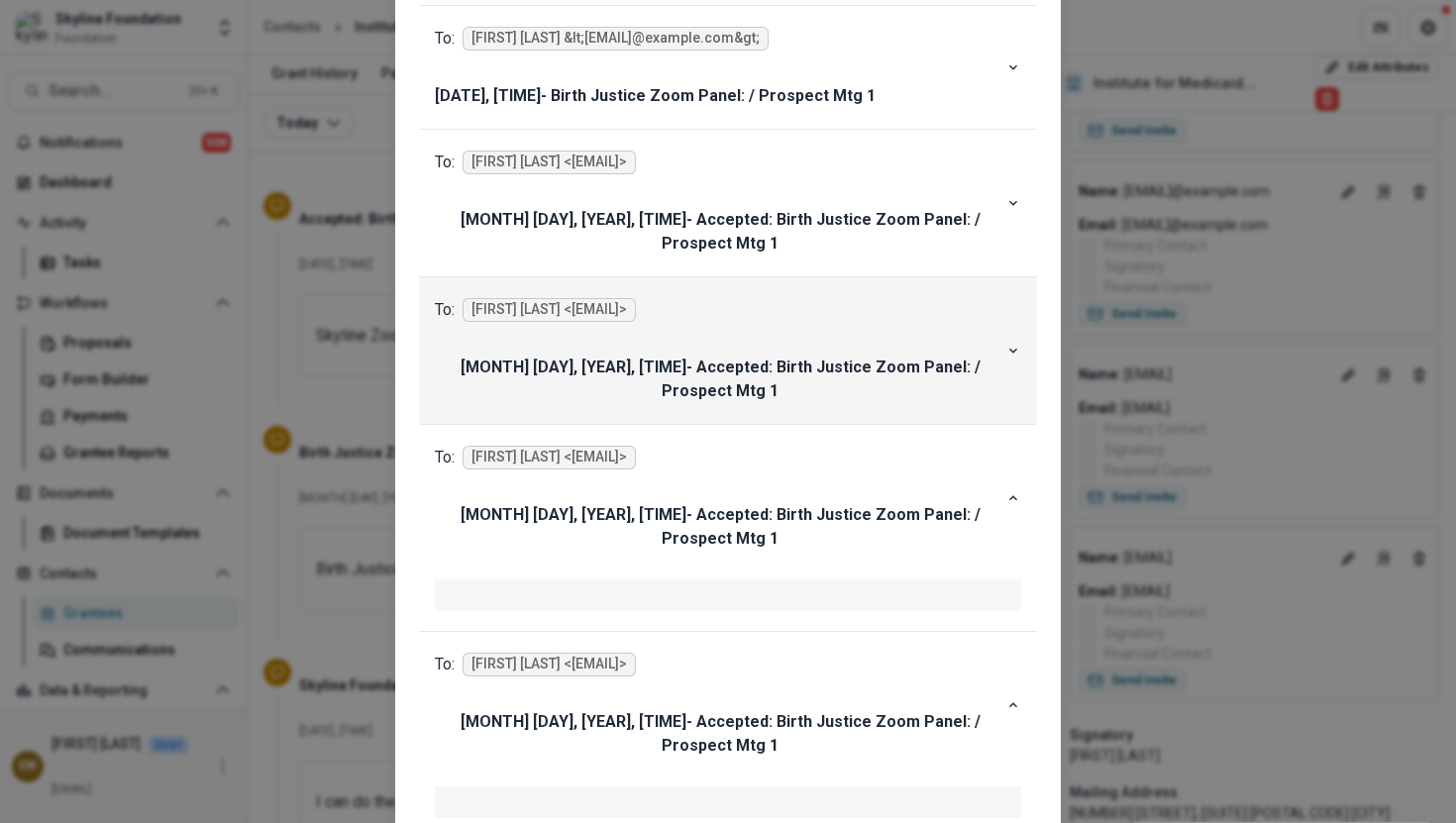 click on "To: [FIRST] [LAST] &lt;[EMAIL]@example.com&gt; [MONTH] [DAY], [YEAR], [TIME] - Accepted: [ORG_NAME] Zoom Panel: / Prospect Mtg 1" at bounding box center (720, 351) 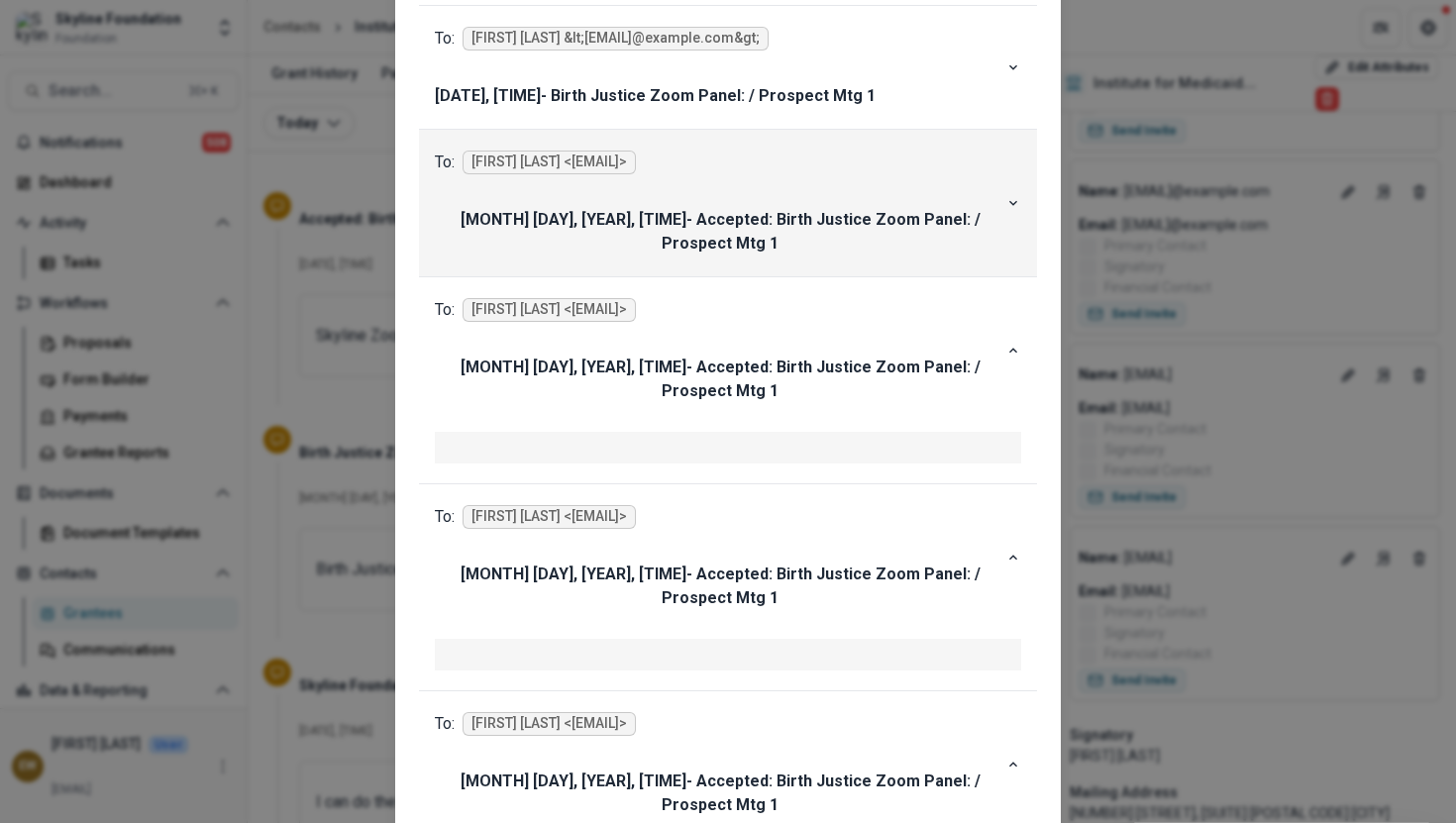 click on "[MONTH] [DAY], [YEAR], [TIME] - Accepted: [ORG_NAME] Zoom Panel: / Prospect Mtg 1" at bounding box center (720, 232) 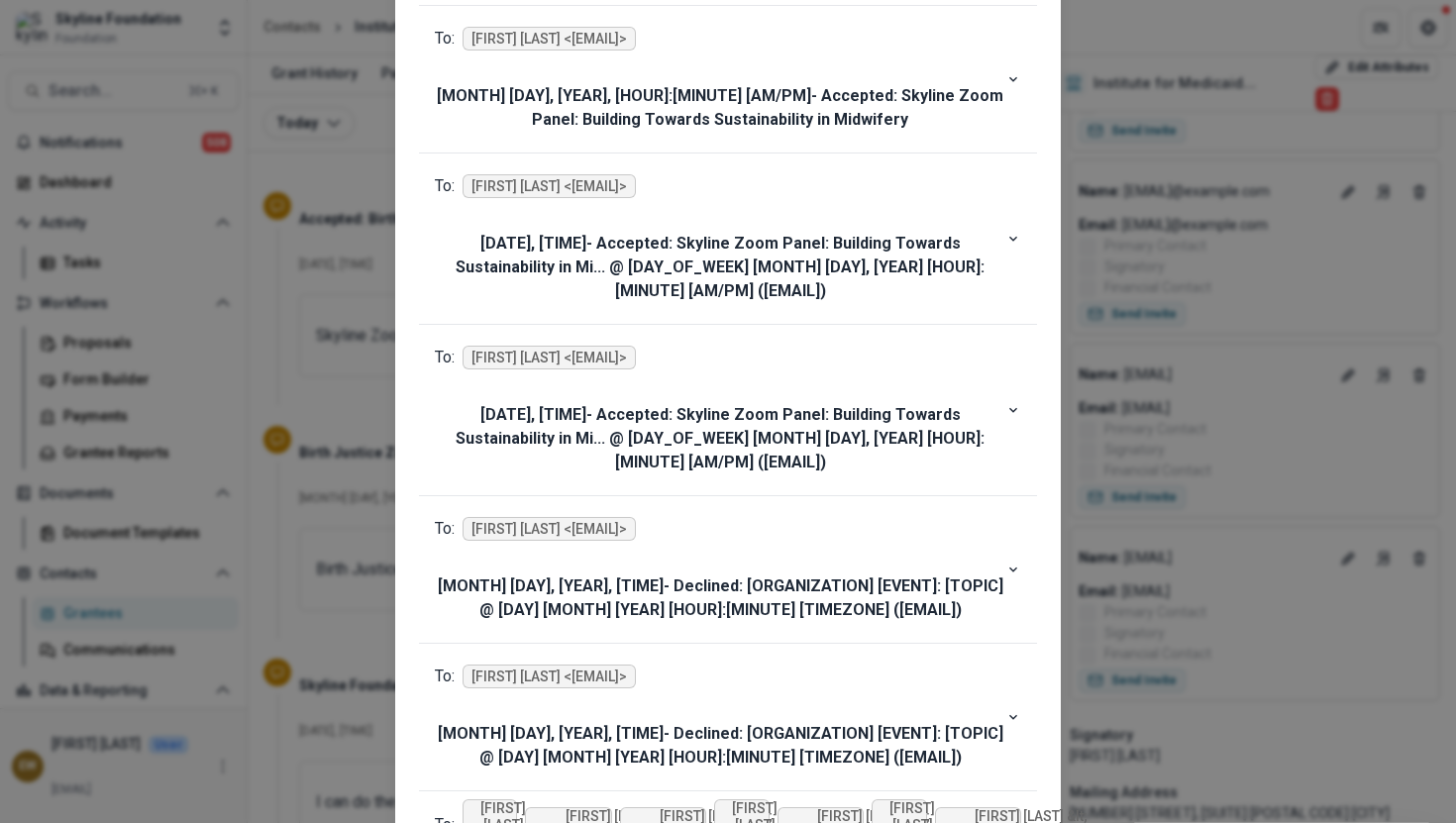 scroll, scrollTop: 860, scrollLeft: 0, axis: vertical 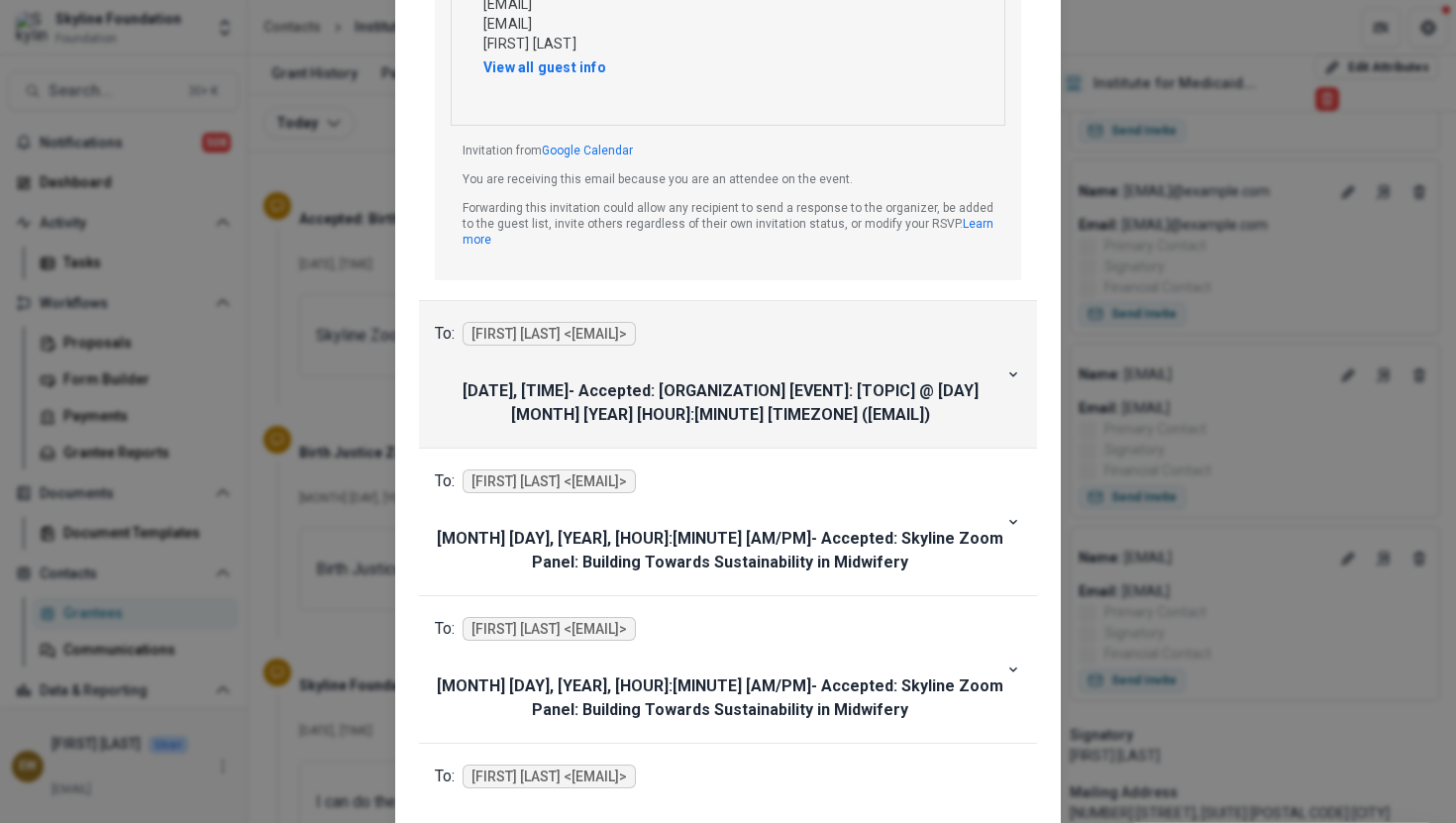click on "[MONTH] [DAY], [YEAR], [HOUR]:[MINUTE] [AM/PM] - Accepted: Skyline Zoom Panel: Building Towards Sustainability in Mi... @ [DAY_OF_WEEK] [MONTH] [DAY], [YEAR] [HOUR]am - [HOUR]:[MINUTE] [AM/PM] ([EMAIL])" at bounding box center (720, 403) 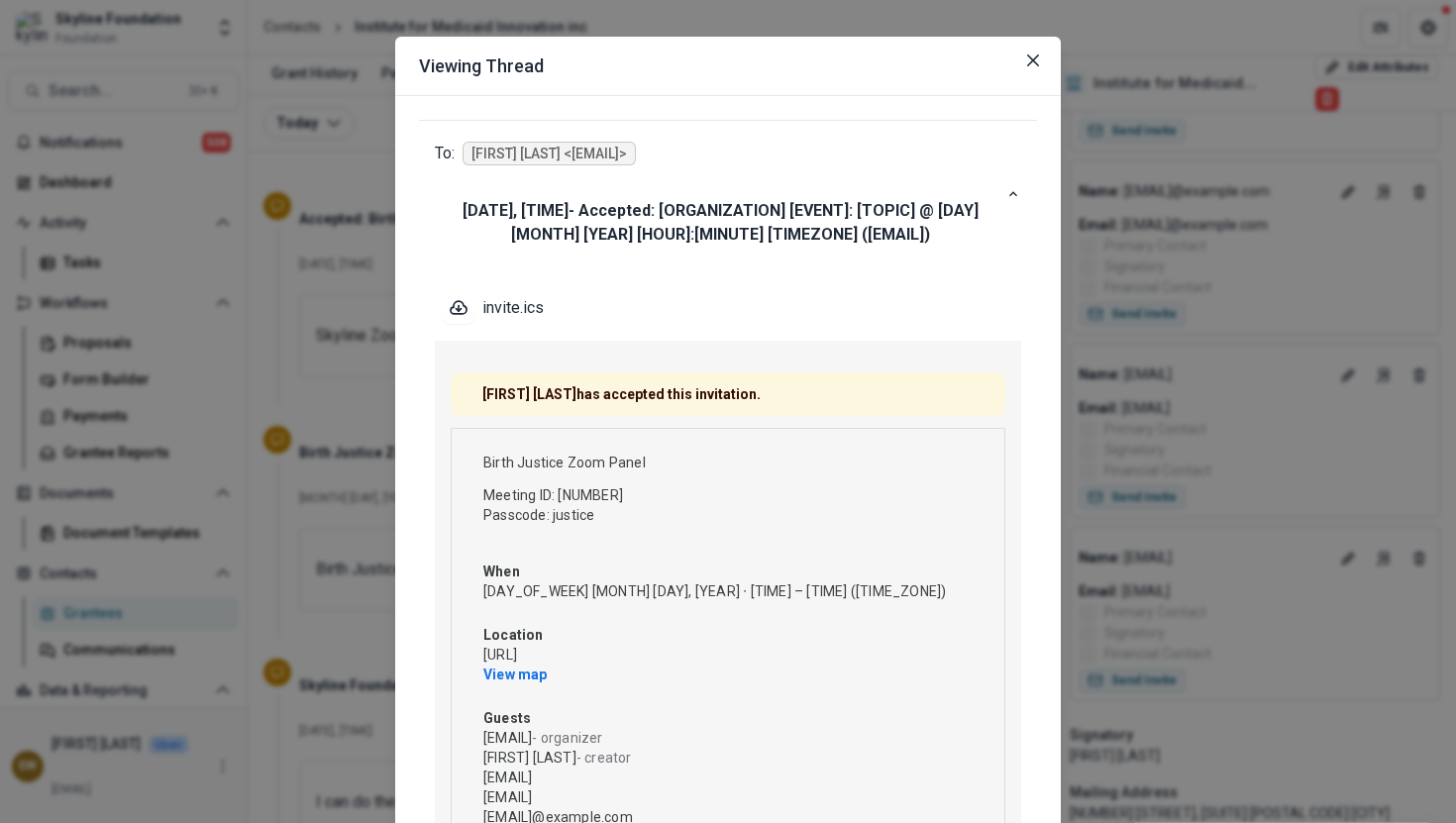 scroll, scrollTop: 0, scrollLeft: 0, axis: both 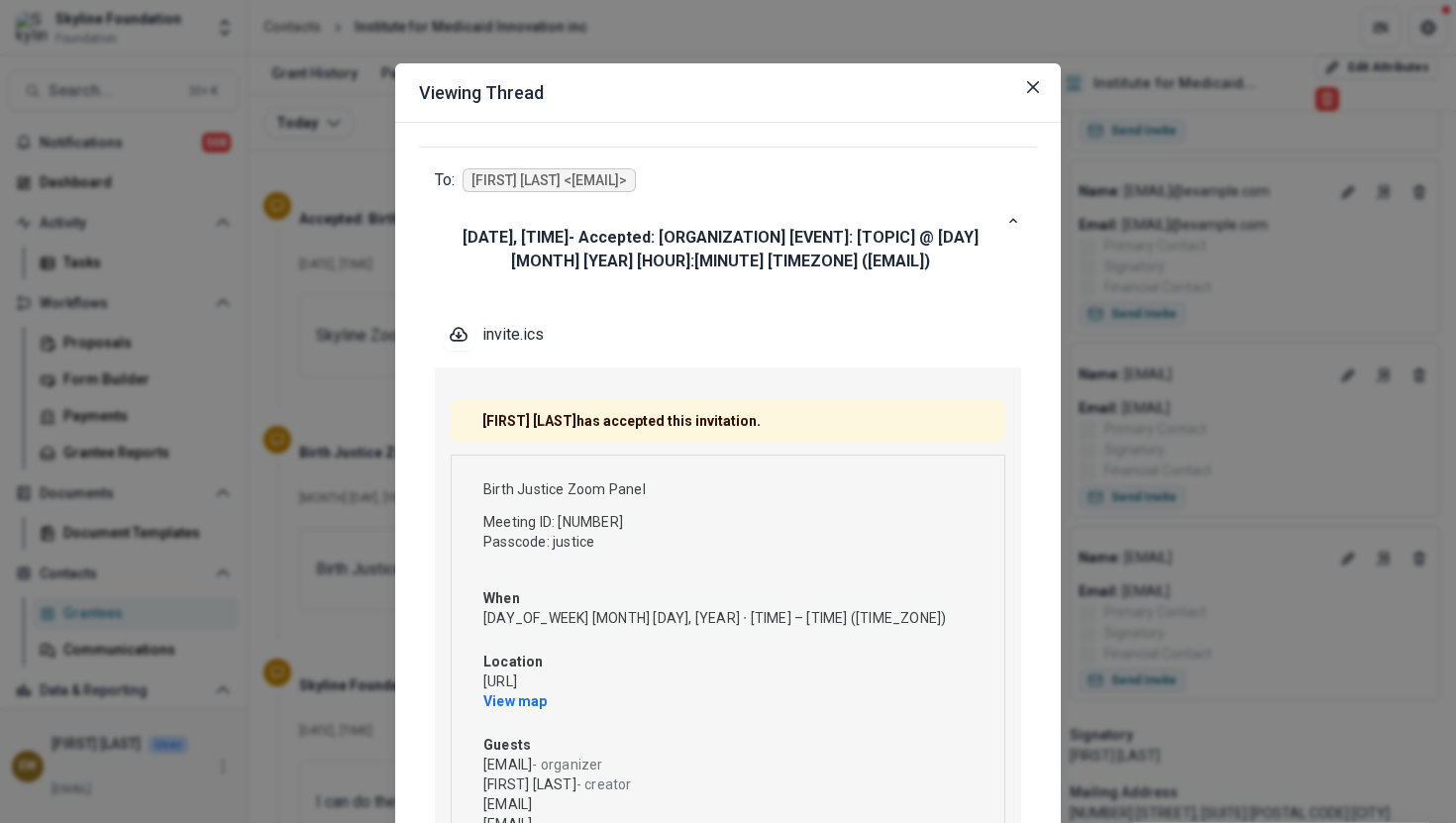 click on "Viewing Thread To:  [FIRST] [LAST] <[EMAIL]> [MONTH] [DAY], [YEAR], [HOUR]:[MINUTE]  -   Accepted: [ORGANIZATION] [EVENT]: [TOPIC] @ [DAY] [MONTH] [YEAR] [HOUR]:[MINUTE] [TIMEZONE] ([EMAIL]) invite.ics
[ORGANIZATION] [EVENT]   [FIRST] [LAST]  has accepted this invitation.   [EVENT] [MEETING_ID] [PASSCODE] When [DAY] [MONTH] [YEAR] ⋅ [HOUR]:[MINUTE] – [HOUR]:[MINUTE] ([TIMEZONE]) Location [URL] View map Guests [EMAIL]  -  organizer [FIRST] [LAST]  -  creator [EMAIL] [EMAIL] [EMAIL] [EMAIL] [EMAIL] View all guest info Invitation from  Google Calendar You are receiving this email because you are an attendee on the event. Learn more To:  [FIRST] [LAST] <[EMAIL]> [MONTH] [DAY], [YEAR], [HOUR]:[MINUTE]  -" at bounding box center [728, 411] 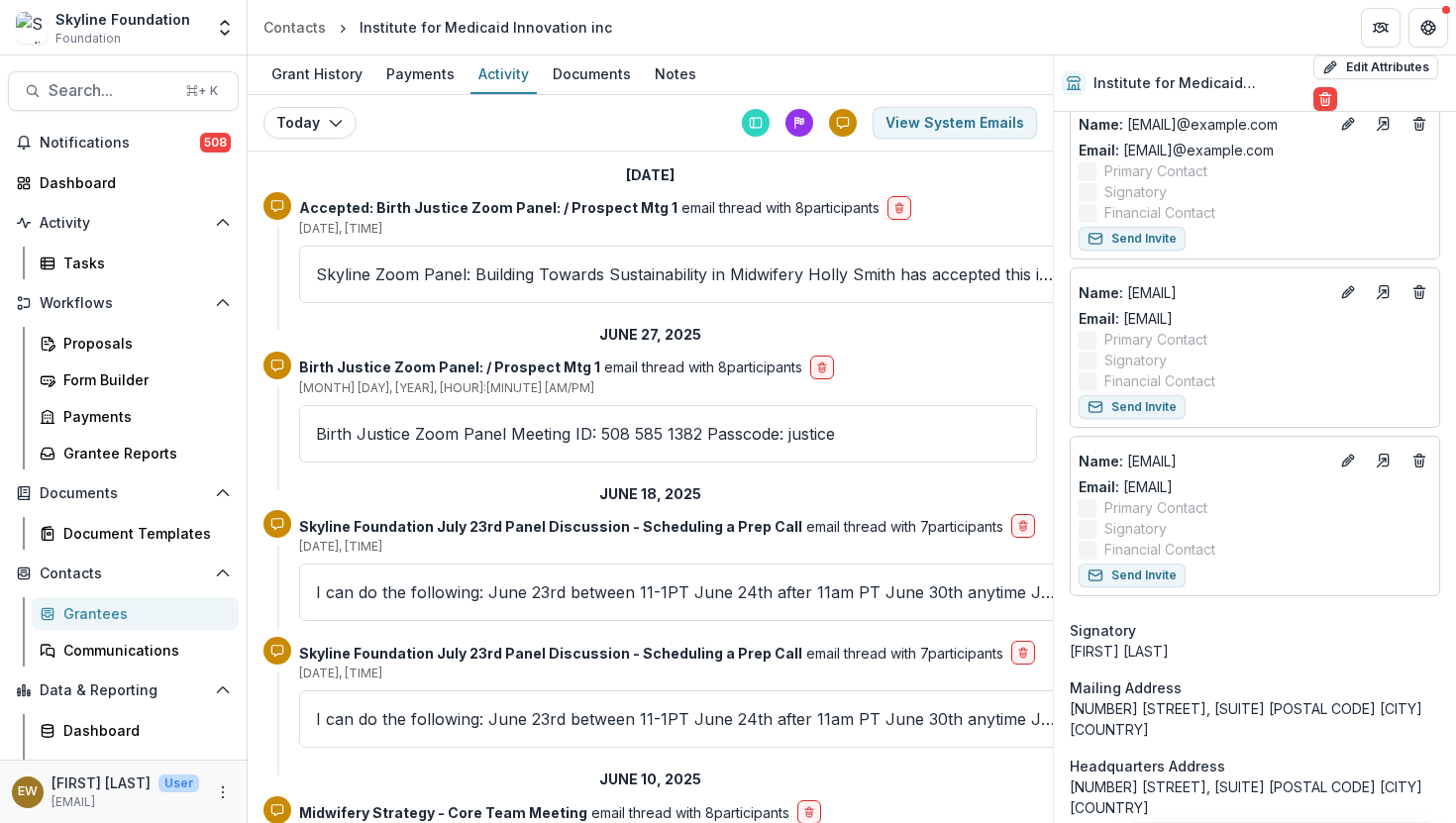 scroll, scrollTop: 790, scrollLeft: 0, axis: vertical 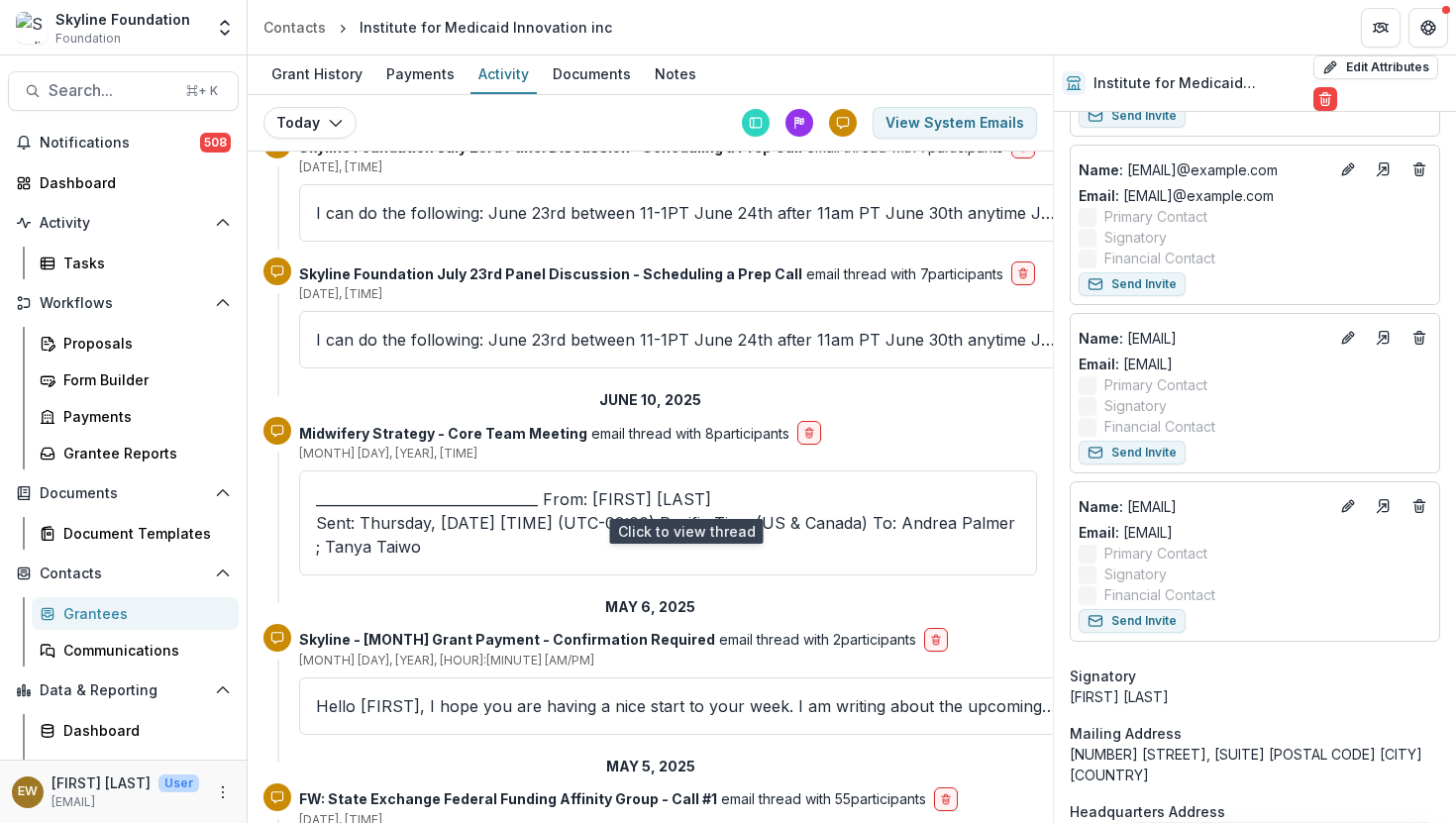 click on "________________________________
From: Andrea Palmer
Sent: Thursday, [DATE] [TIME] (UTC-08:00) Pacific Time (US & Canada)
To: Andrea Palmer  ; Tanya Taiwo" at bounding box center [668, 523] 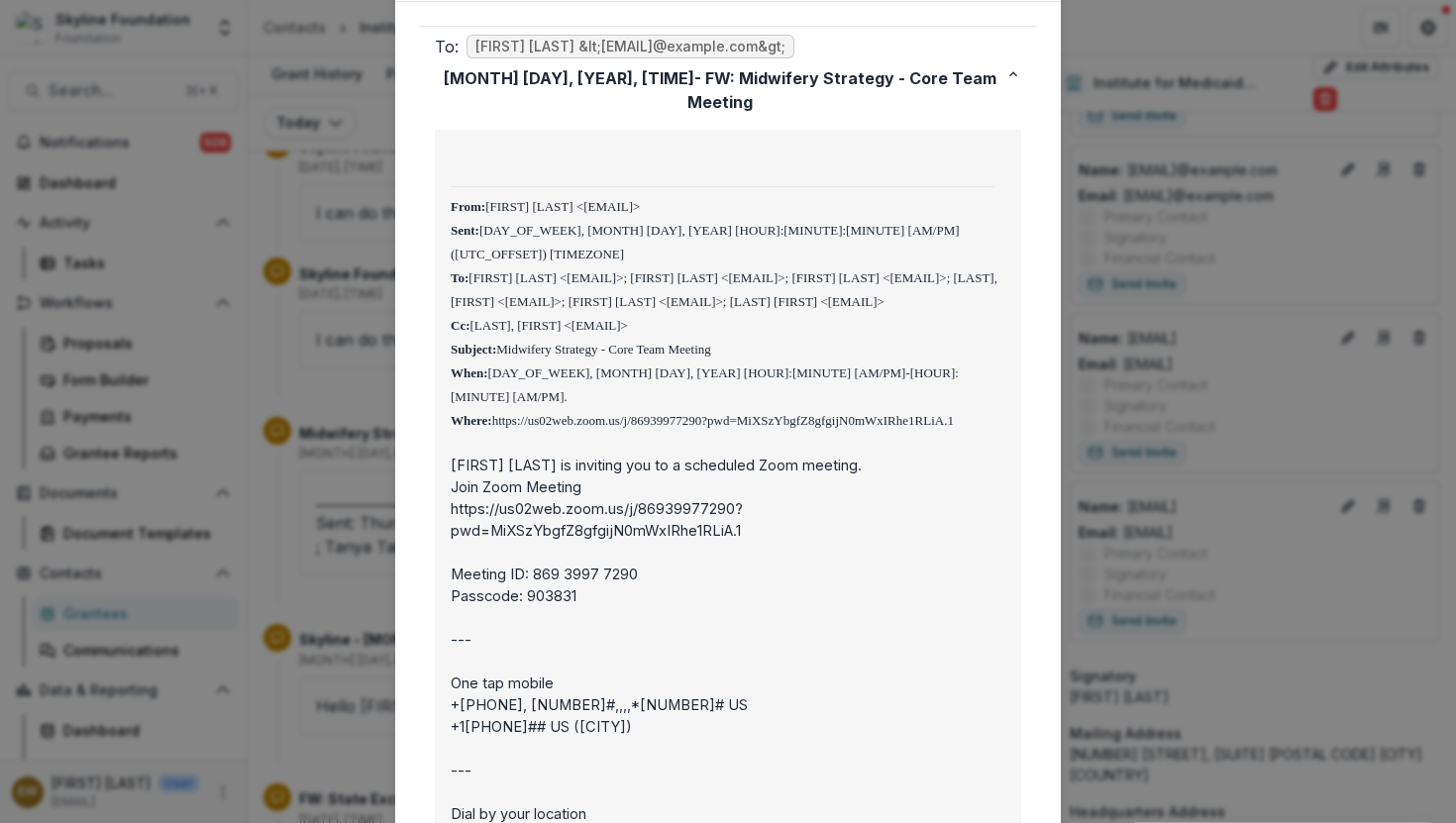scroll, scrollTop: 100, scrollLeft: 0, axis: vertical 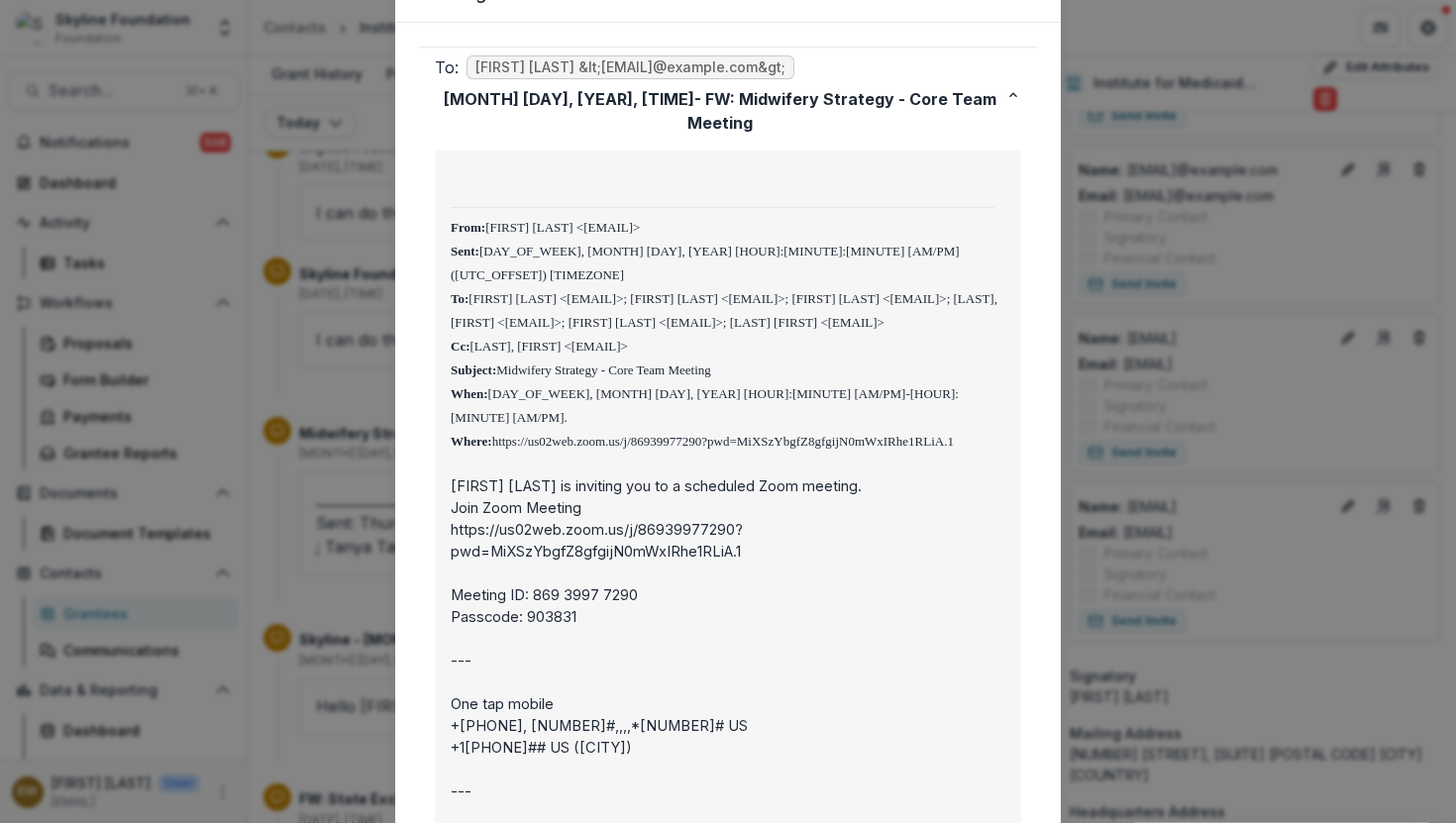 click on "Viewing Thread To: Eddie Whitfield <eddie@[DOMAIN]> [MONTH] [DAY], [YEAR], [HOUR]:[MINUTE] [AM/PM] - FW: Midwifery Strategy - Core Team Meeting
From: Andrea Palmer <apalmer@[DOMAIN]> Sent: [DAY_OF_WEEK], [MONTH] [DAY], [YEAR] [HOUR]:[MINUTE]:[MINUTE] [AM/PM] (UTC-08:00) Pacific Time (US & Canada) To: Andrea Palmer <apalmer@[DOMAIN]>; Tanya Taiwo <tanya@[DOMAIN]>; Jordana Frost <jfrost@[DOMAIN]>; Vedam, Saraswathi <saraswathi.vedam@[DOMAIN]>; Indra Lusero <indra@[DOMAIN]>; Cassaundra Jah <executivedirector@[DOMAIN]> Cc: McCormick, Lara <lara.mccormick@[DOMAIN]> Subject: Midwifery Strategy - Core Team Meeting When: [DAY_OF_WEEK], [MONTH] [DAY], [YEAR] [HOUR]:[MINUTE] [AM/PM]-[HOUR]:[MINUTE] [AM/PM]. Where: [URL] Andrea Palmer is inviting you to a scheduled Zoom meeting. Join Zoom Meeting [URL] Meeting ID: [NUMBER] Passcode: [NUMBER] --- One tap mobile --- Dial by your location" at bounding box center [728, 411] 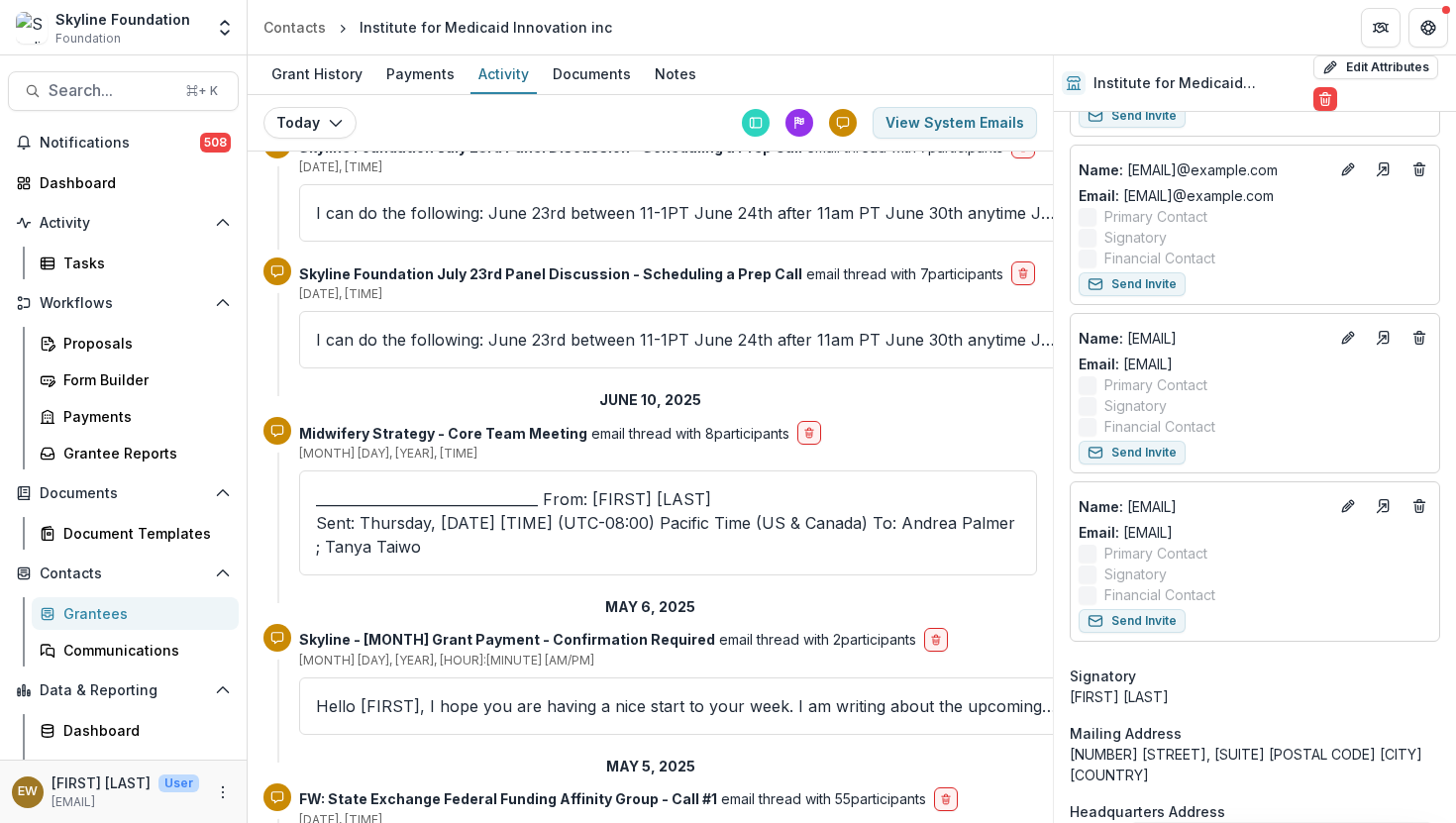 scroll, scrollTop: 546, scrollLeft: 0, axis: vertical 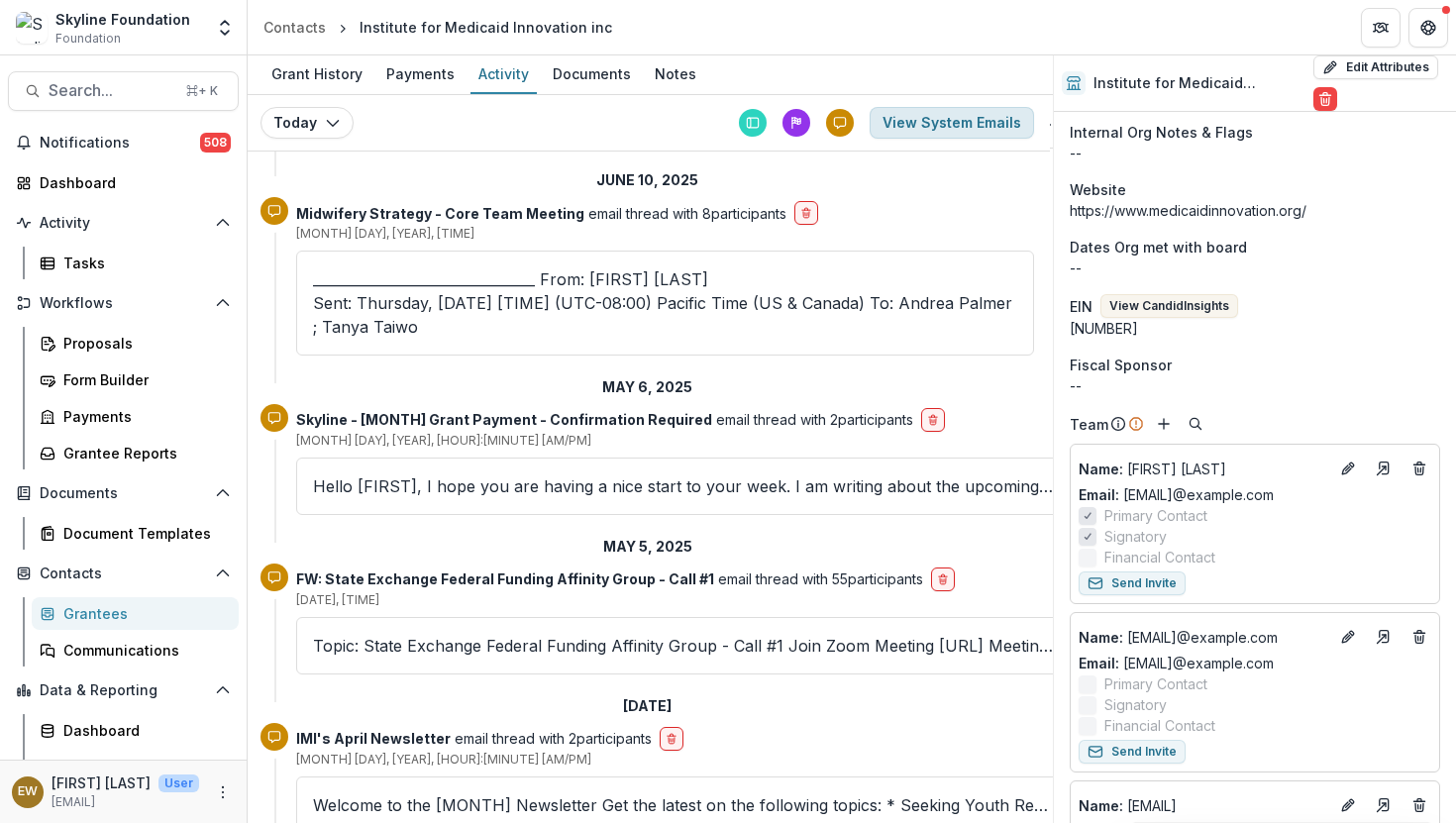 click on "View System Emails" at bounding box center (952, 123) 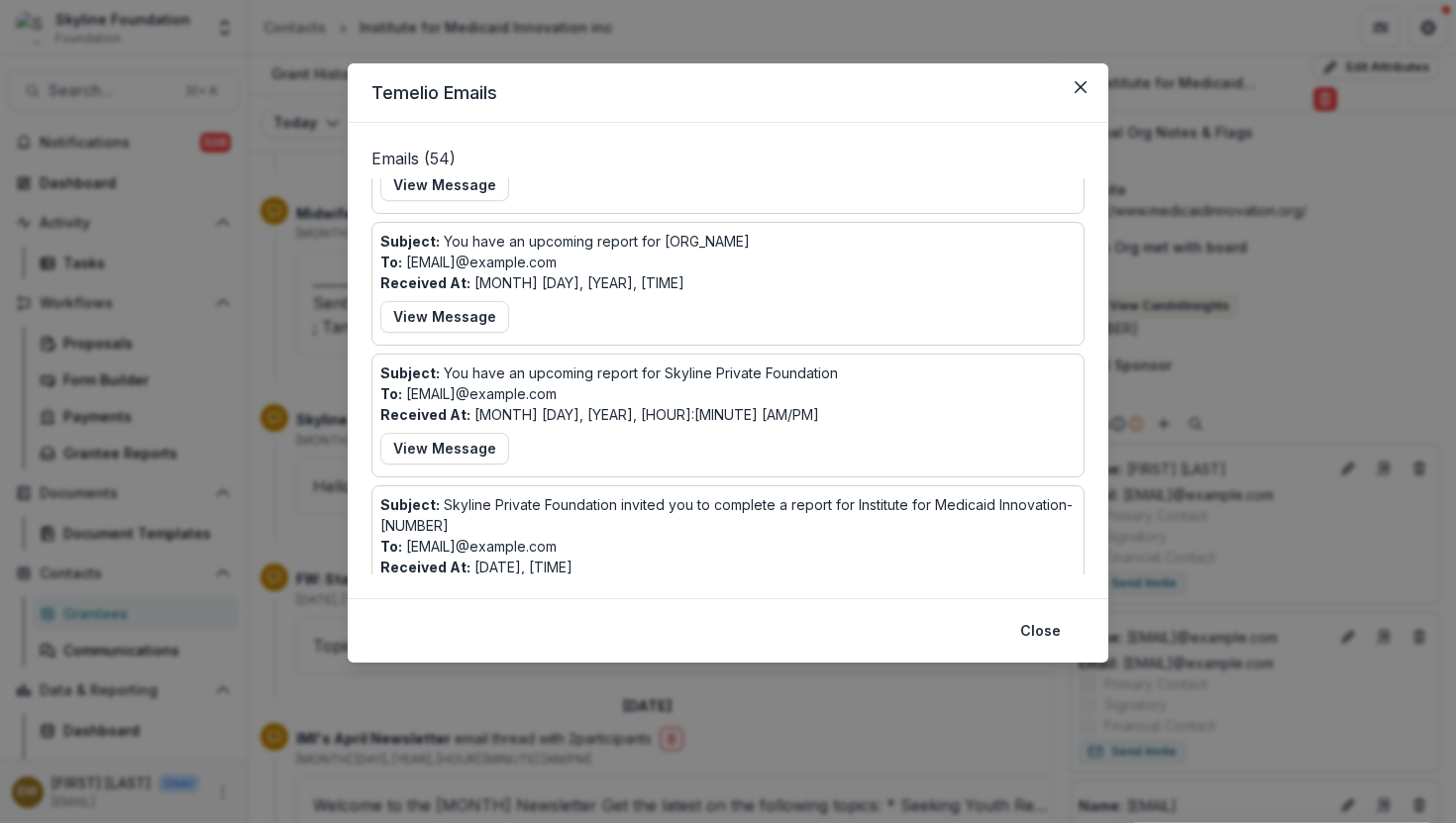 scroll, scrollTop: 2158, scrollLeft: 0, axis: vertical 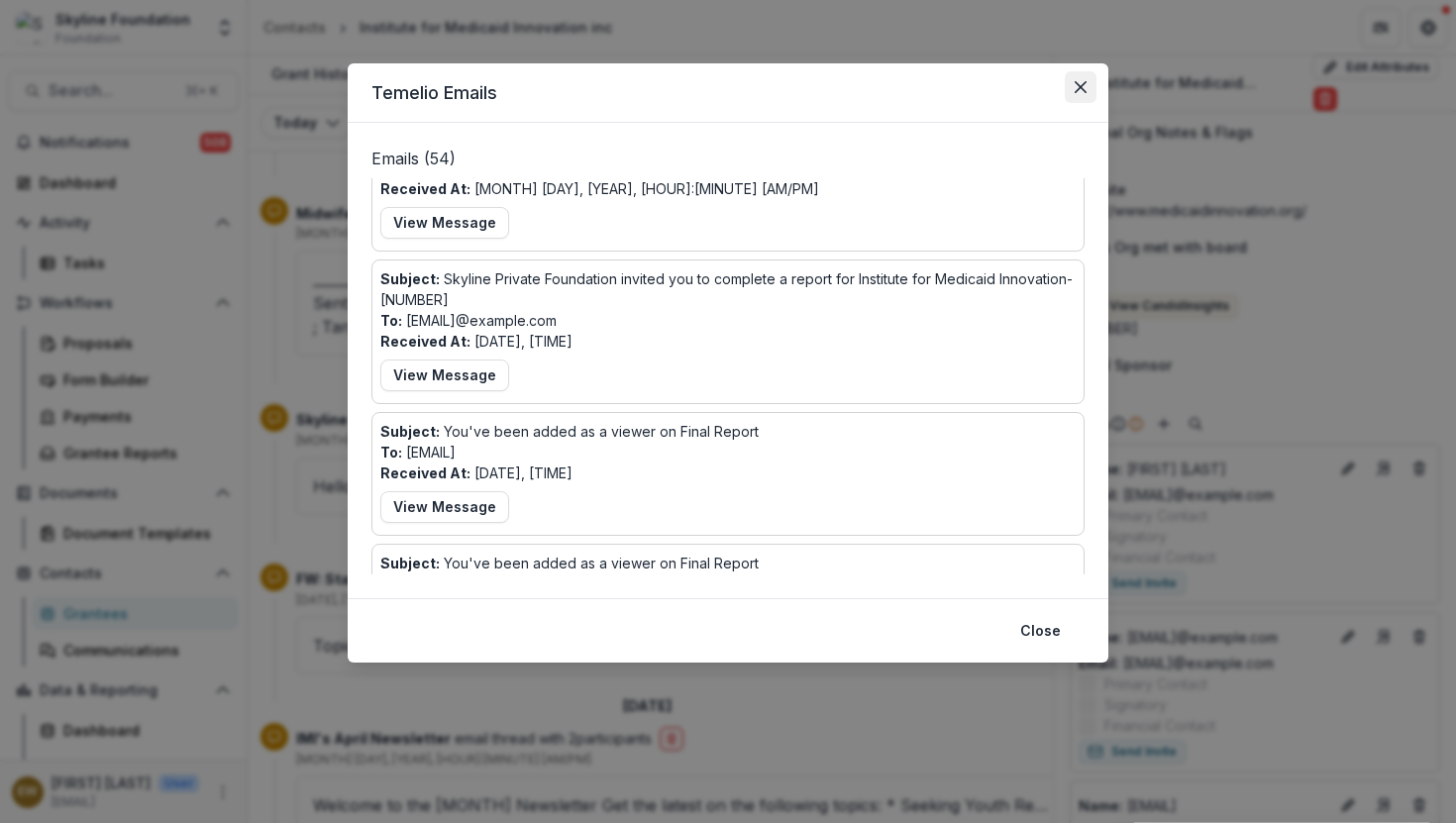 click at bounding box center (1081, 87) 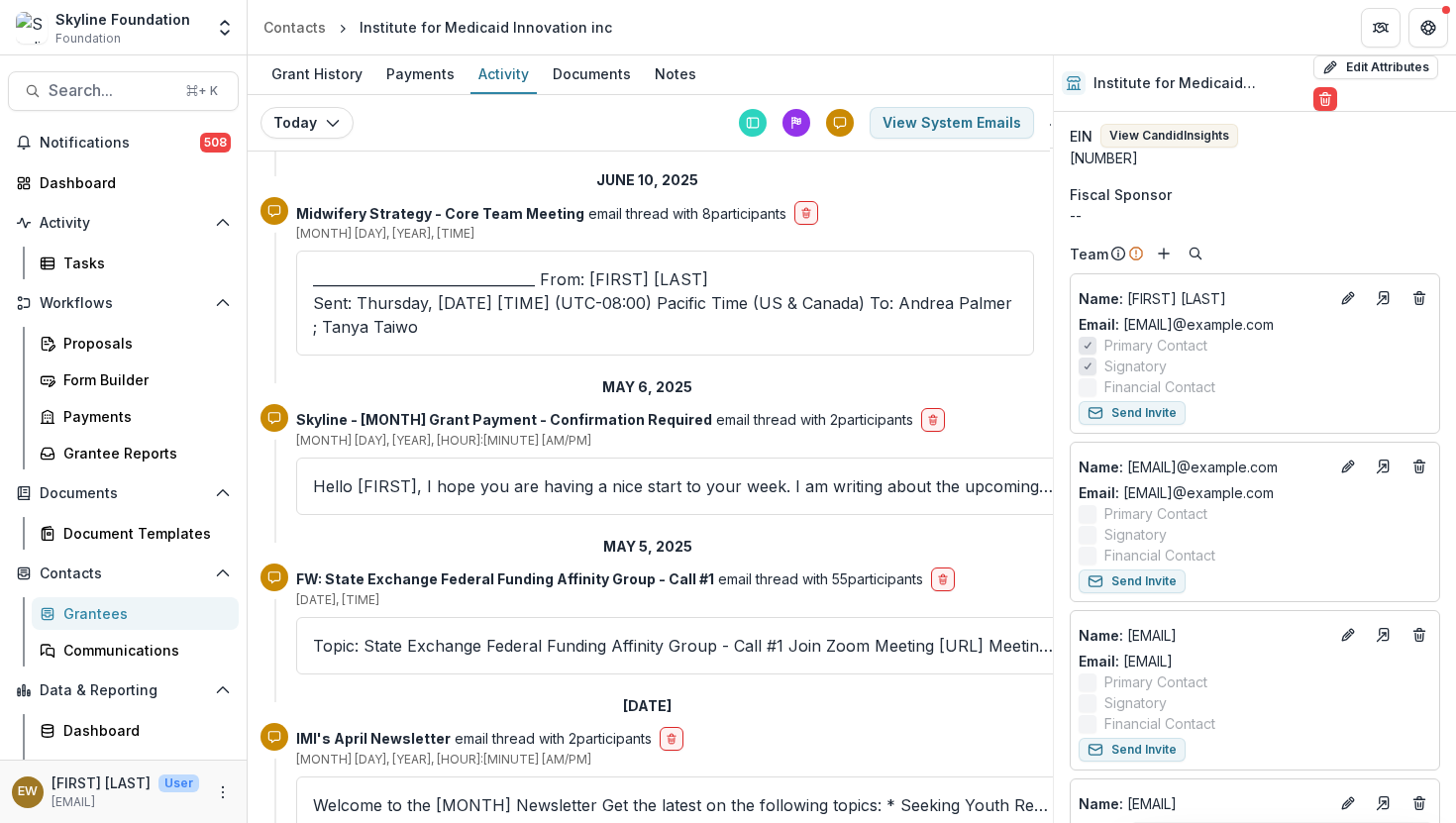 scroll, scrollTop: 810, scrollLeft: 0, axis: vertical 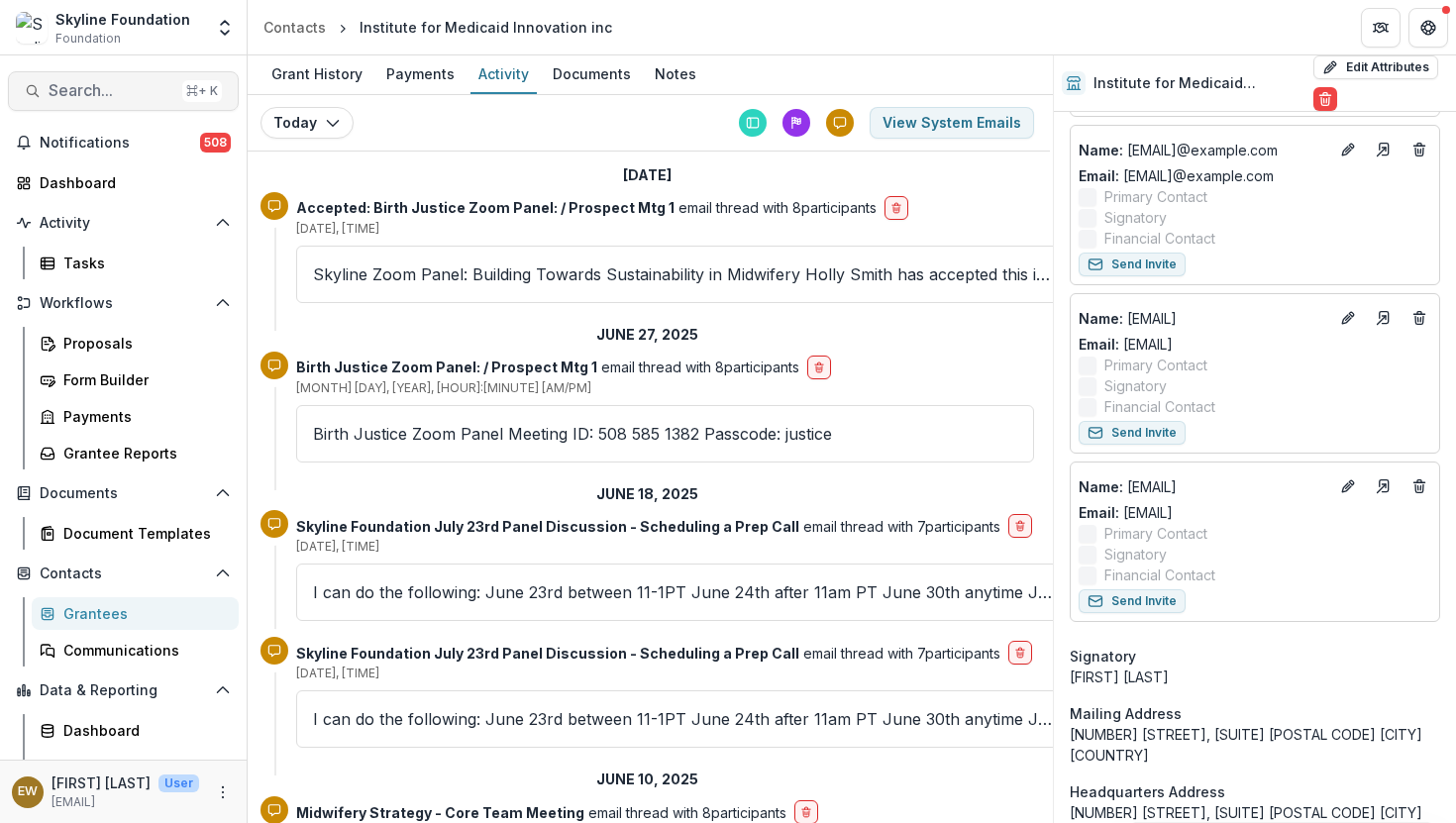 click on "Search... ⌘  + K" at bounding box center (123, 91) 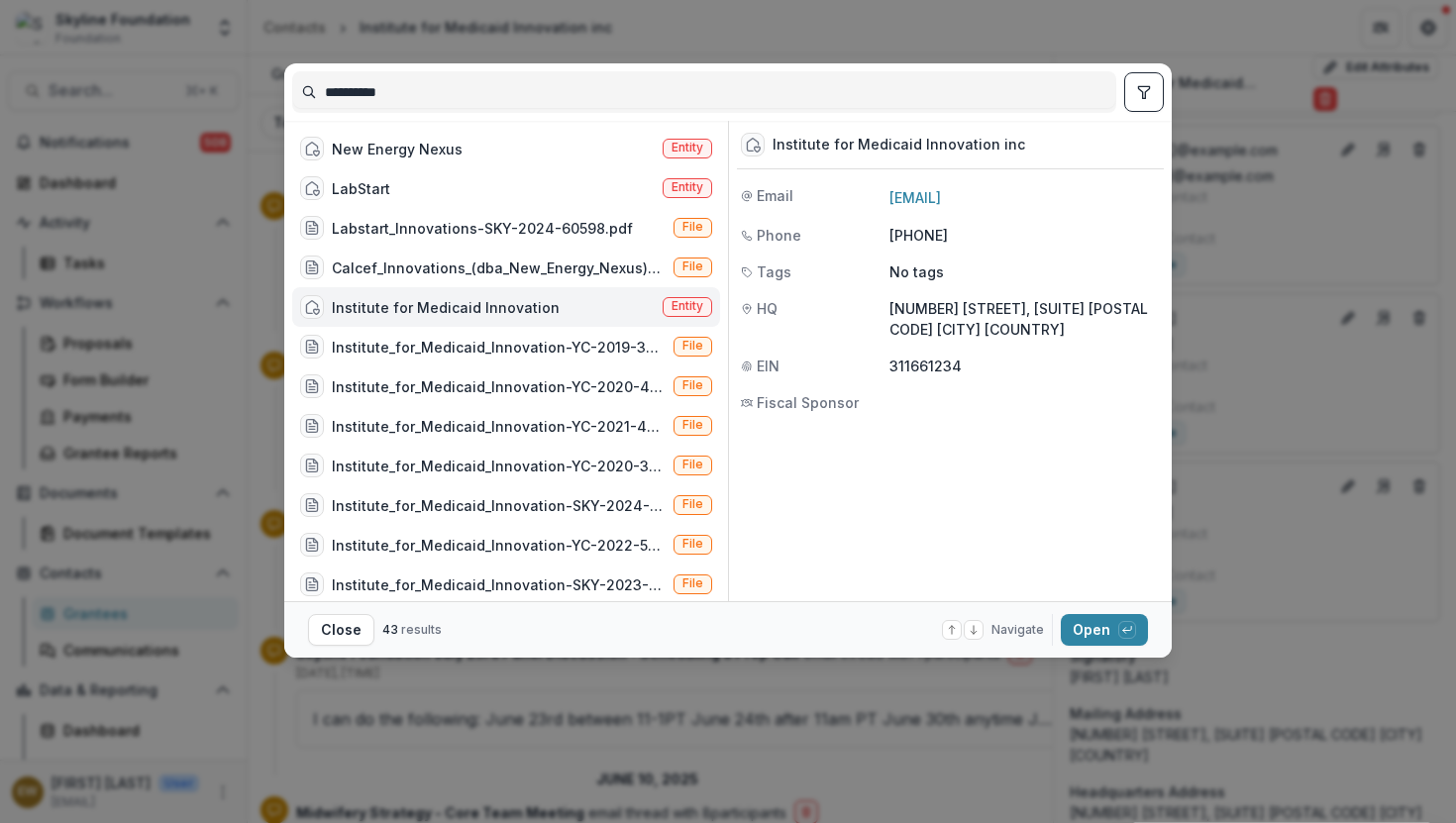click on "**********" at bounding box center [704, 92] 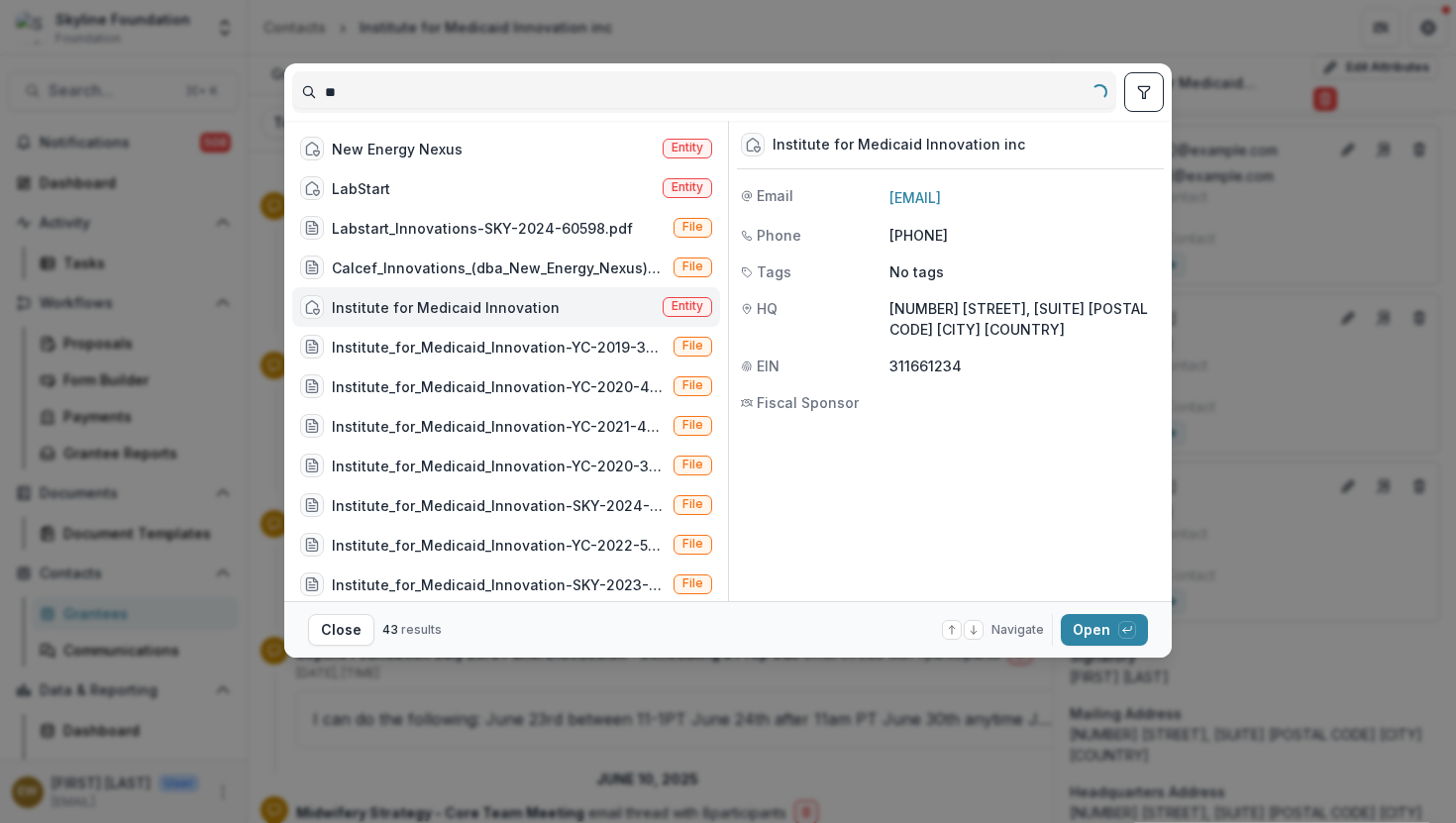 type on "*" 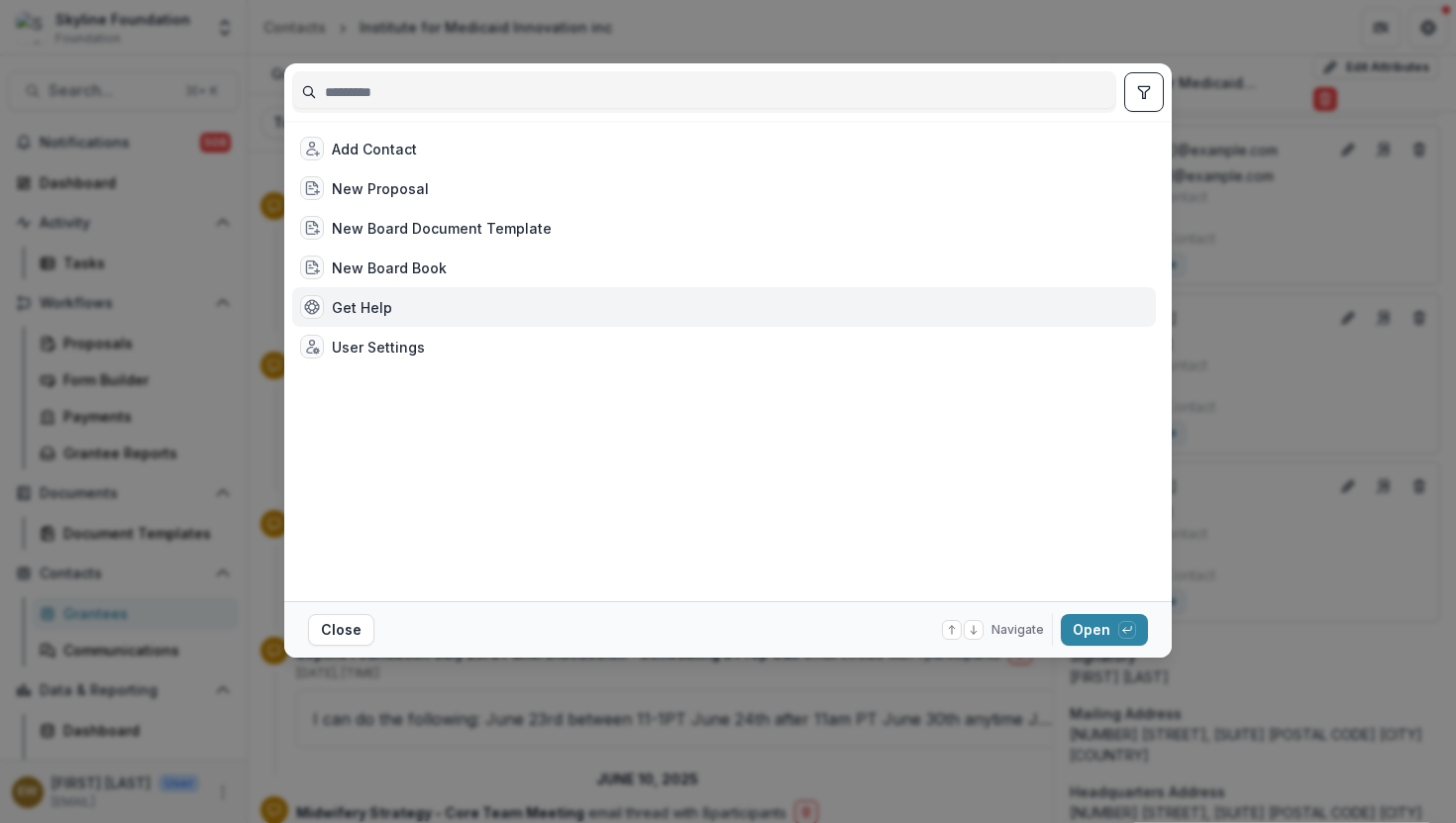 type 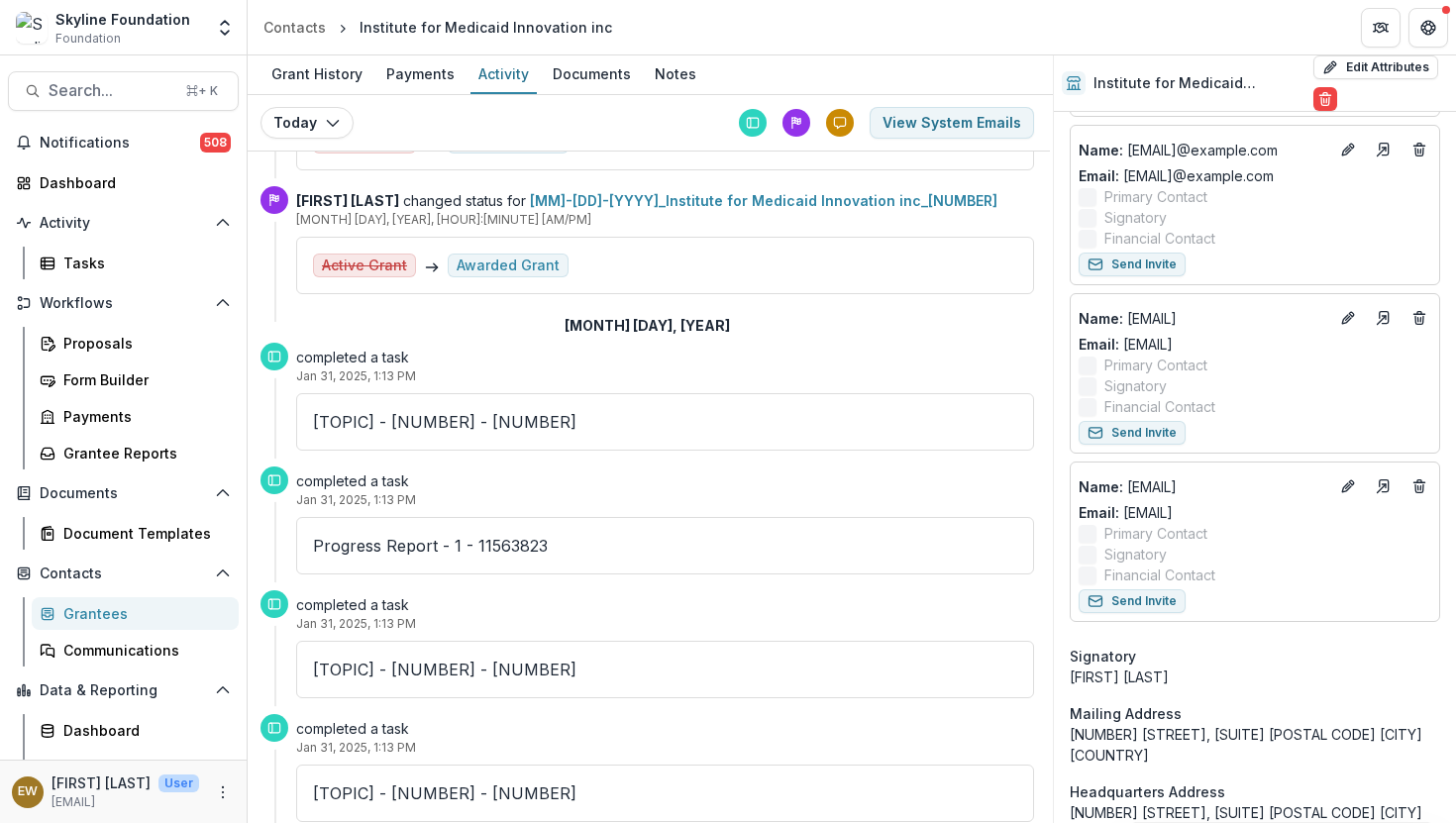 scroll, scrollTop: 1802, scrollLeft: 3, axis: both 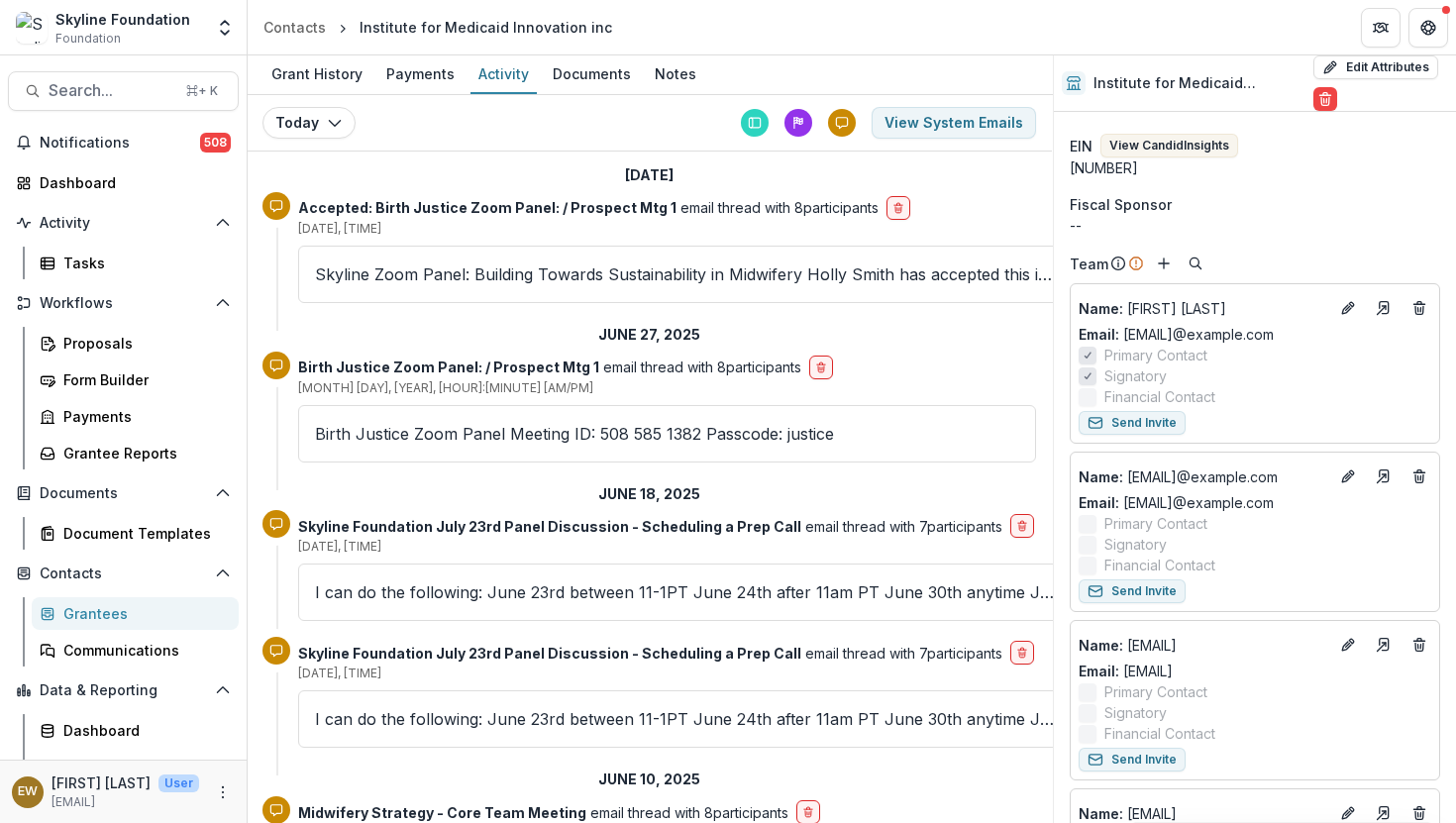 click on "Skyline Zoom Panel: Building Towards Sustainability in Midwifery
Holly Smith has accepted this invitation.
Birth Justice Zoom Panel
Meeting ID: [NUMBER]
Passcode: justice
When
Wednesday [DATE] ⋅ [TIME] (Mountain Time - Denv" at bounding box center [684, 274] 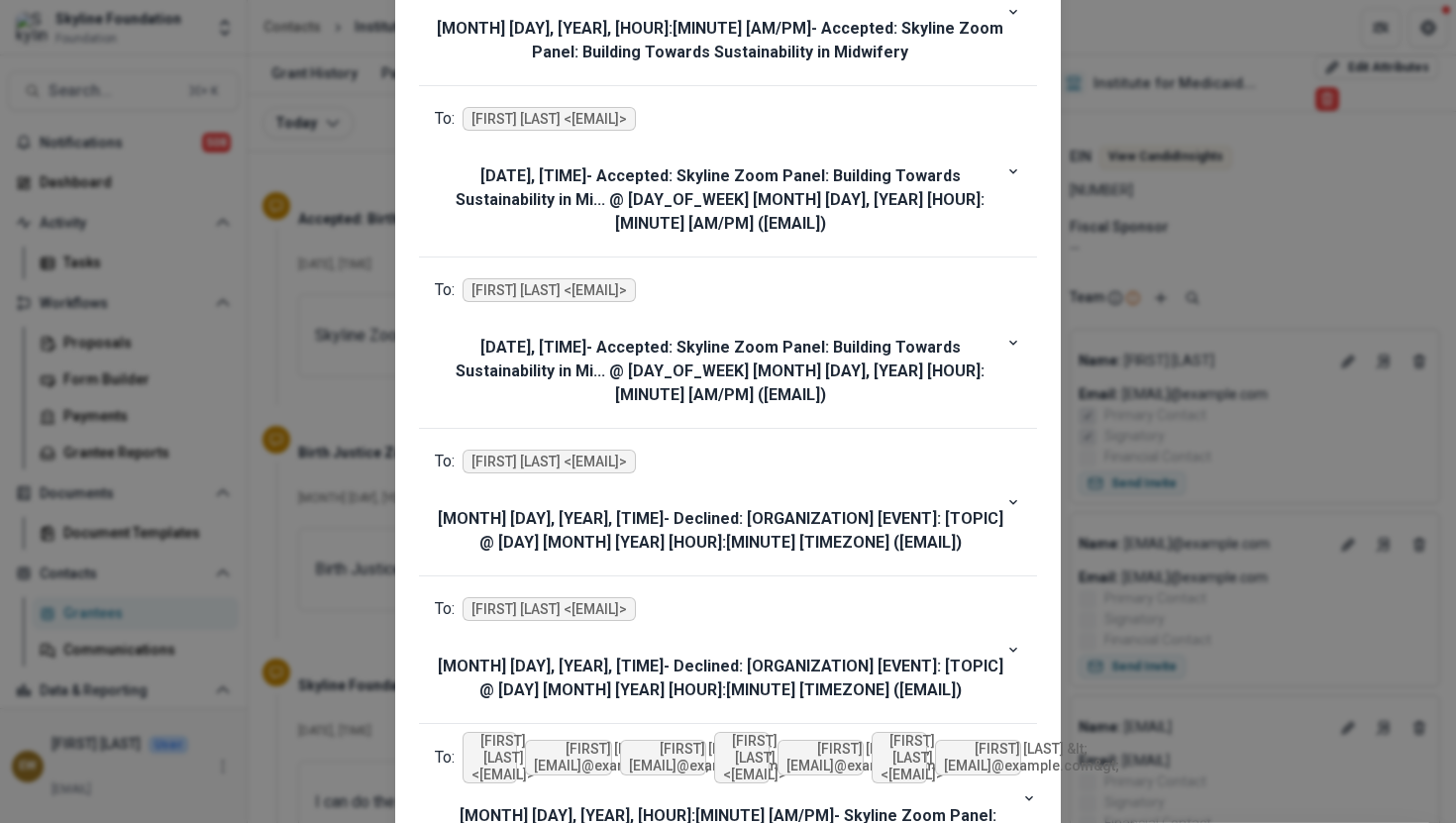 scroll, scrollTop: 1519, scrollLeft: 0, axis: vertical 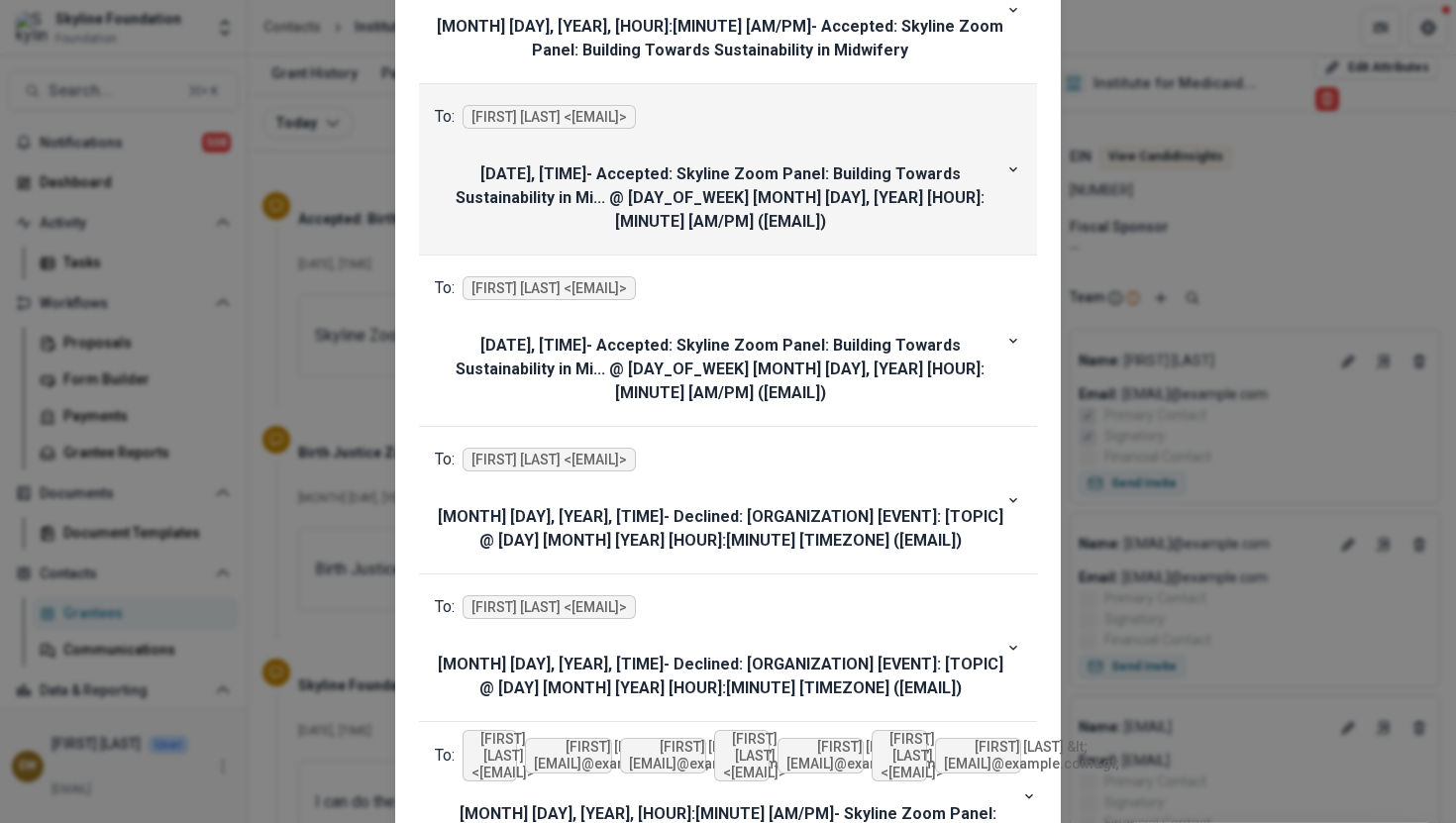 click on "[DATE], [TIME]  -   Accepted: Skyline Zoom Panel: Building Towards Sustainability in Mi... @ Wed [DATE] [TIME] (EDT) ([EMAIL])" at bounding box center [720, 198] 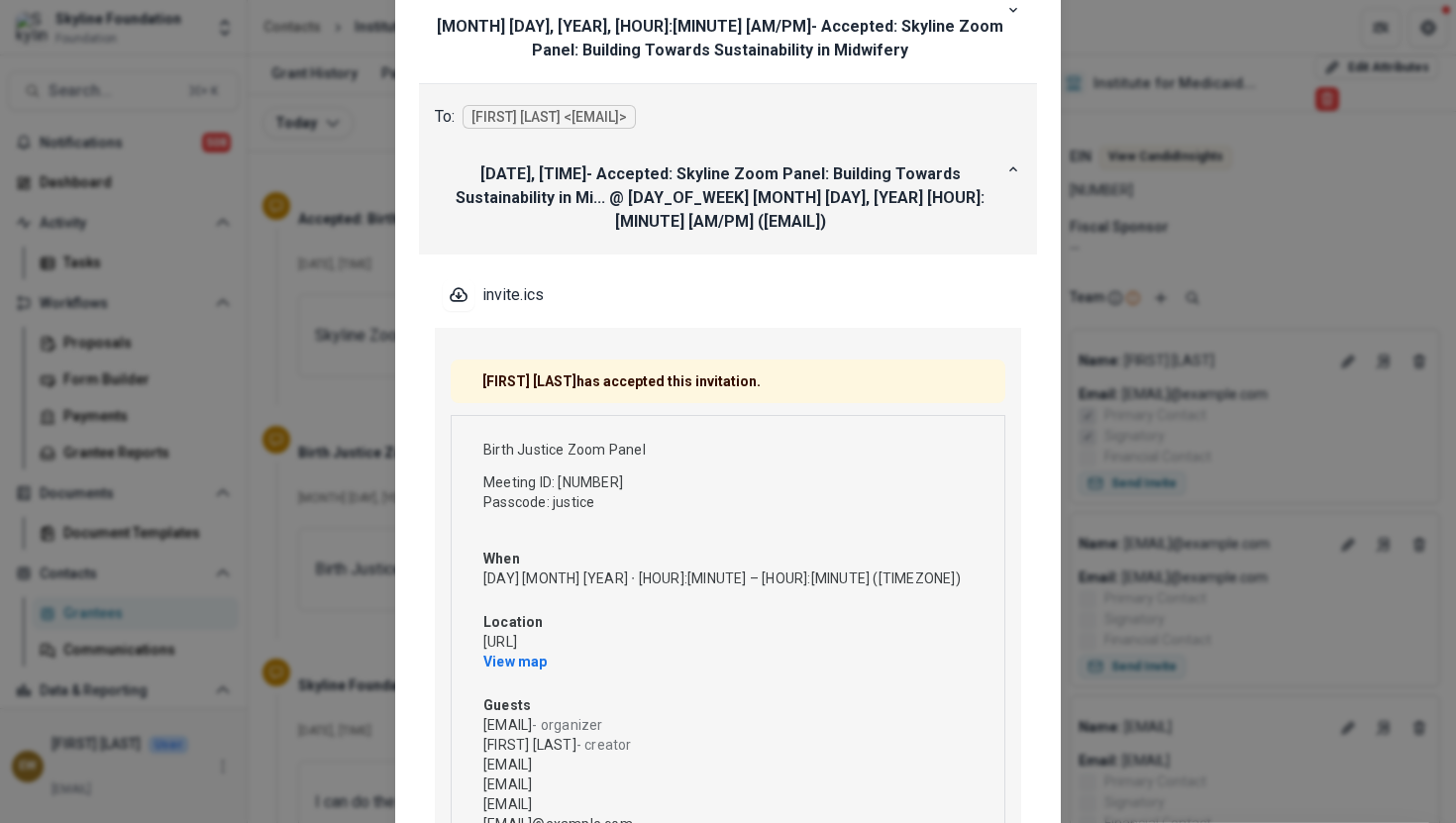 click on "[DATE], [TIME]  -   Accepted: Skyline Zoom Panel: Building Towards Sustainability in Mi... @ Wed [DATE] [TIME] (EDT) ([EMAIL])" at bounding box center [720, 198] 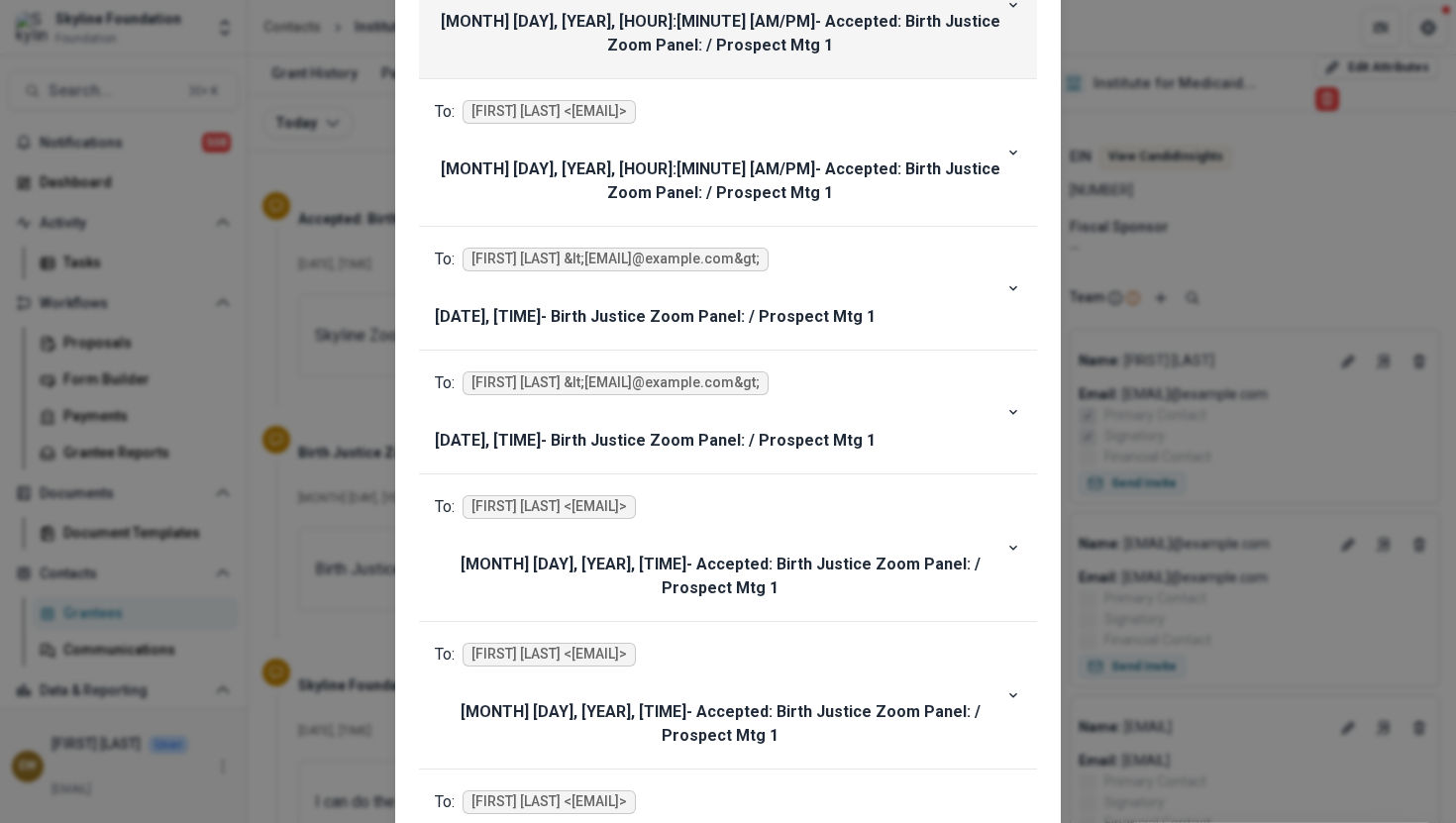 scroll, scrollTop: 2954, scrollLeft: 0, axis: vertical 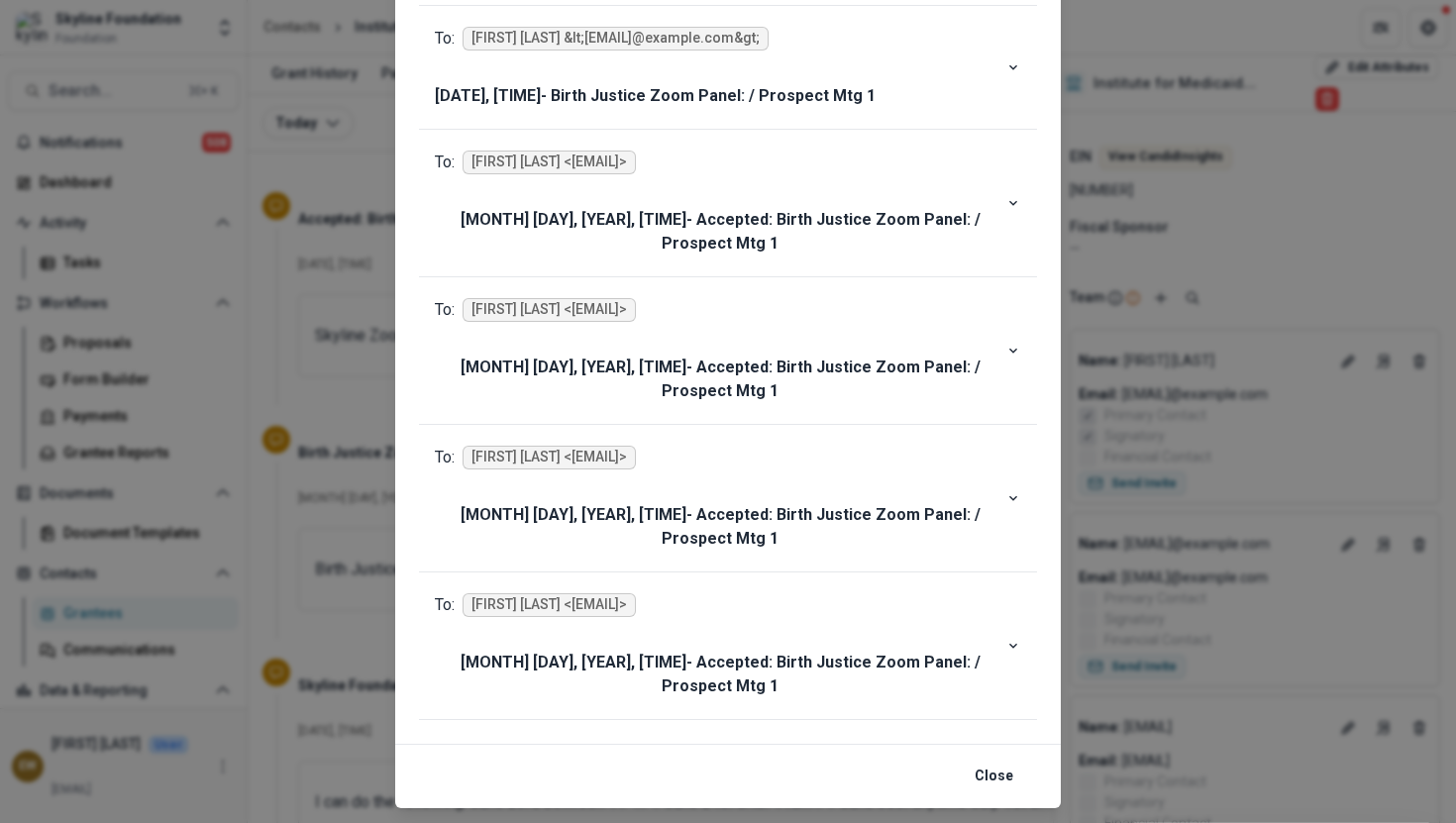 click on "Viewing Thread To:  [FIRST] [LAST] <[EMAIL]> [MONTH] [DAY], [YEAR], [HOUR]:[MINUTE]  -   Accepted: [ORGANIZATION] [EVENT]: [TOPIC] @ [DAY] [MONTH] [YEAR] [HOUR]:[MINUTE] [TIMEZONE] ([EMAIL]) invite.ics
[ORGANIZATION] [EVENT]   [FIRST] [LAST]  has accepted this invitation.   [EVENT] [MEETING_ID] [PASSCODE] When [DAY] [MONTH] [YEAR] ⋅ [HOUR]:[MINUTE] – [HOUR]:[MINUTE] ([TIMEZONE]) Location [URL] View map Guests [EMAIL]  -  organizer [FIRST] [LAST]  -  creator [EMAIL] [EMAIL] [EMAIL] [EMAIL] [EMAIL] View all guest info Invitation from  Google Calendar You are receiving this email because you are an attendee on the event. Learn more To:  [FIRST] [LAST] <[EMAIL]> [MONTH] [DAY], [YEAR], [HOUR]:[MINUTE]  -" at bounding box center [728, 411] 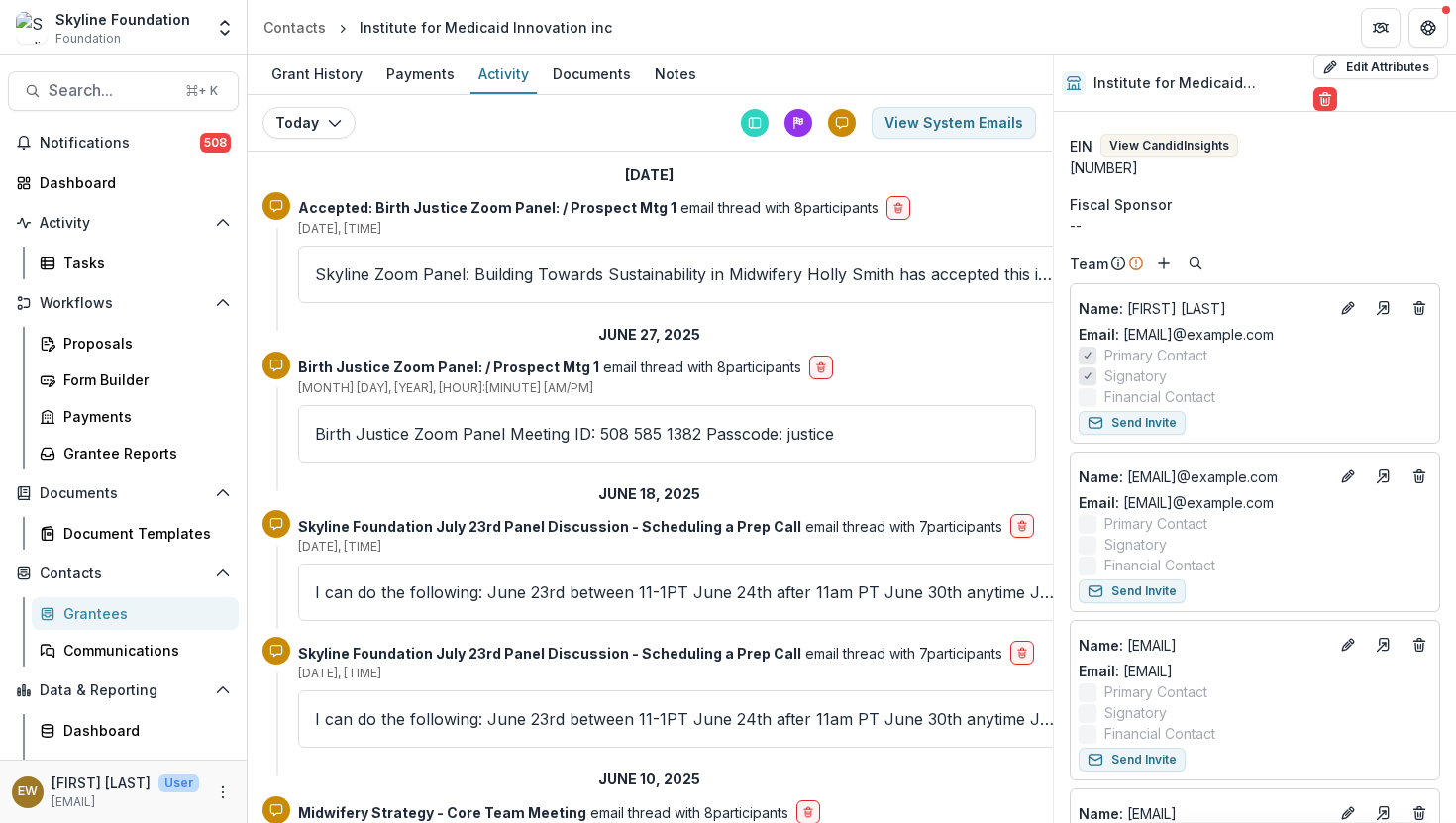scroll, scrollTop: 654, scrollLeft: 0, axis: vertical 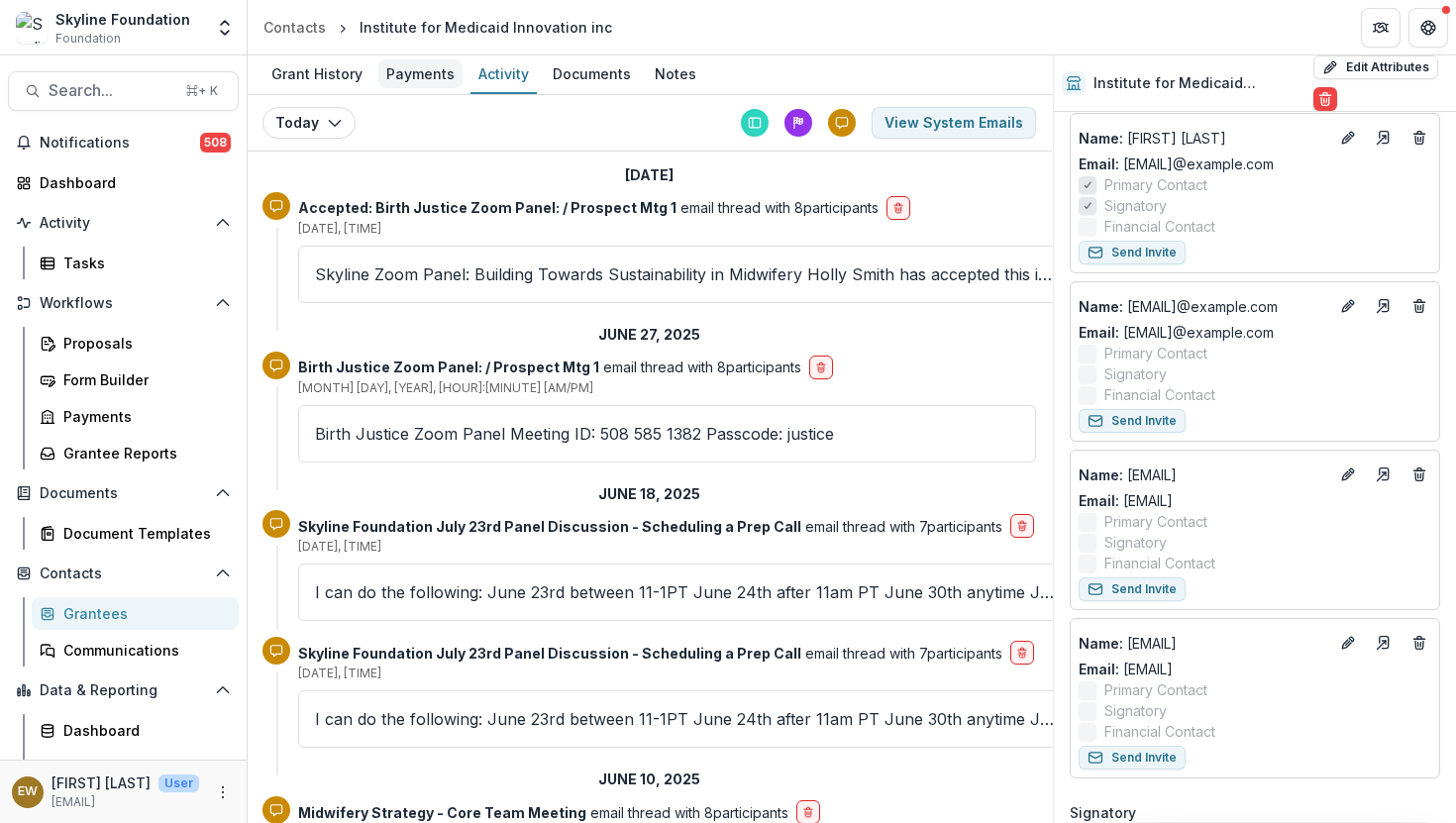 click on "Payments" at bounding box center [420, 73] 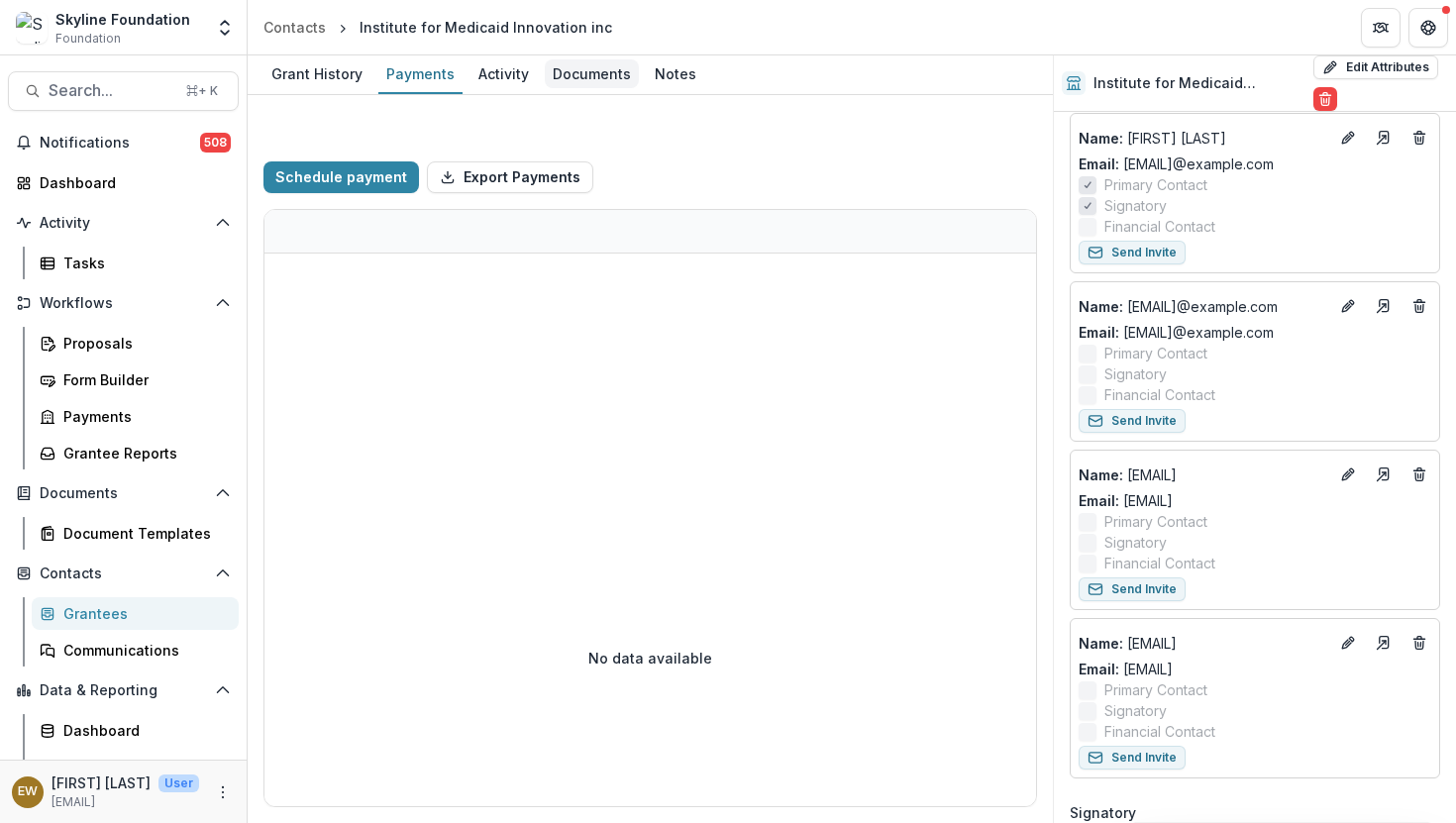 select on "****" 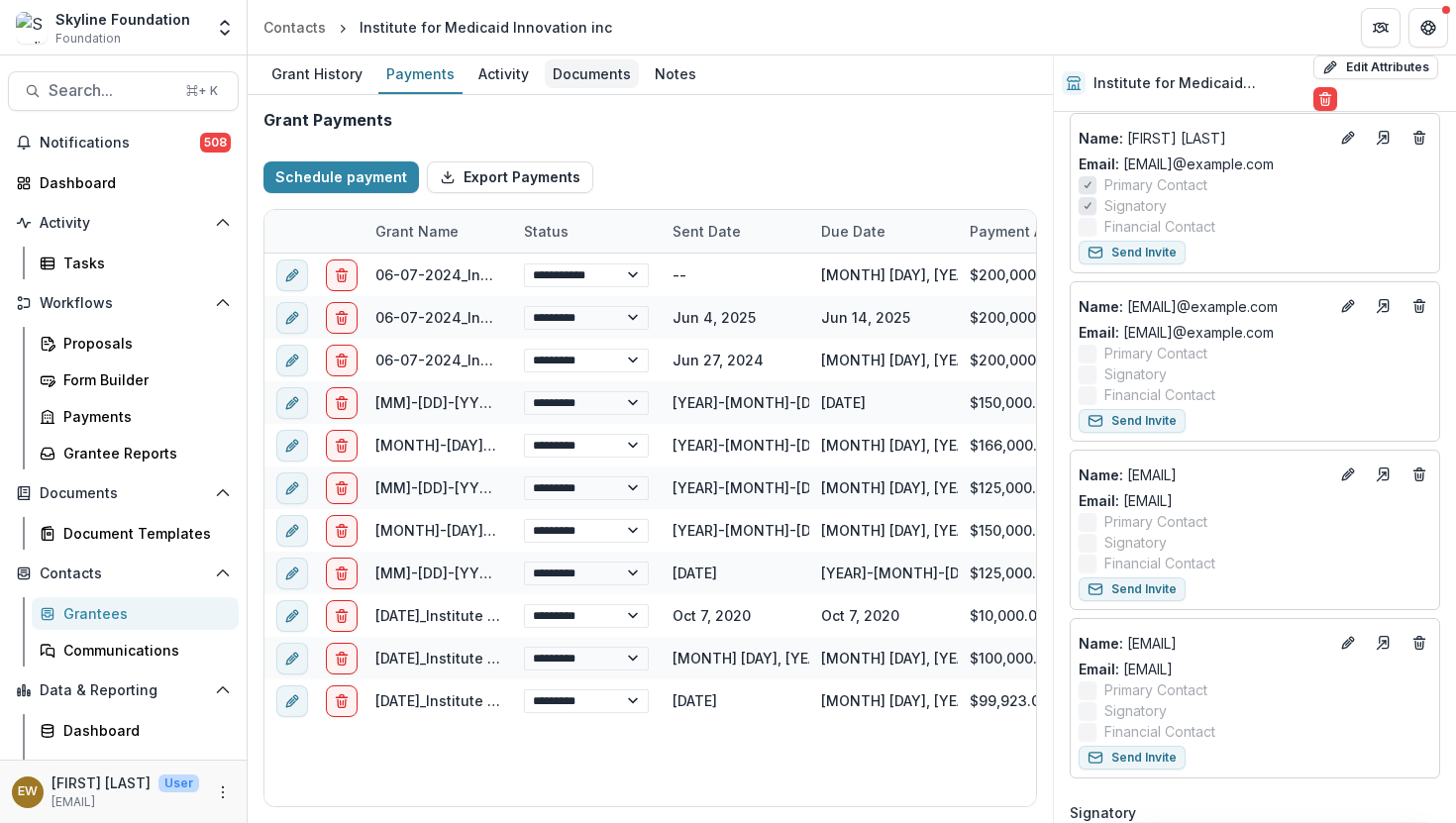 click on "Documents" at bounding box center [591, 73] 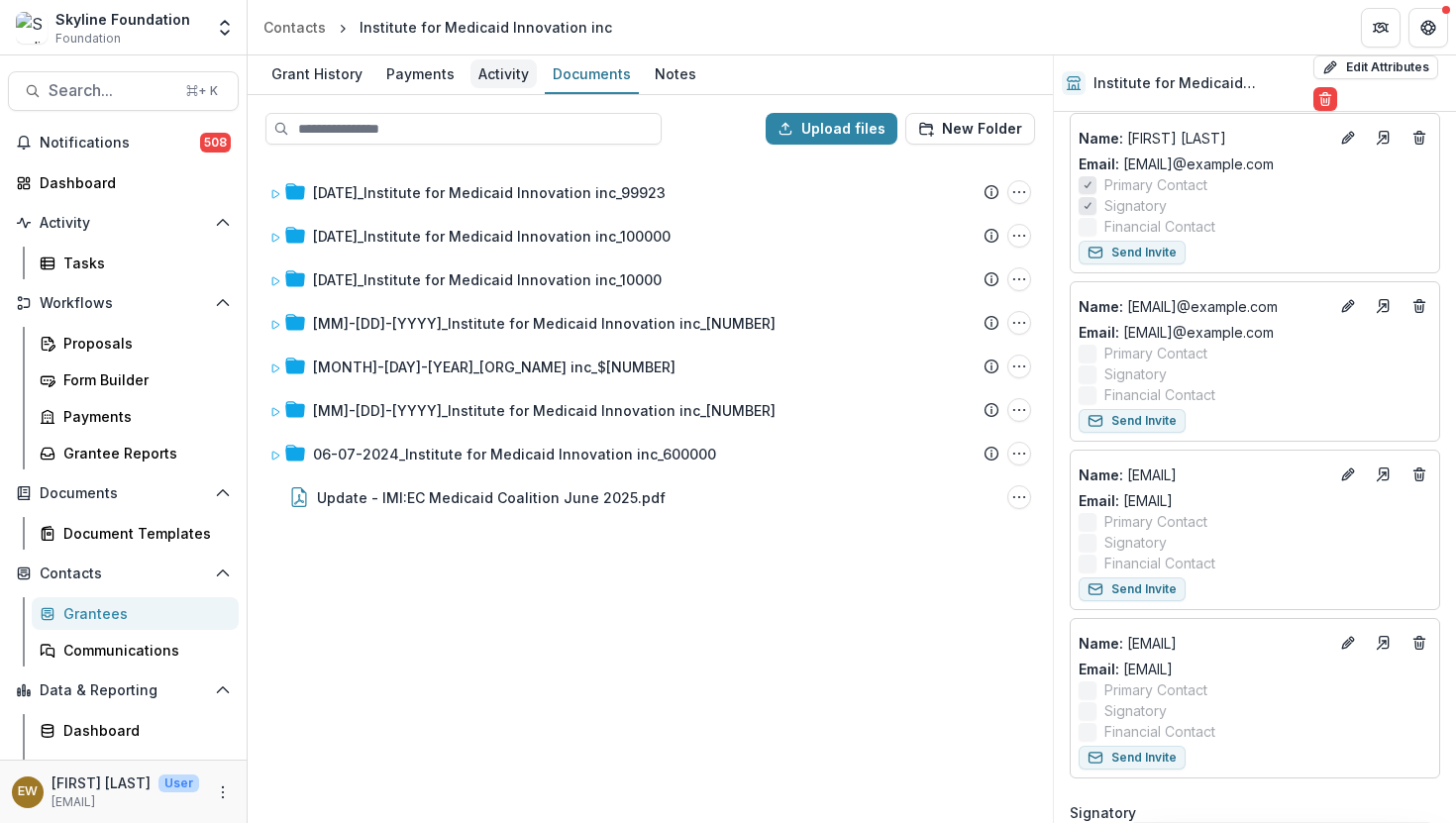 click on "Activity" at bounding box center (503, 73) 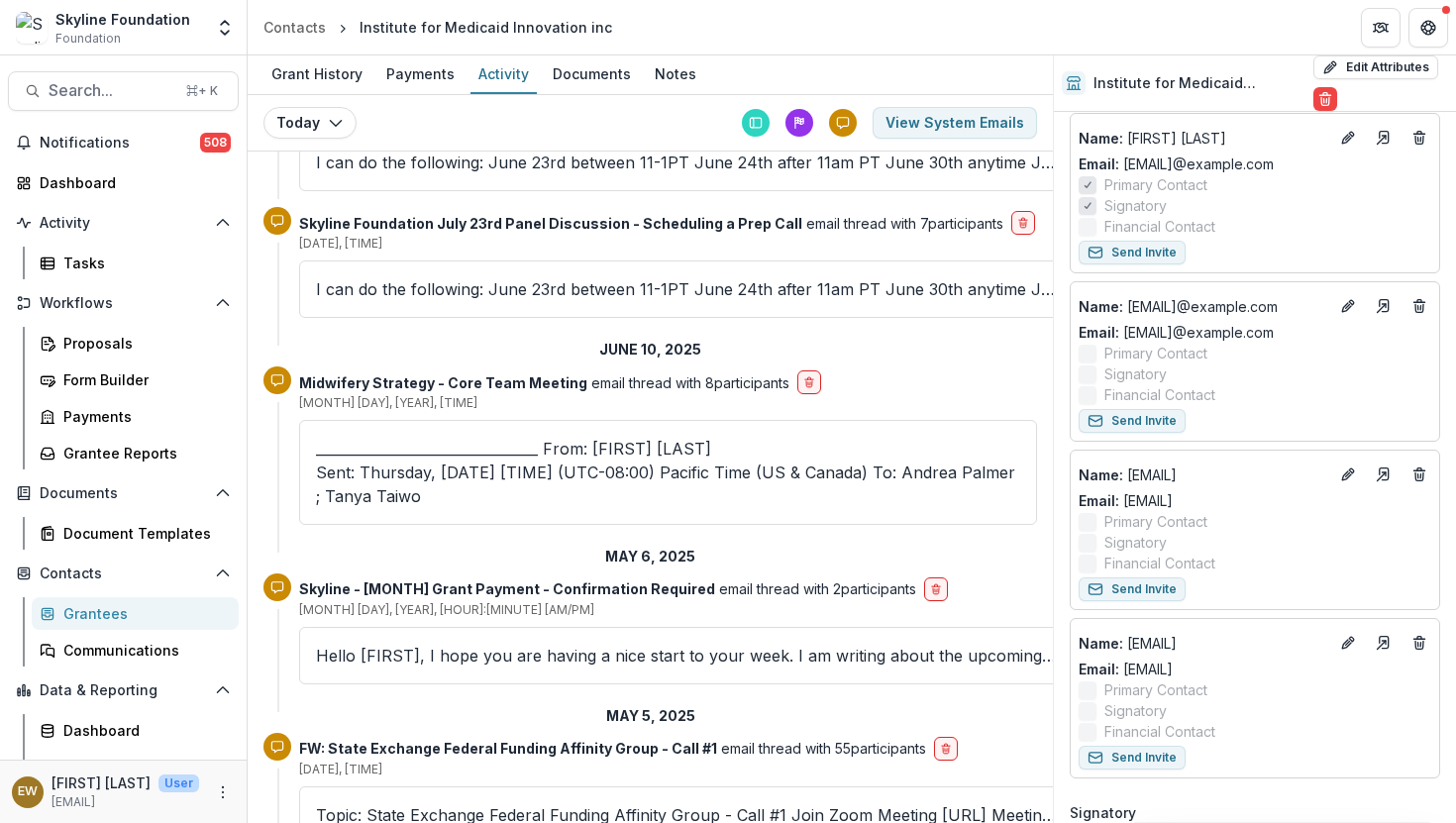 scroll, scrollTop: 429, scrollLeft: 0, axis: vertical 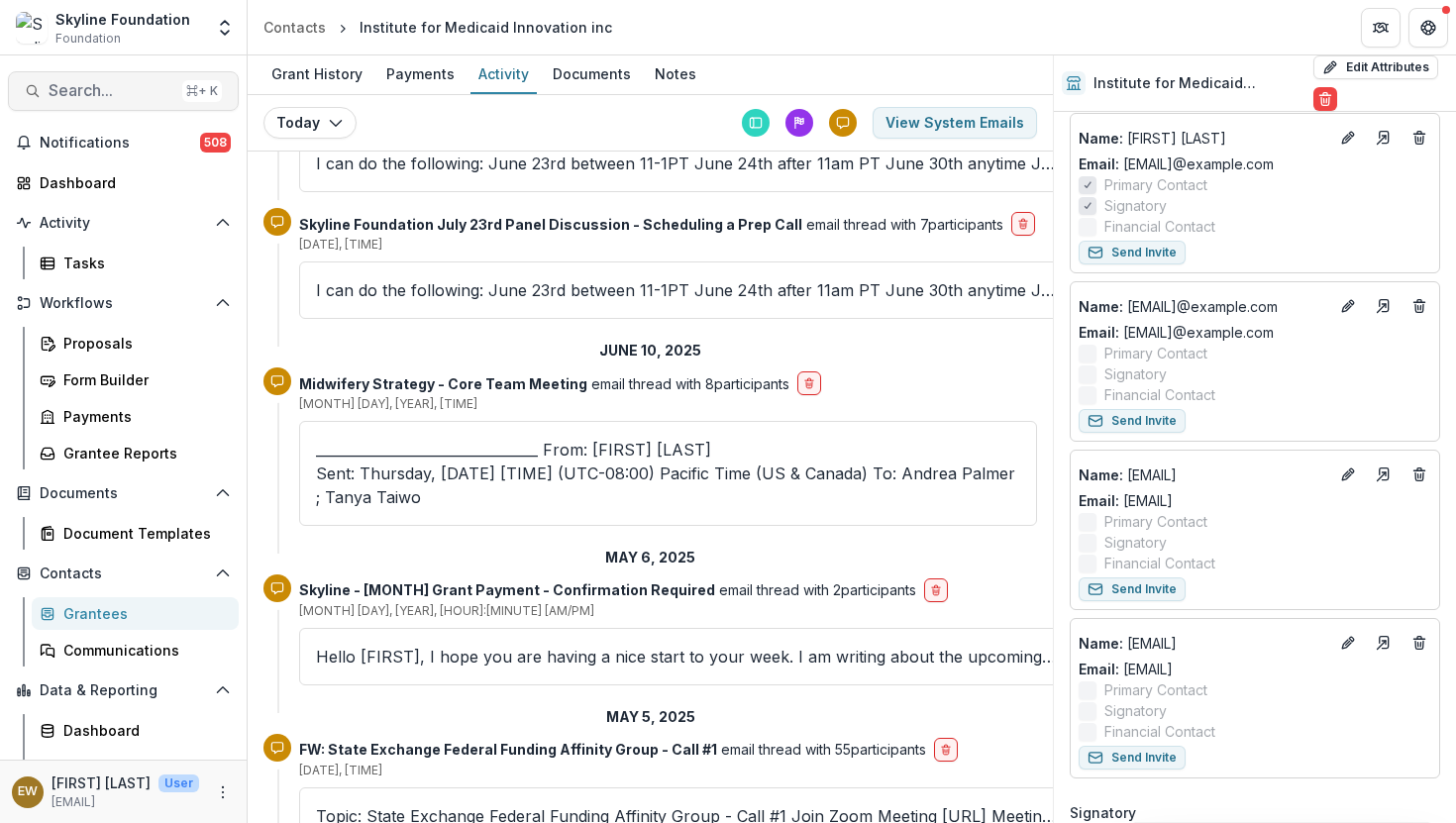 click on "Search..." at bounding box center [111, 90] 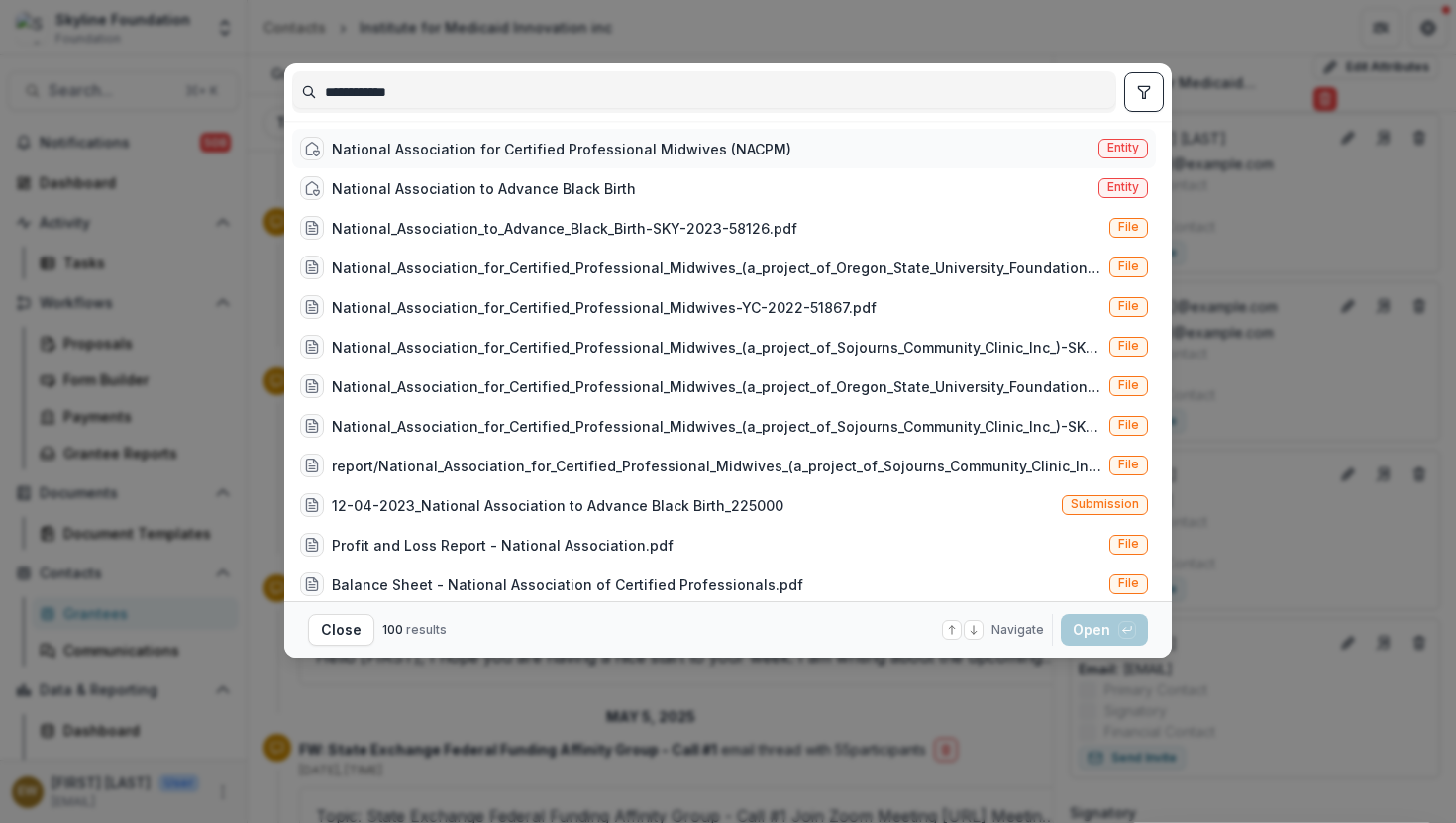type on "**********" 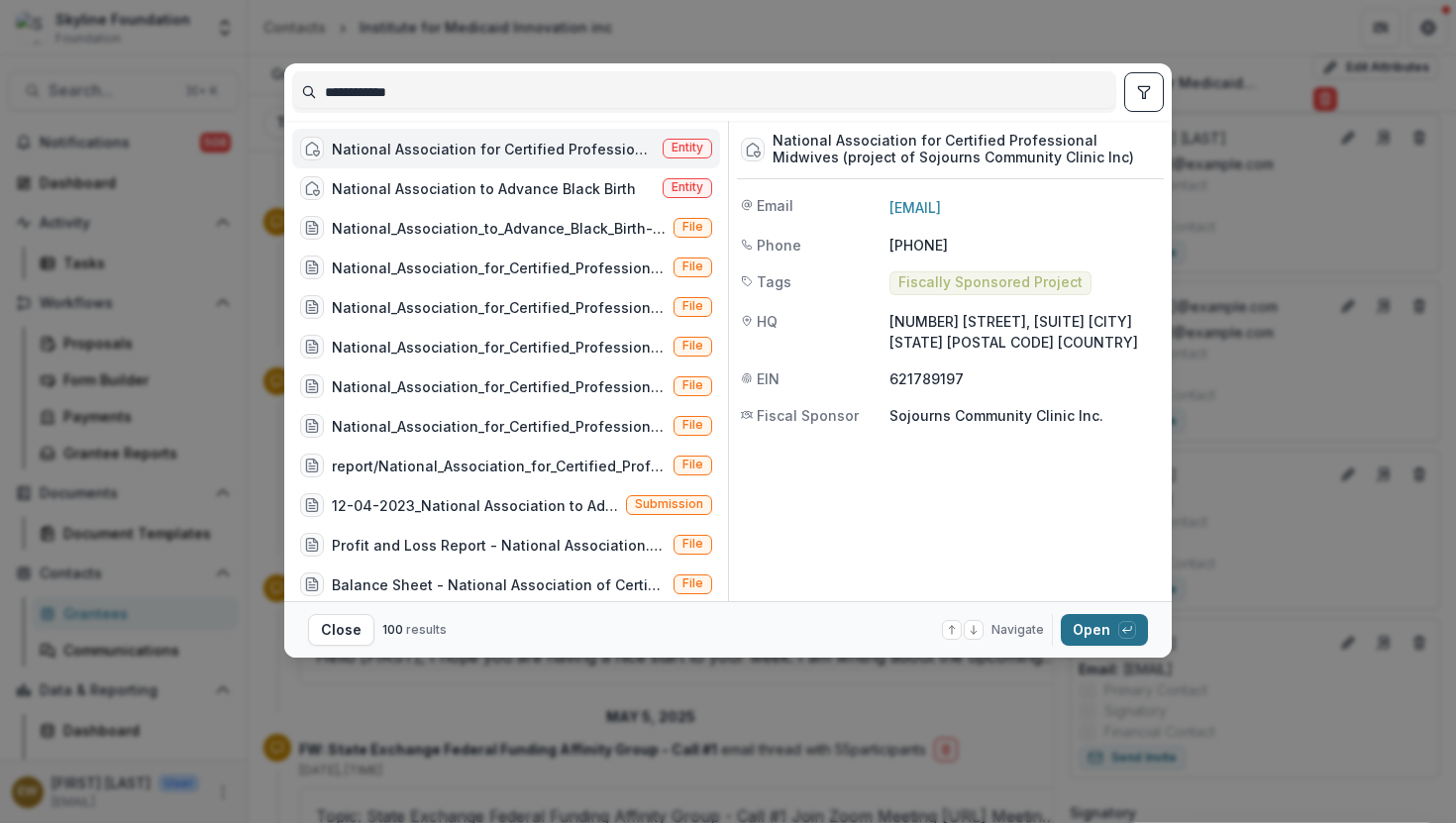 click on "Open with enter key" at bounding box center (1104, 630) 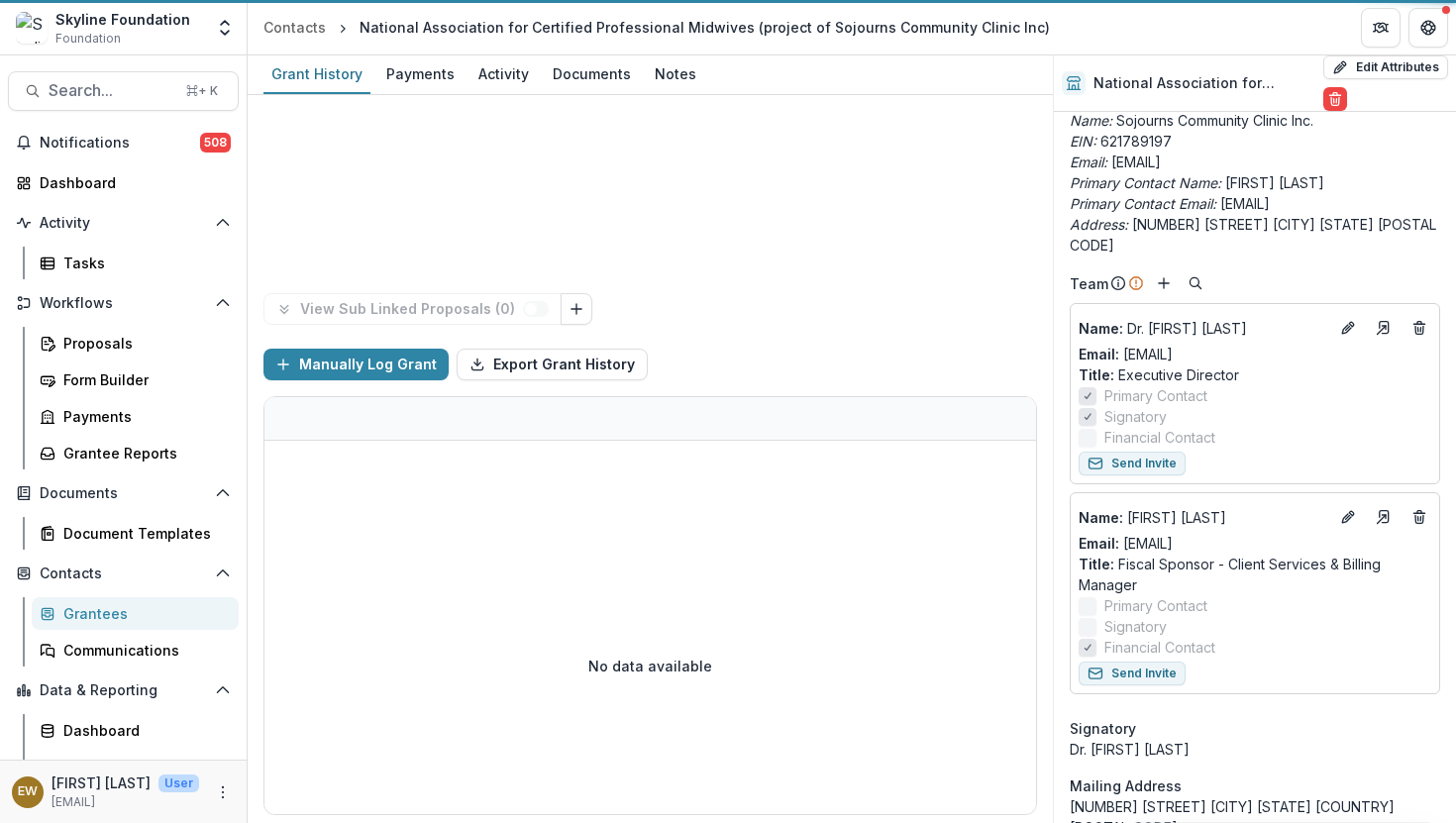scroll, scrollTop: 719, scrollLeft: 0, axis: vertical 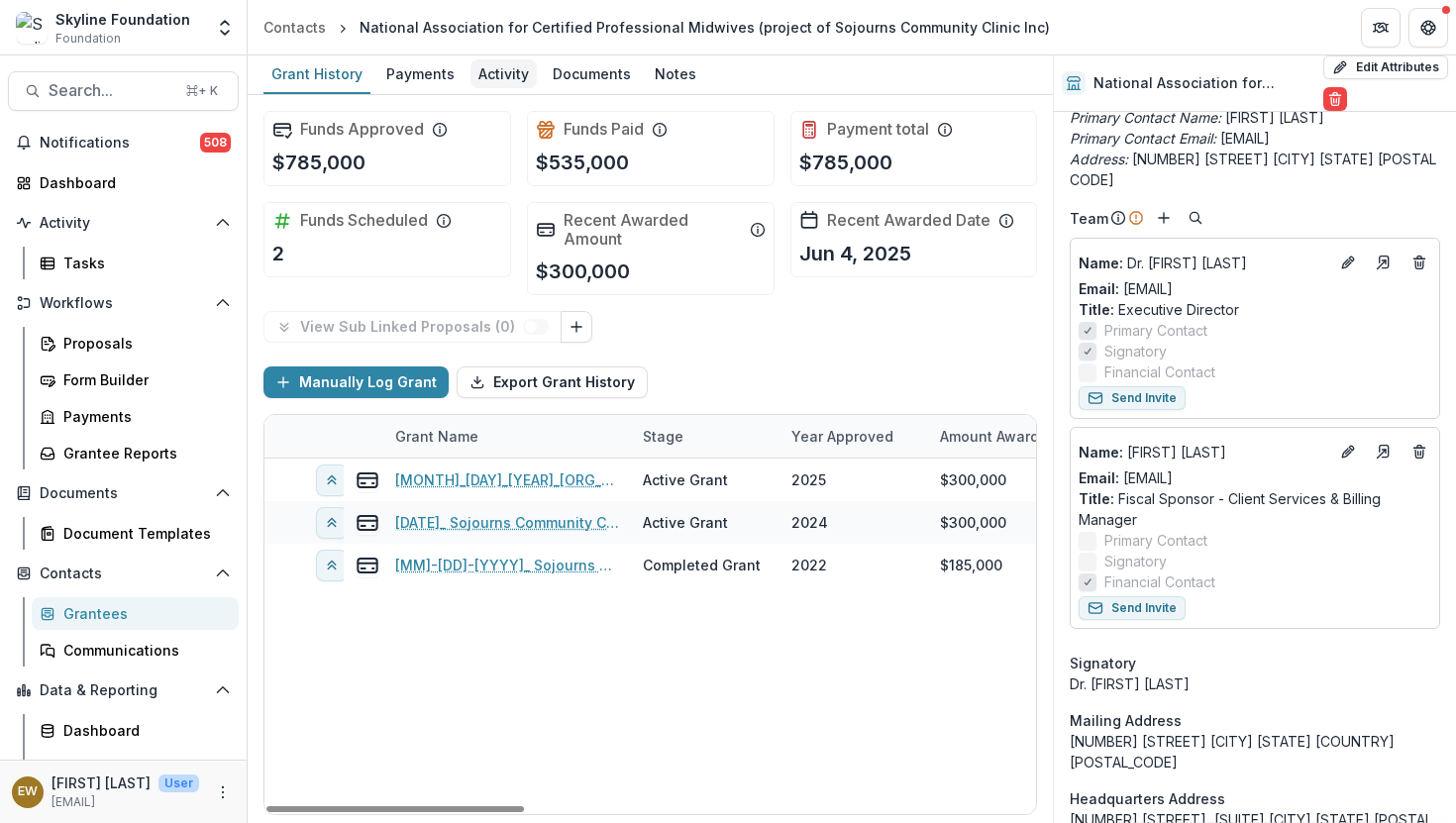 click on "Activity" at bounding box center [503, 73] 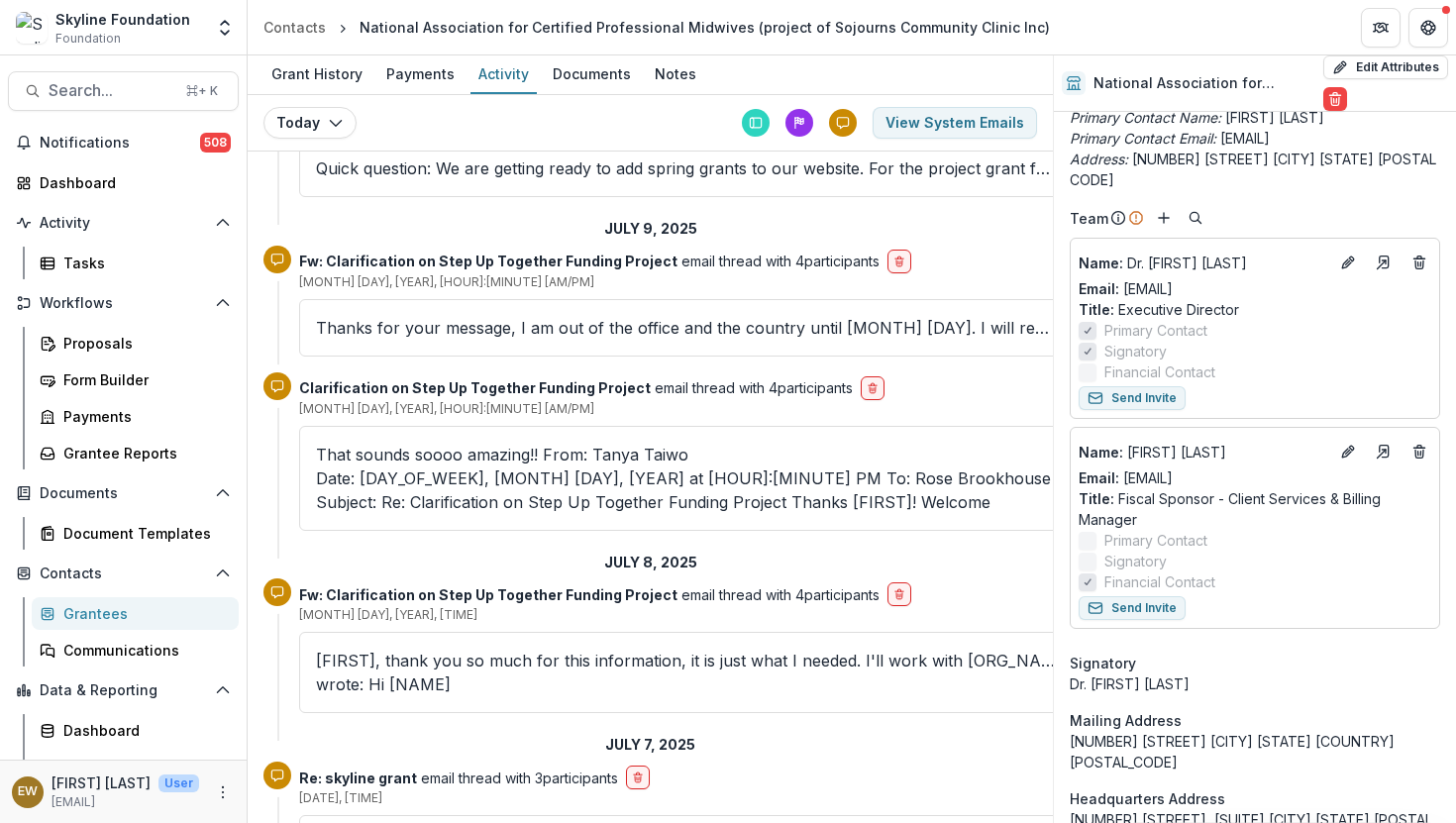 scroll, scrollTop: 0, scrollLeft: 0, axis: both 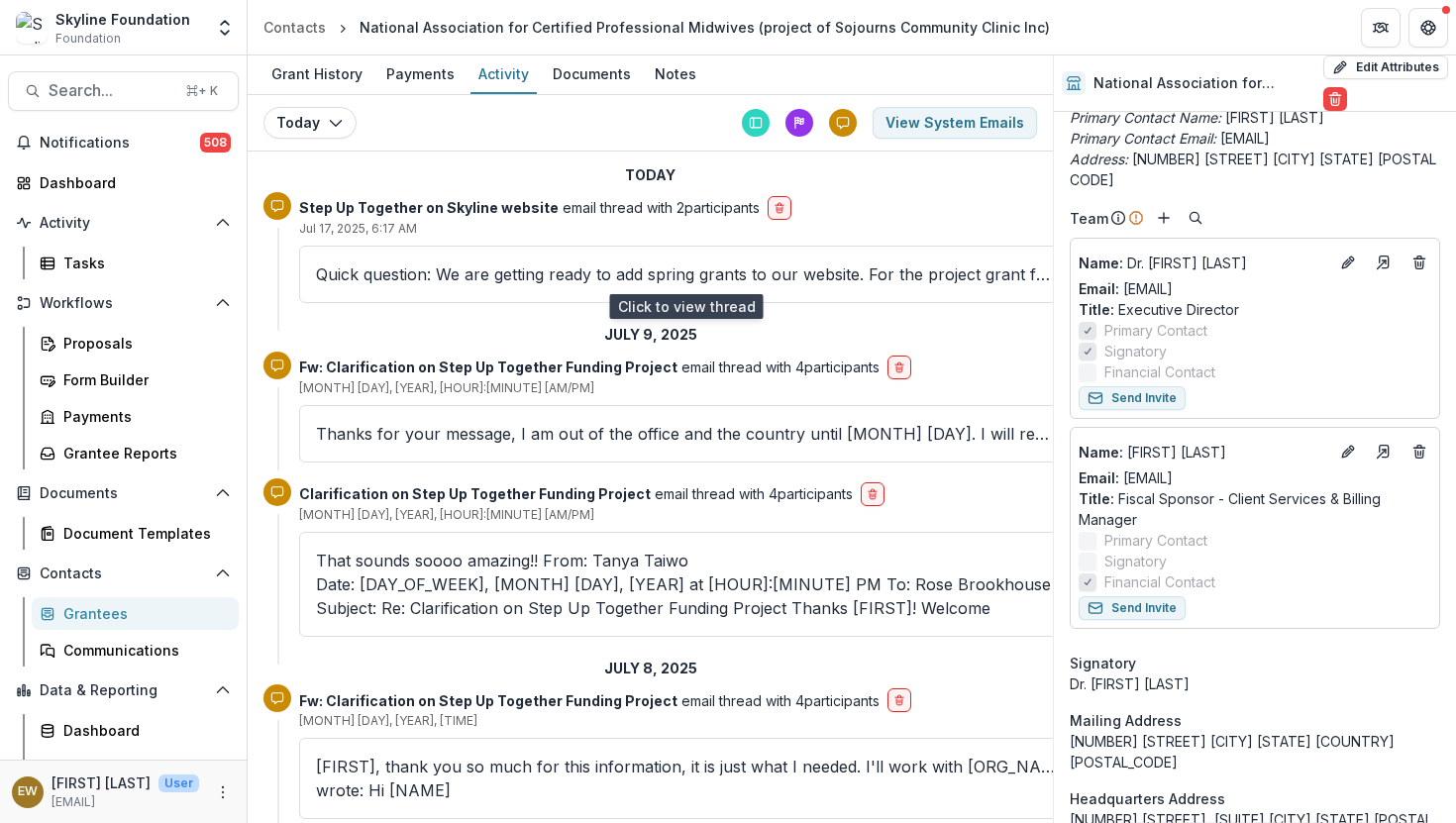 click on "Quick question: We are getting ready to add spring grants to our website. For the project grant for step up together would you like us to list NACPM's website or PMC's?
Tanya Khemet Taiwo (she/her)
Senior Program Lead
Skyline Foundation
skyl" at bounding box center (685, 274) 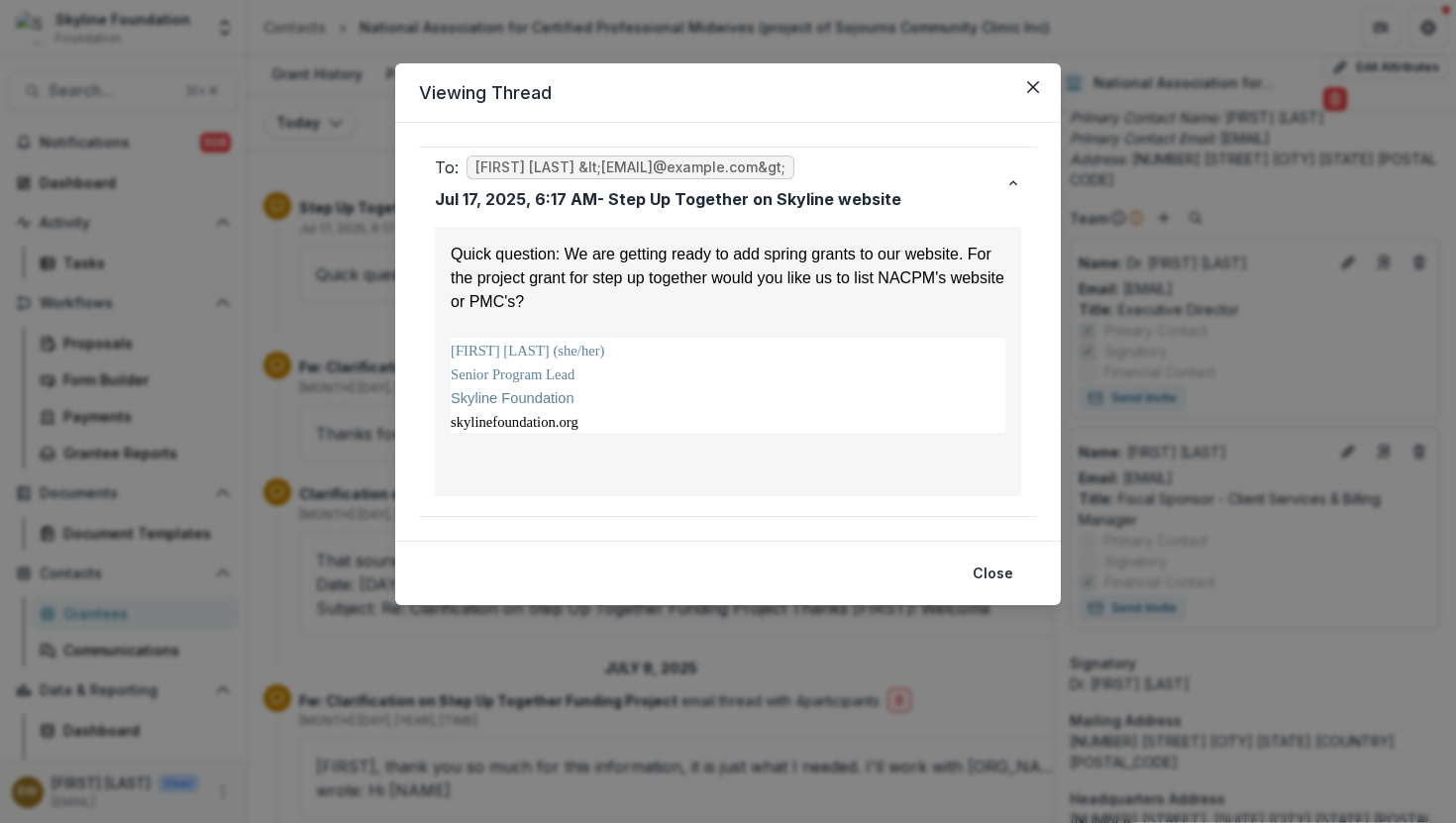 click on "Viewing Thread To: Cassaundra Jah <executivedirector@[DOMAIN]> [MONTH] [DAY], [YEAR], [HOUR]:[MINUTE] [AM/PM] - Step Up Together on Skyline website
Quick question: We are getting ready to add spring grants to our website. For the project grant for step up together would you like us to list NACPM's website or PMC's? Tanya Khemet Taiwo (she/her) Senior Program Lead Skyline Foundation skylinefoundation.org Close" at bounding box center [728, 411] 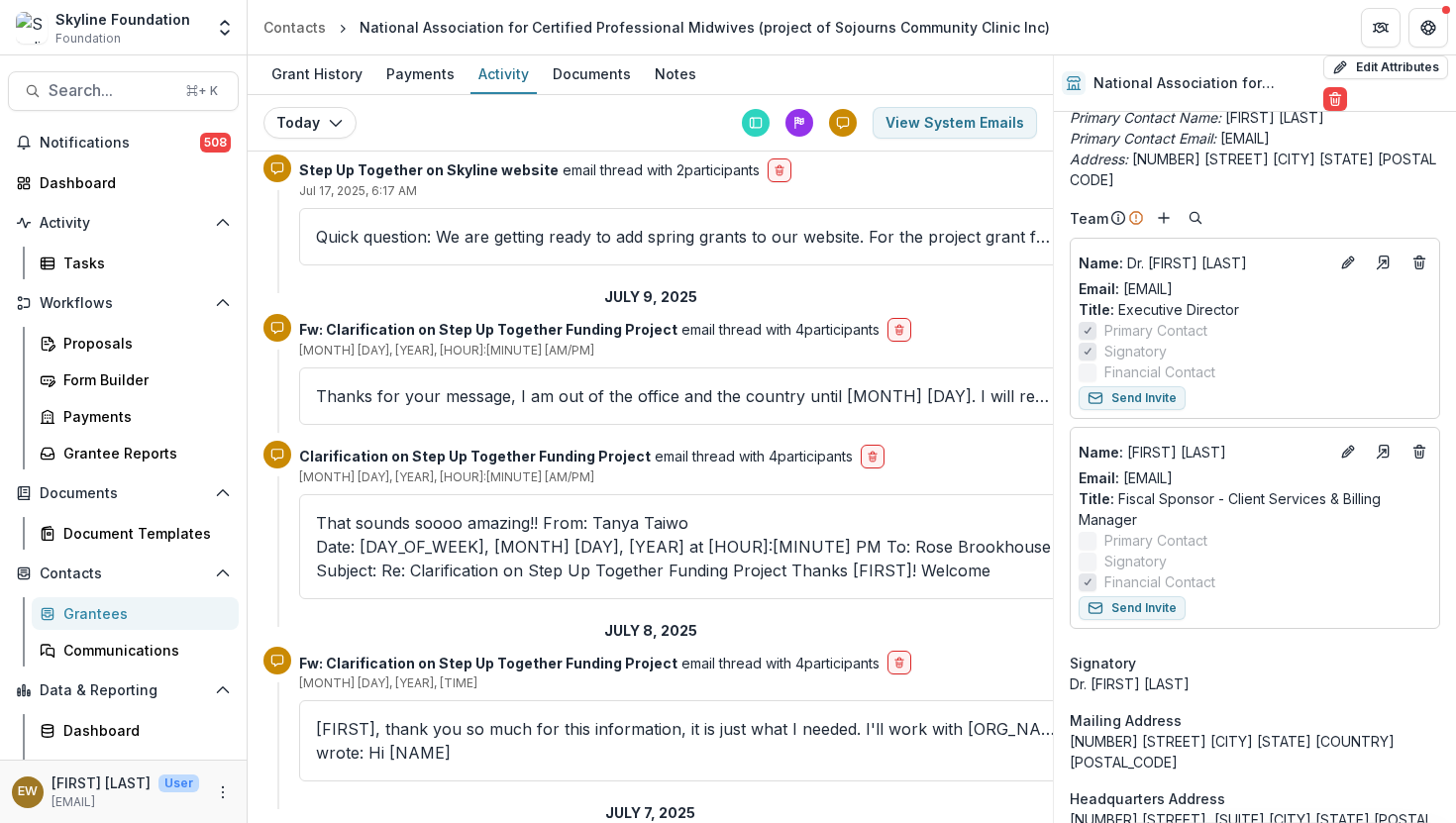 scroll, scrollTop: 0, scrollLeft: 0, axis: both 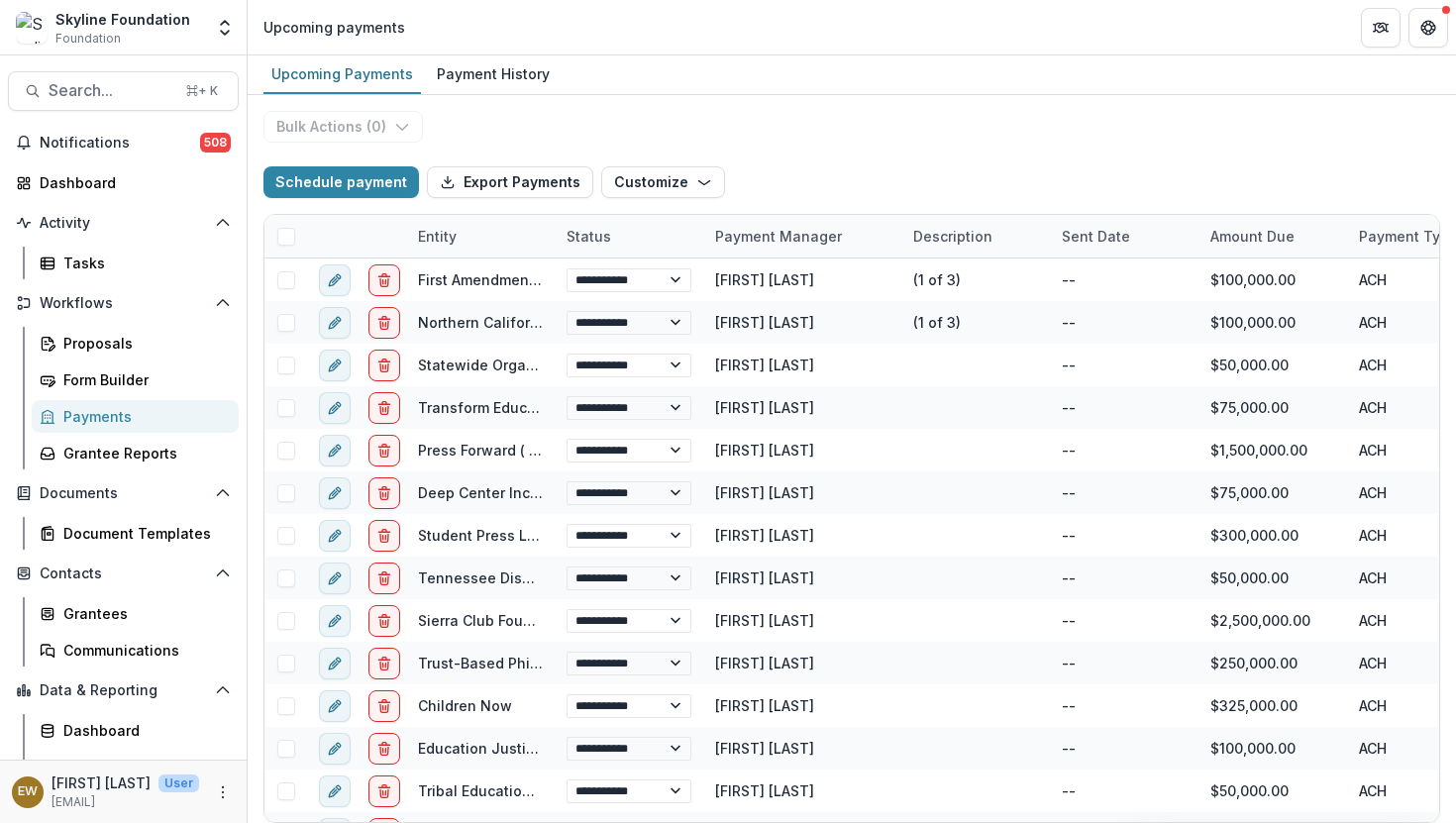 select on "******" 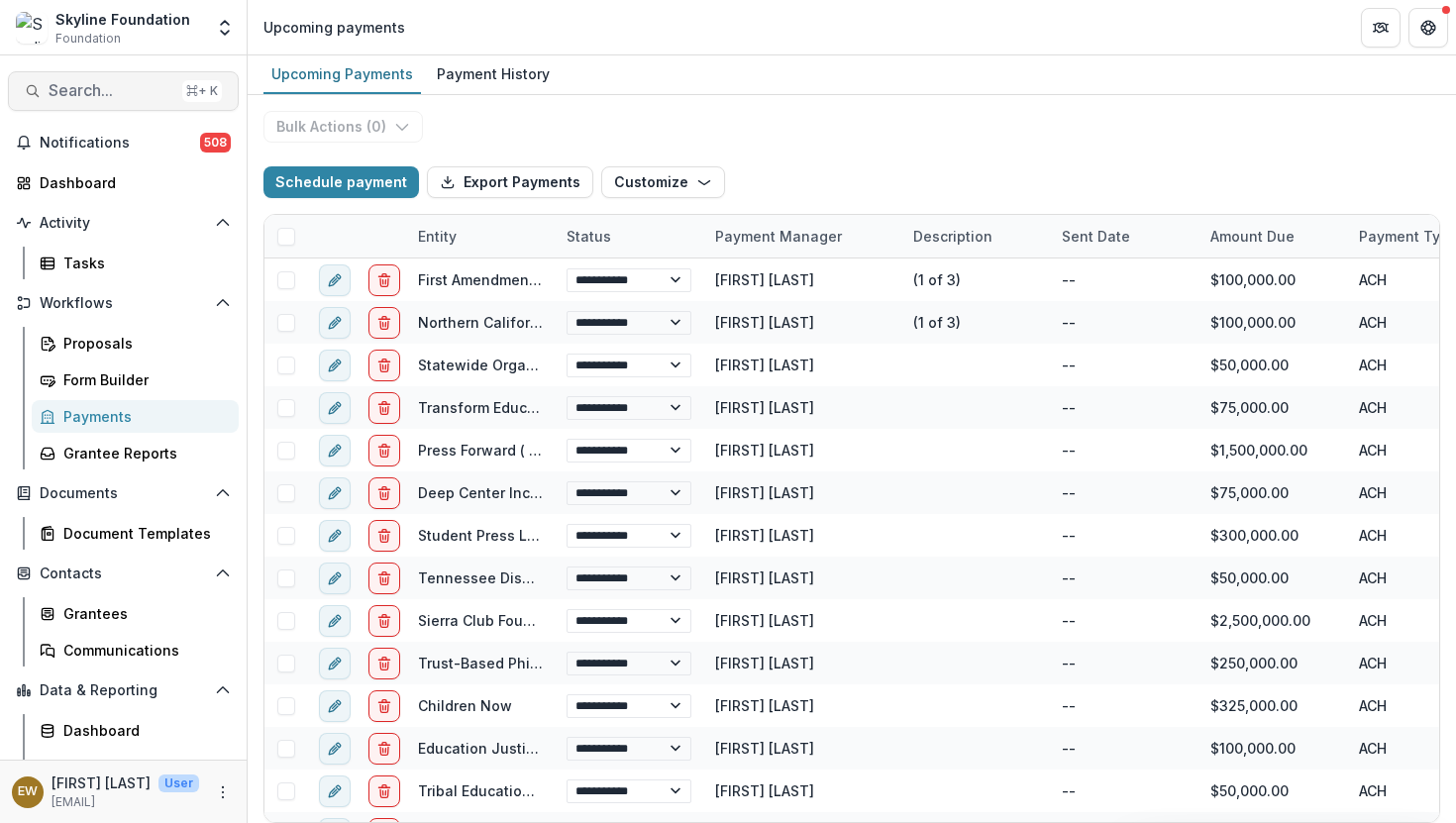 scroll, scrollTop: 0, scrollLeft: 0, axis: both 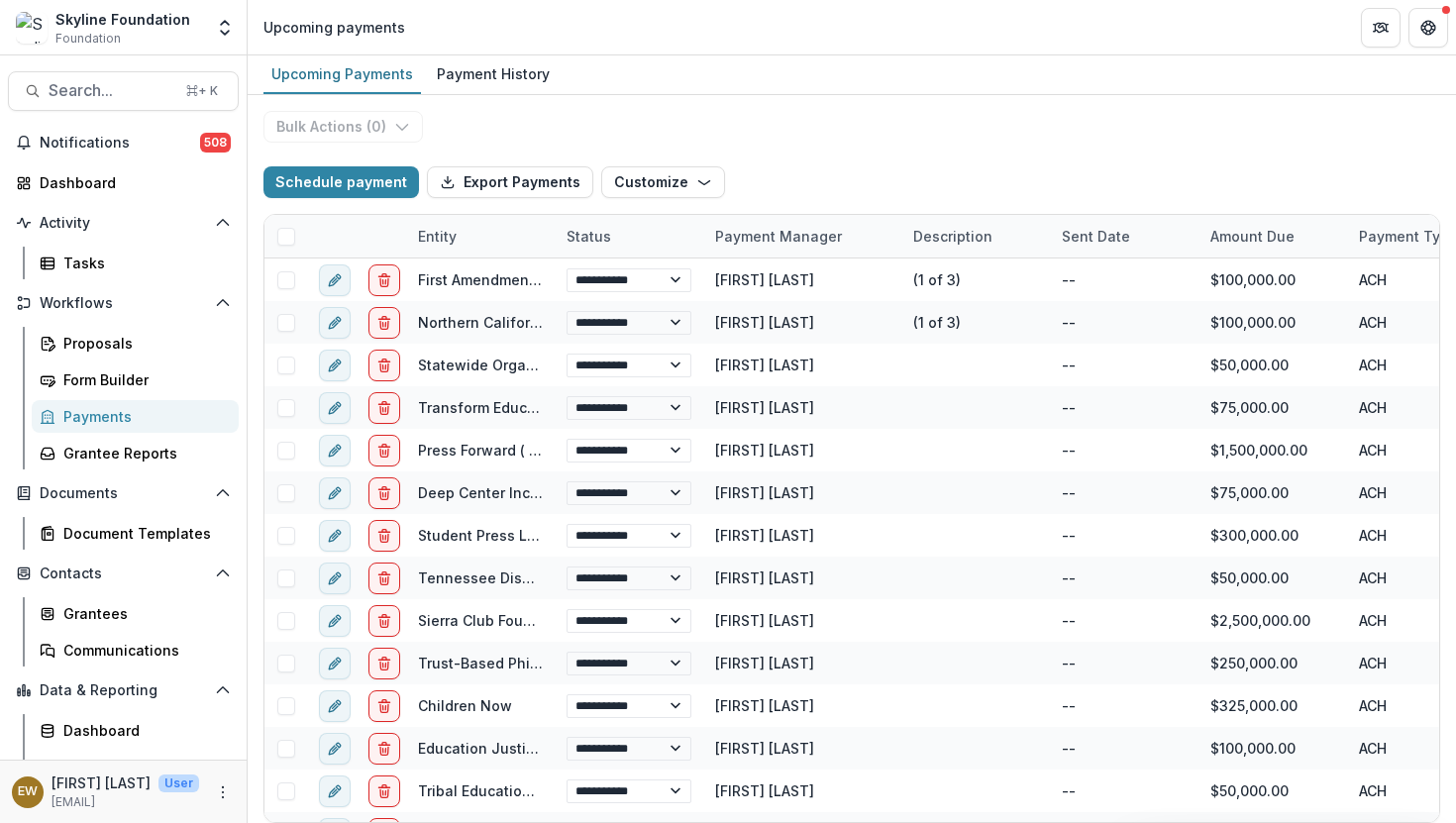 select on "******" 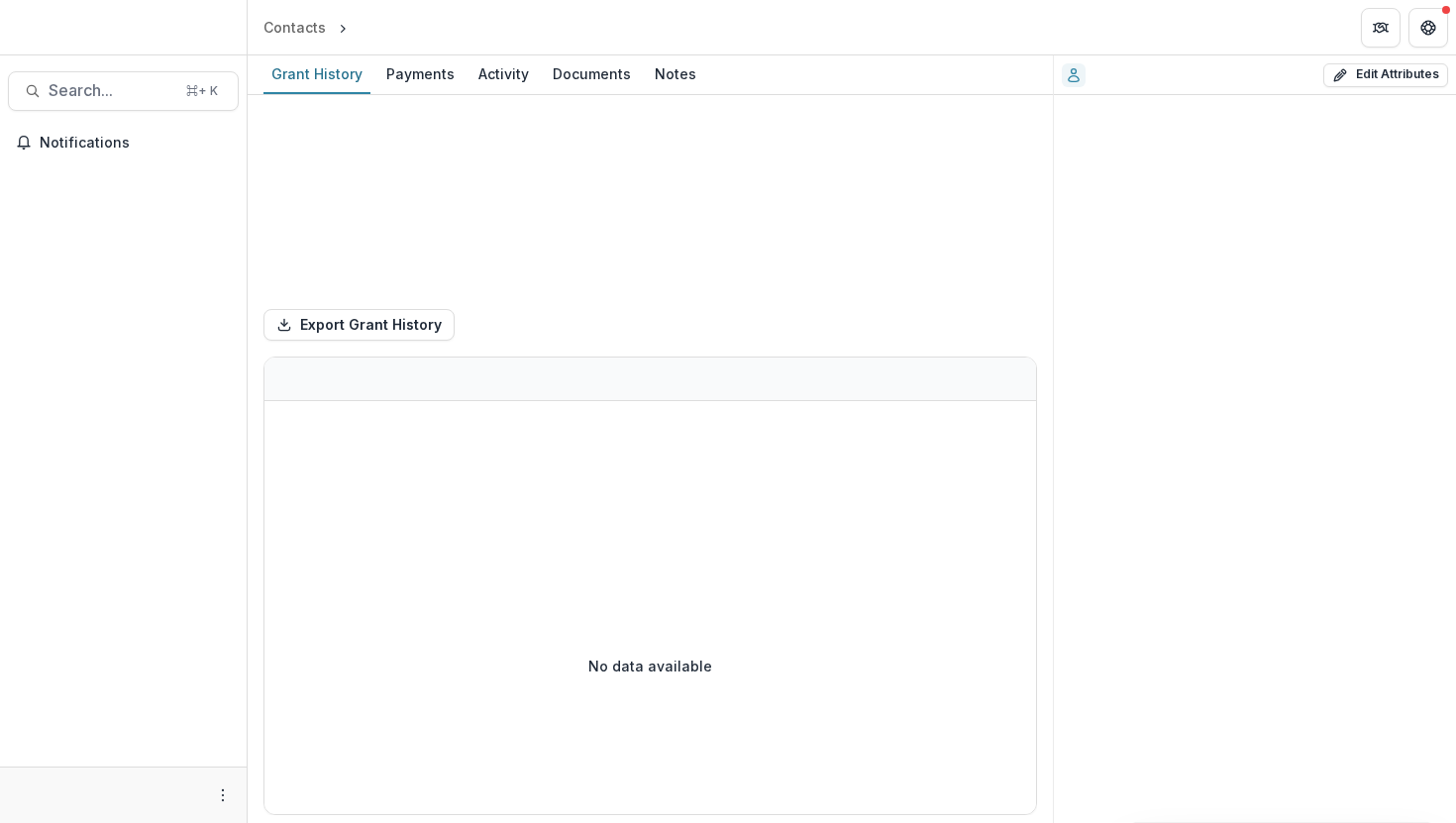 scroll, scrollTop: 0, scrollLeft: 0, axis: both 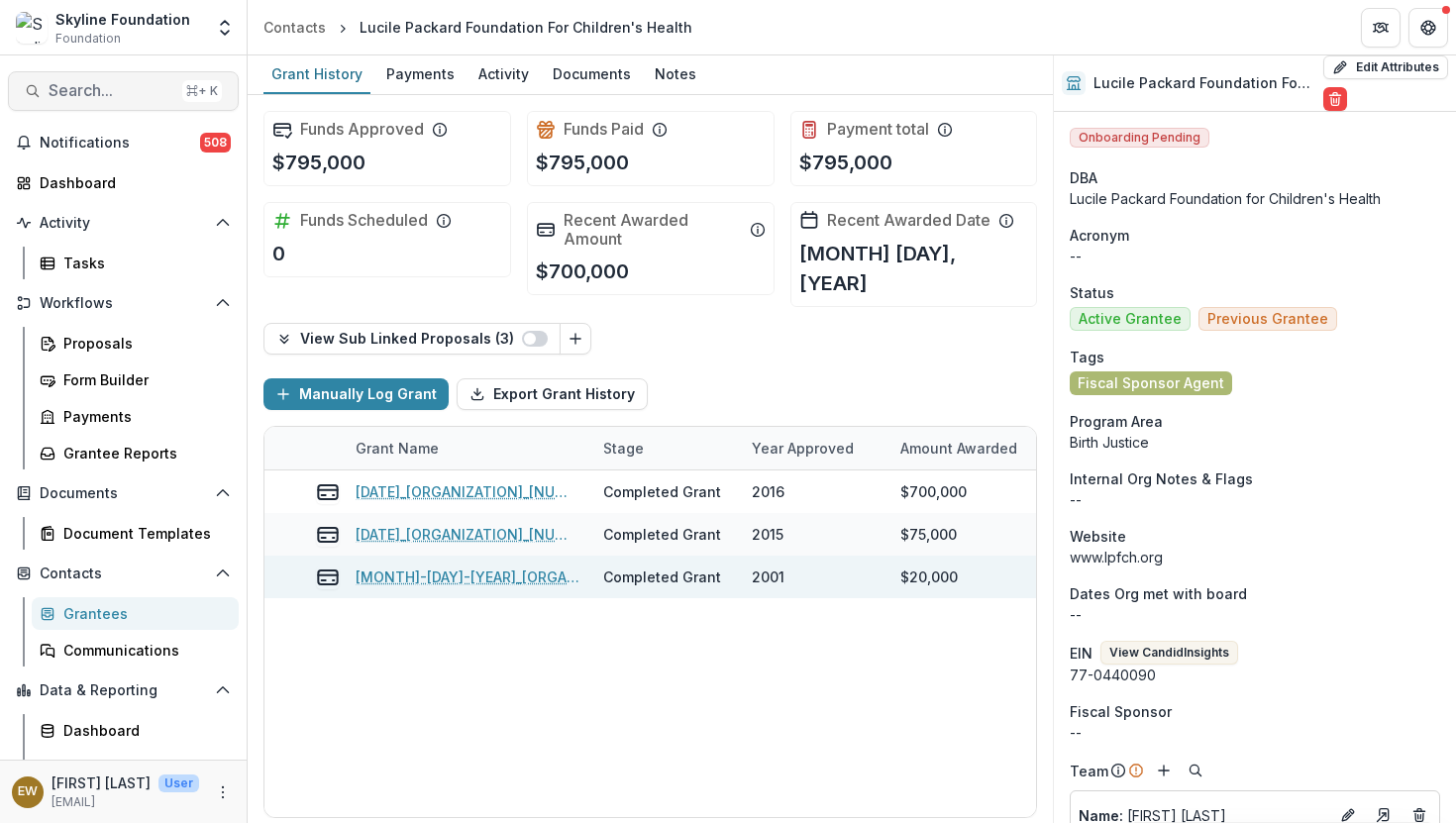 click on "Search..." at bounding box center [111, 90] 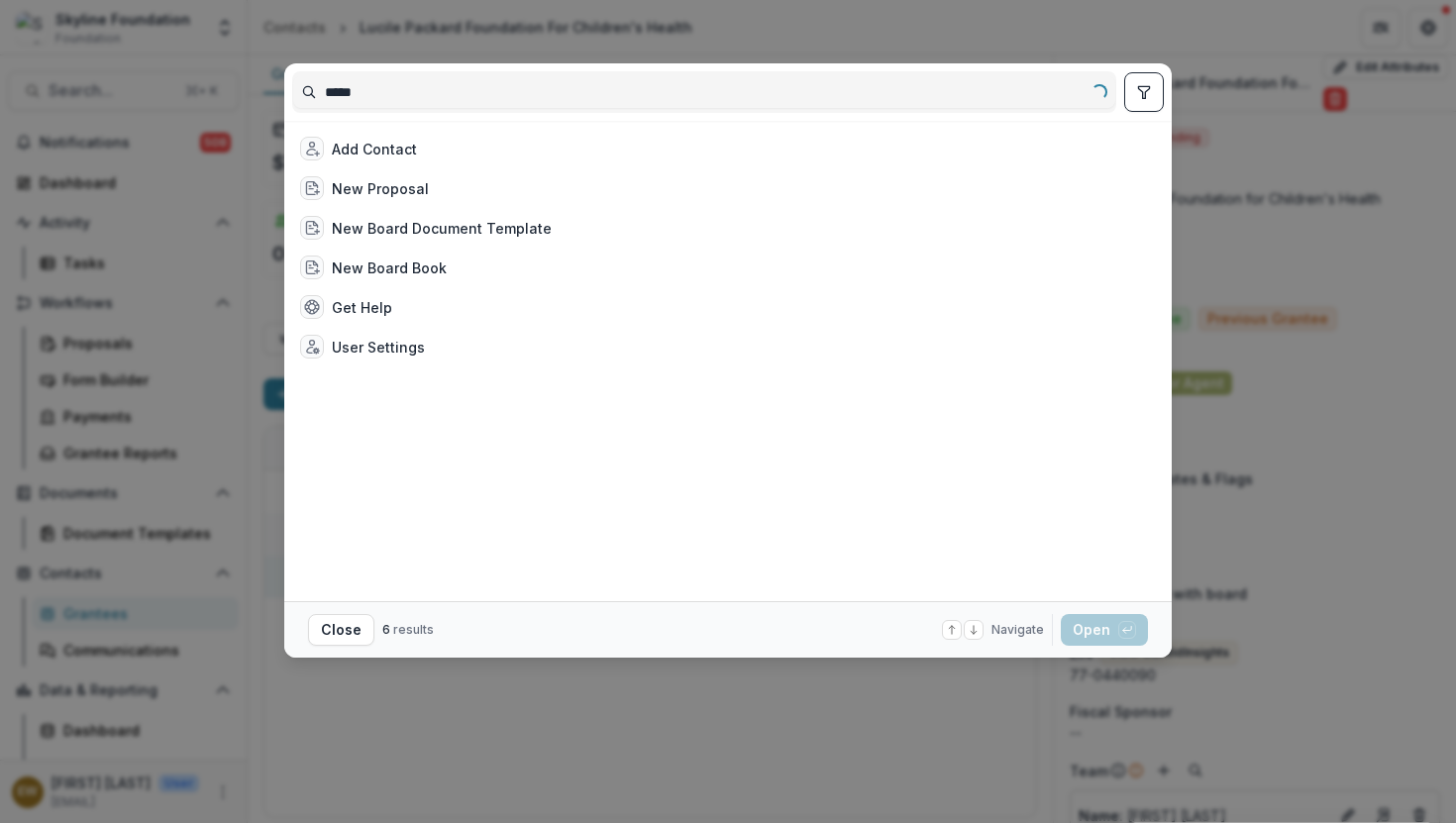 type on "*****" 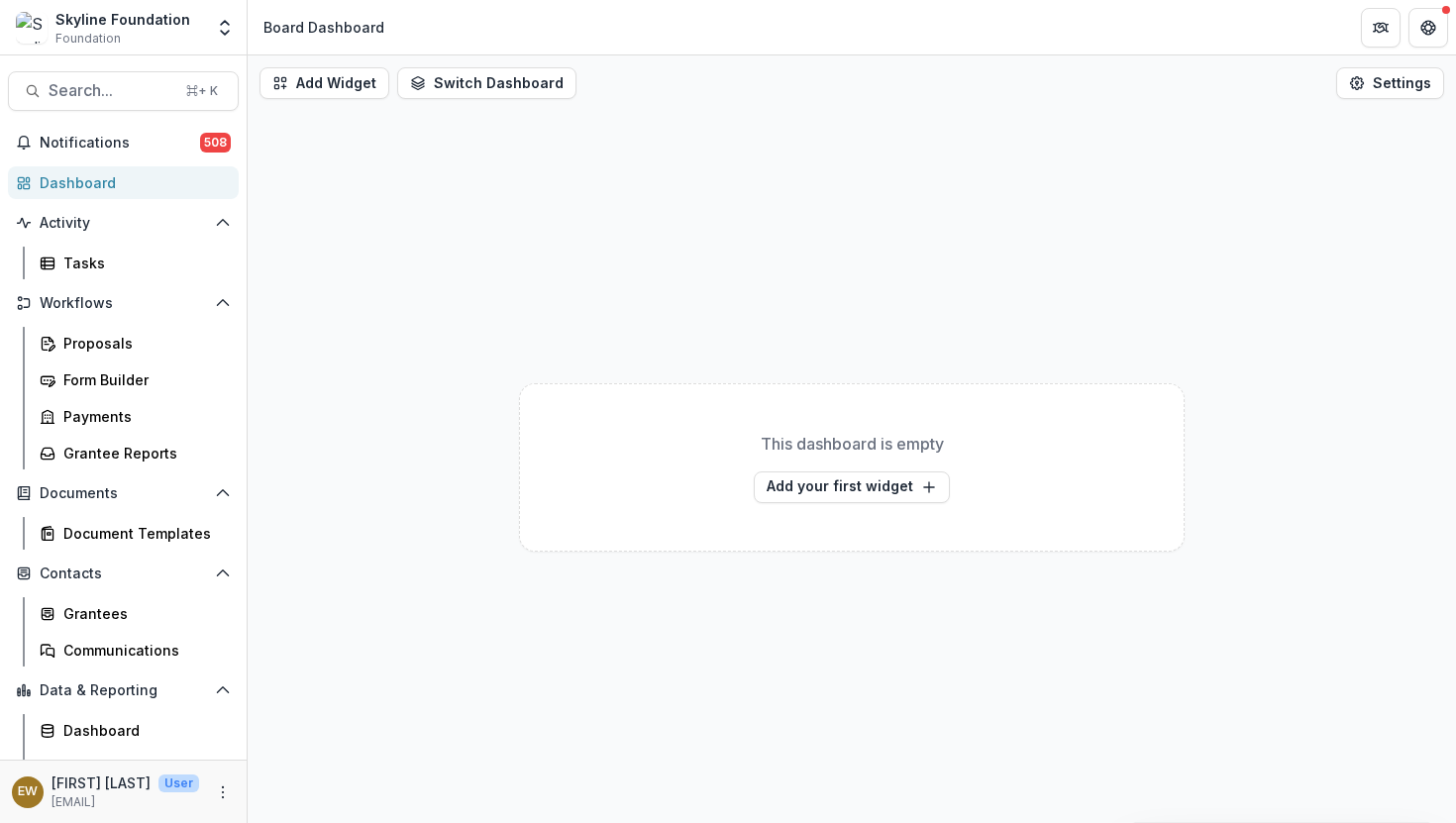 scroll, scrollTop: 0, scrollLeft: 0, axis: both 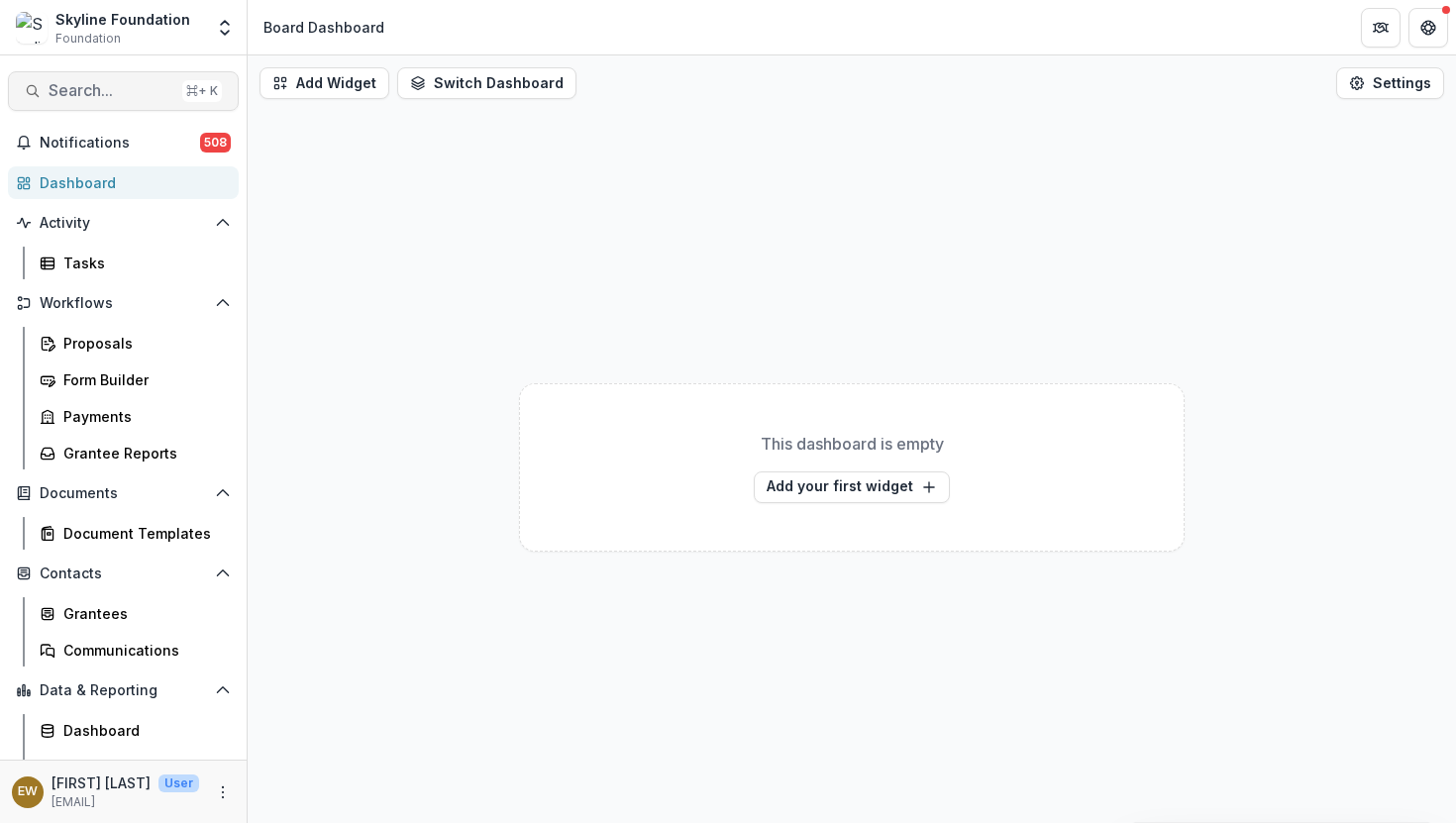 click on "Search..." at bounding box center (111, 90) 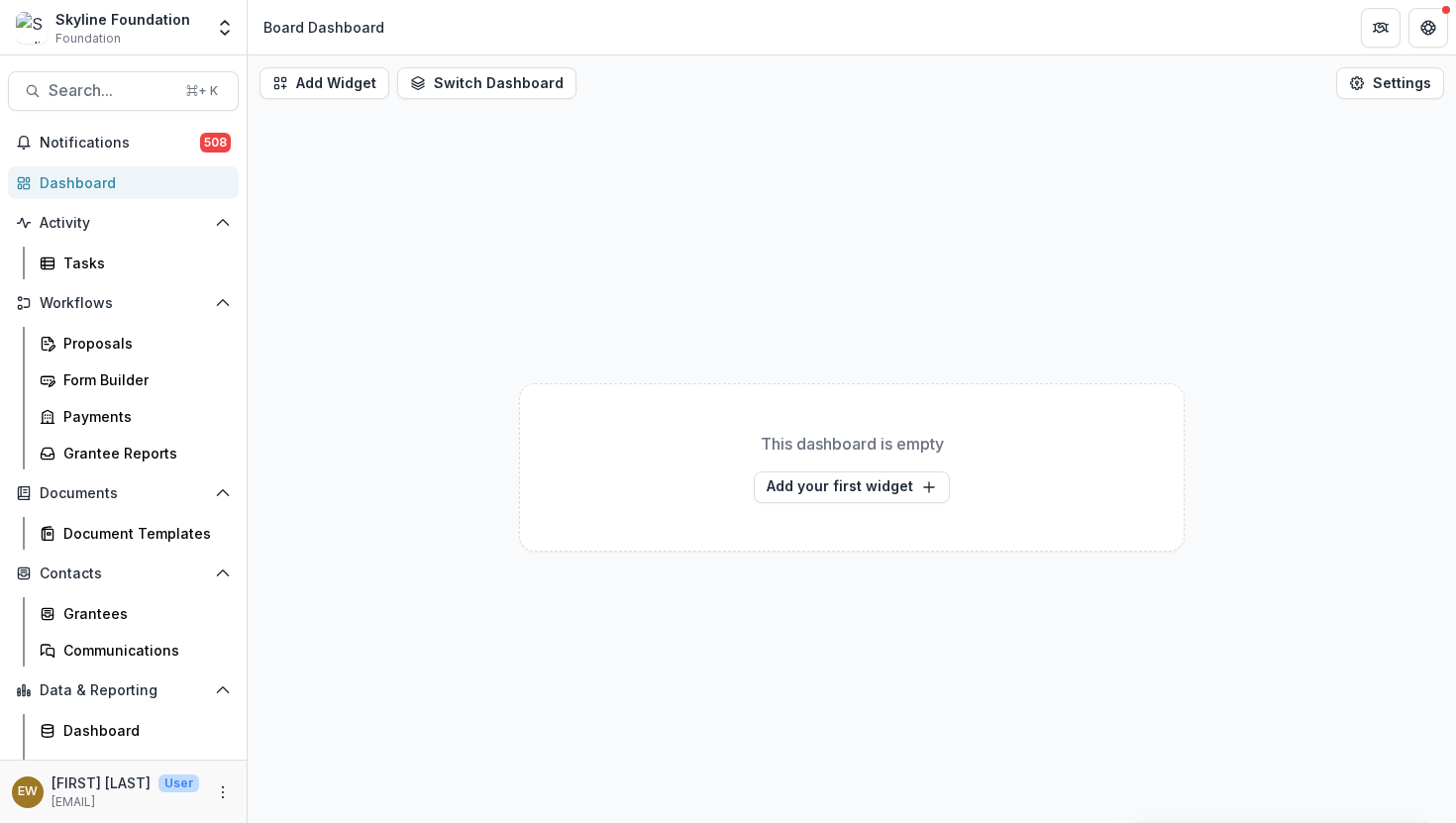 click on "**" at bounding box center (79, 995) 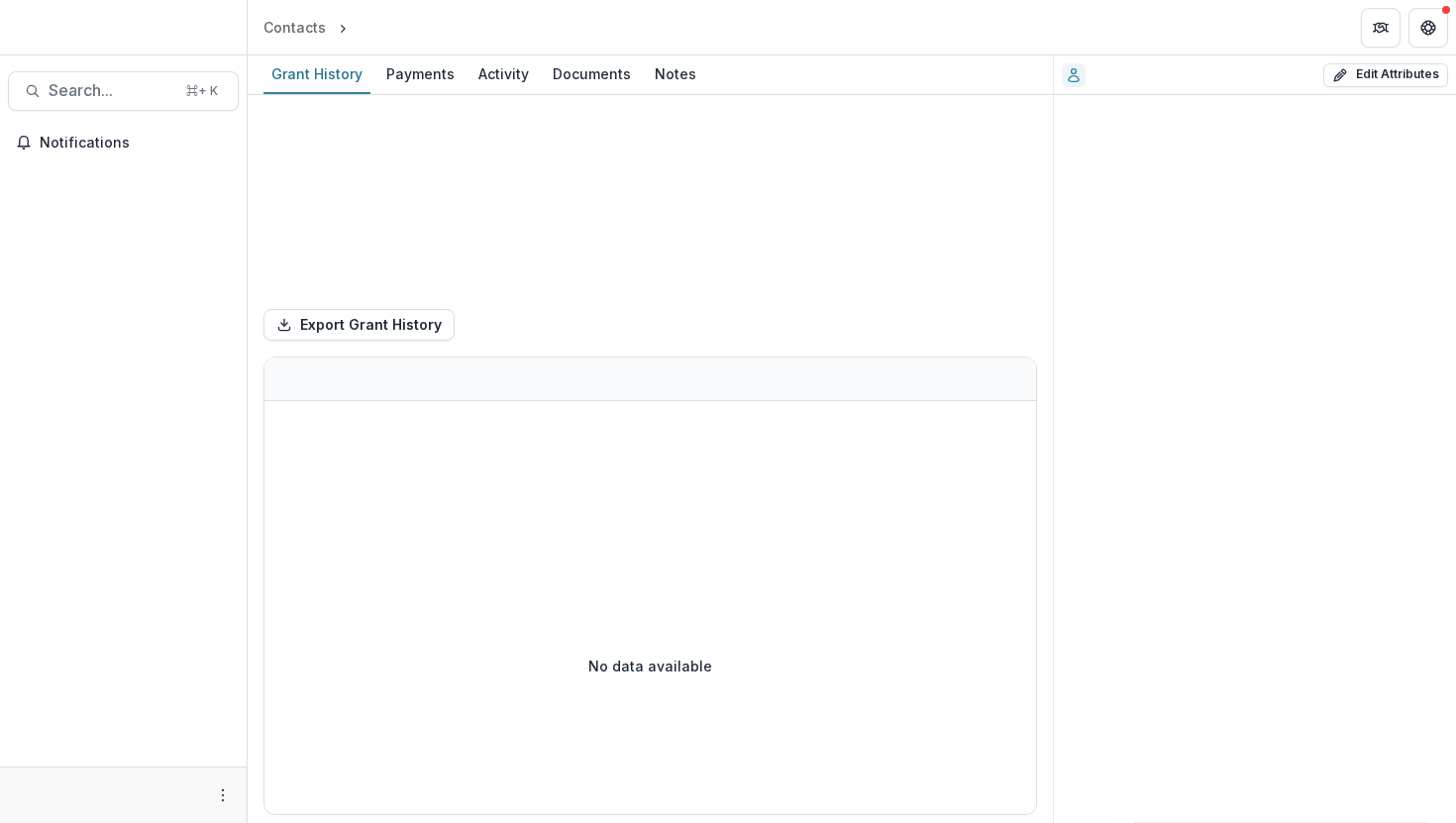 scroll, scrollTop: 0, scrollLeft: 0, axis: both 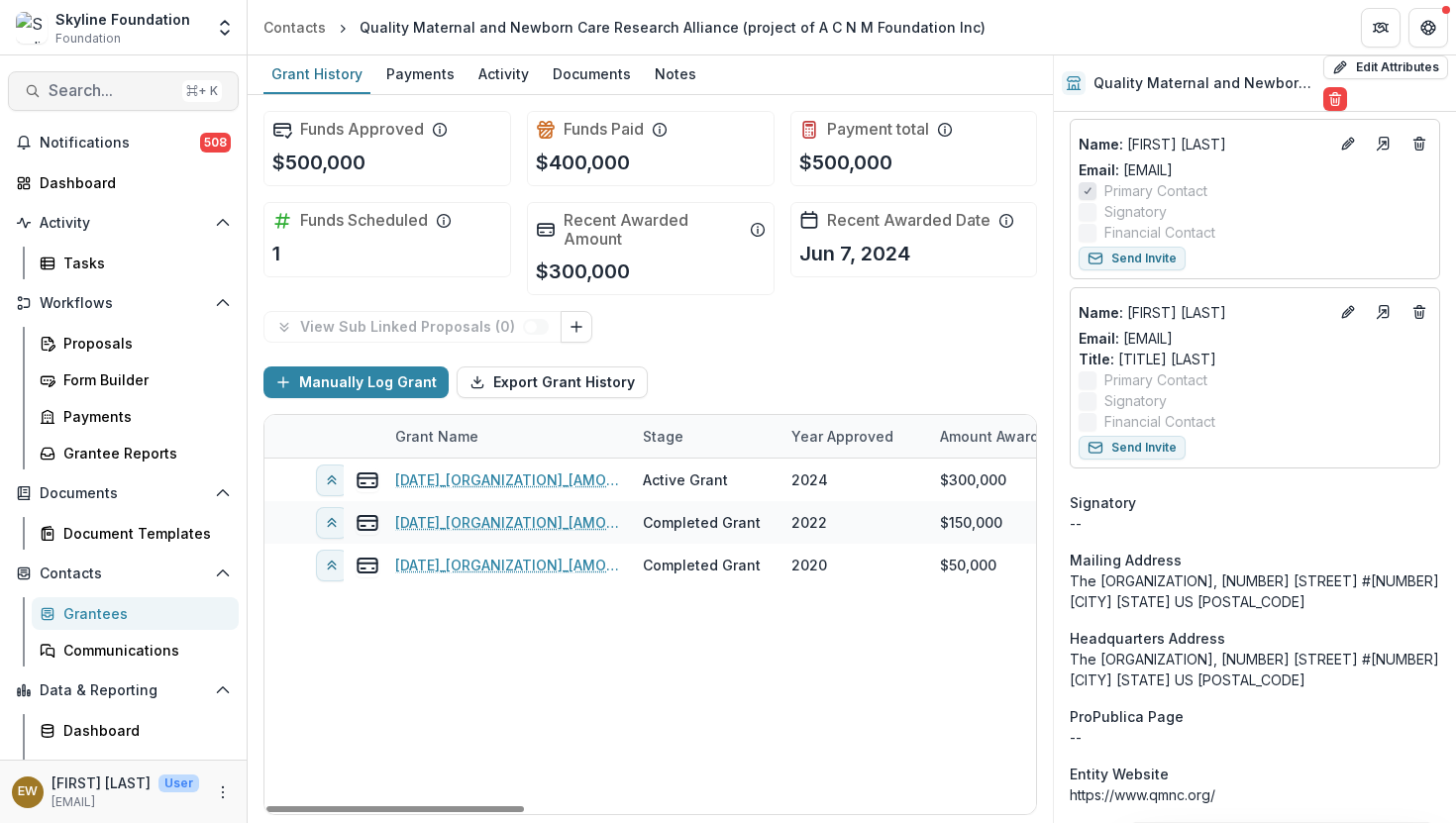 click on "Search... ⌘  + K" at bounding box center [123, 91] 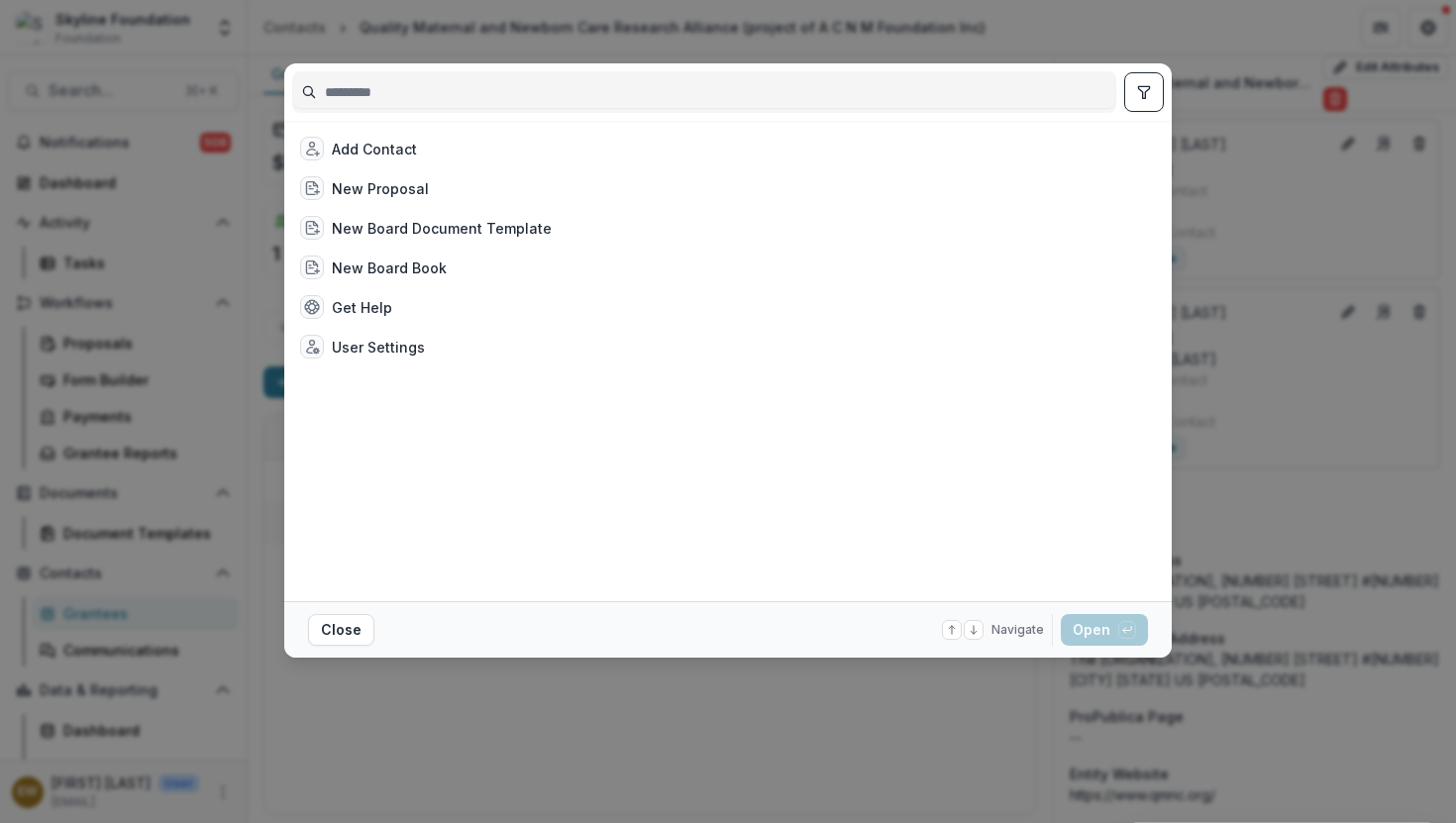 click at bounding box center (704, 92) 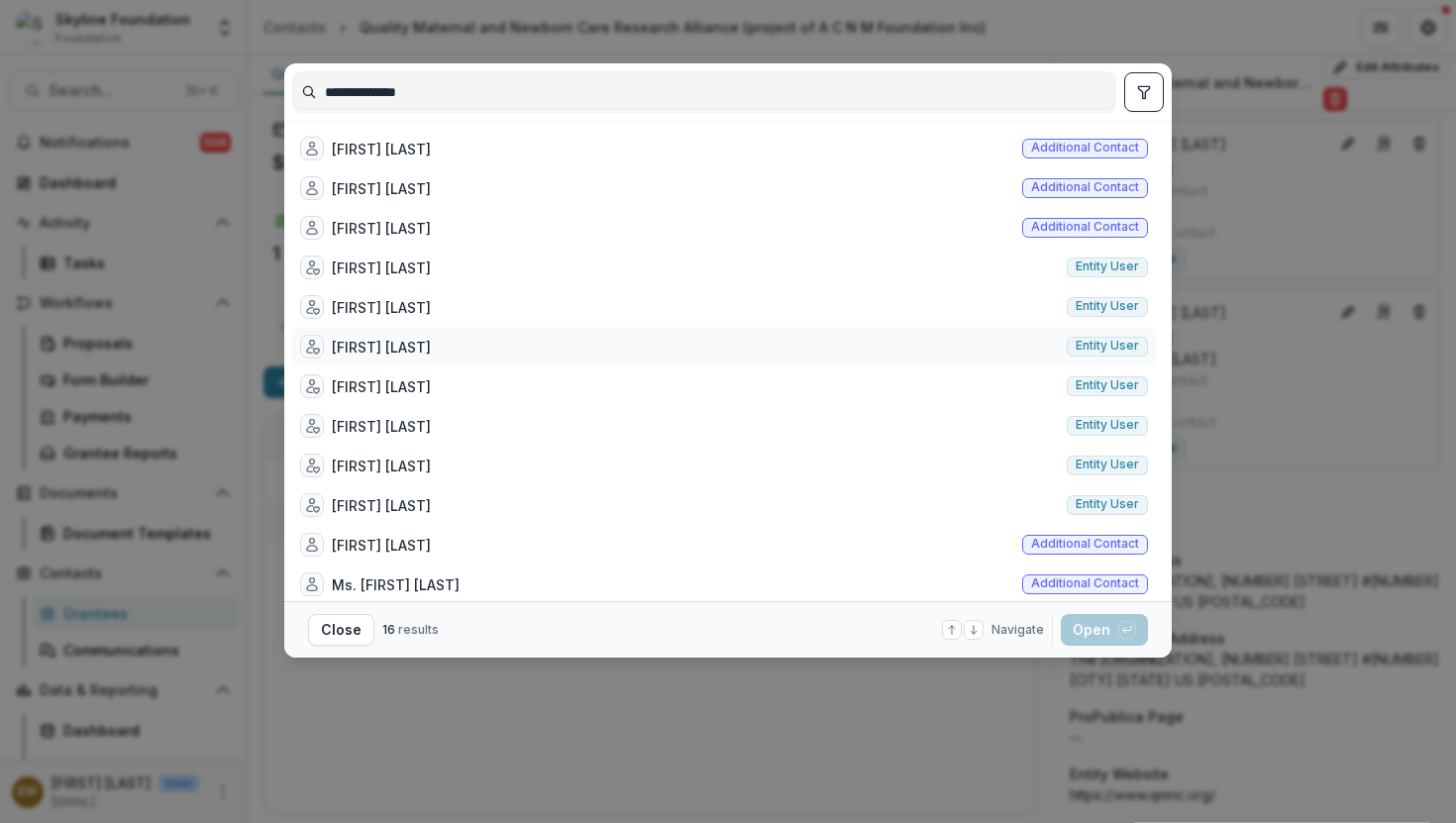 type on "**********" 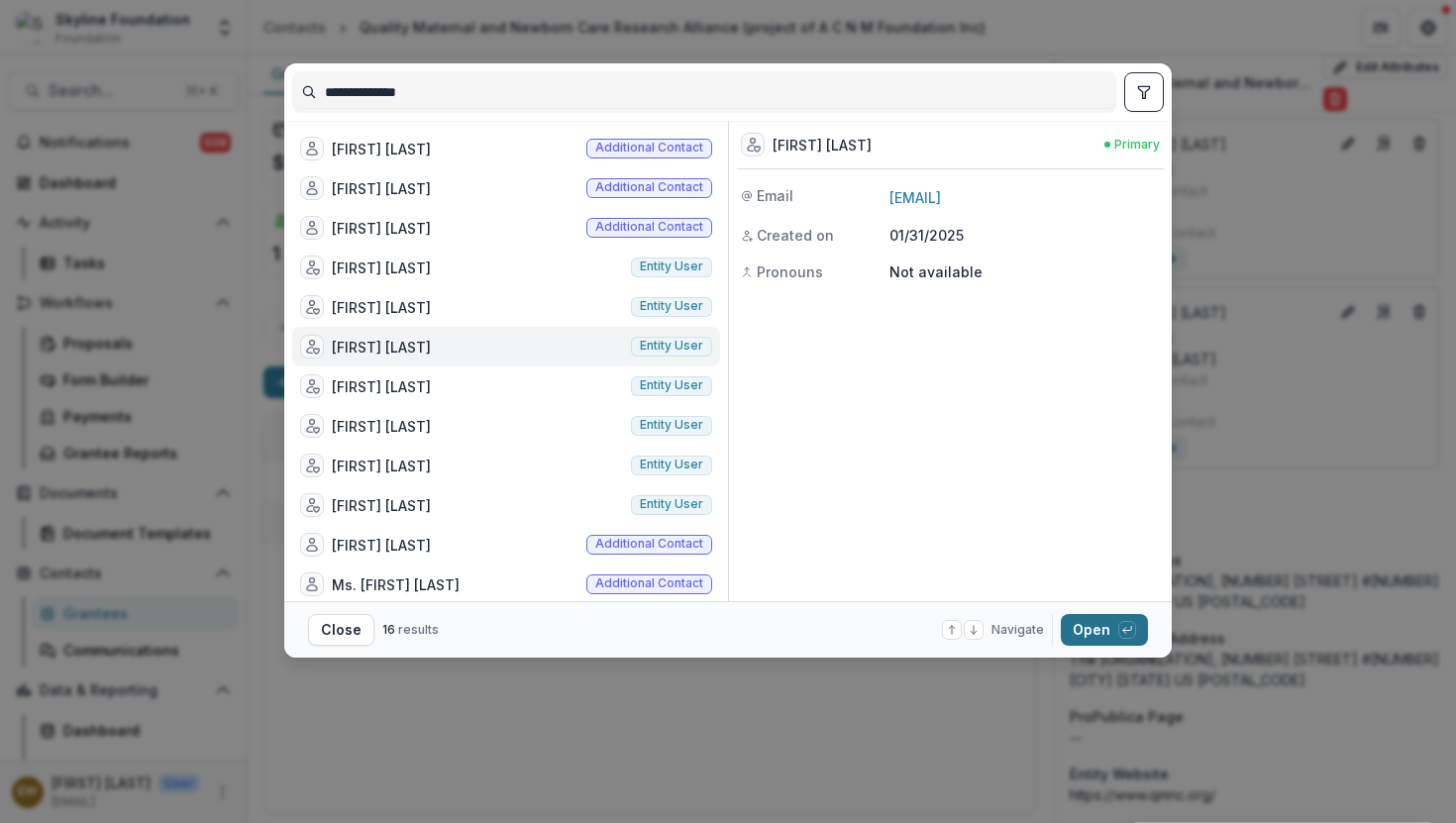 click on "Open with enter key" at bounding box center [1104, 630] 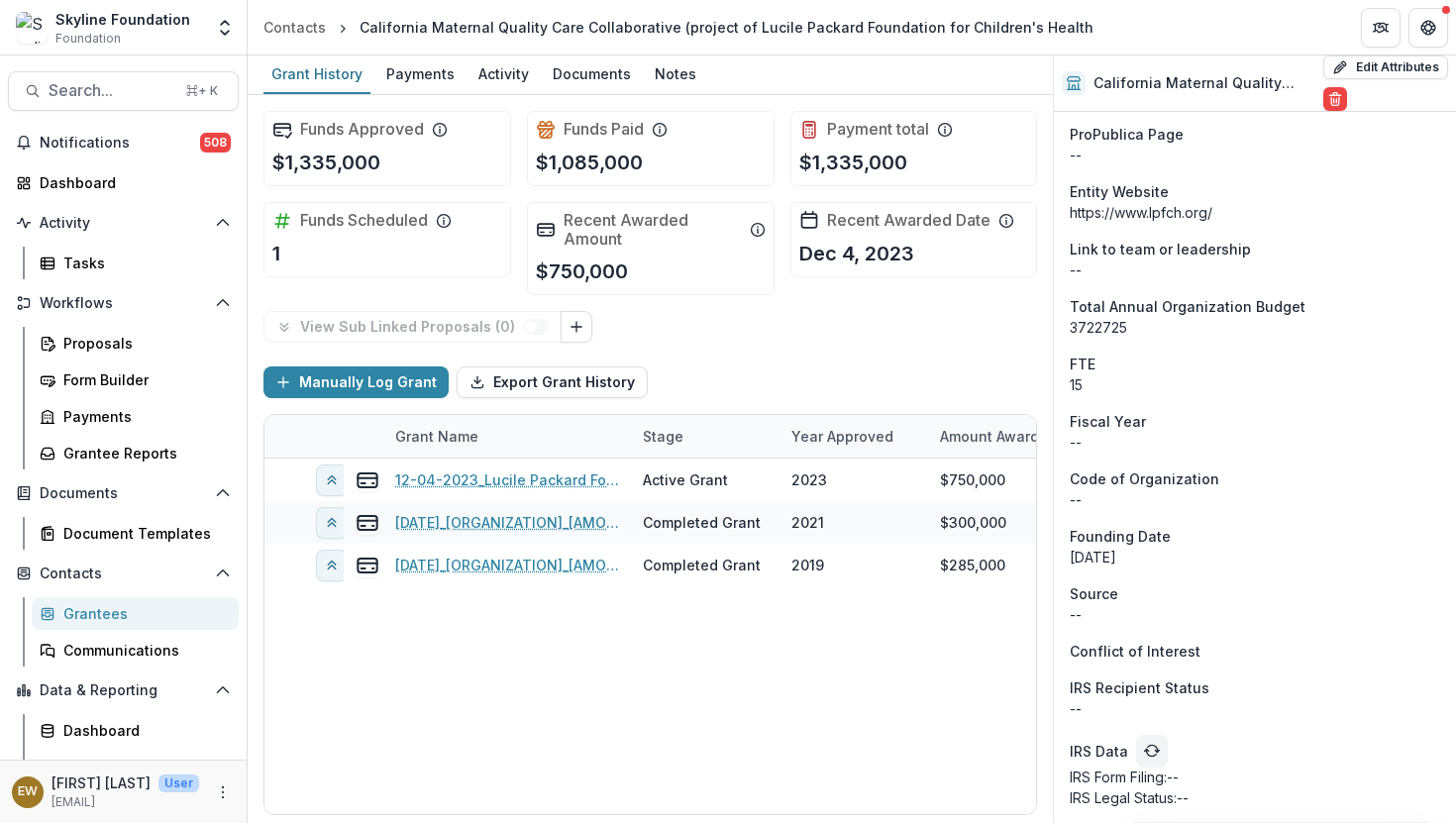 scroll, scrollTop: 1332, scrollLeft: 0, axis: vertical 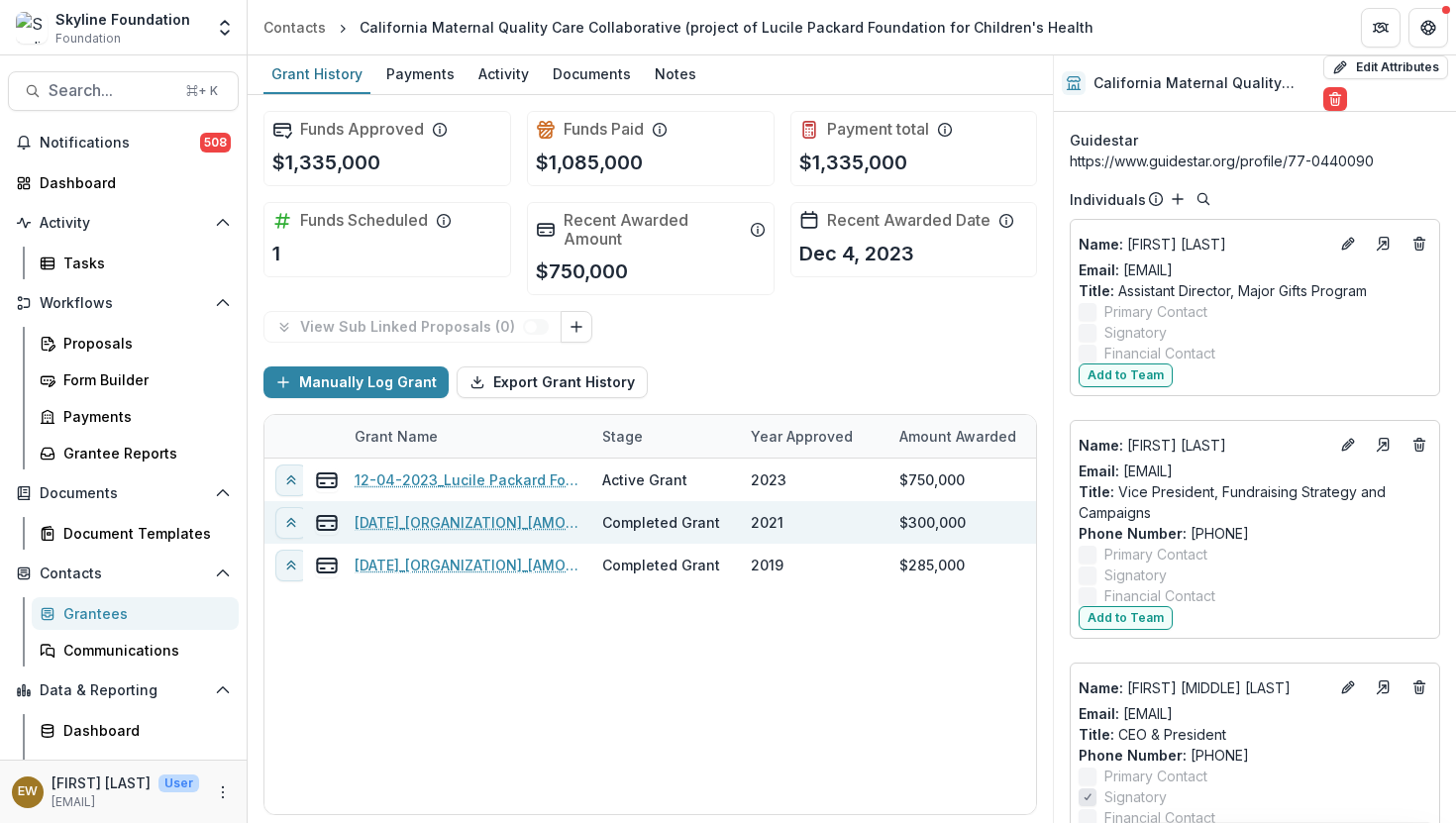 click on "California Maternal Quality Care Collaborative (project of Lucile Packard Foundation for Children's Health" at bounding box center [726, 27] 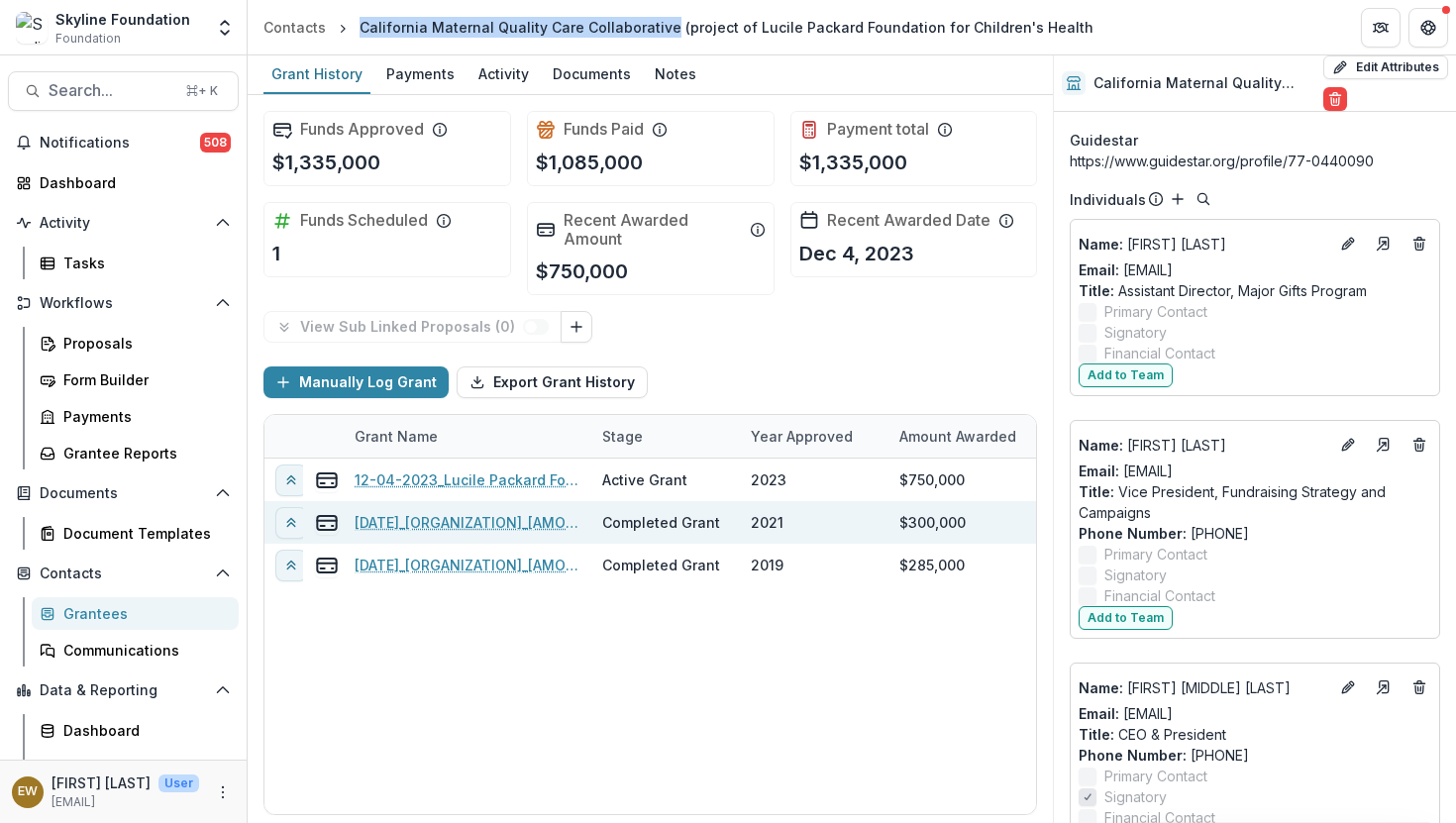 drag, startPoint x: 398, startPoint y: 28, endPoint x: 611, endPoint y: 24, distance: 213.0376 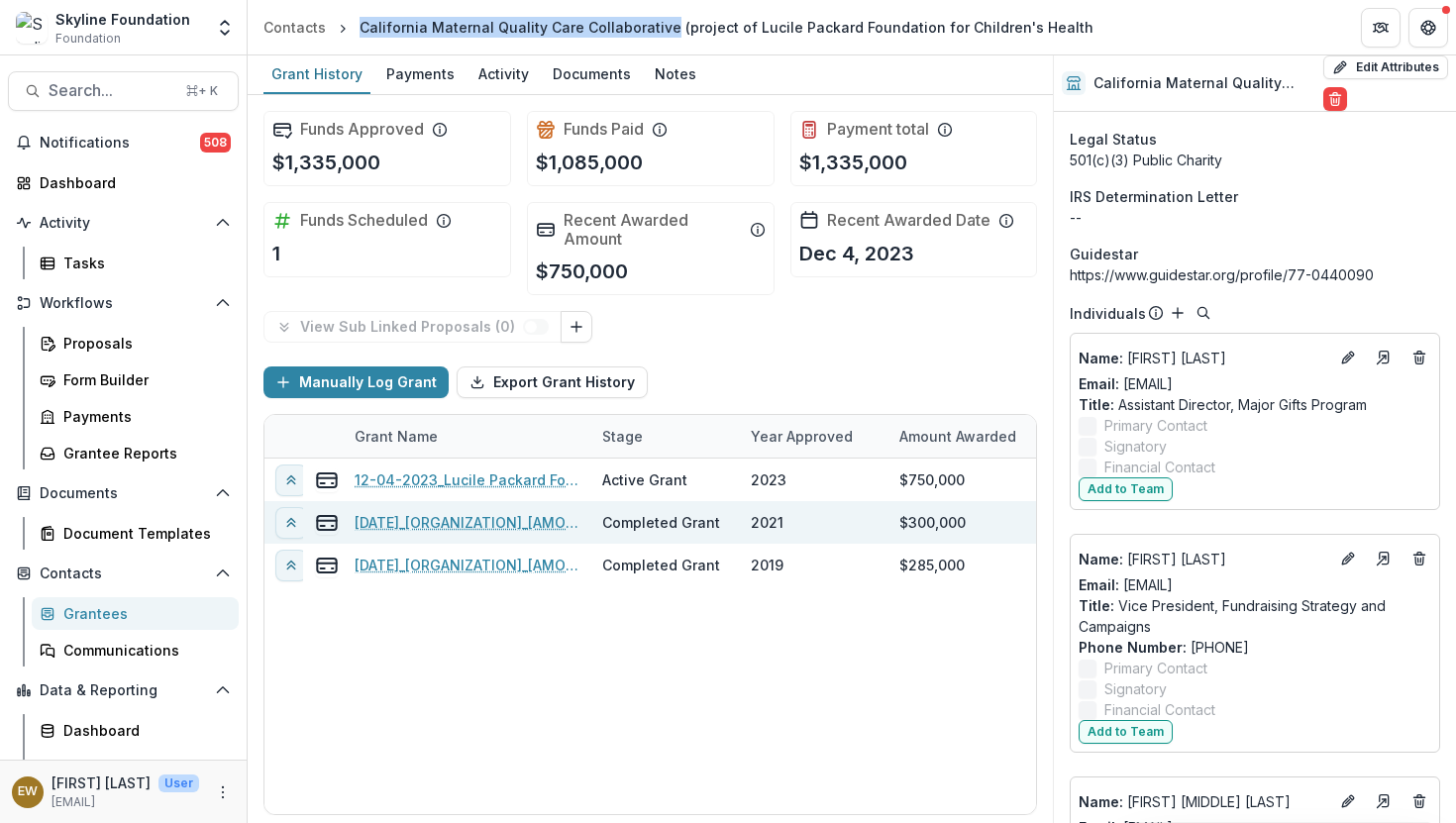 scroll, scrollTop: 1849, scrollLeft: 0, axis: vertical 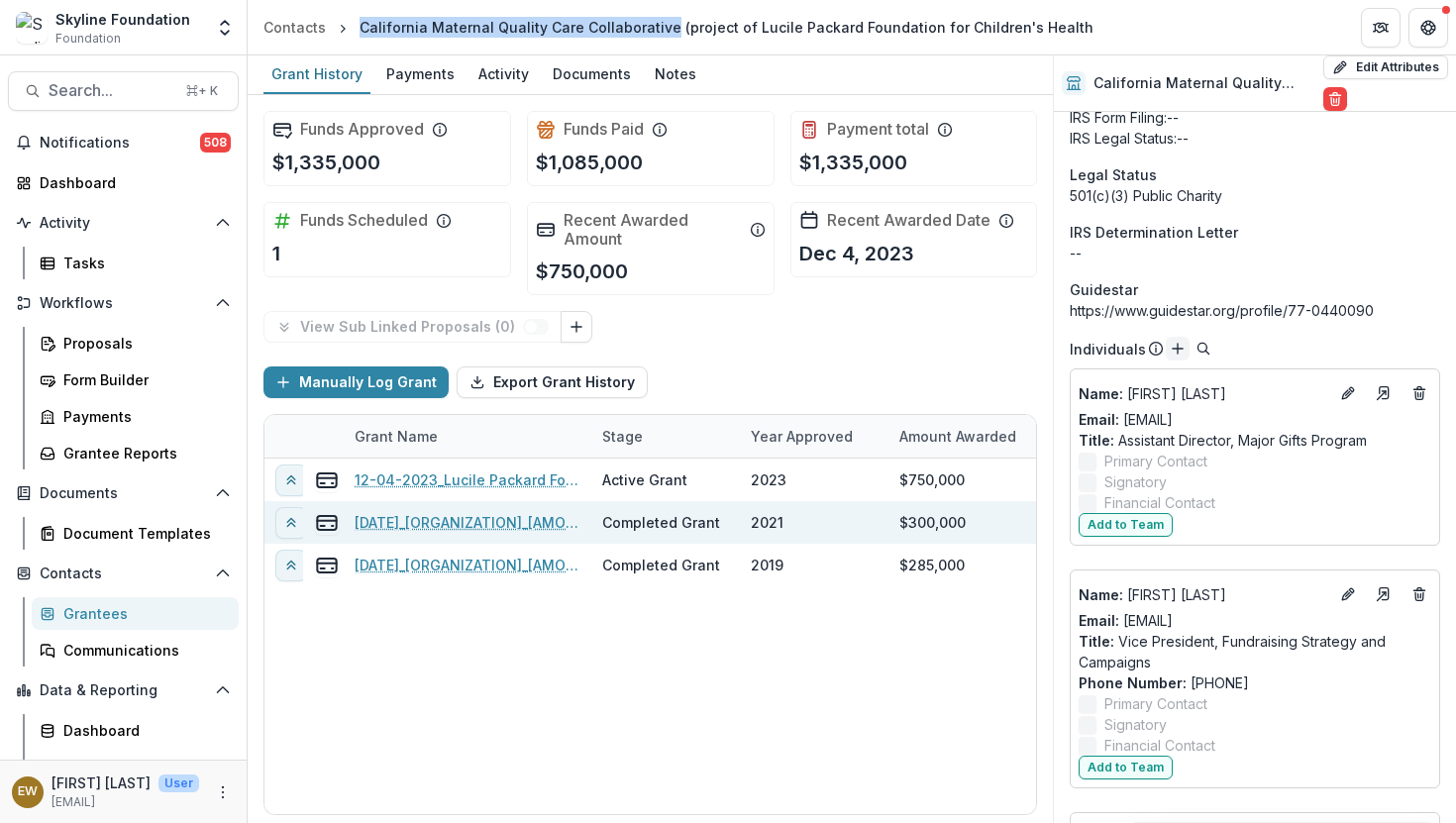 click 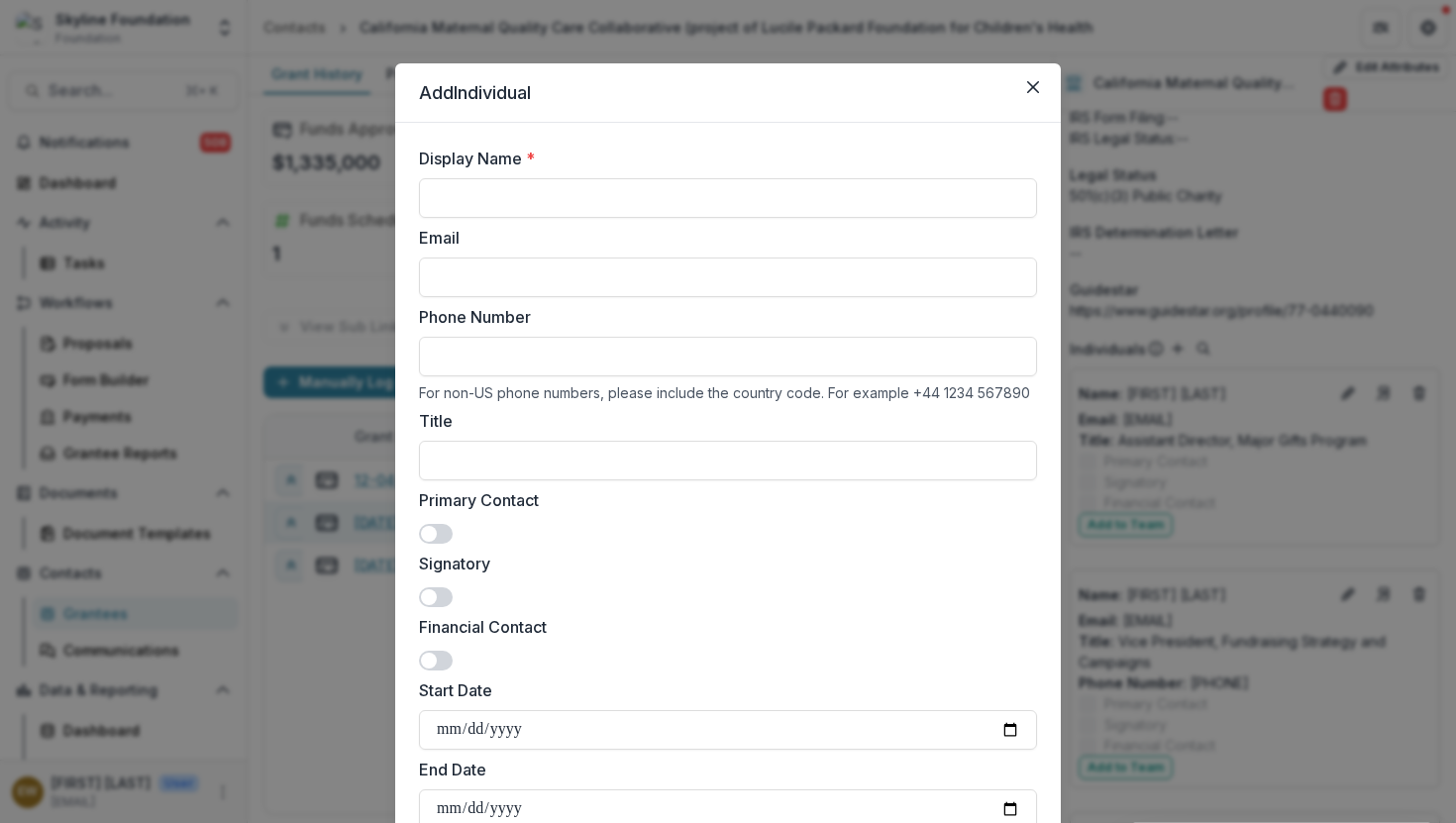 click on "Email Phone Number For non-US phone numbers, please include the country code. For example +44 1234 567890 Title Primary Contact Signatory Financial Contact Start Date End Date Inactive" at bounding box center [728, 559] 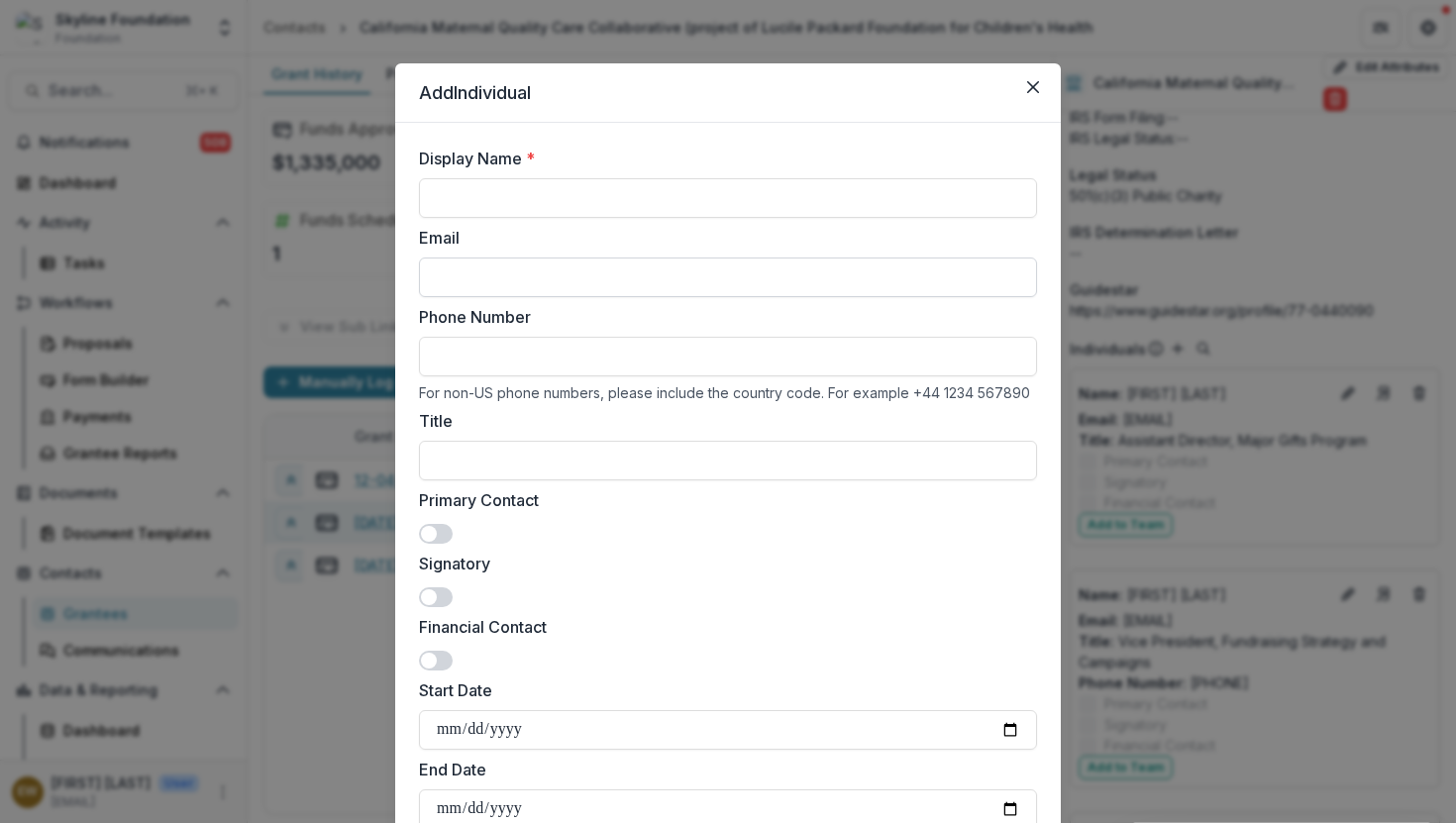 click on "Email" at bounding box center (728, 277) 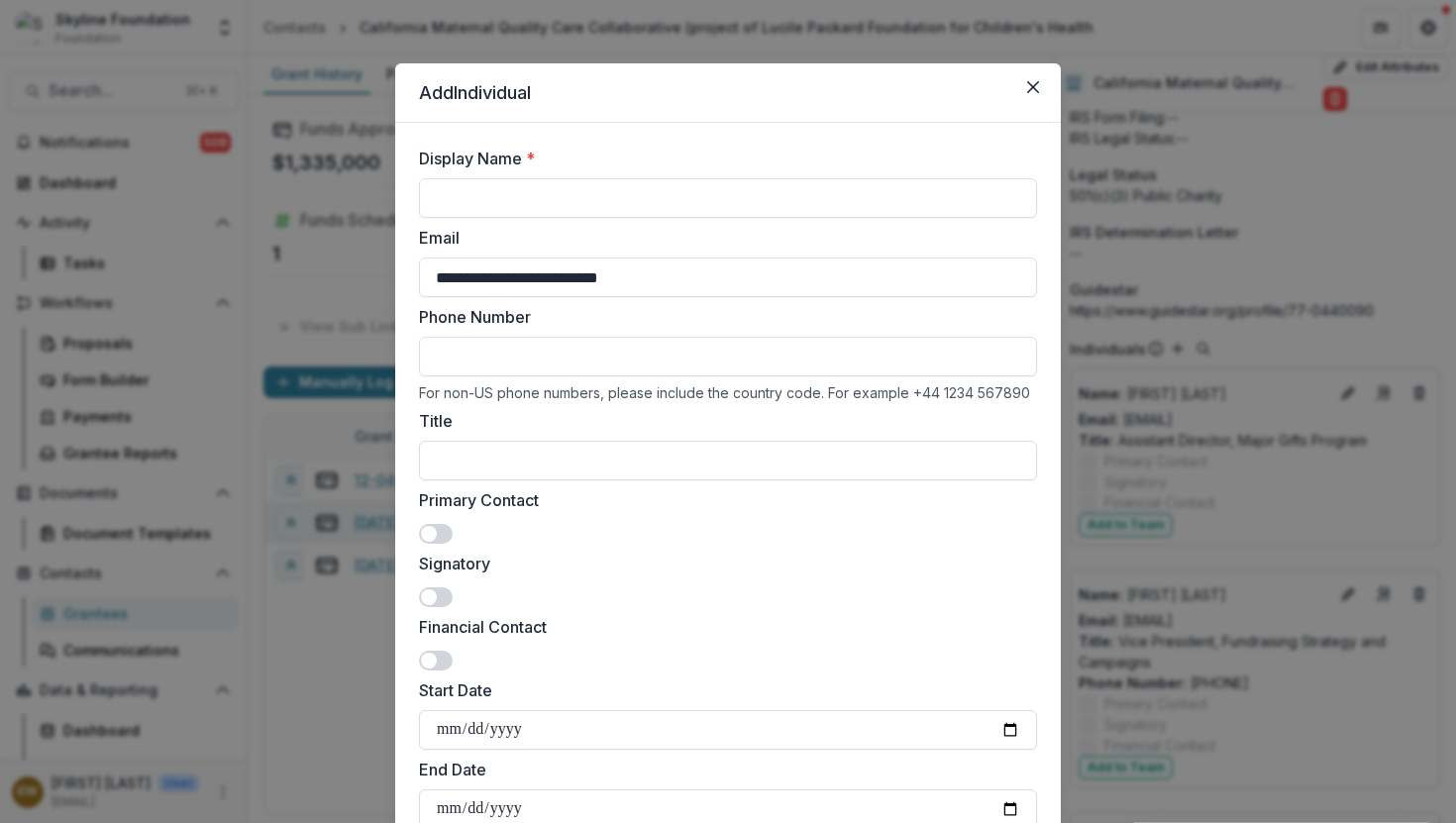 type on "**********" 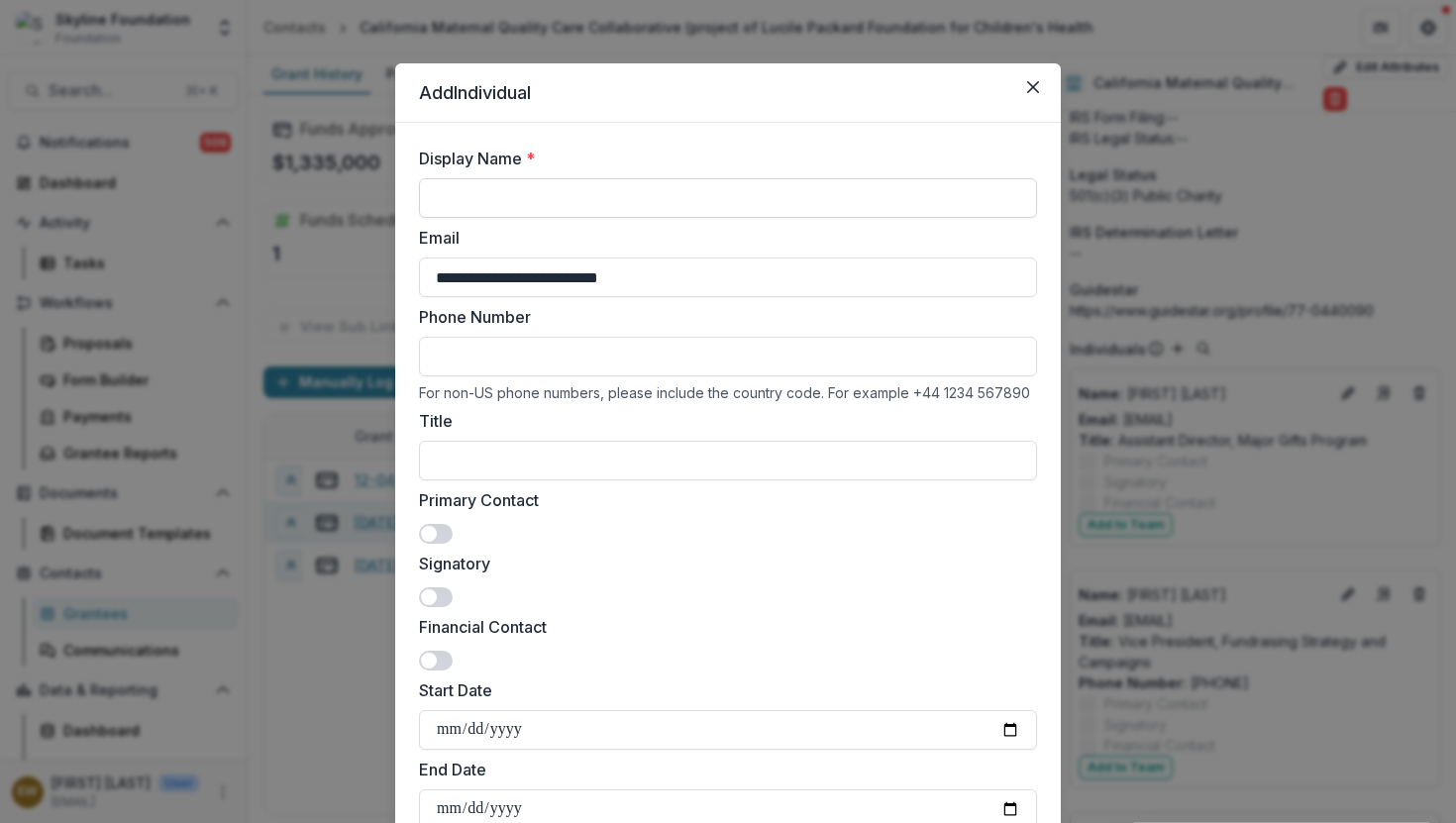 click on "Display Name *" at bounding box center (728, 198) 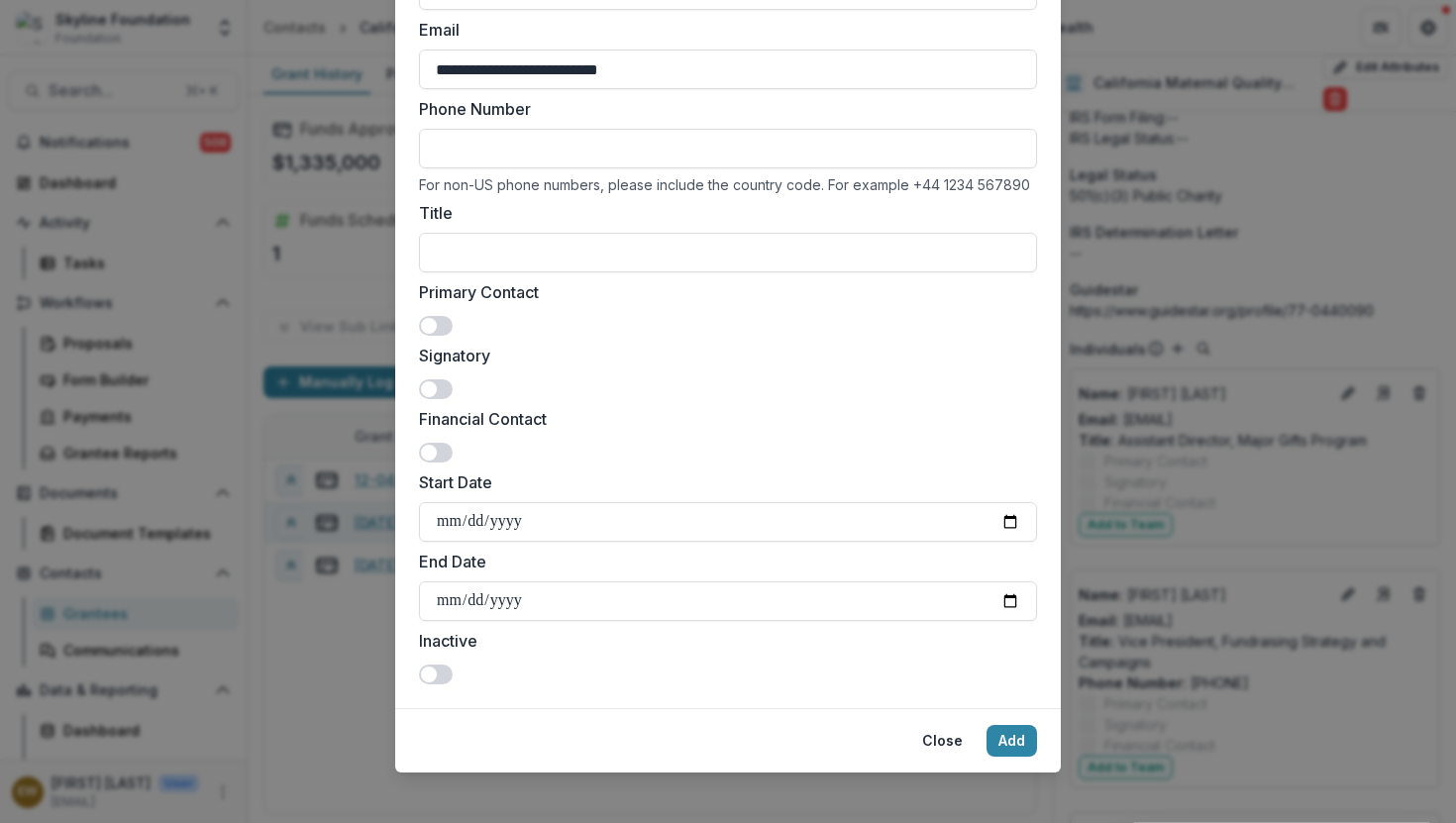 scroll, scrollTop: 221, scrollLeft: 0, axis: vertical 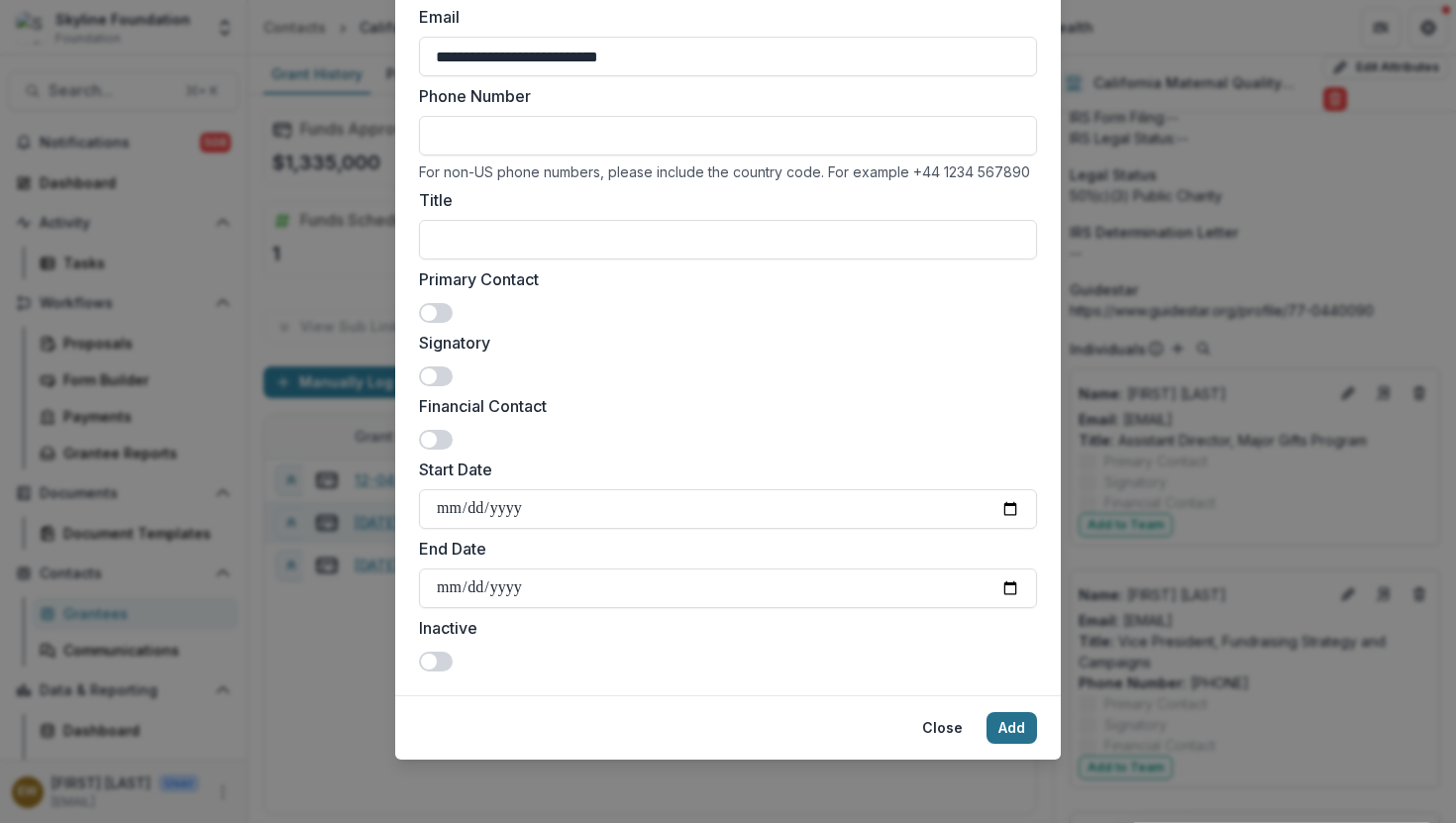 type on "**********" 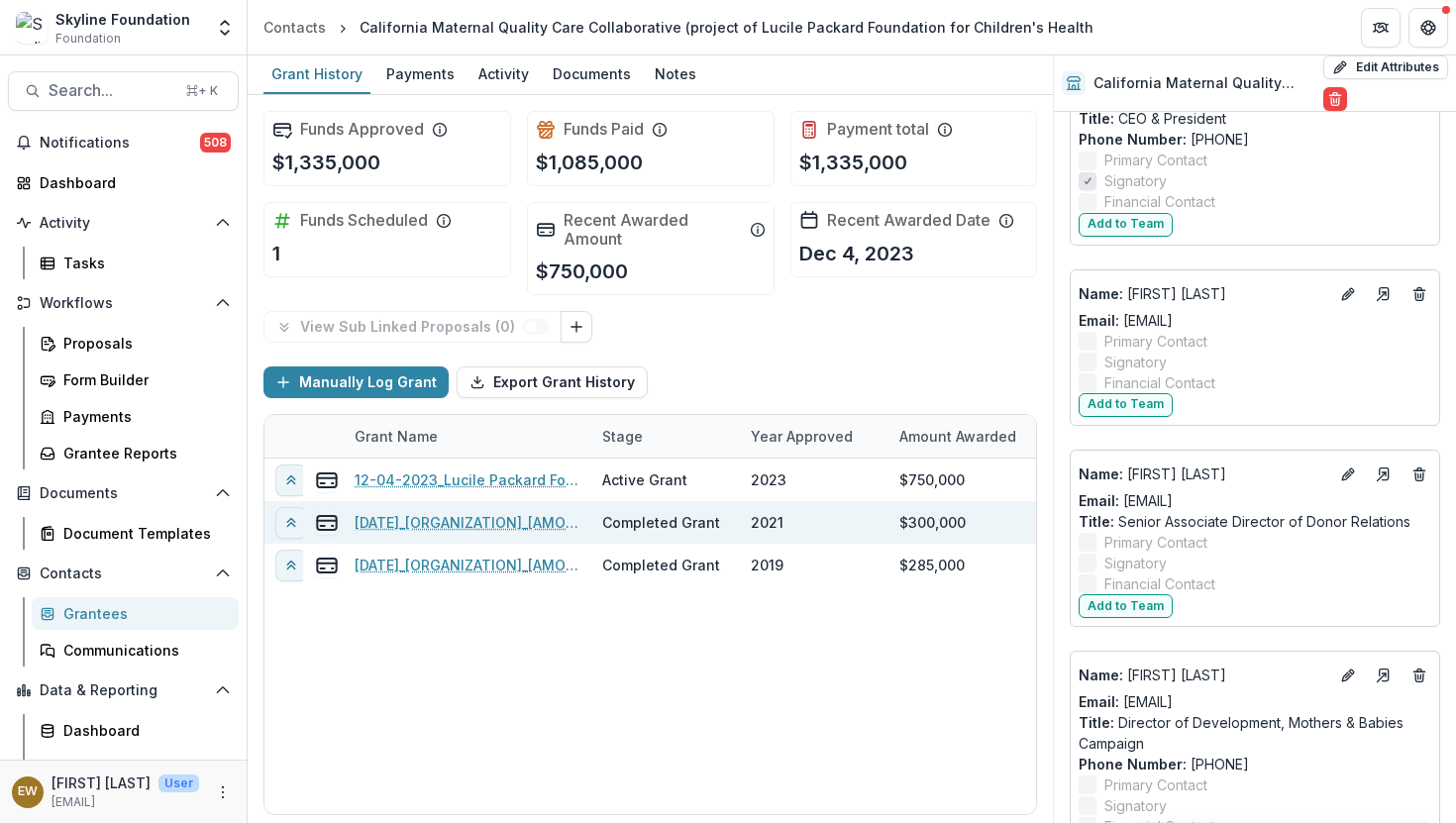 scroll, scrollTop: 2627, scrollLeft: 0, axis: vertical 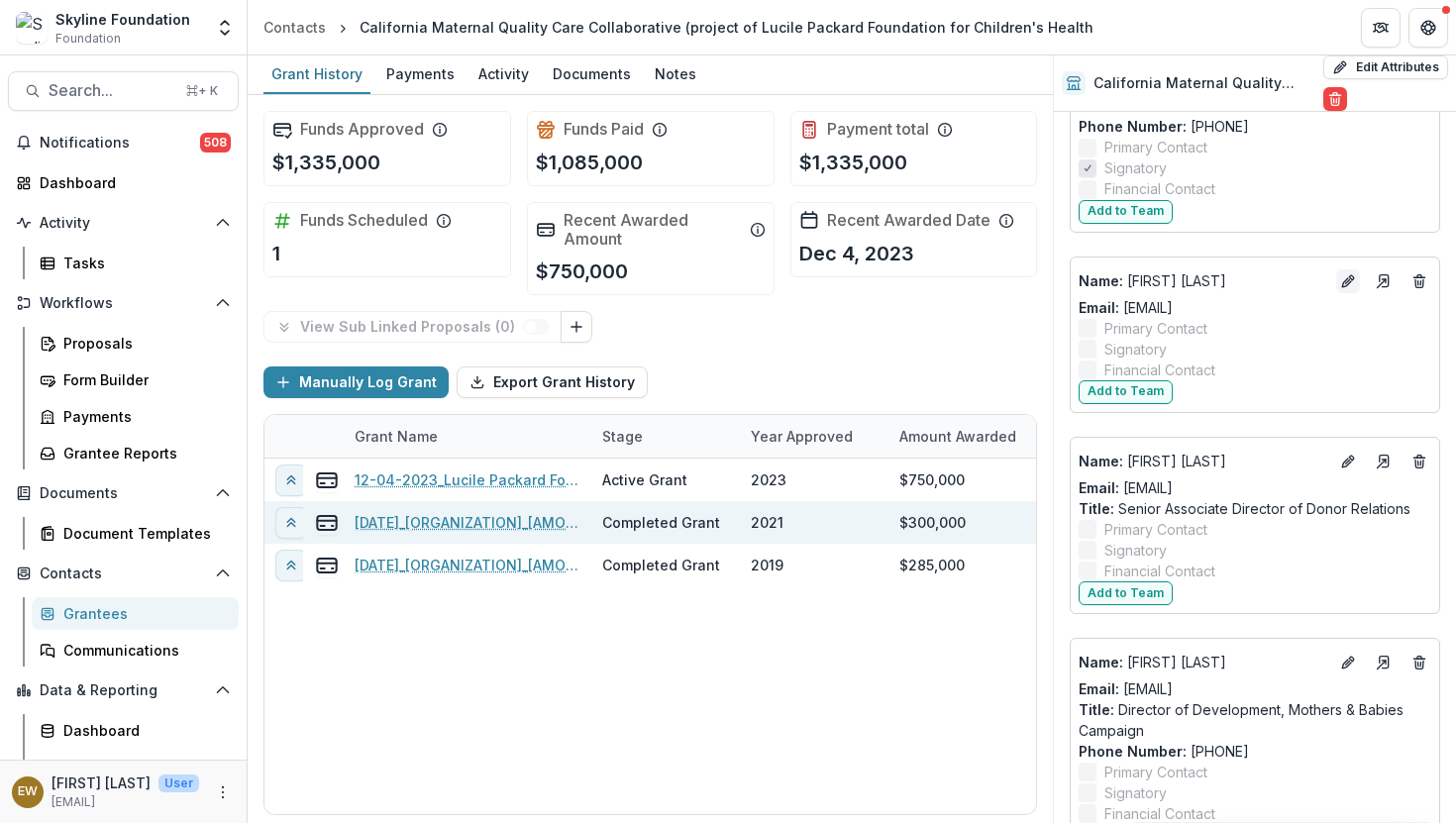 click 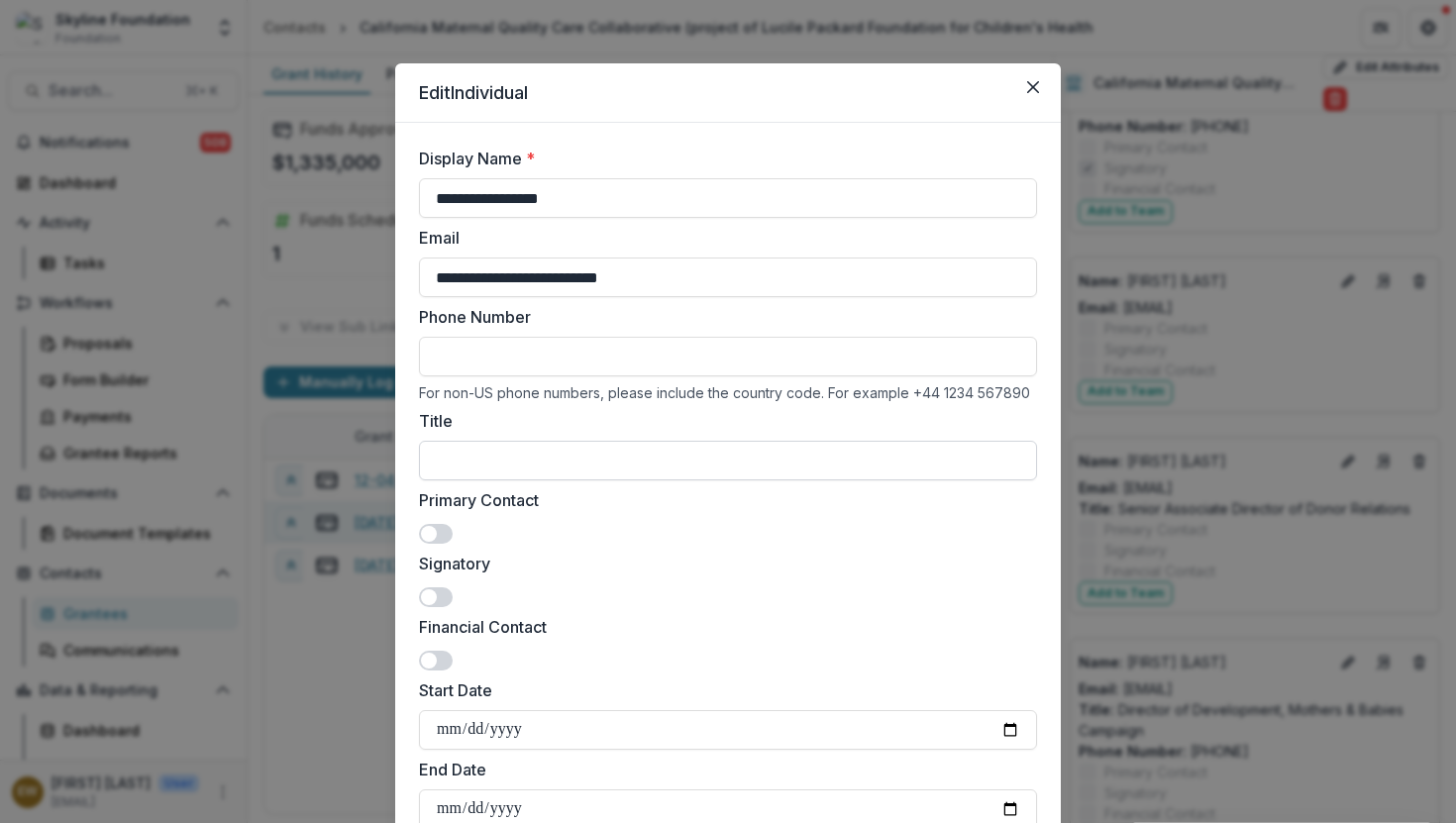 click on "Title" at bounding box center (728, 461) 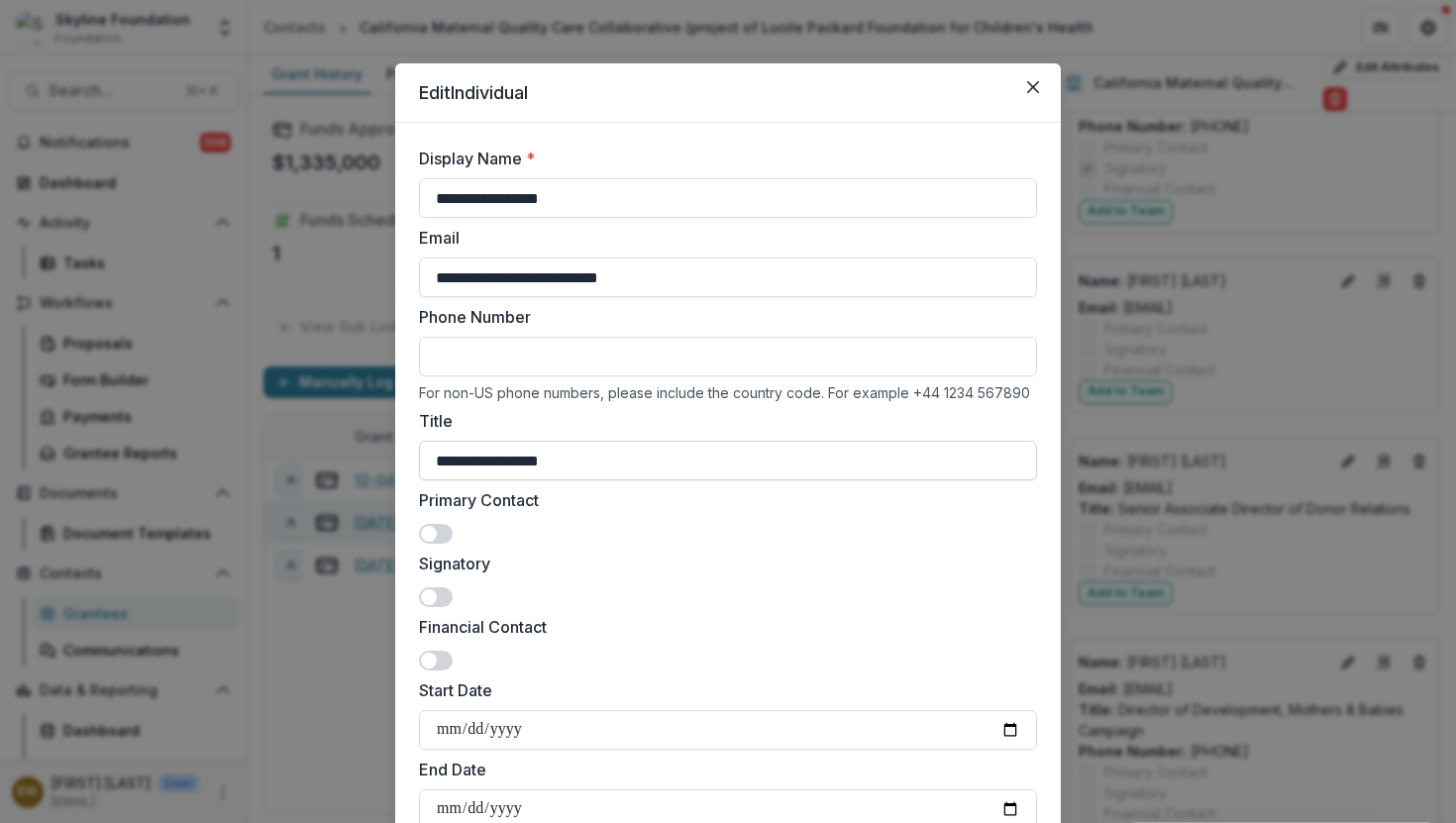 scroll, scrollTop: 221, scrollLeft: 0, axis: vertical 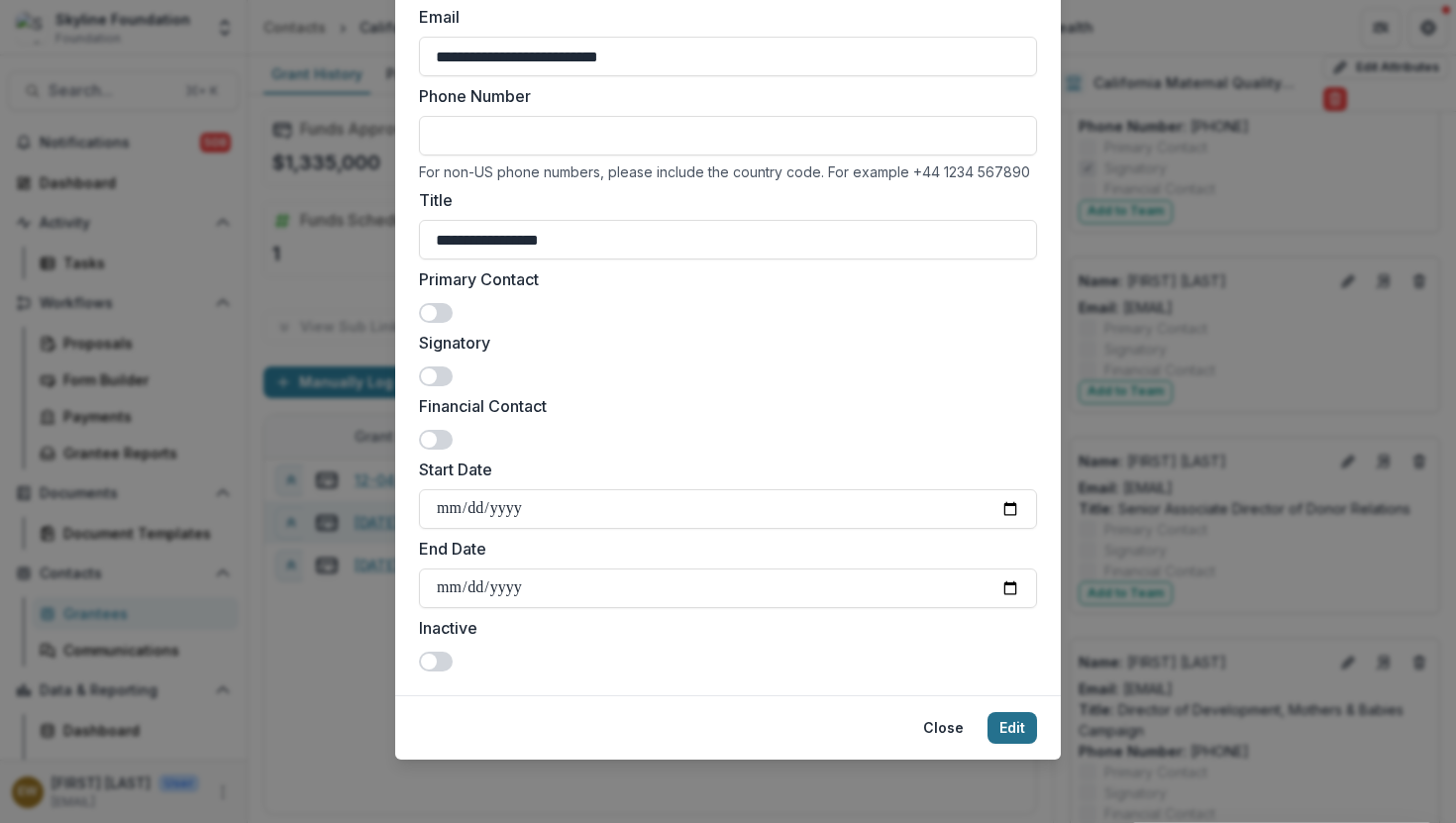 type on "**********" 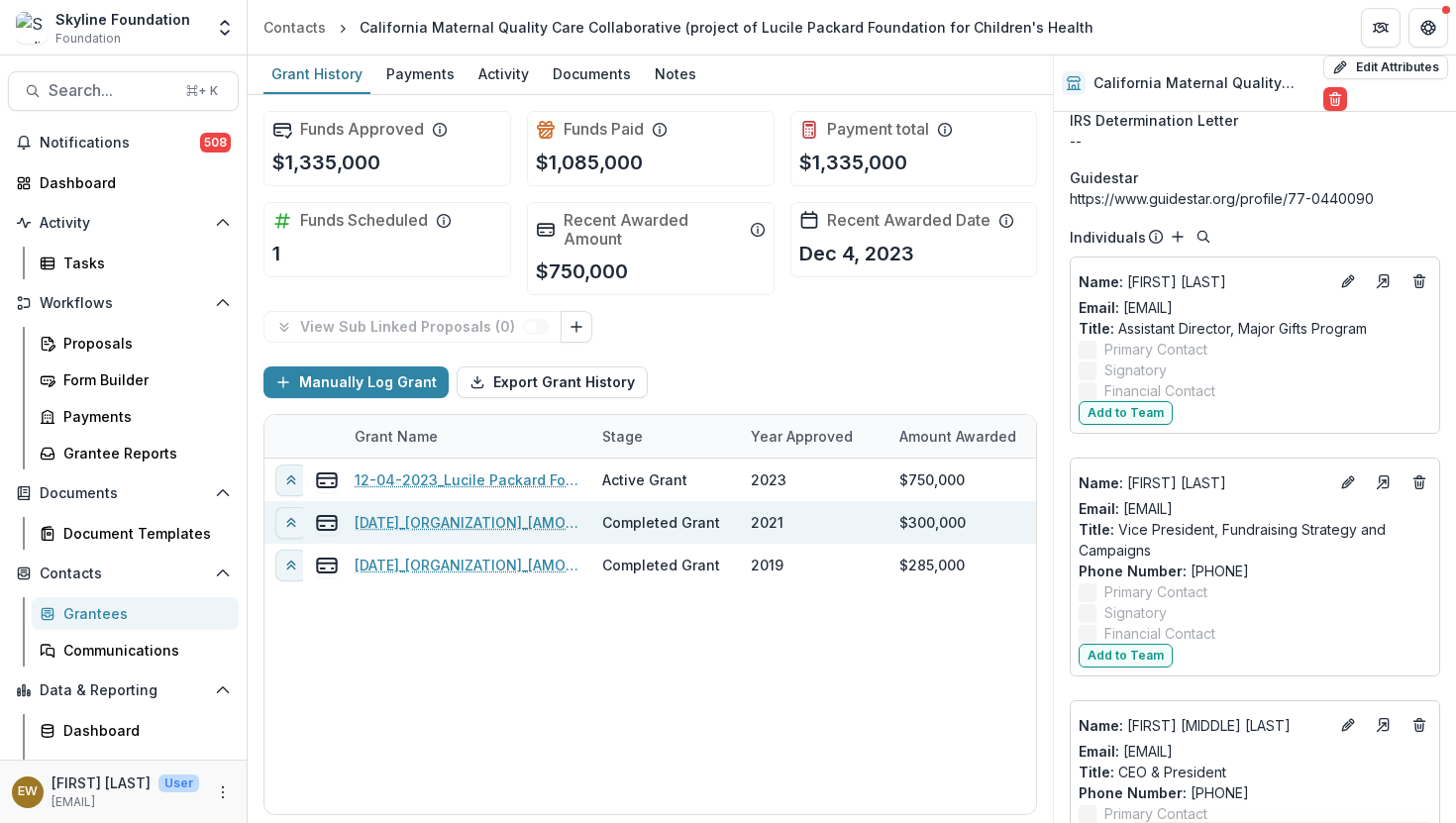 scroll, scrollTop: 1938, scrollLeft: 0, axis: vertical 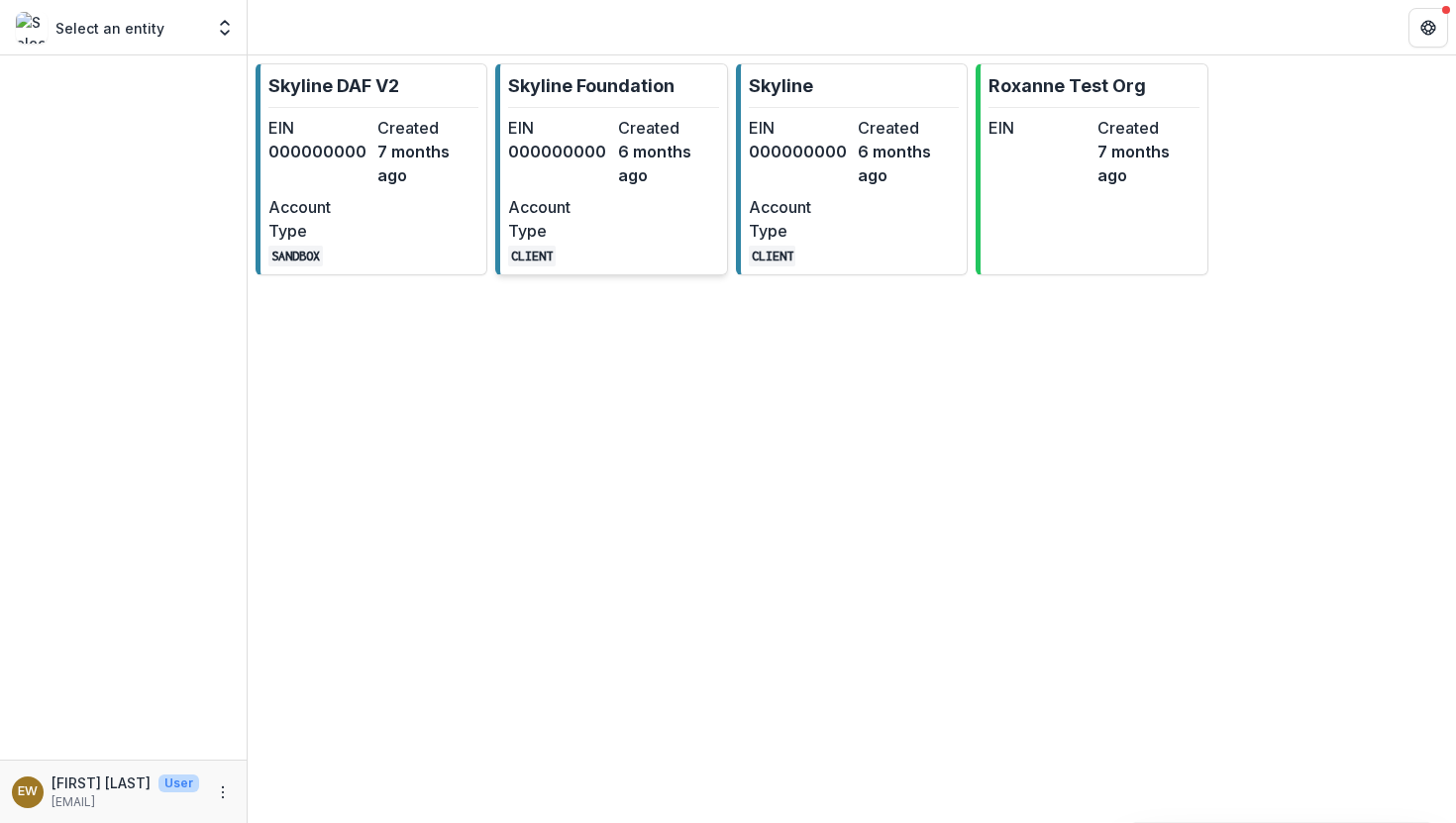 click on "Created" at bounding box center (669, 128) 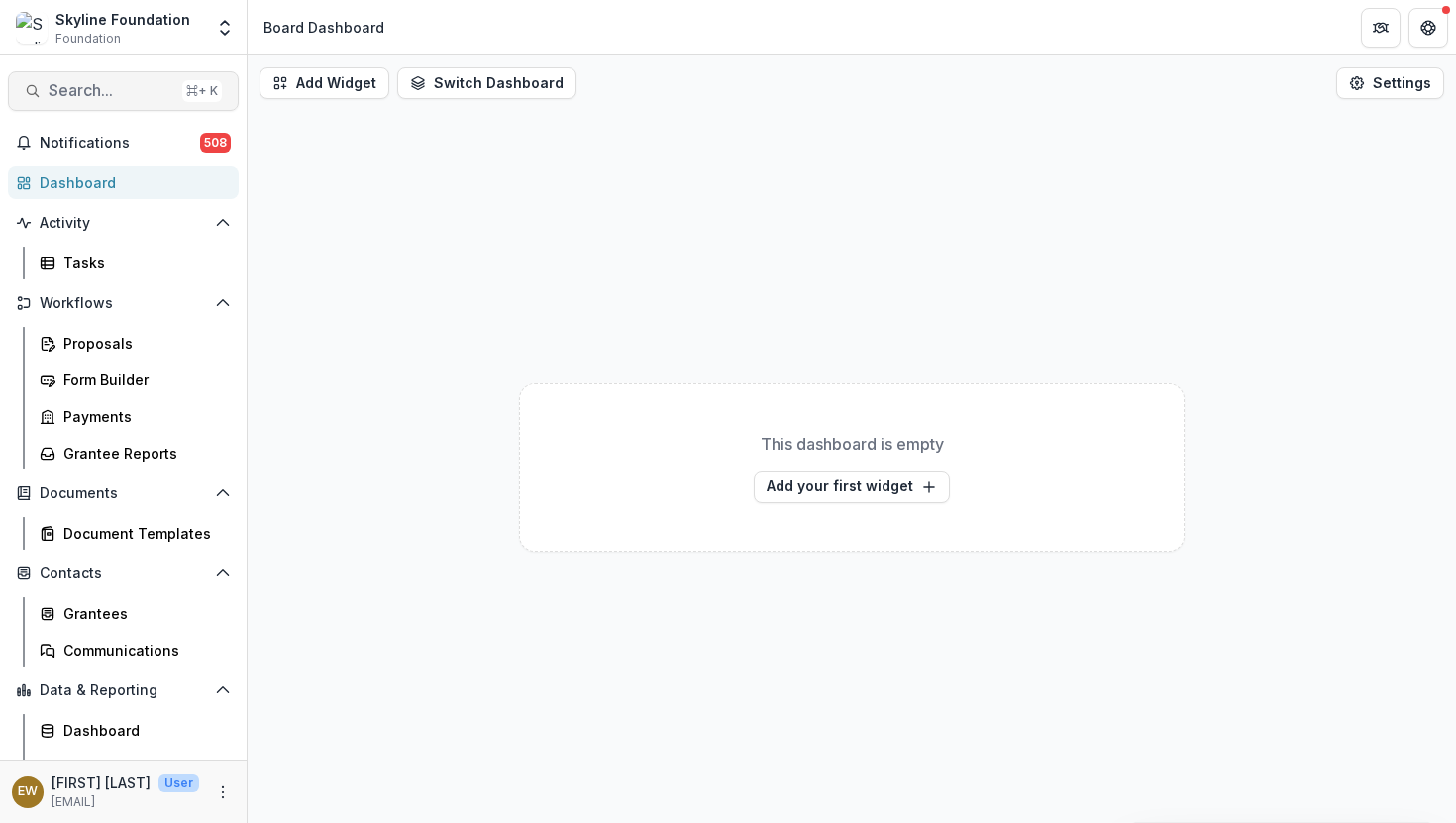 click on "Search... ⌘  + K" at bounding box center [123, 91] 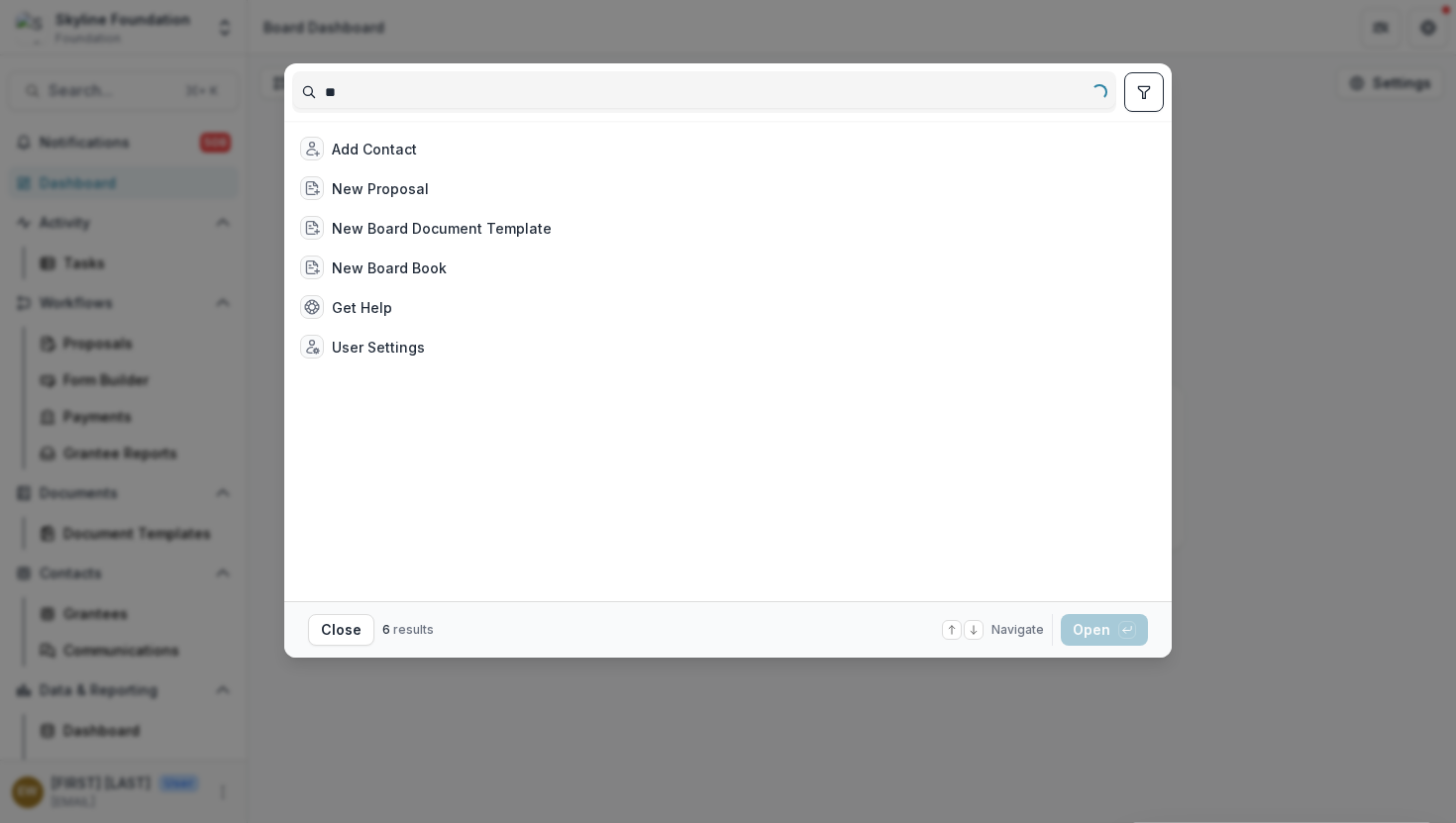 type on "*" 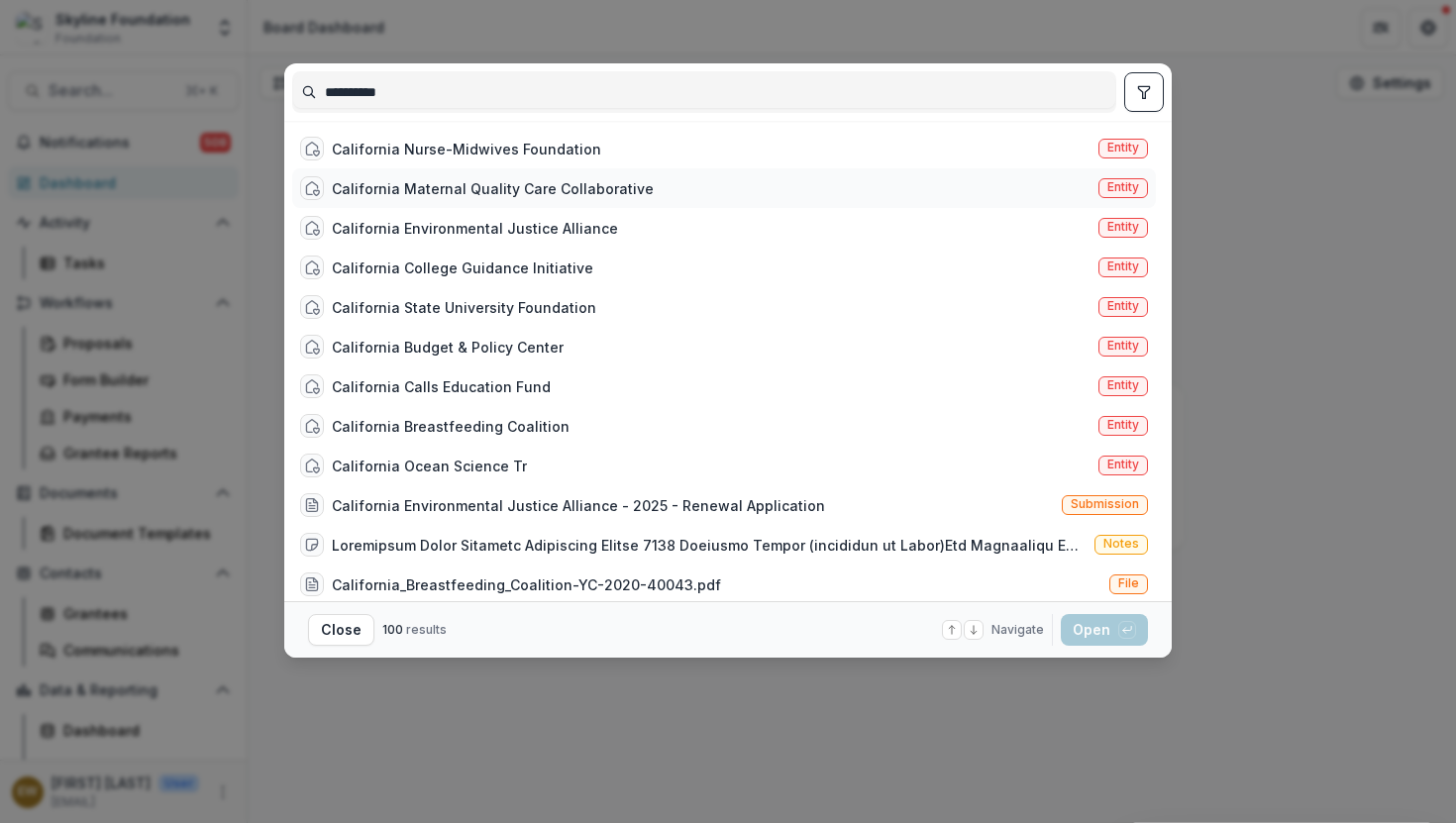 type on "**********" 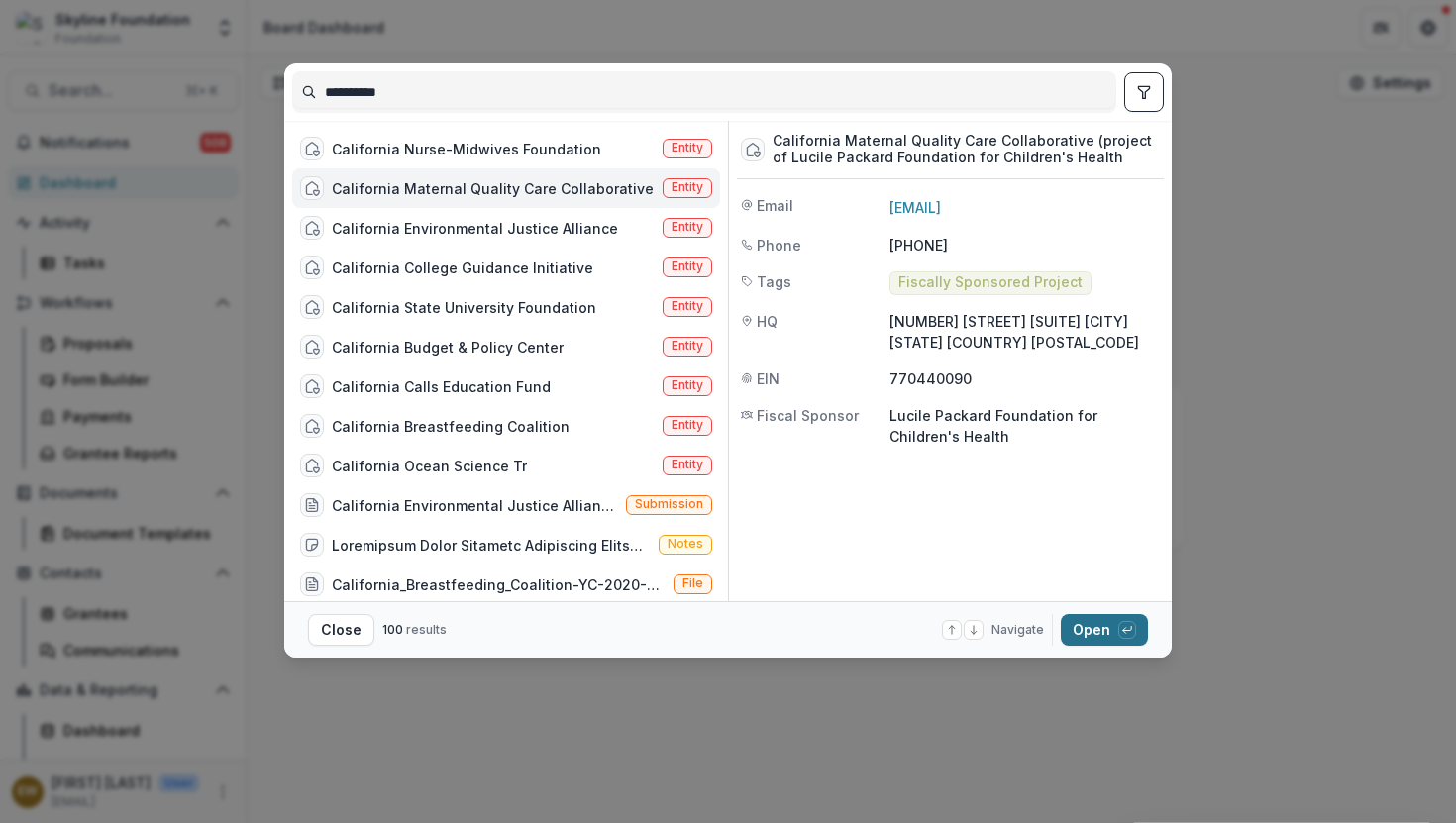 click on "Open with enter key" at bounding box center (1104, 630) 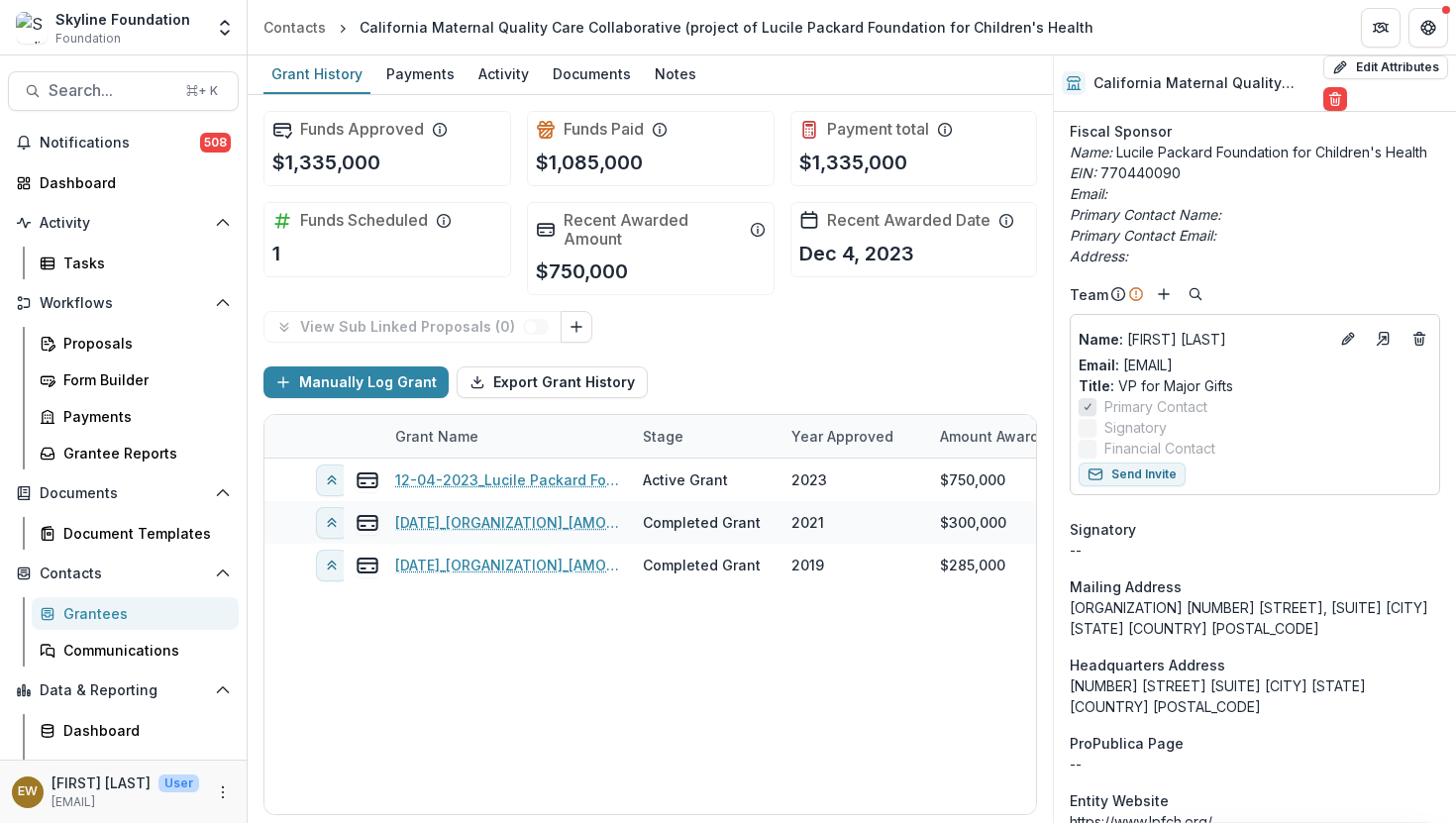 scroll, scrollTop: 582, scrollLeft: 0, axis: vertical 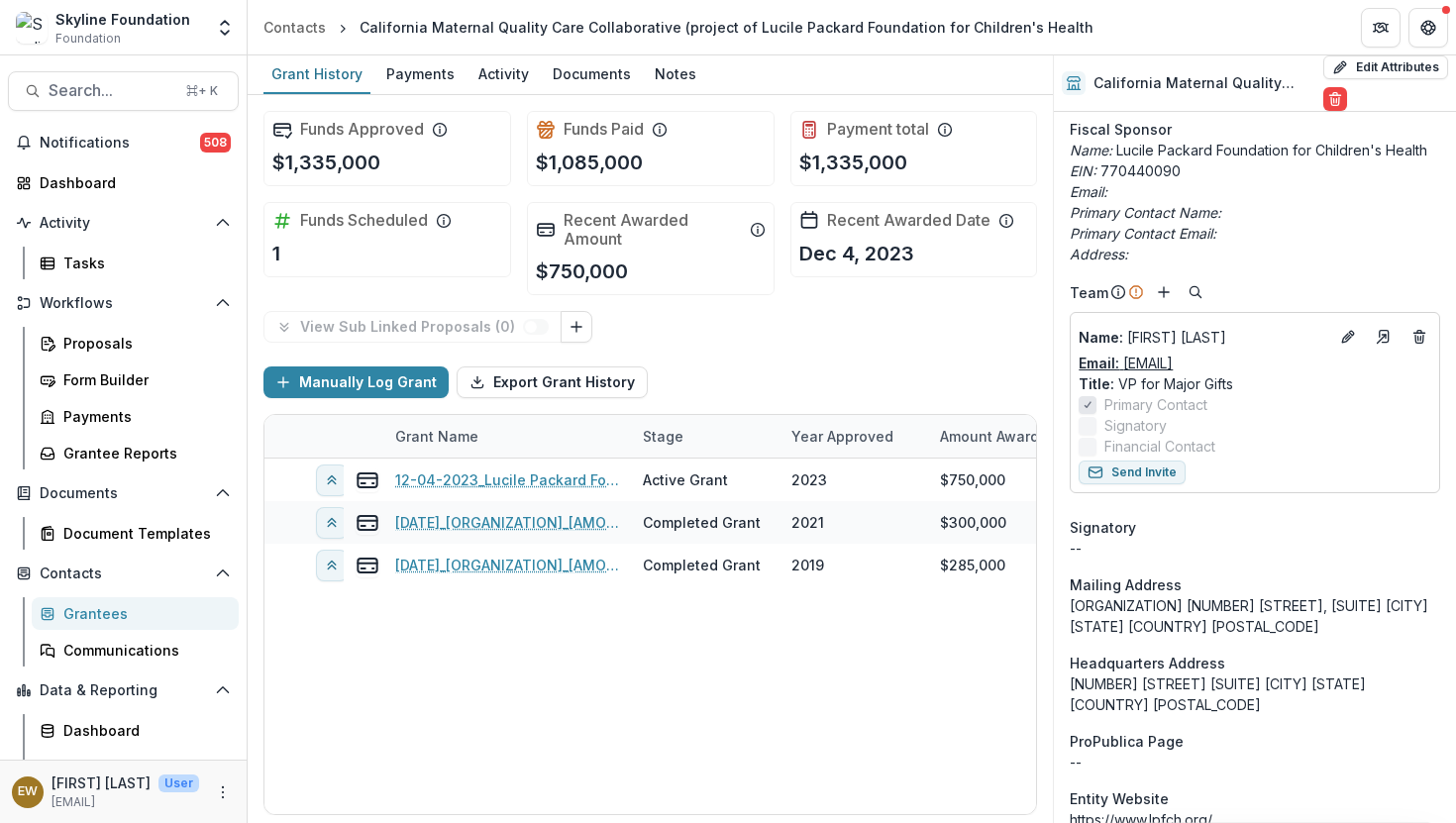 drag, startPoint x: 1344, startPoint y: 369, endPoint x: 1122, endPoint y: 366, distance: 222.0203 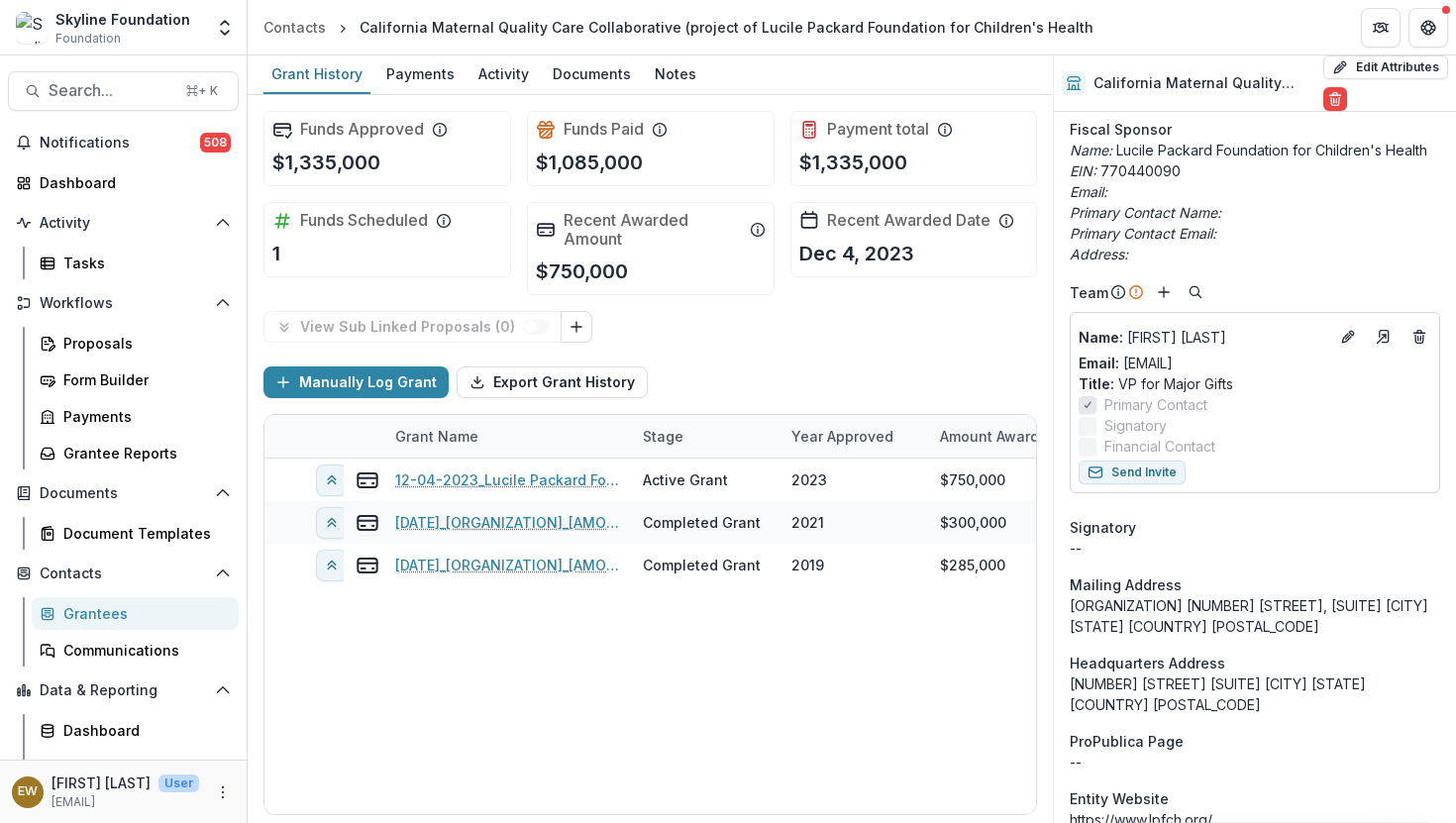 drag, startPoint x: 1299, startPoint y: 290, endPoint x: 1265, endPoint y: 316, distance: 42.80187 